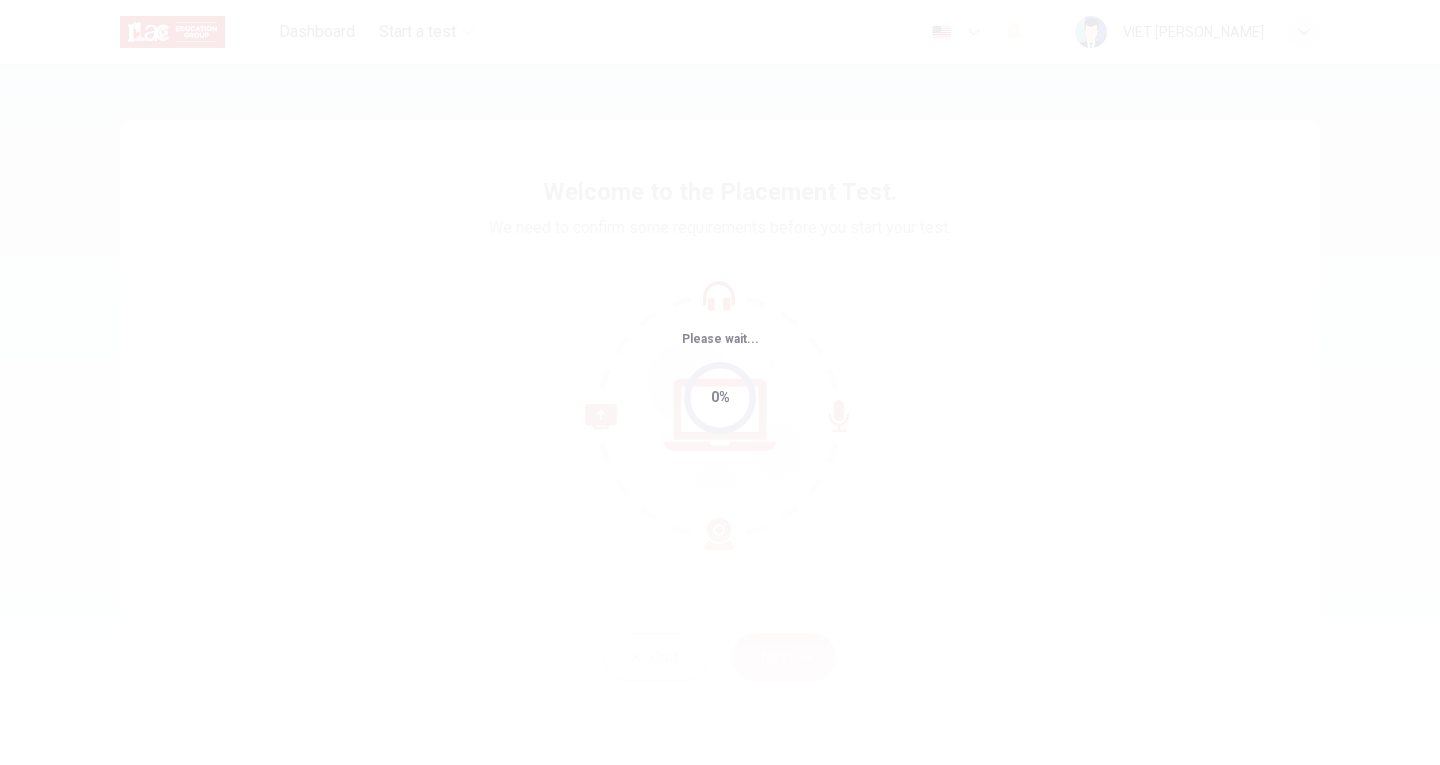 scroll, scrollTop: 0, scrollLeft: 0, axis: both 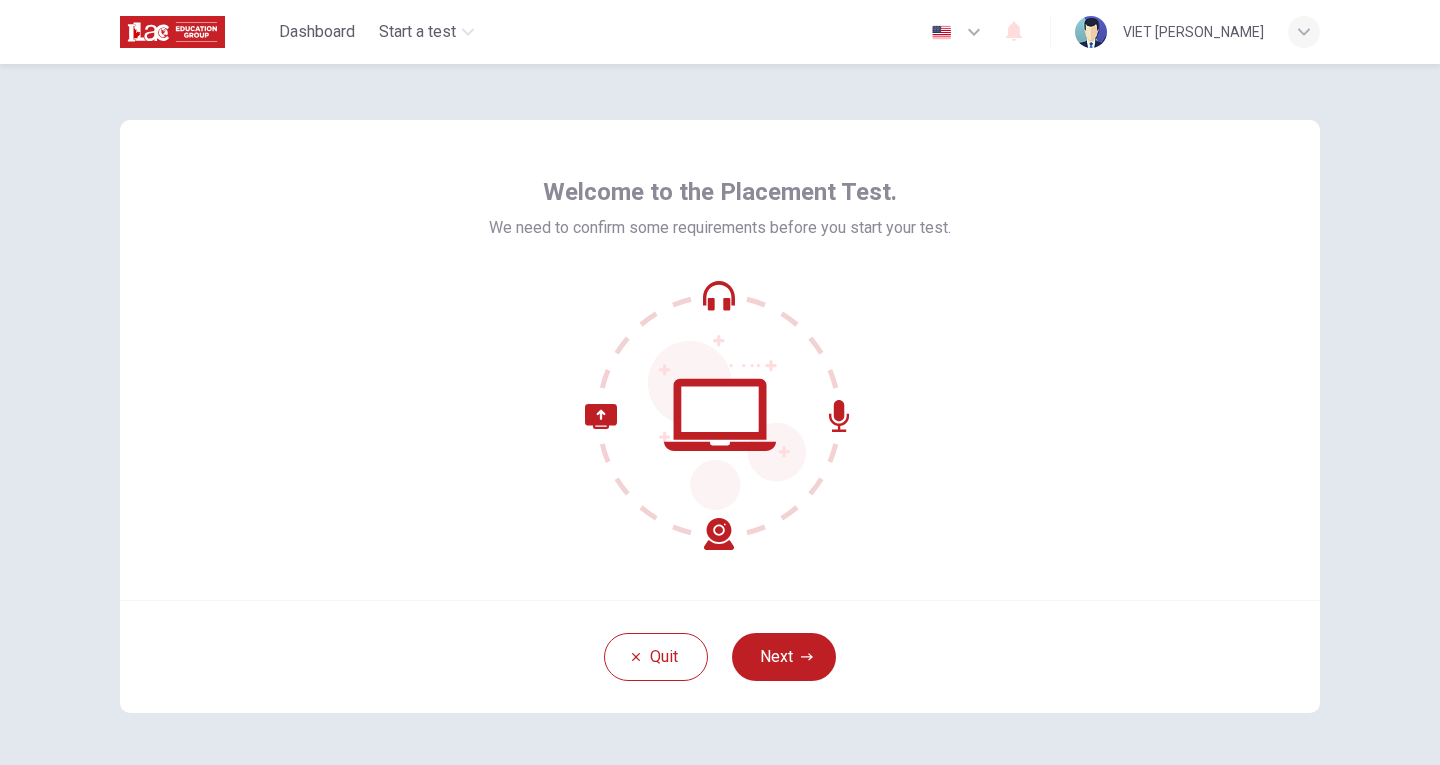 click on "Welcome to the Placement Test. We need to confirm some requirements before you start your test. Quit Next © Copyright  2025" at bounding box center [720, 414] 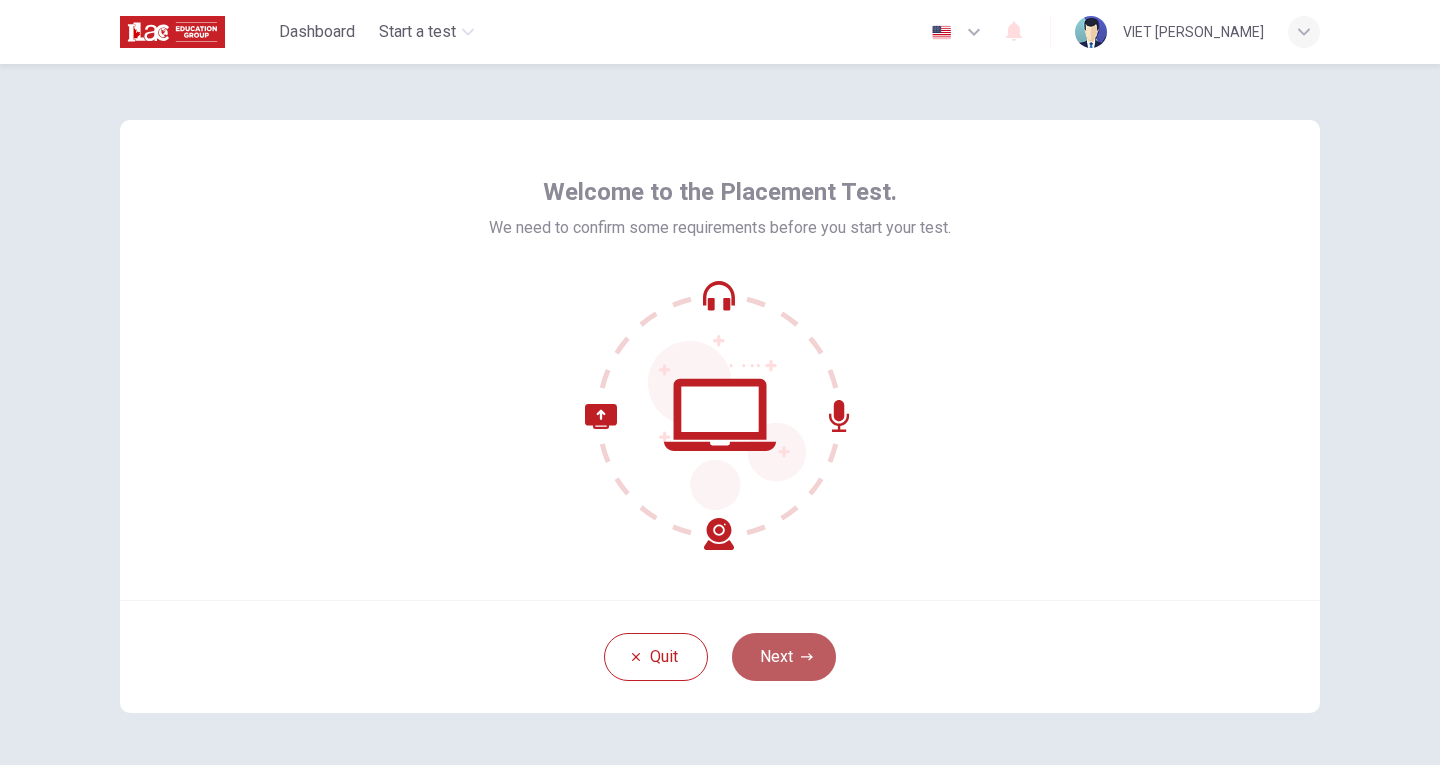 click on "Next" at bounding box center (784, 657) 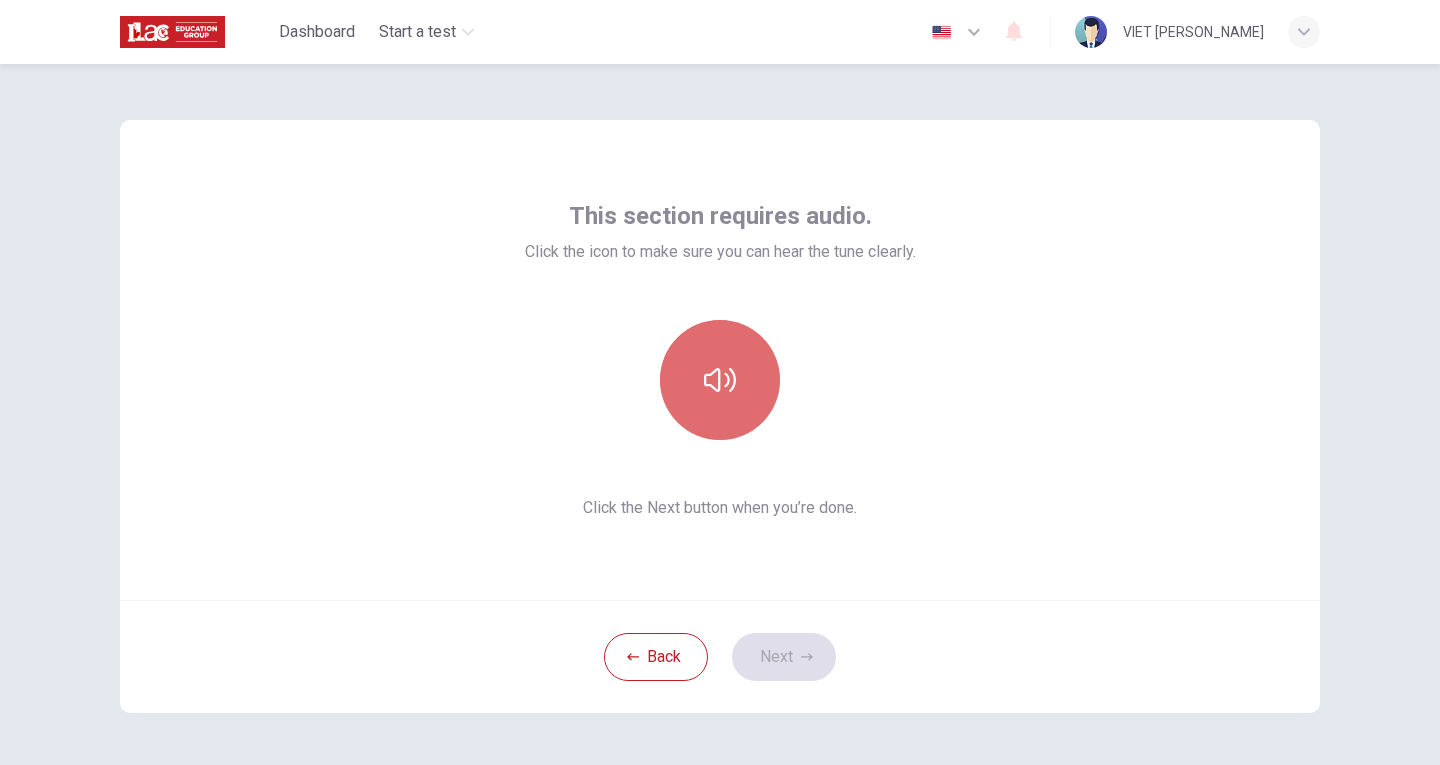 click at bounding box center [720, 380] 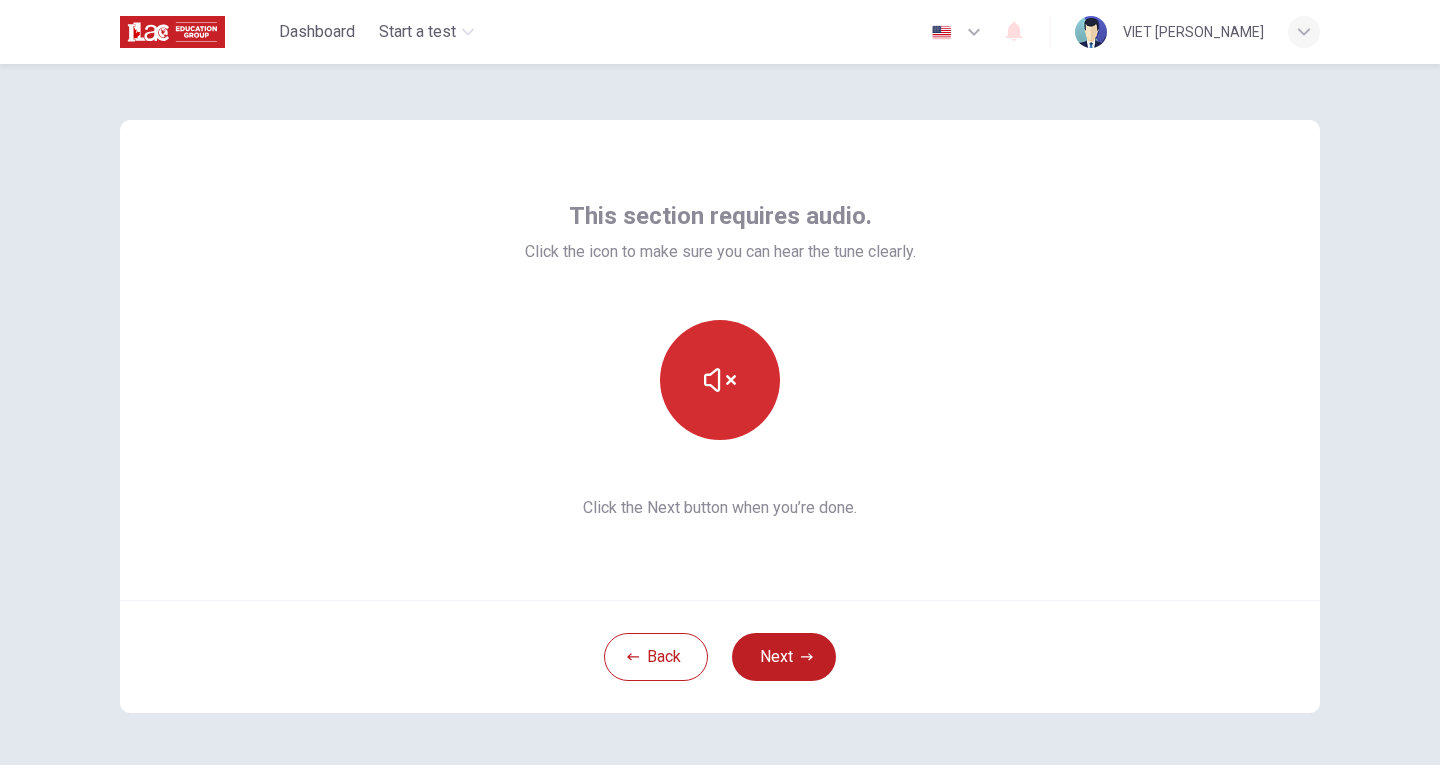 type 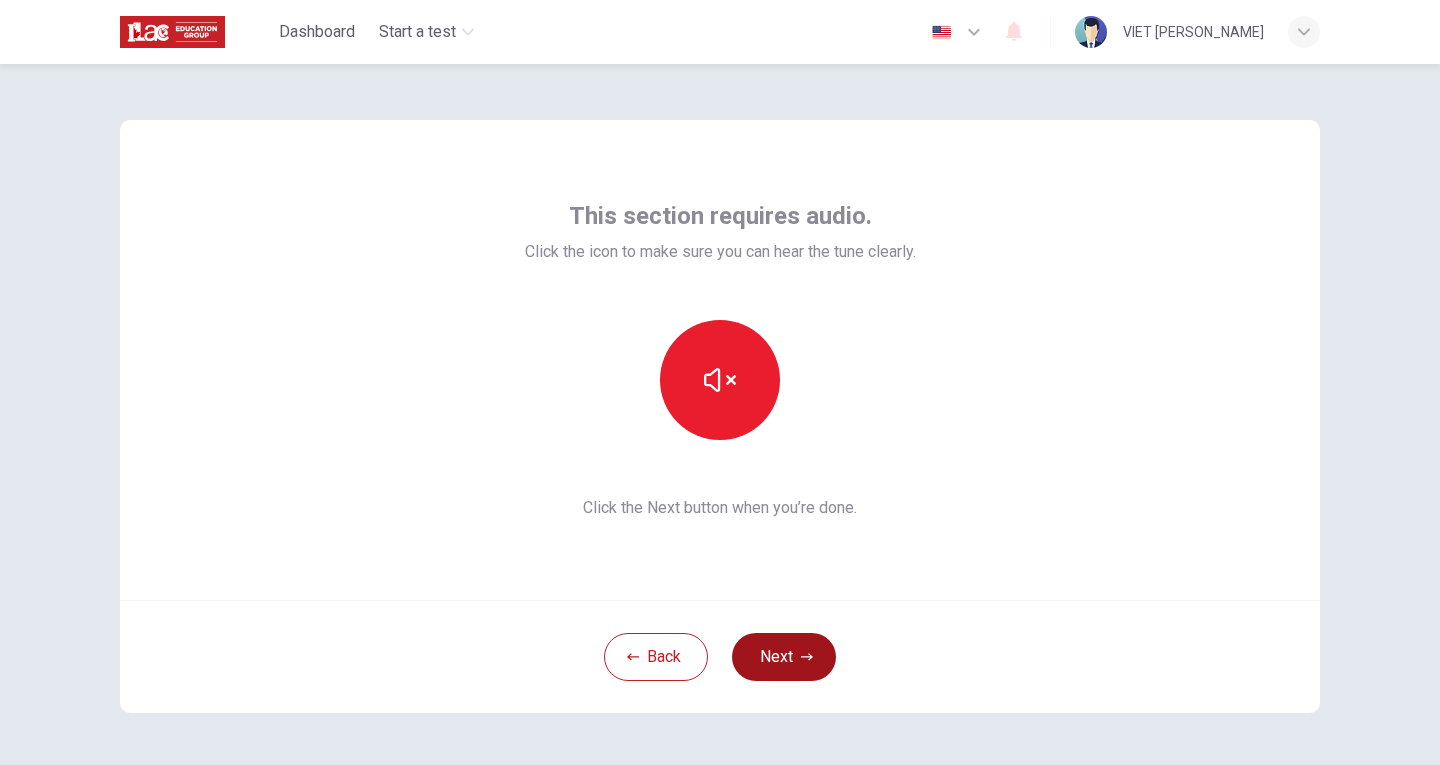 click on "Next" at bounding box center [784, 657] 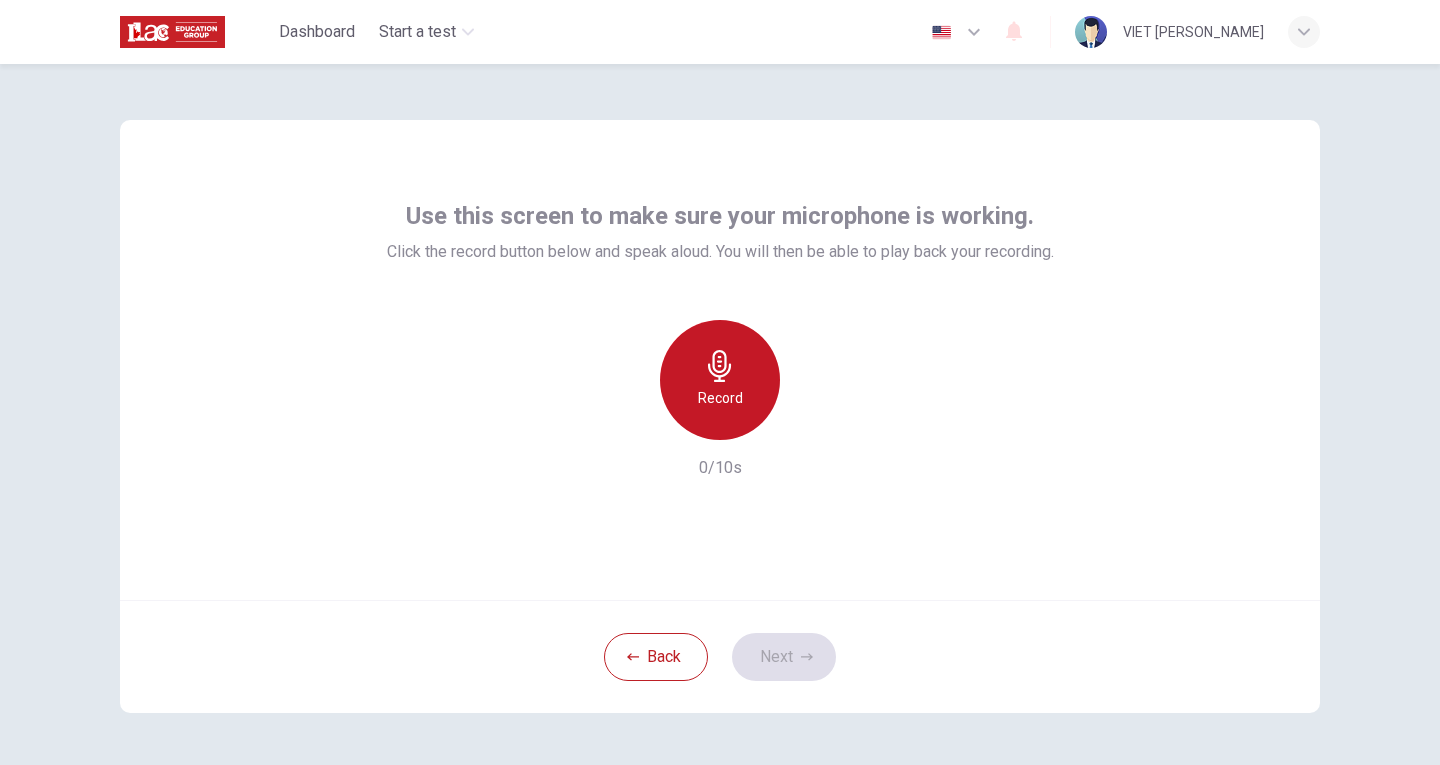 click on "Record" at bounding box center [720, 380] 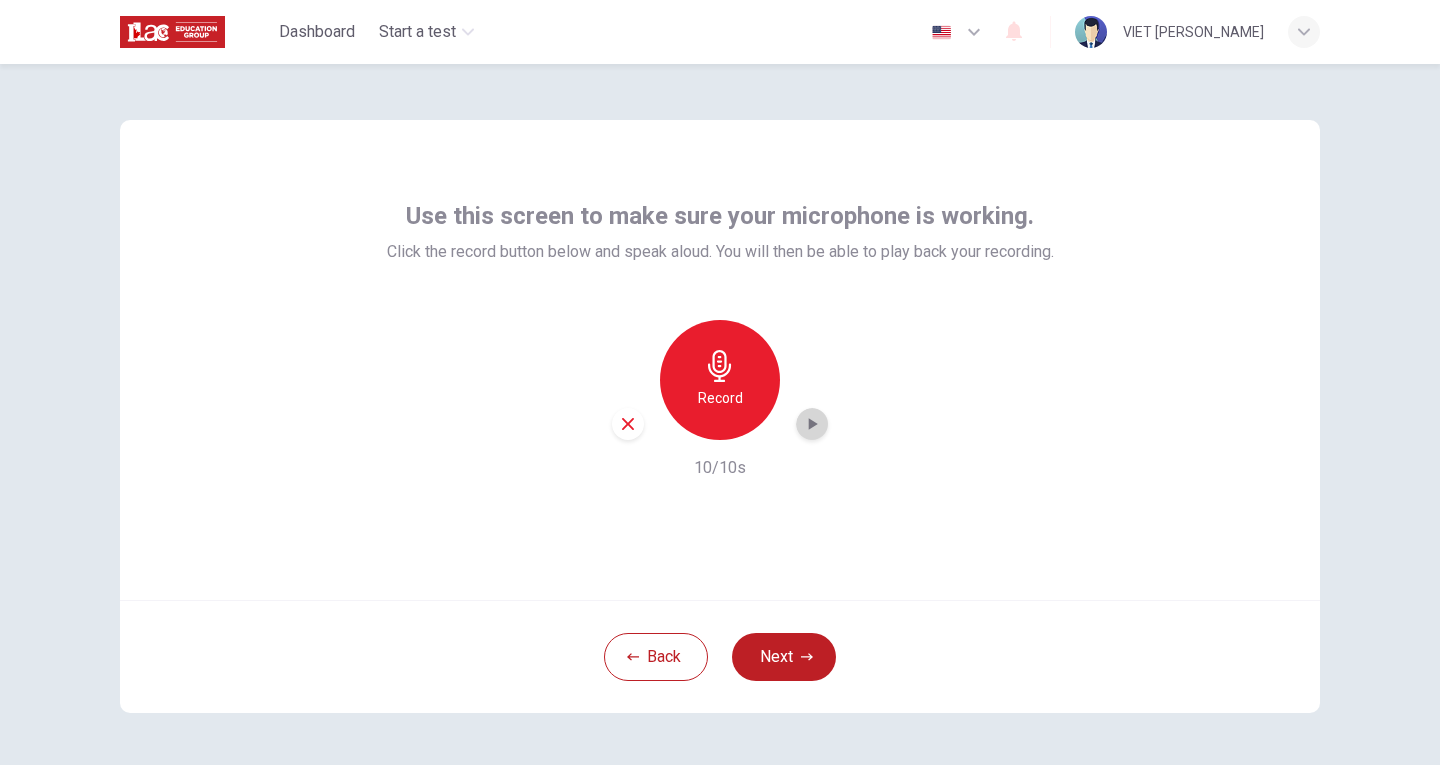 click 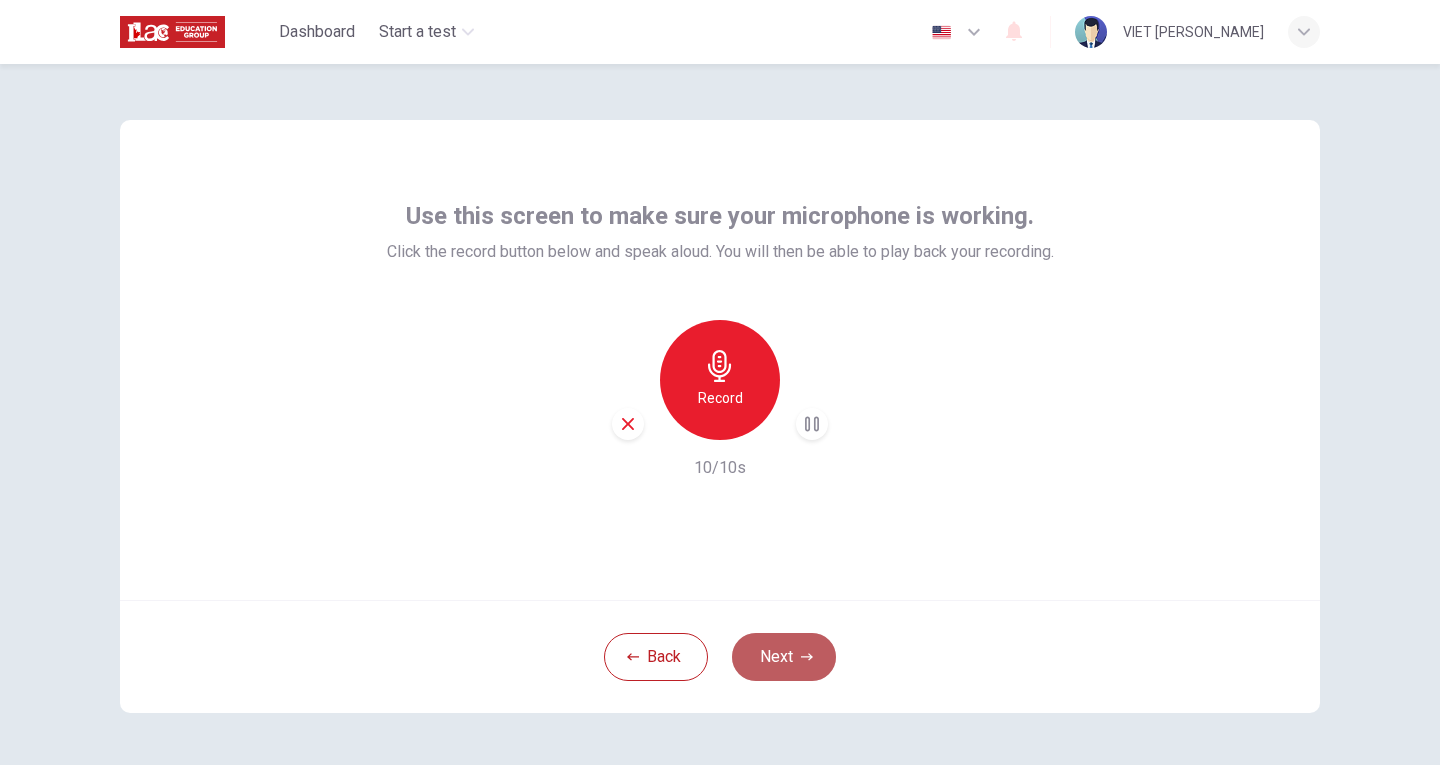 click on "Next" at bounding box center (784, 657) 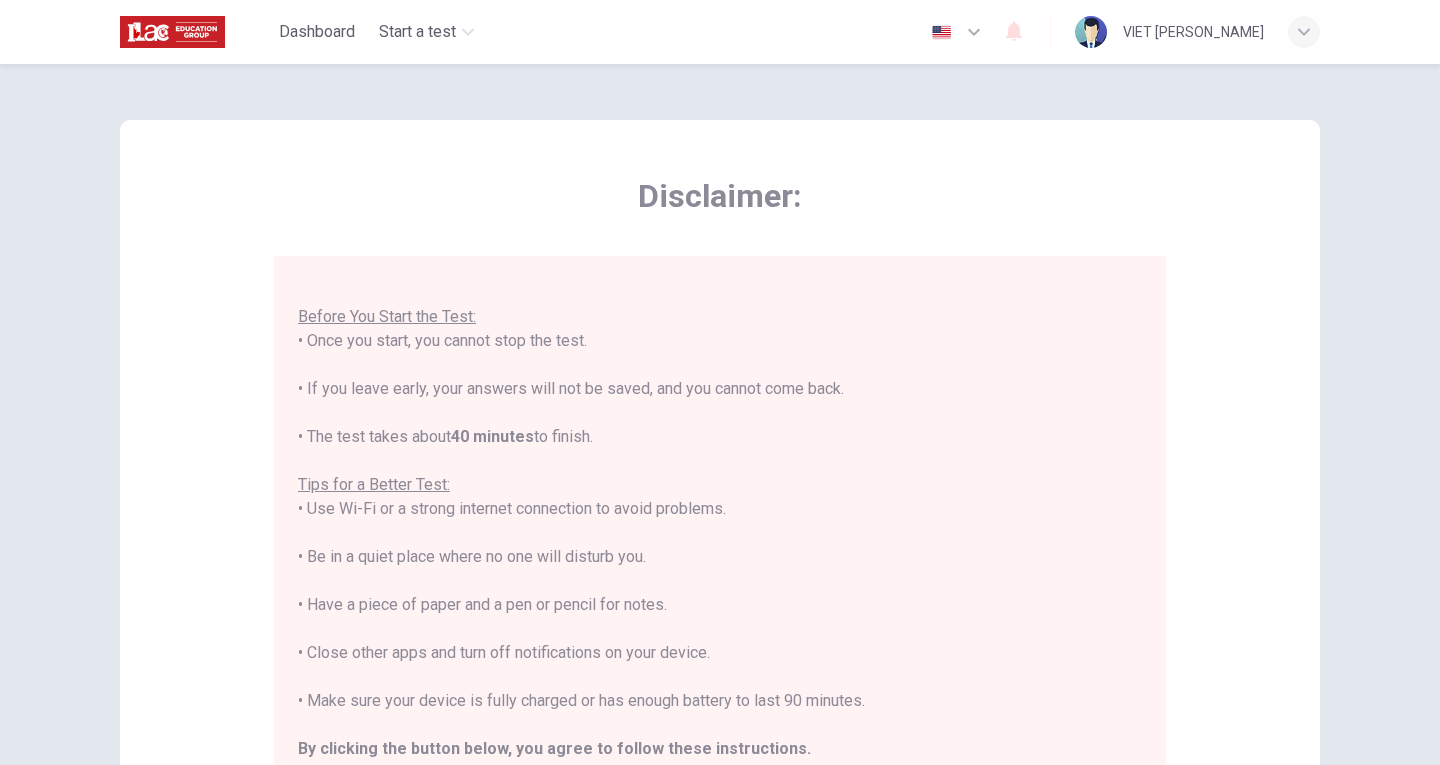 scroll, scrollTop: 23, scrollLeft: 0, axis: vertical 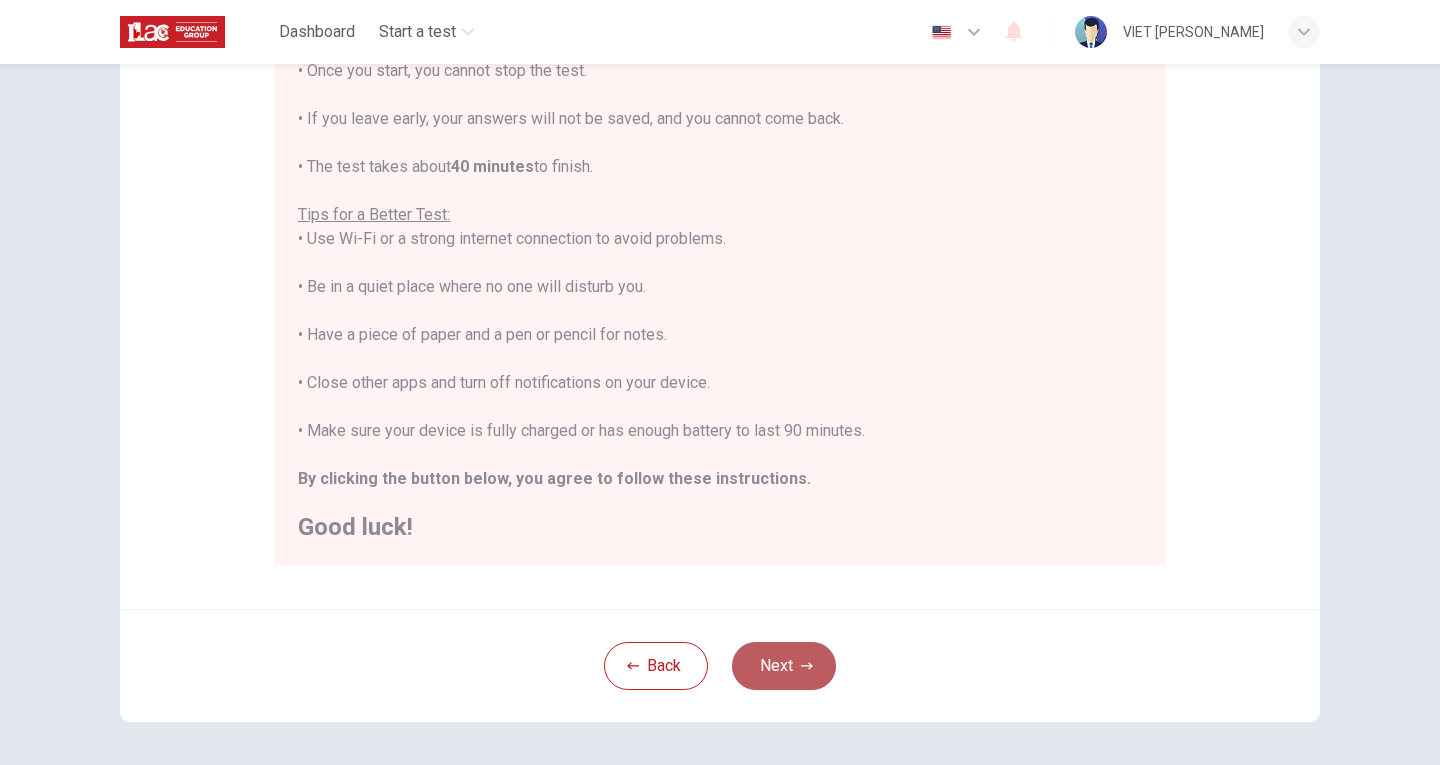 click on "Next" at bounding box center [784, 666] 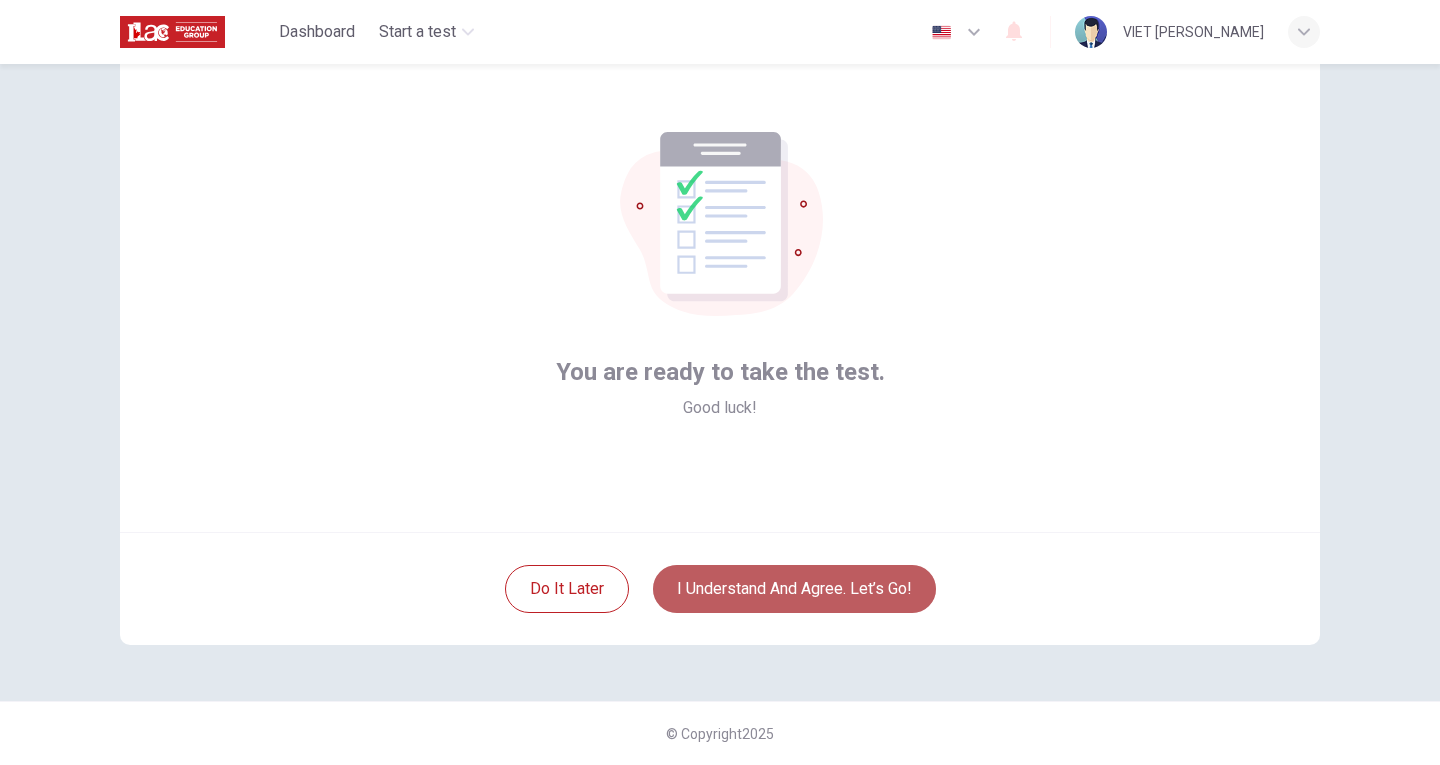 click on "I understand and agree. Let’s go!" at bounding box center [794, 589] 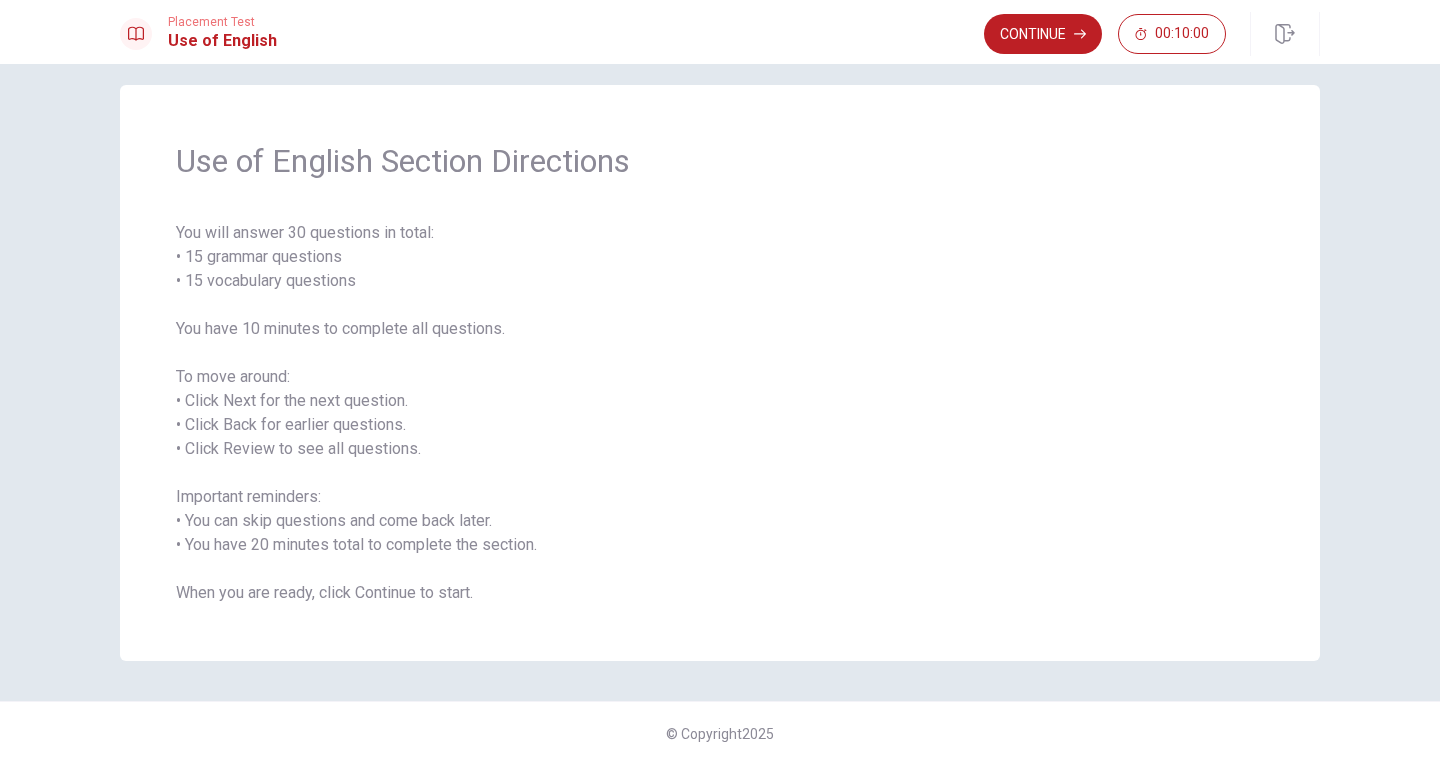 scroll, scrollTop: 0, scrollLeft: 0, axis: both 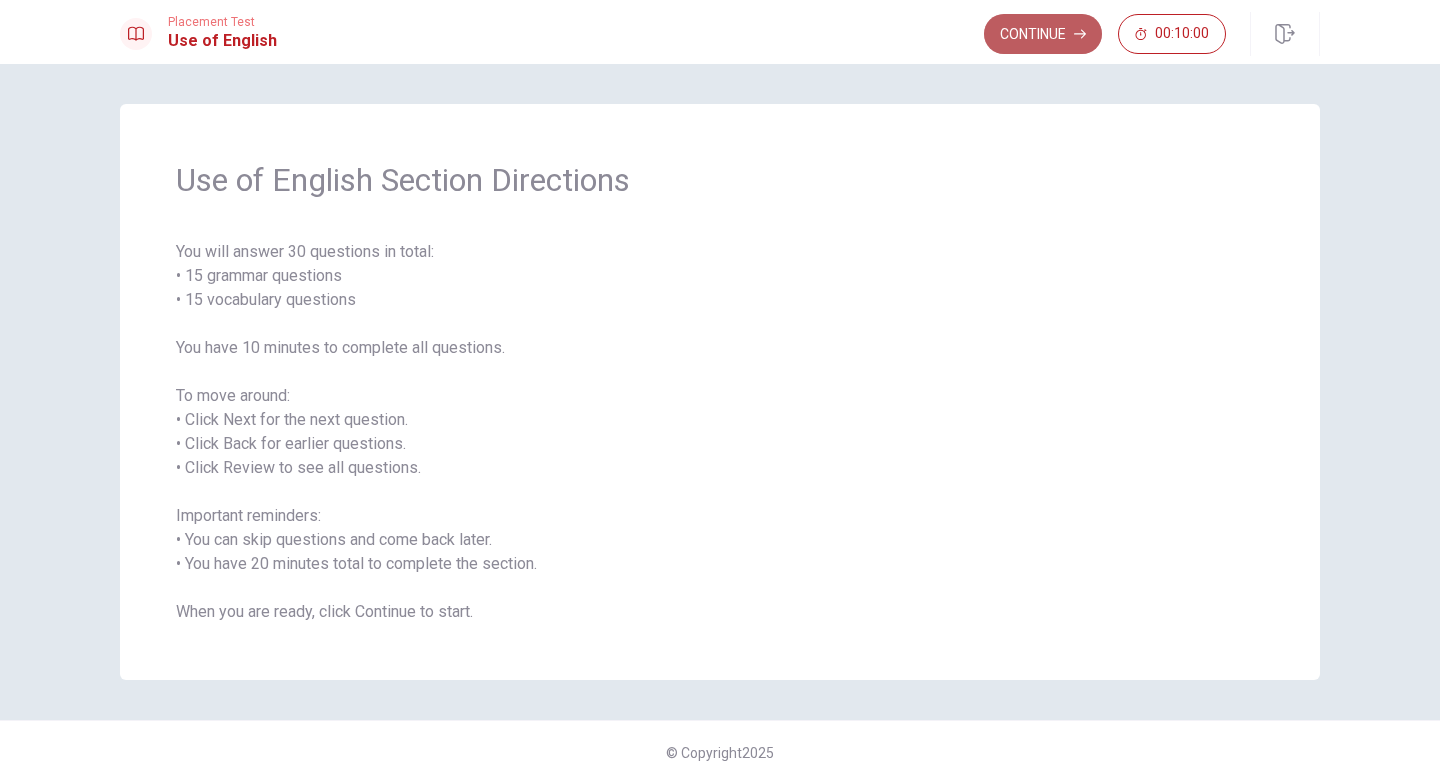 click on "Continue" at bounding box center (1043, 34) 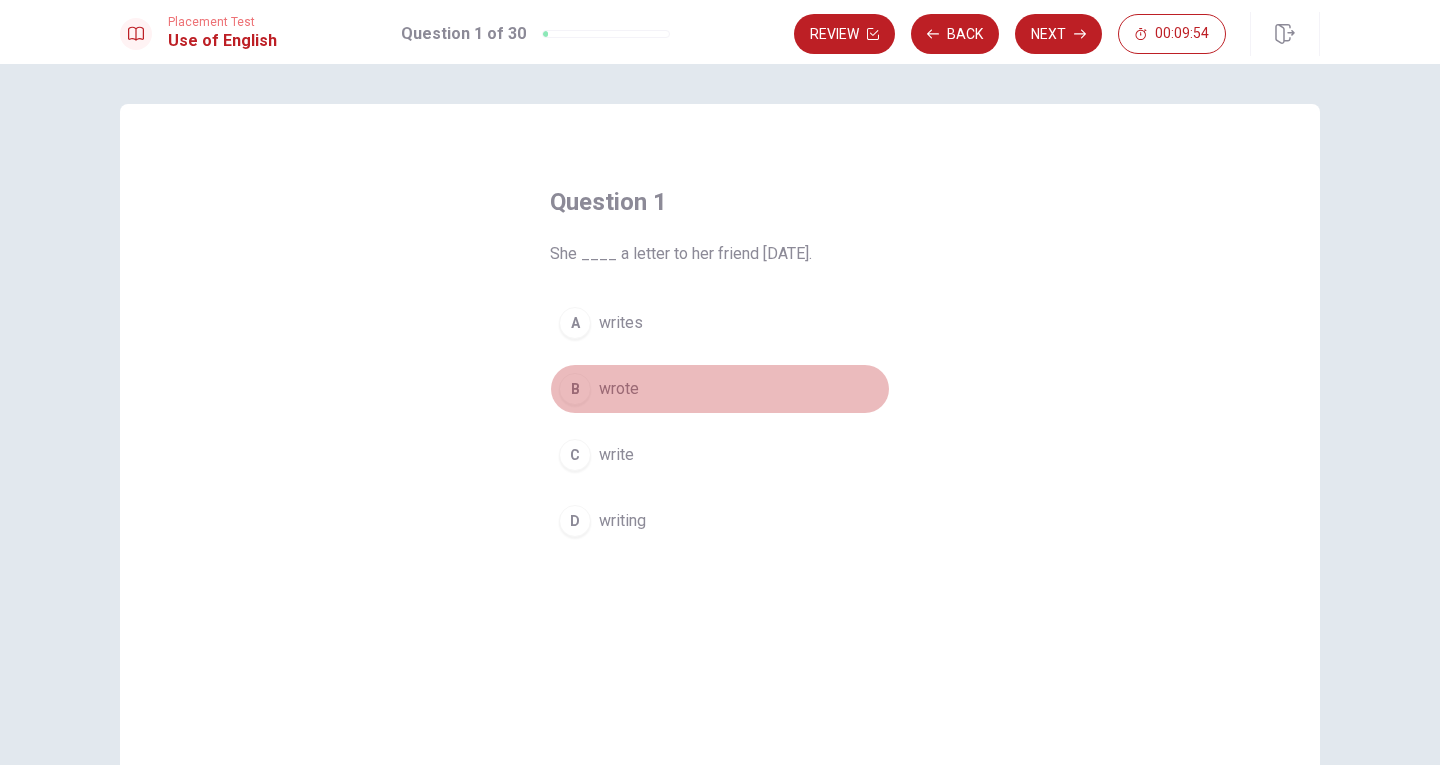 click on "B" at bounding box center (575, 389) 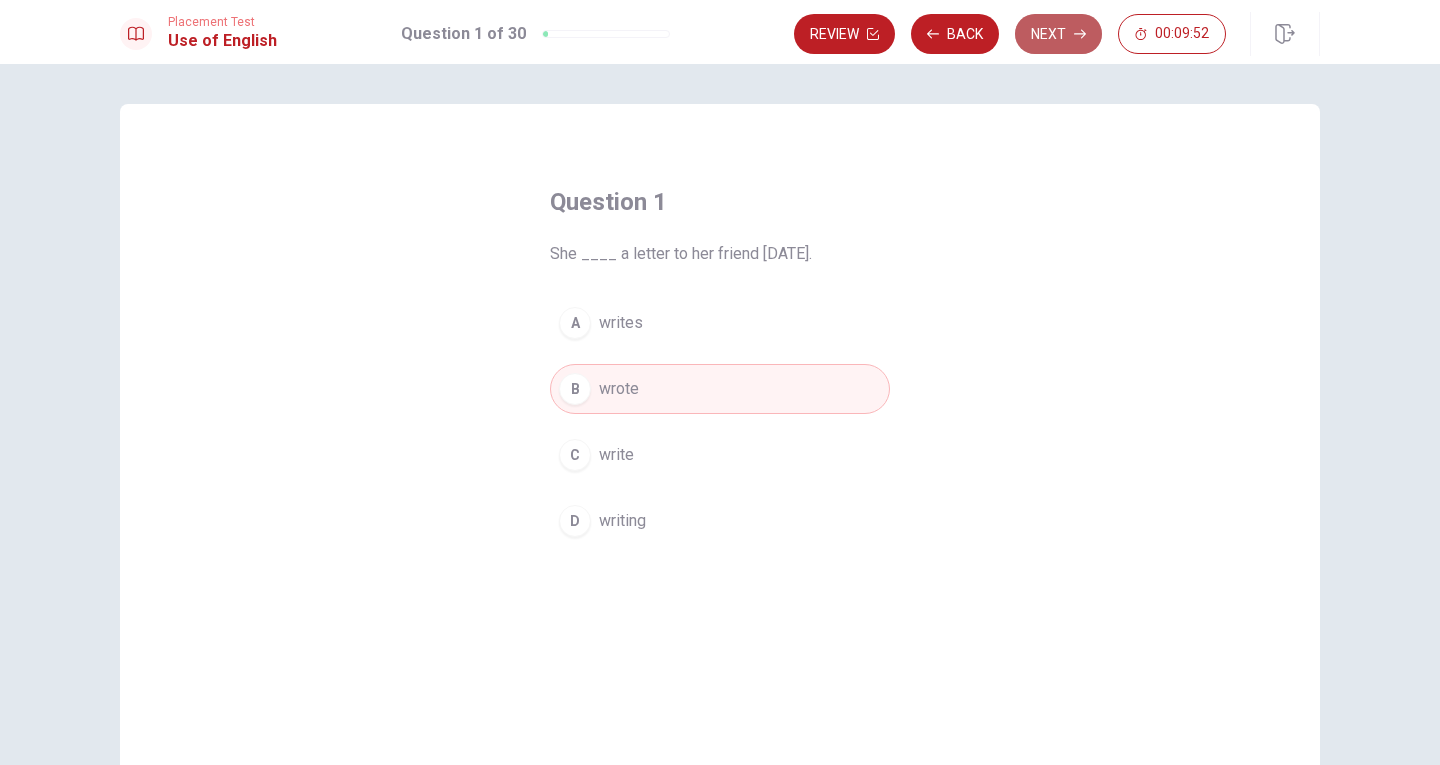 click on "Next" at bounding box center (1058, 34) 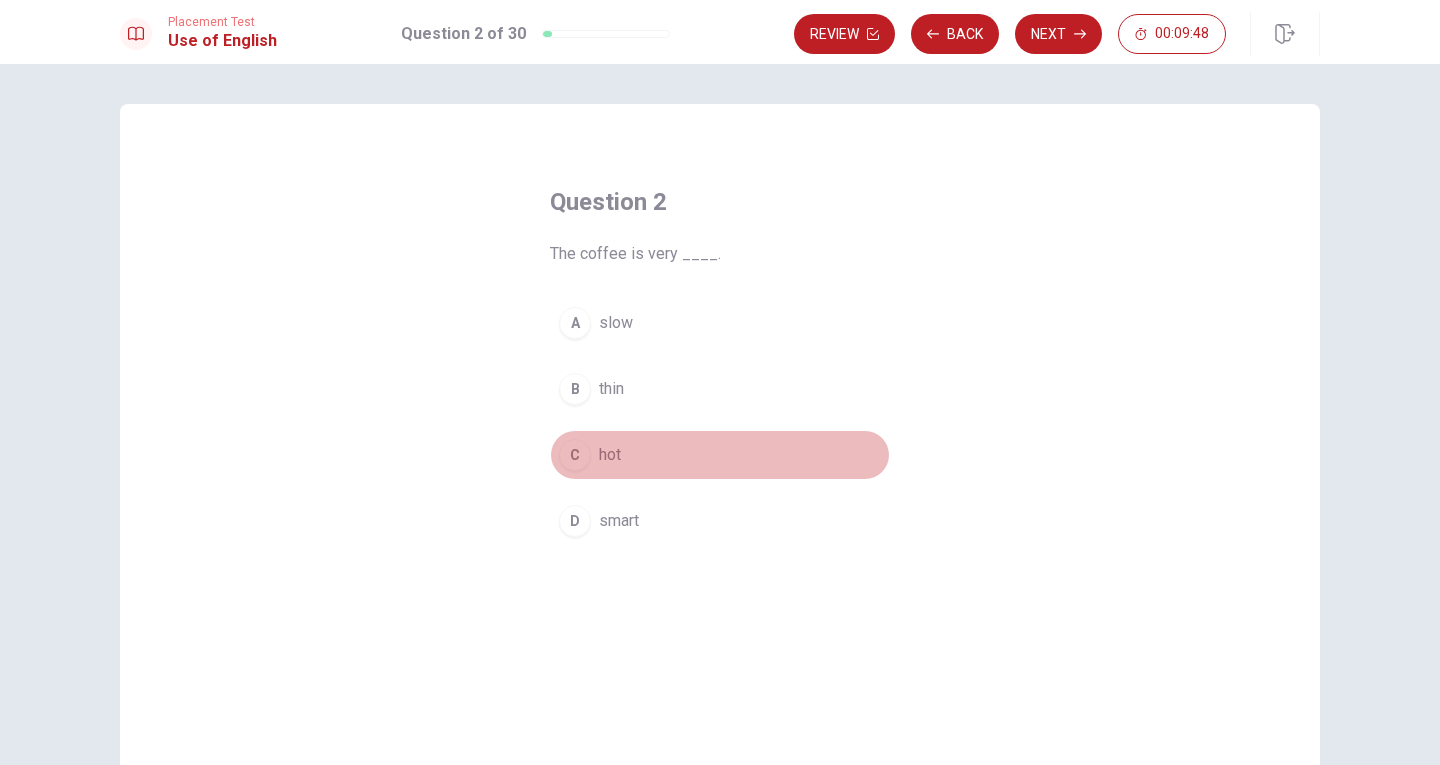 click on "C" at bounding box center (575, 455) 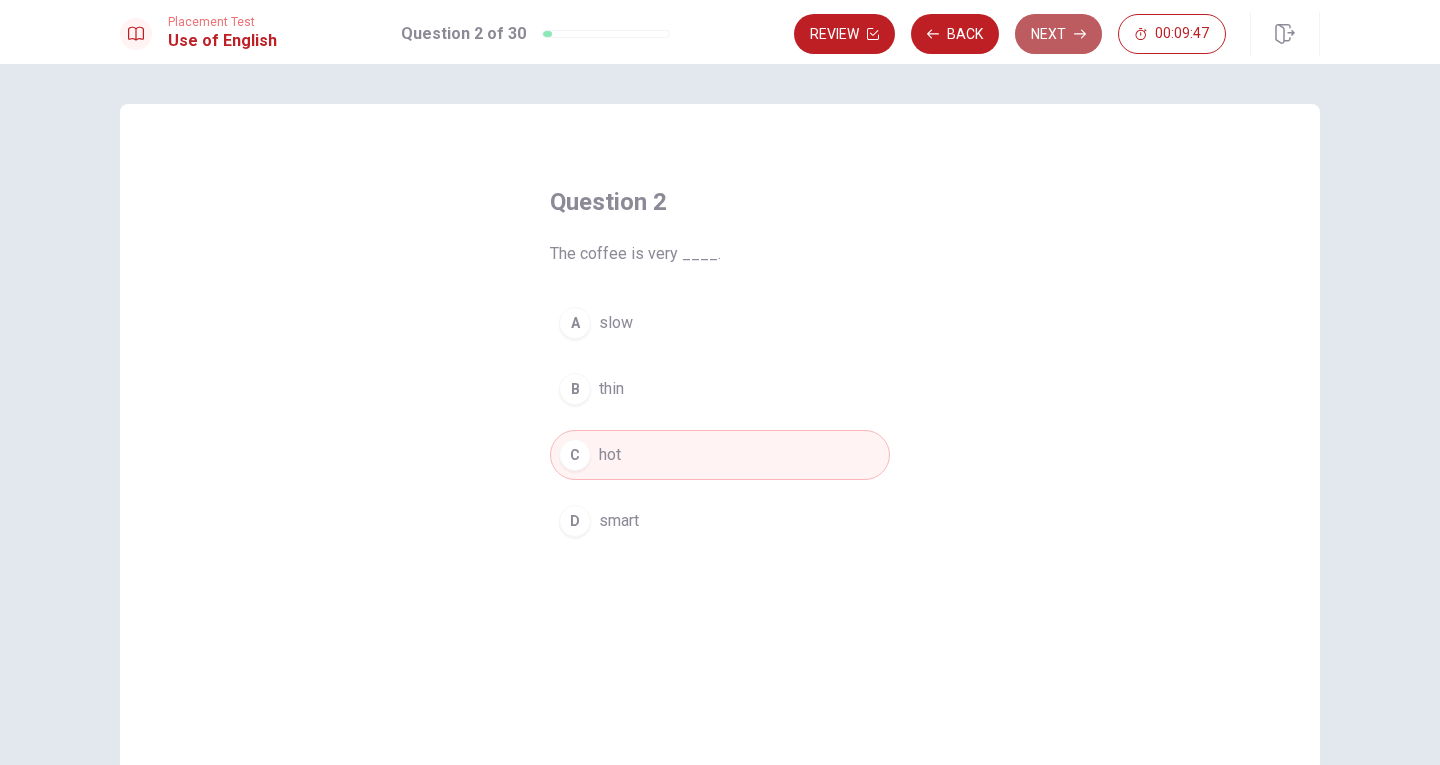 click on "Next" at bounding box center [1058, 34] 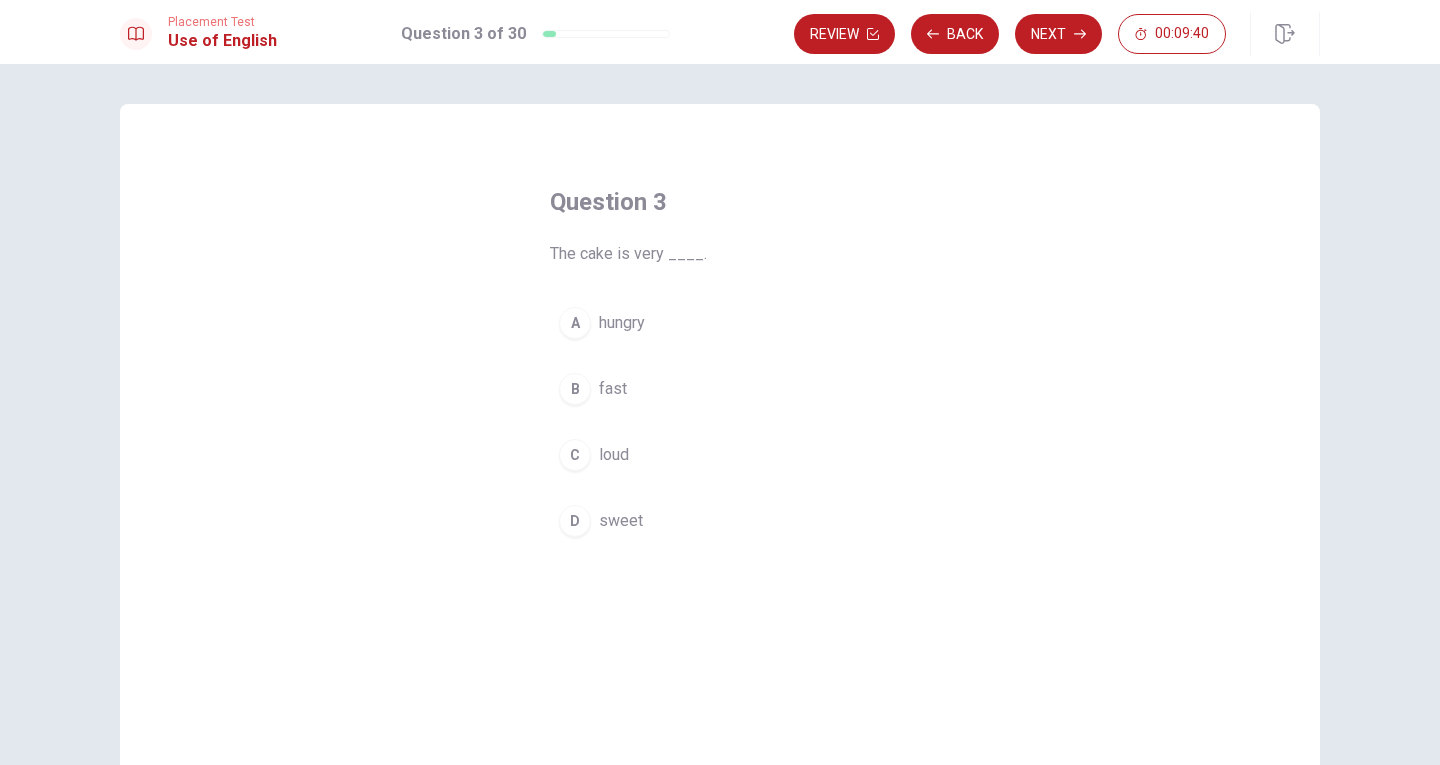 click on "D" at bounding box center [575, 521] 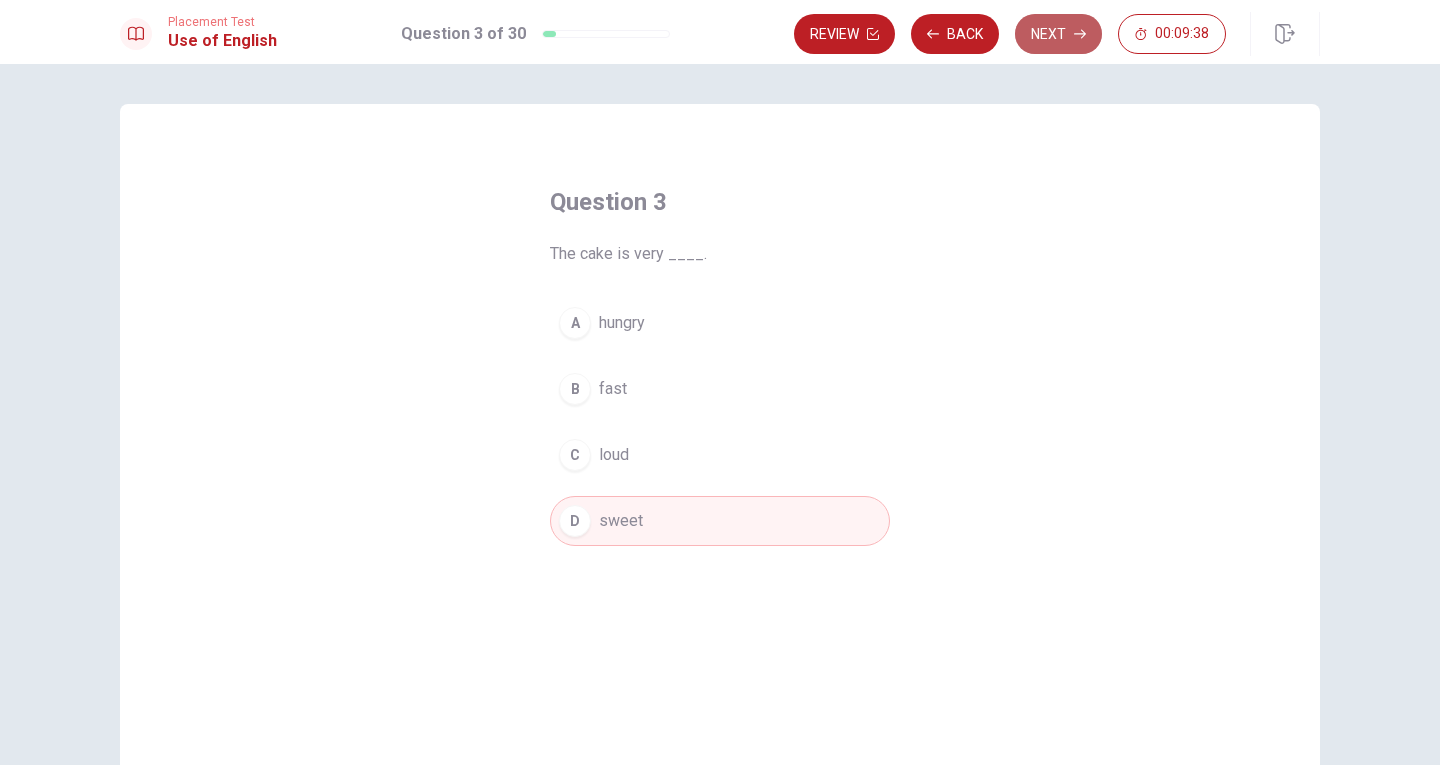 click on "Next" at bounding box center (1058, 34) 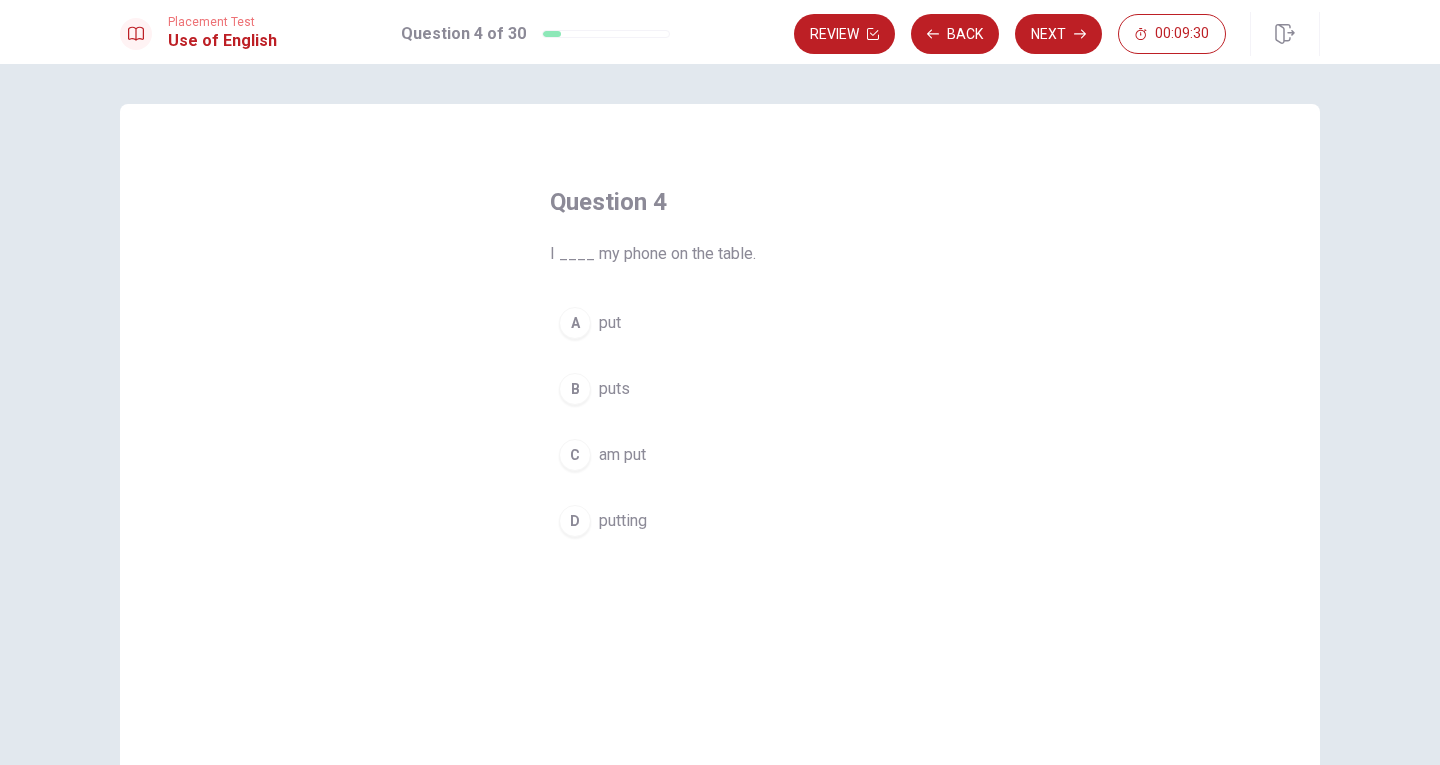 drag, startPoint x: 579, startPoint y: 463, endPoint x: 897, endPoint y: 242, distance: 387.25314 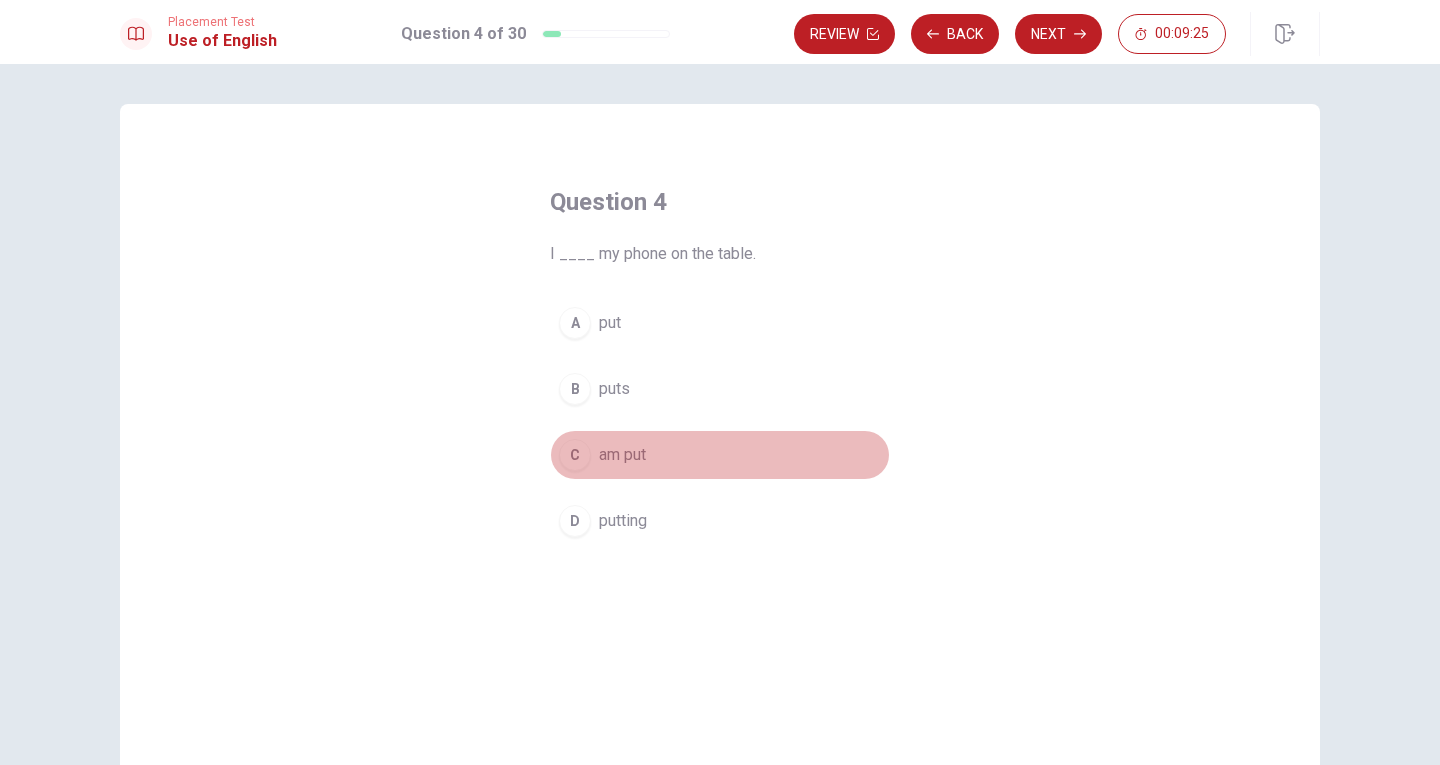 click on "C am put" at bounding box center [720, 455] 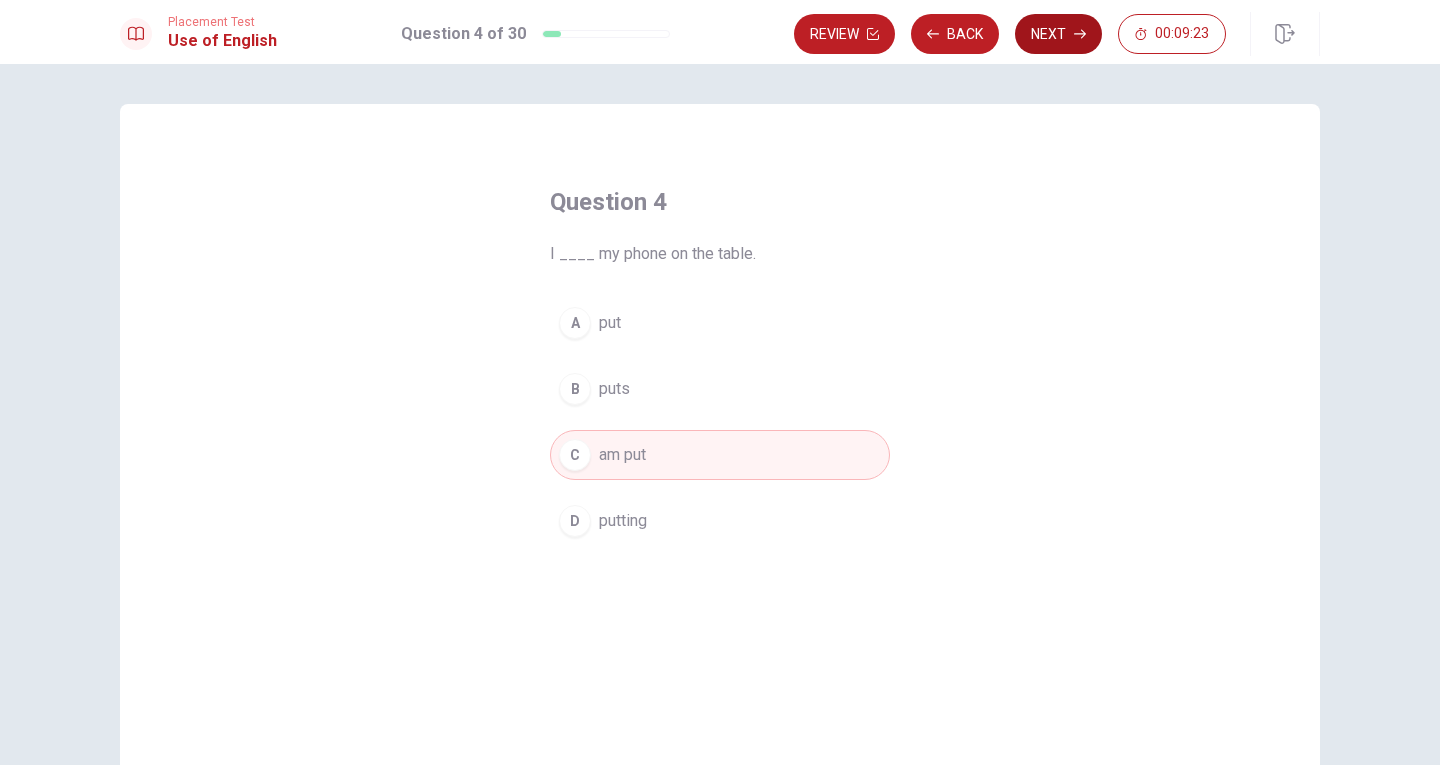click on "Next" at bounding box center [1058, 34] 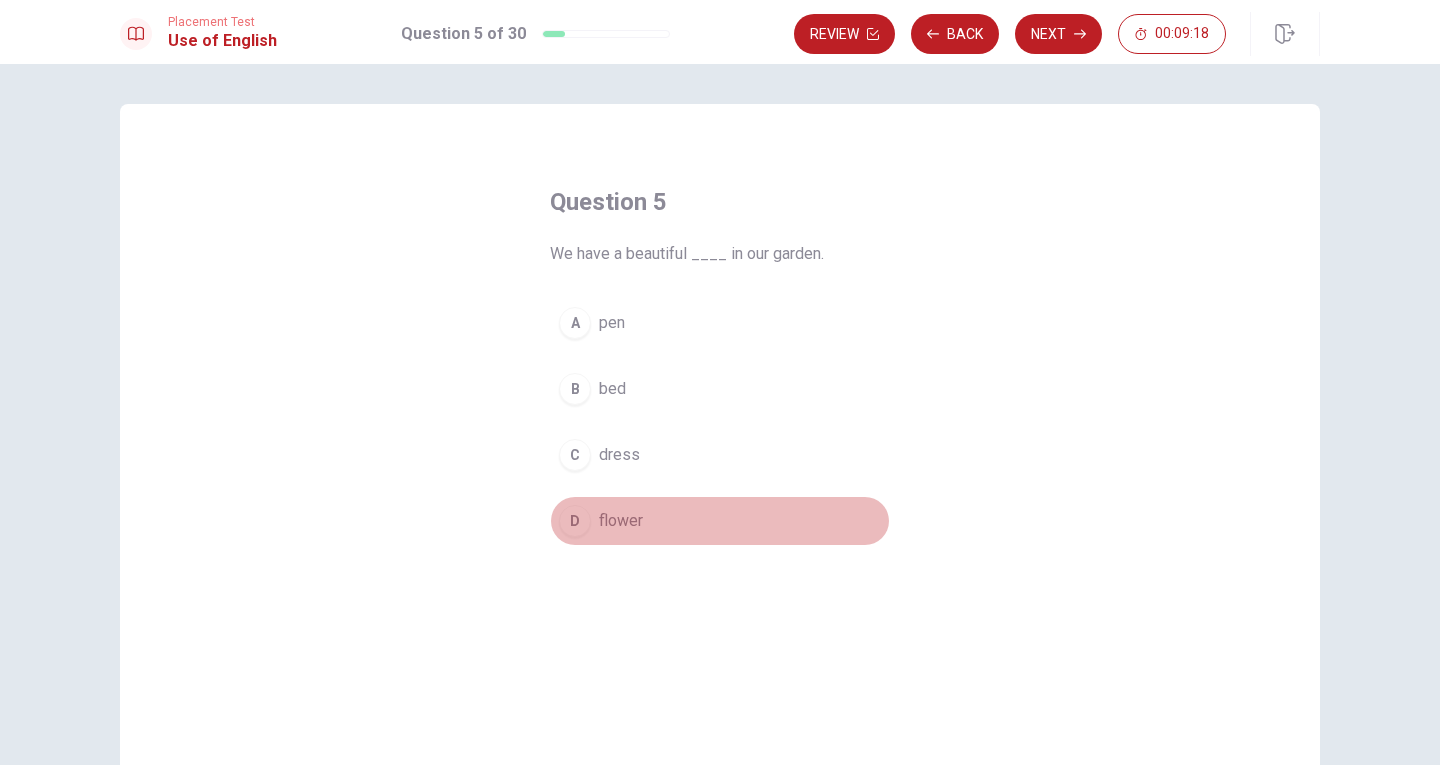 click on "D" at bounding box center (575, 521) 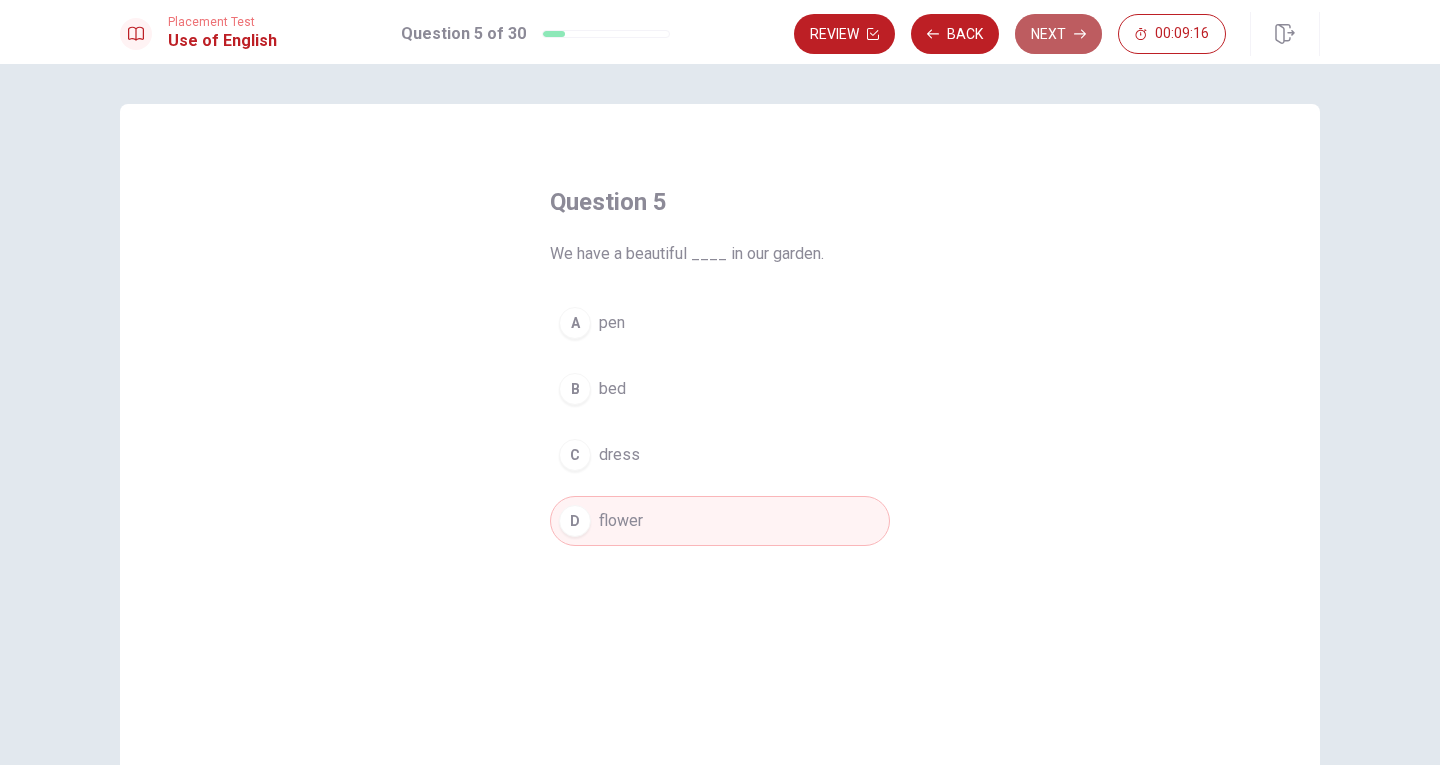 click on "Next" at bounding box center [1058, 34] 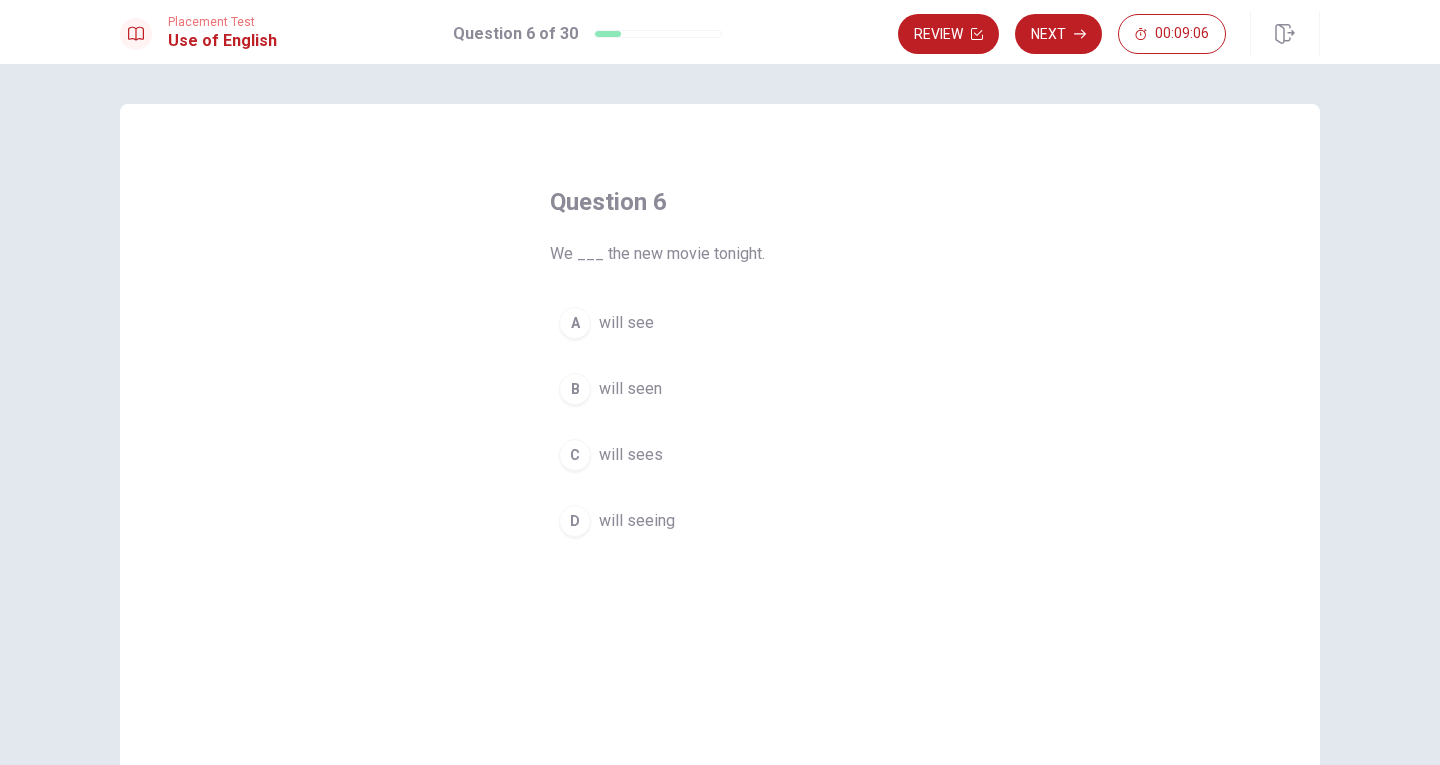 click on "B" at bounding box center (575, 389) 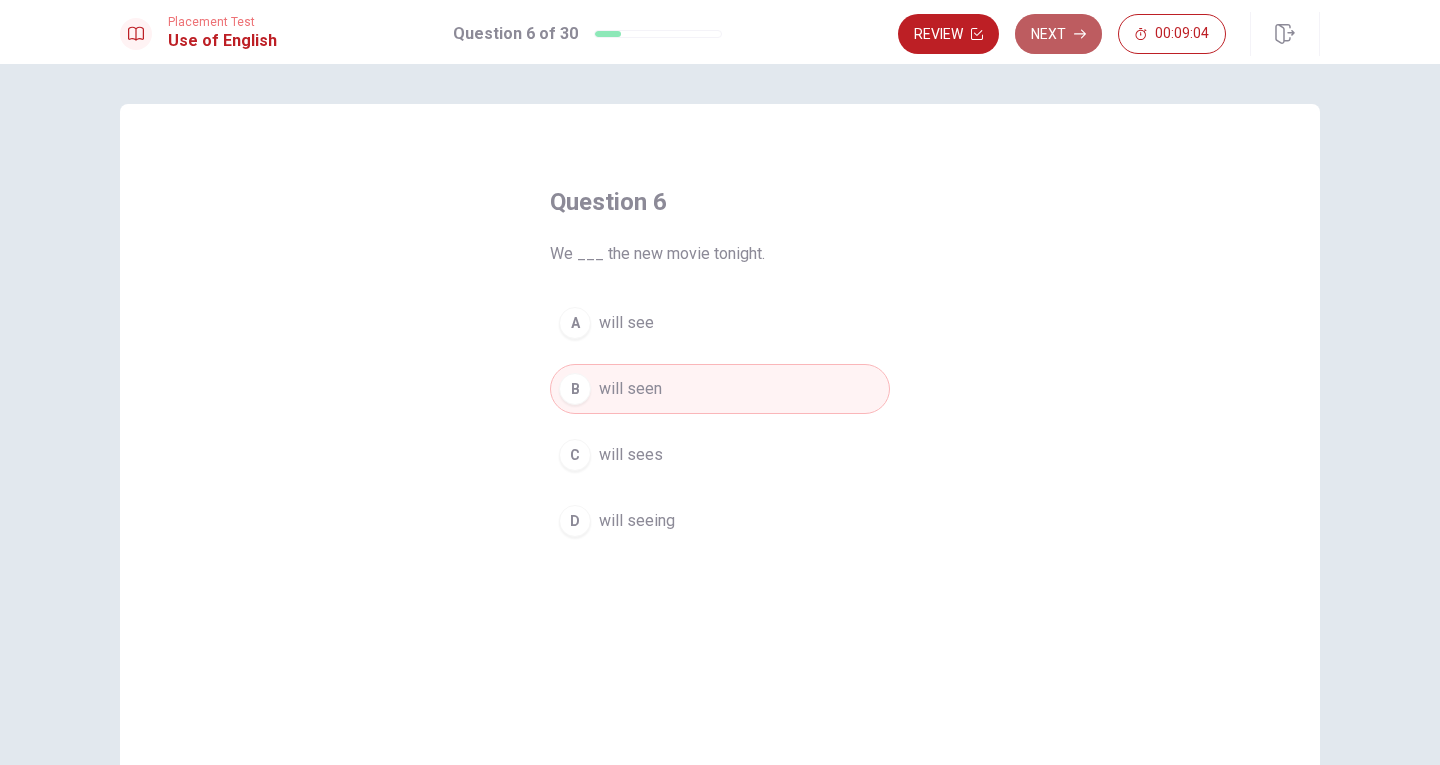 click on "Next" at bounding box center (1058, 34) 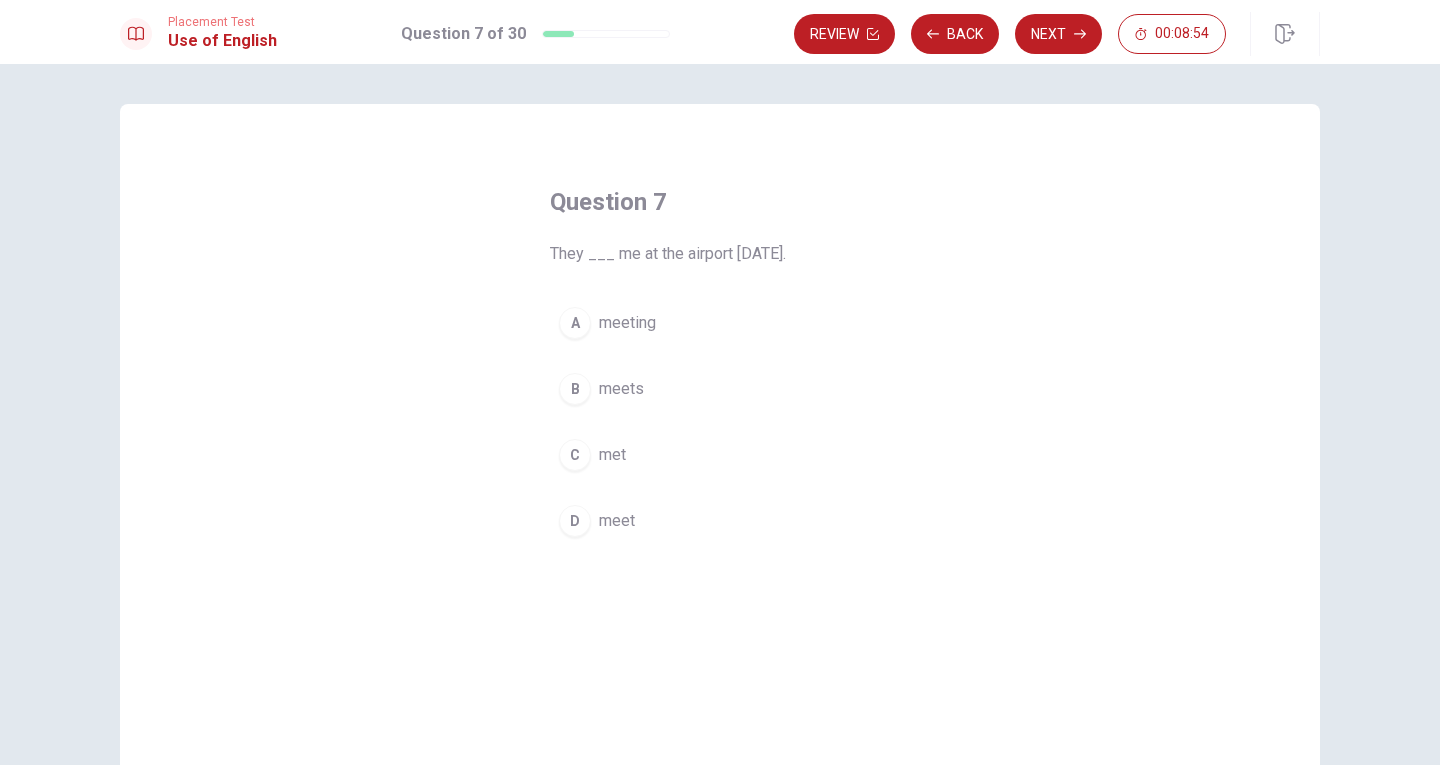 click on "C" at bounding box center [575, 455] 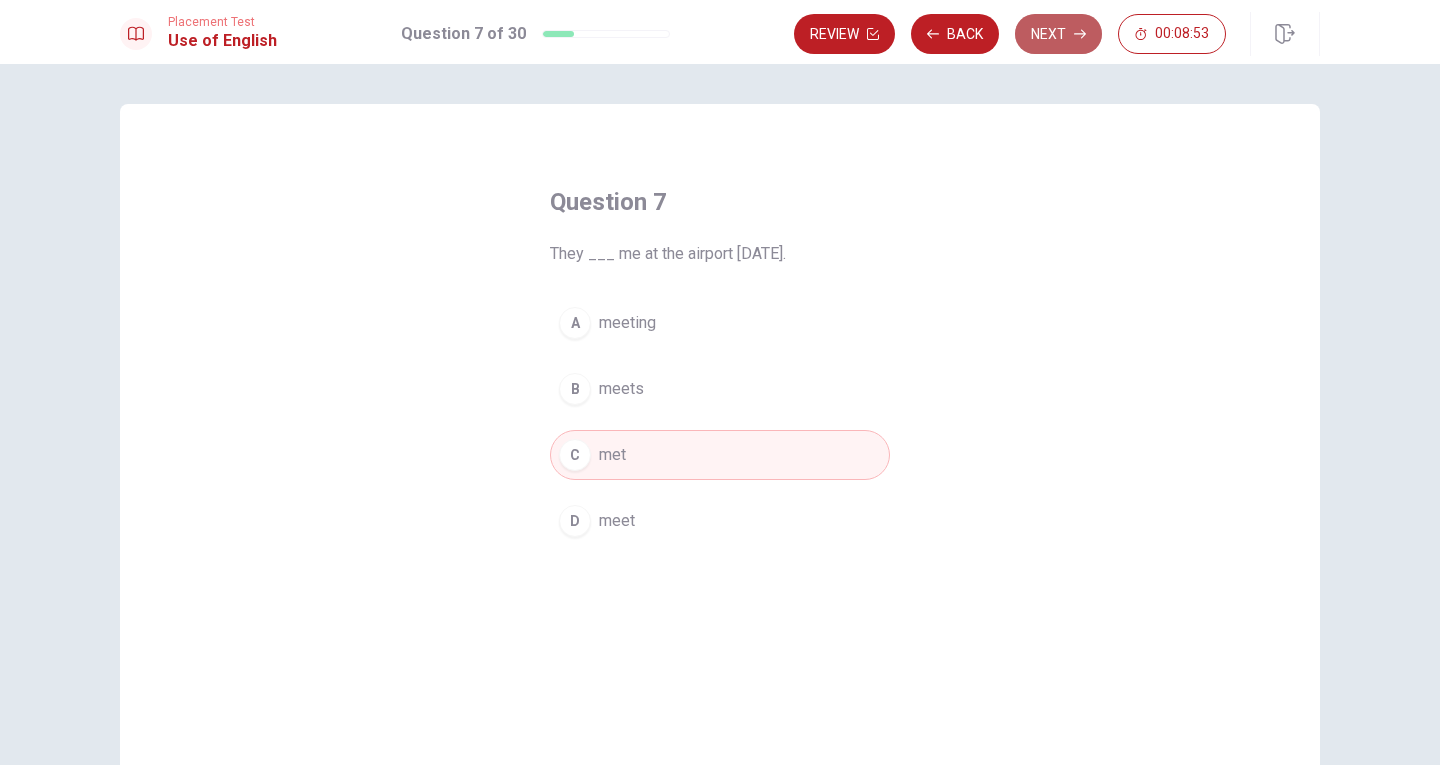 click on "Next" at bounding box center (1058, 34) 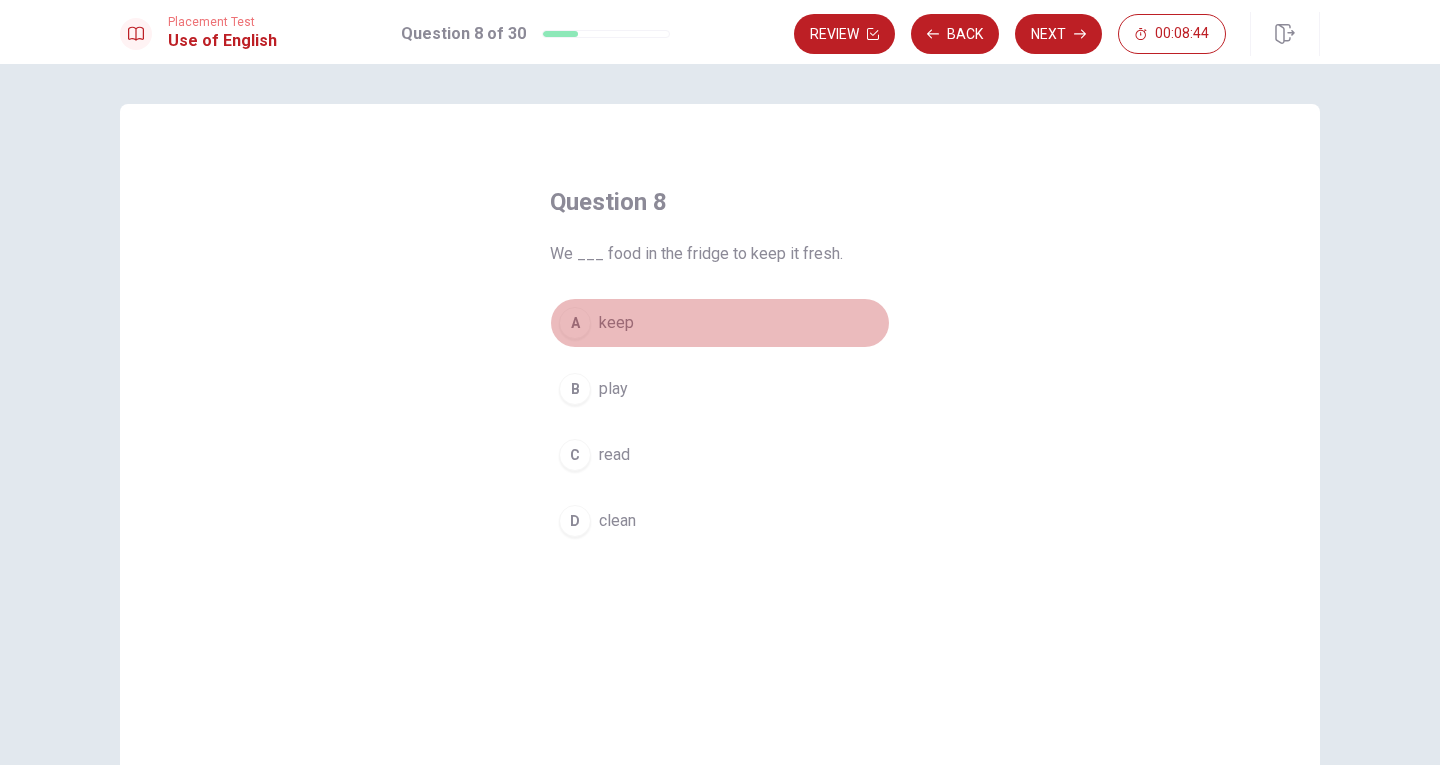 click on "A" at bounding box center [575, 323] 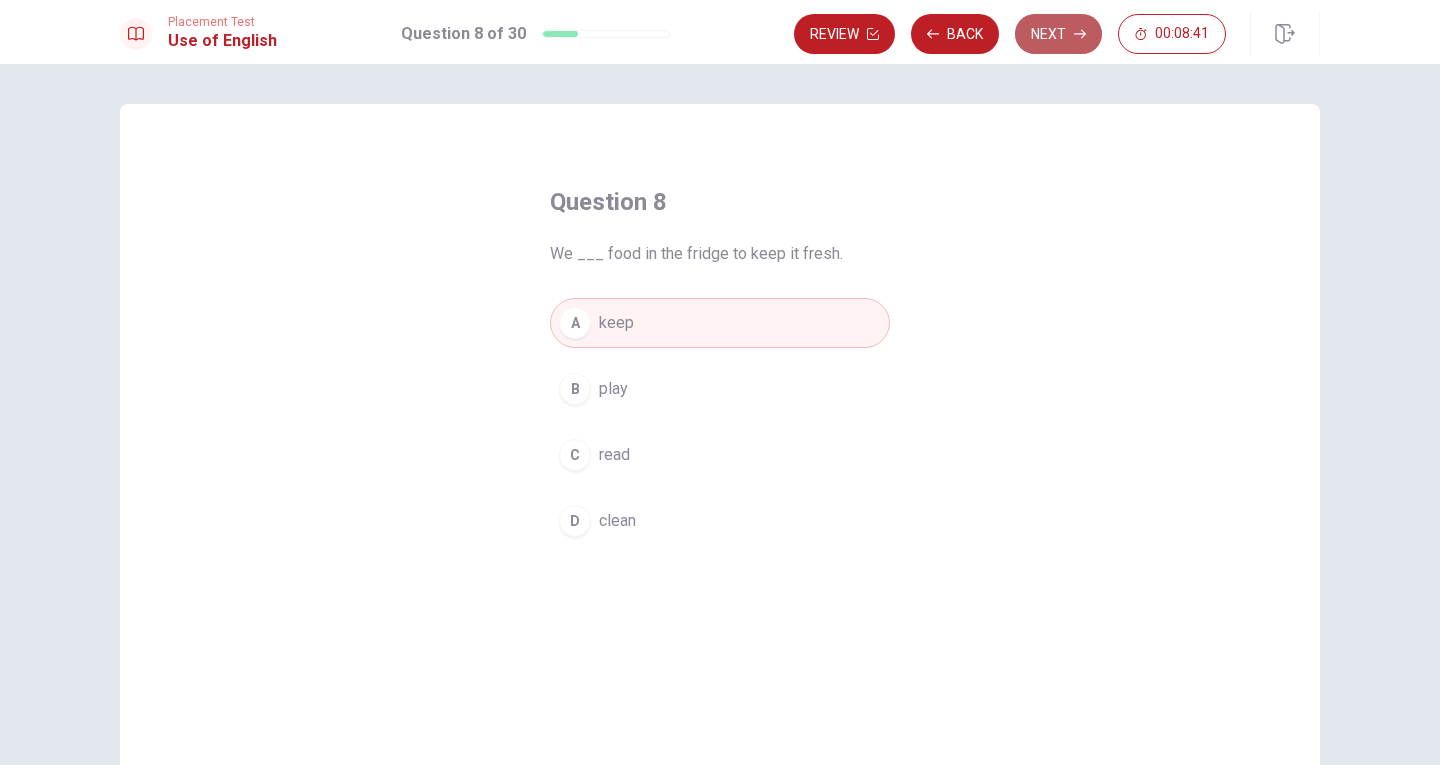 click on "Next" at bounding box center [1058, 34] 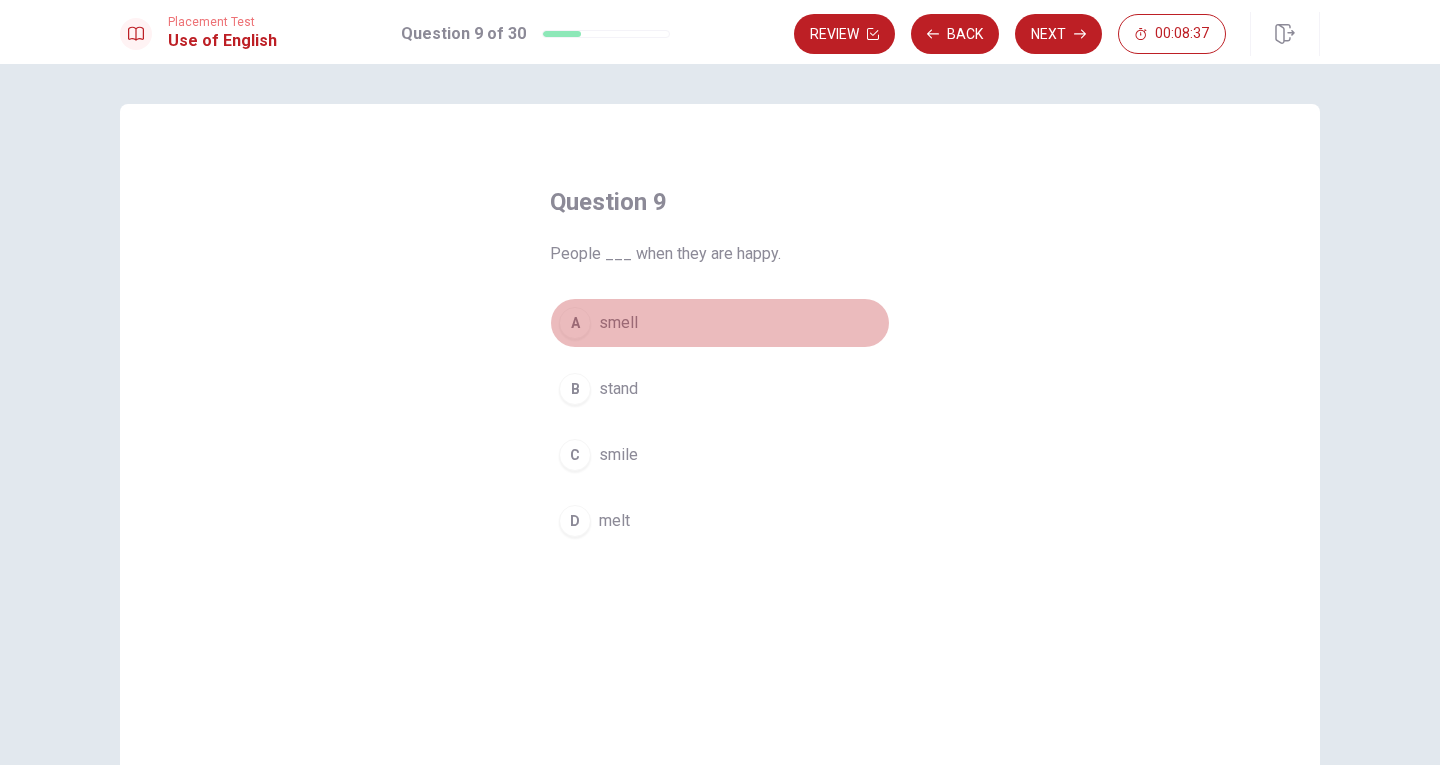 click on "A smell" at bounding box center [720, 323] 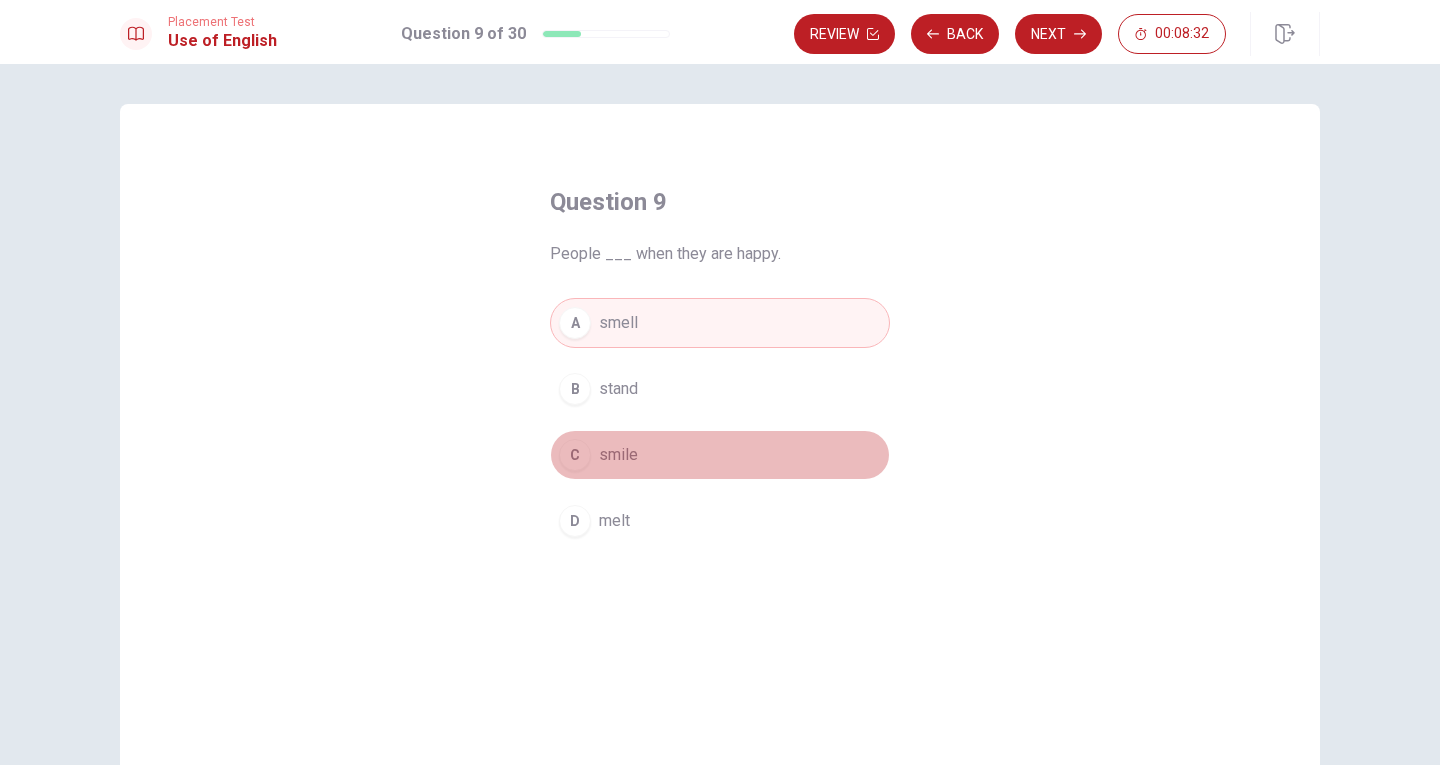 click on "C smile" at bounding box center [720, 455] 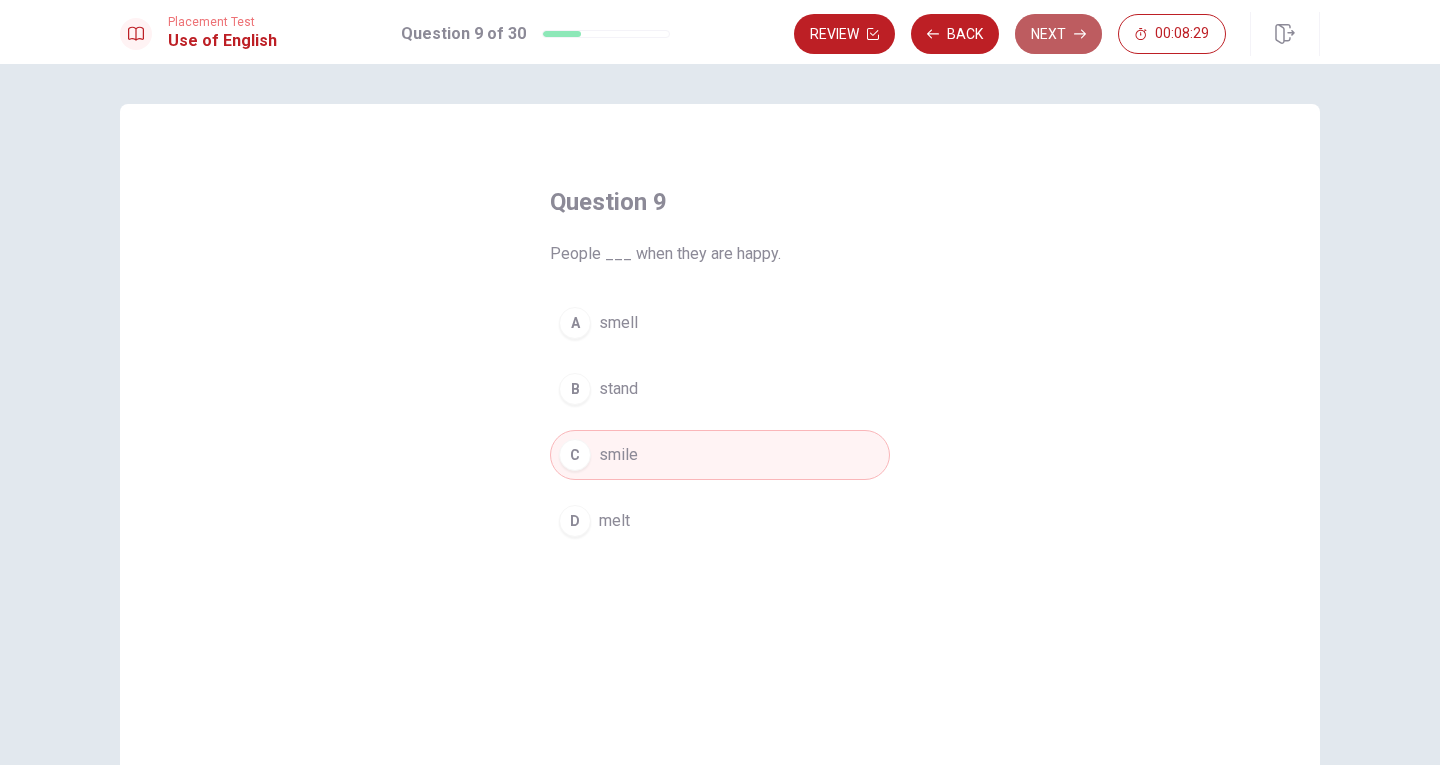 click on "Next" at bounding box center (1058, 34) 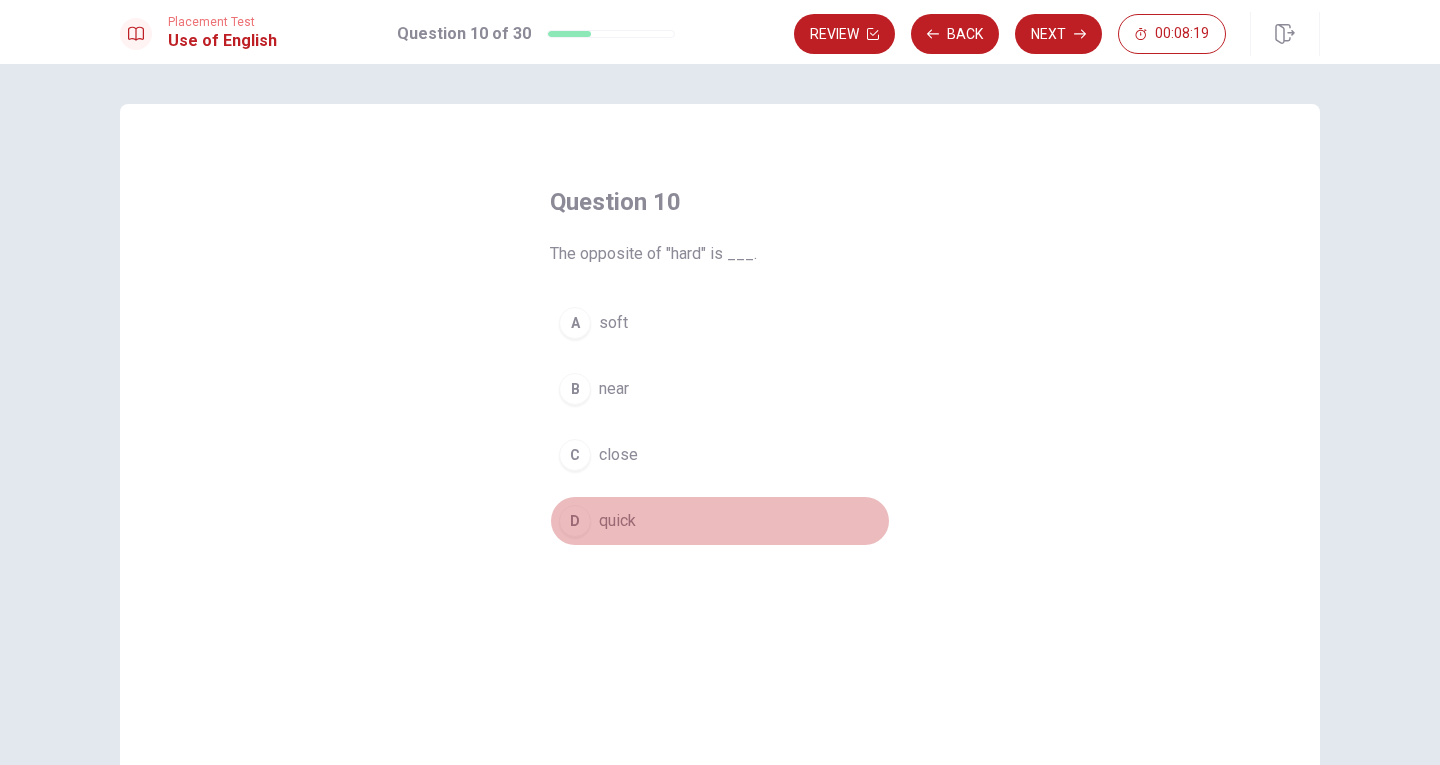 click on "D" at bounding box center (575, 521) 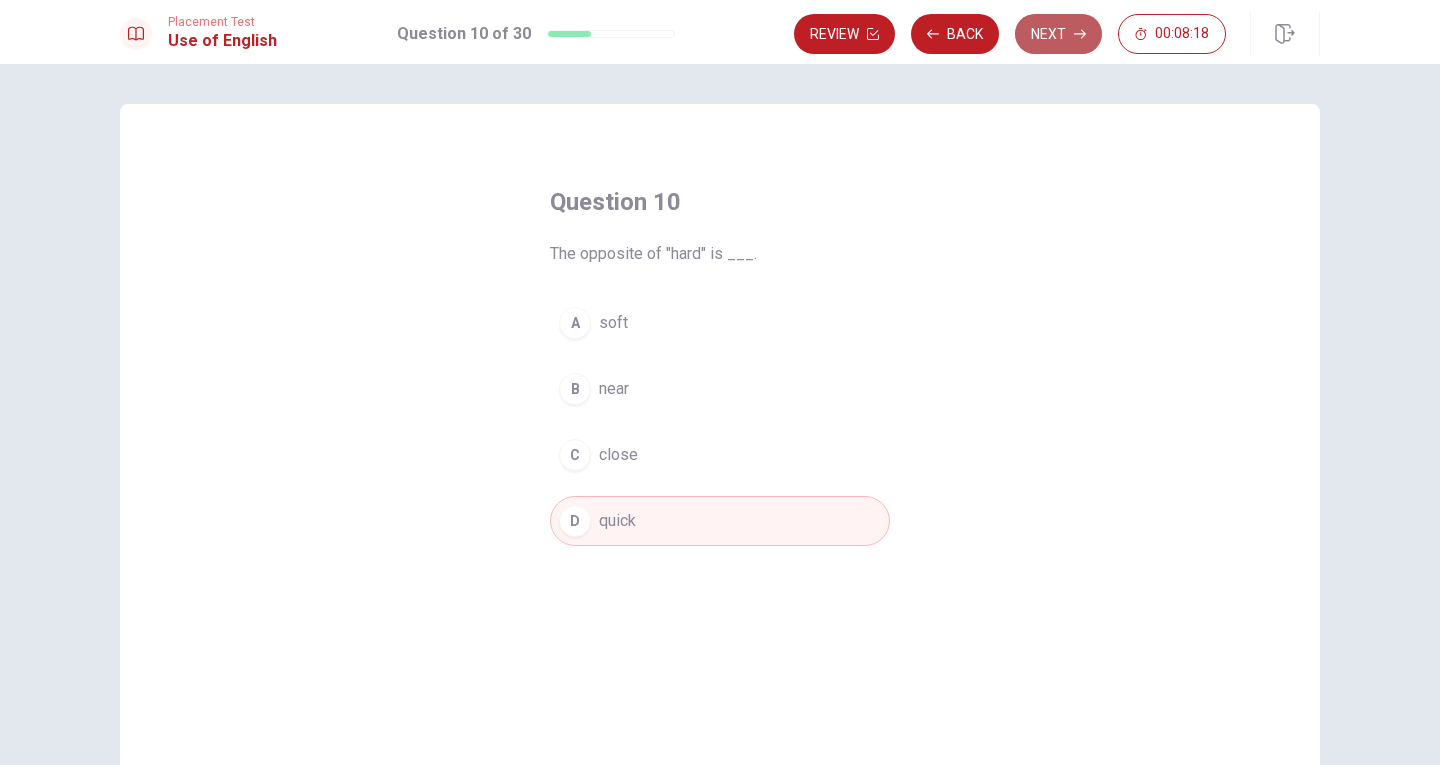 click on "Next" at bounding box center [1058, 34] 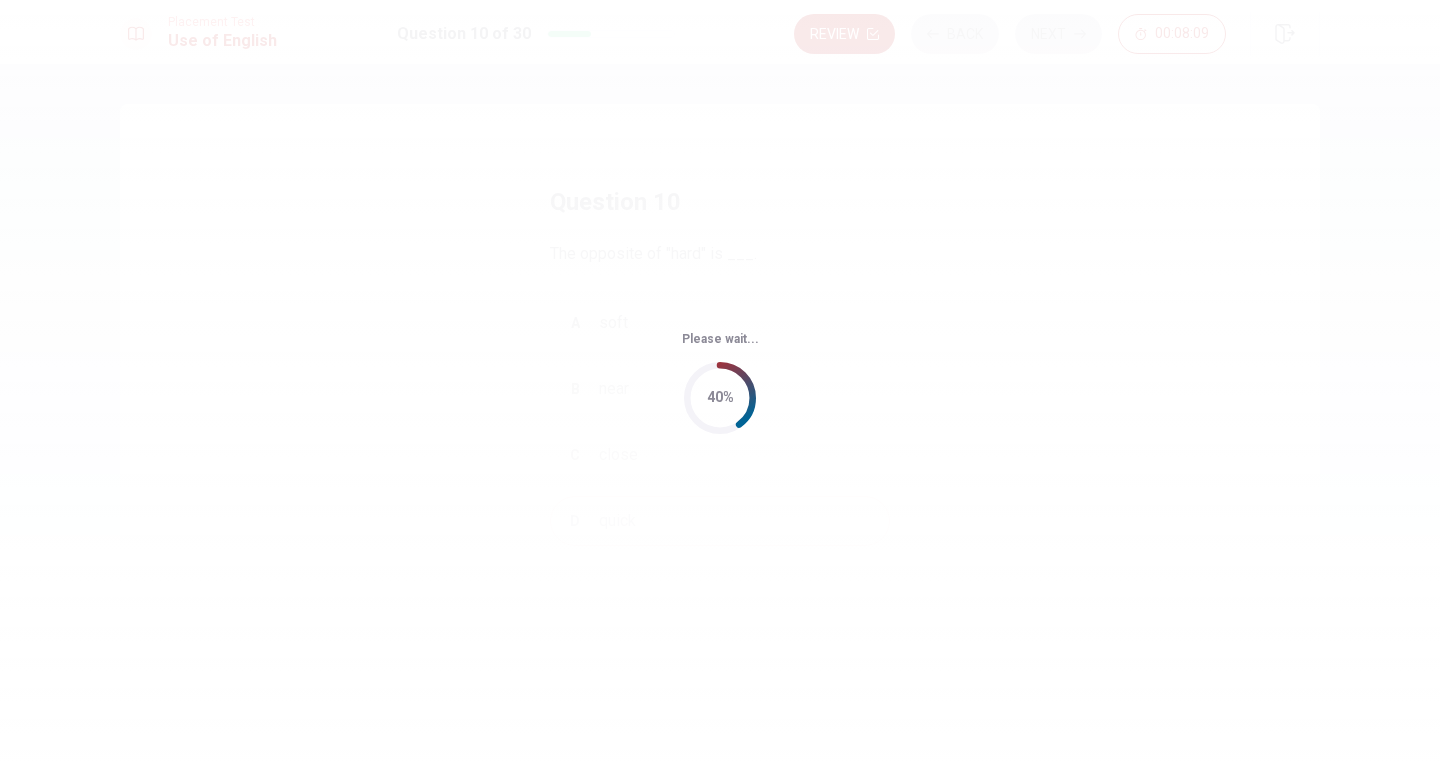 click on "Please wait... 40%" at bounding box center (720, 382) 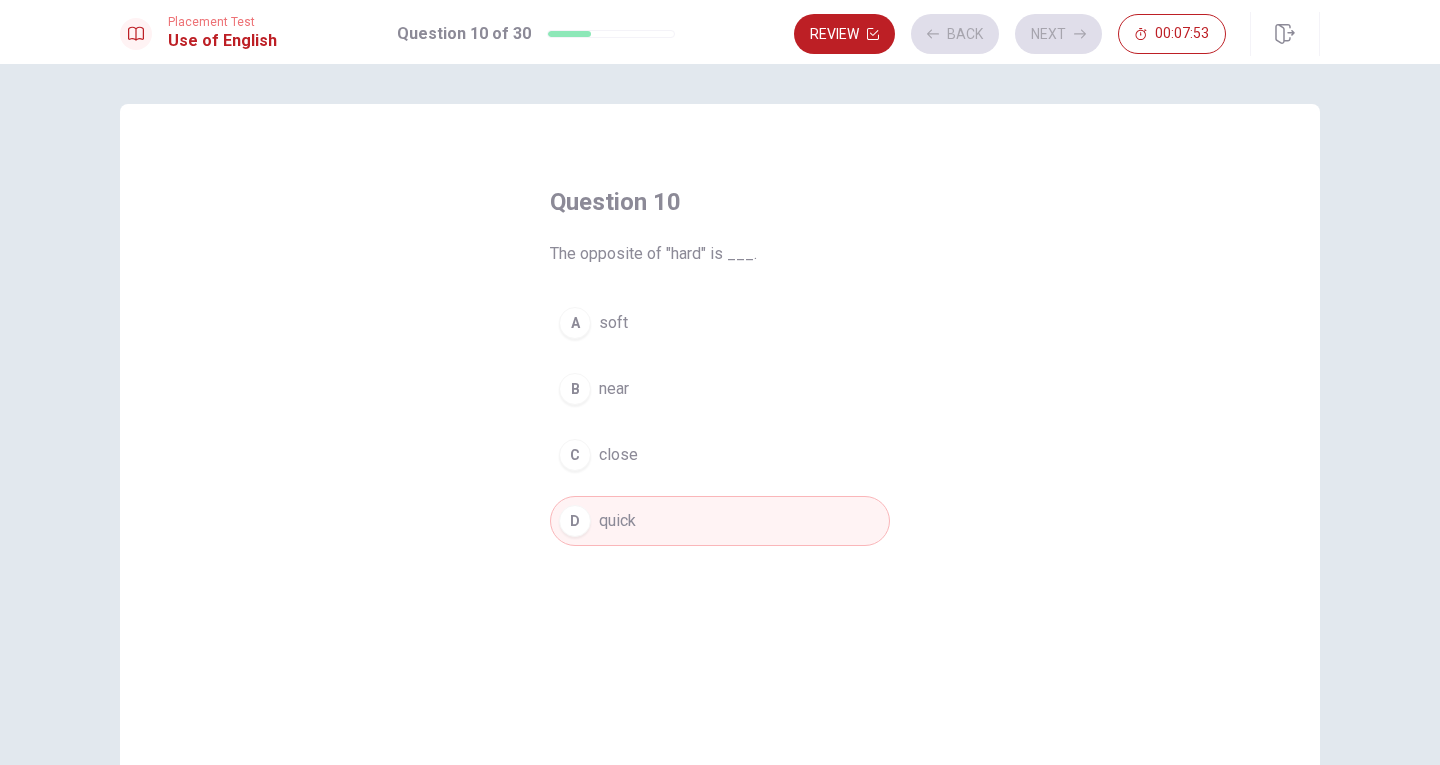 drag, startPoint x: 1066, startPoint y: 36, endPoint x: 890, endPoint y: 374, distance: 381.07742 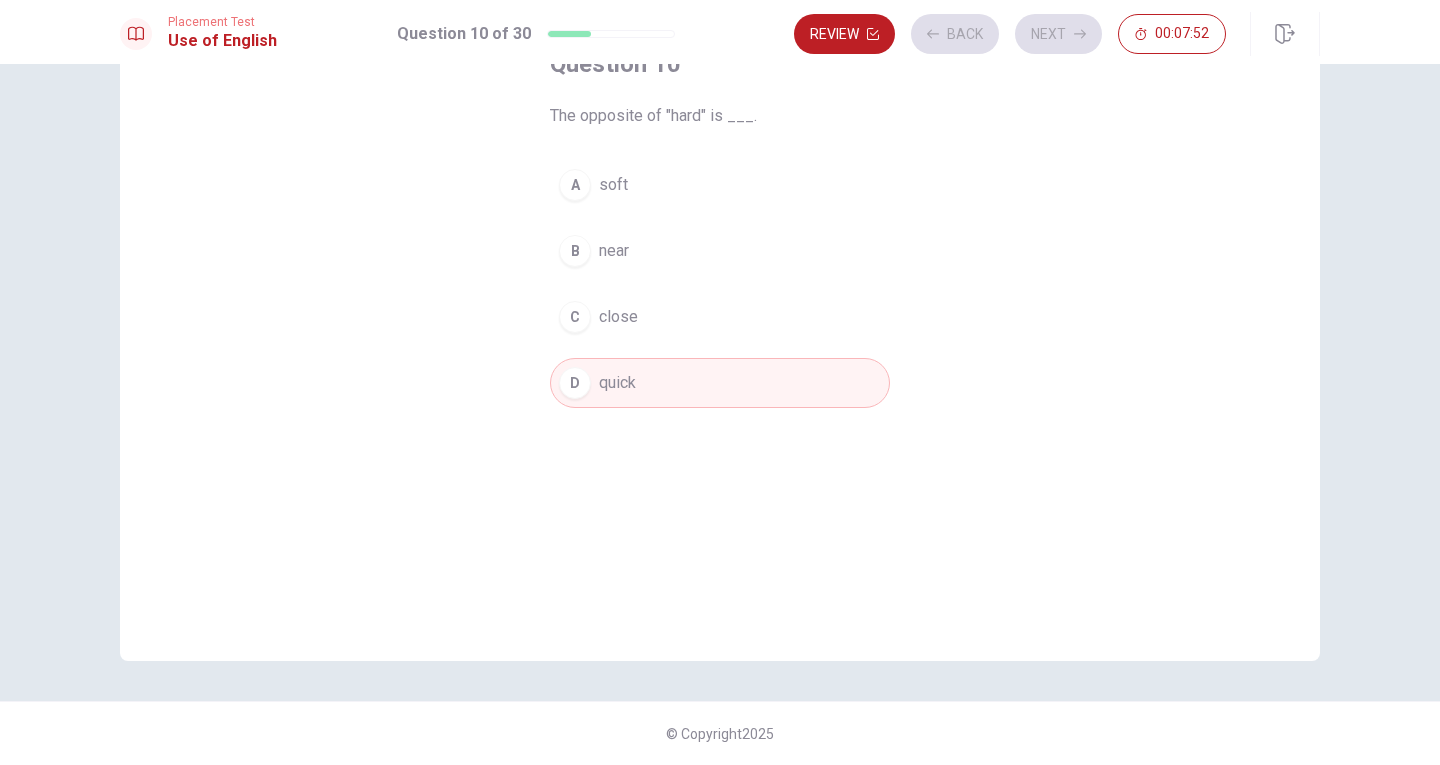 scroll, scrollTop: 0, scrollLeft: 0, axis: both 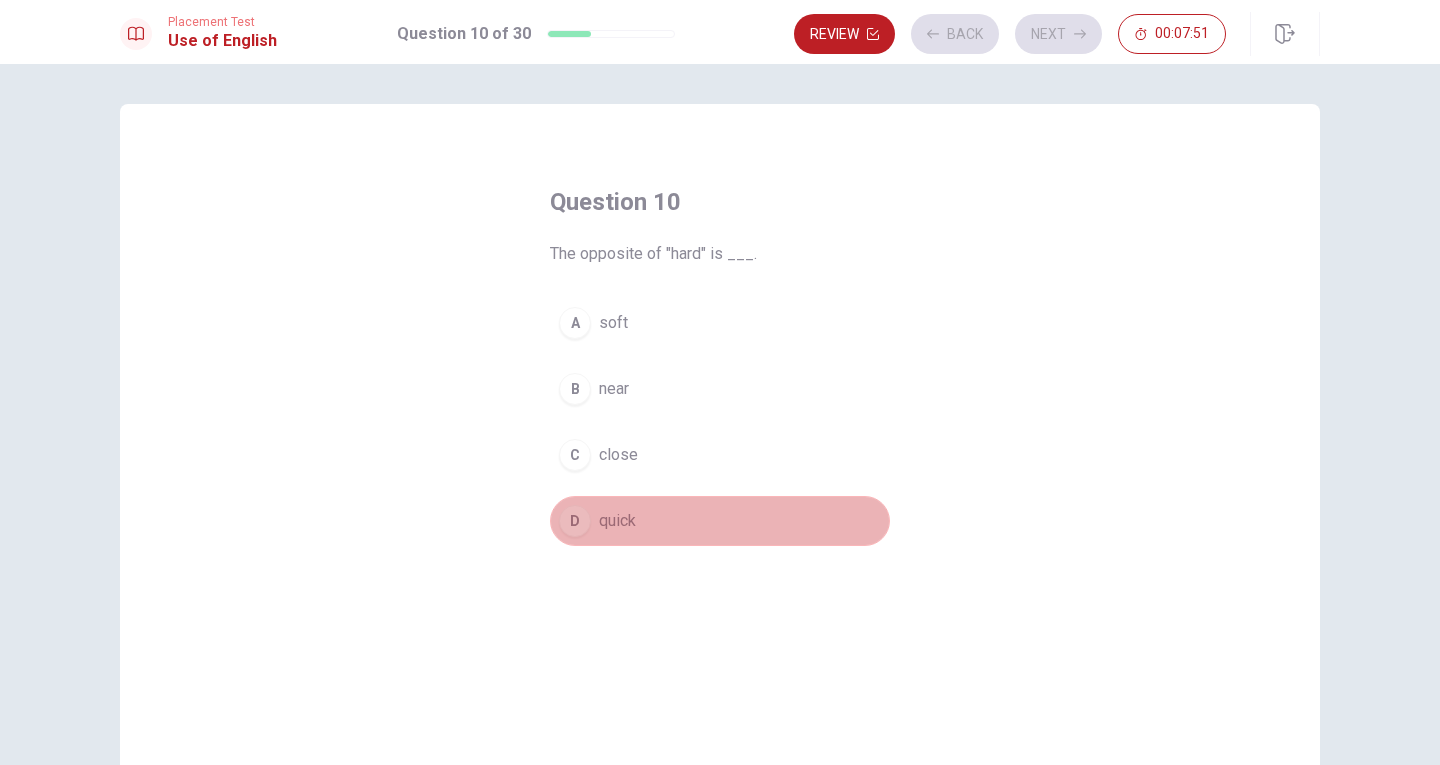 click on "D quick" at bounding box center [720, 521] 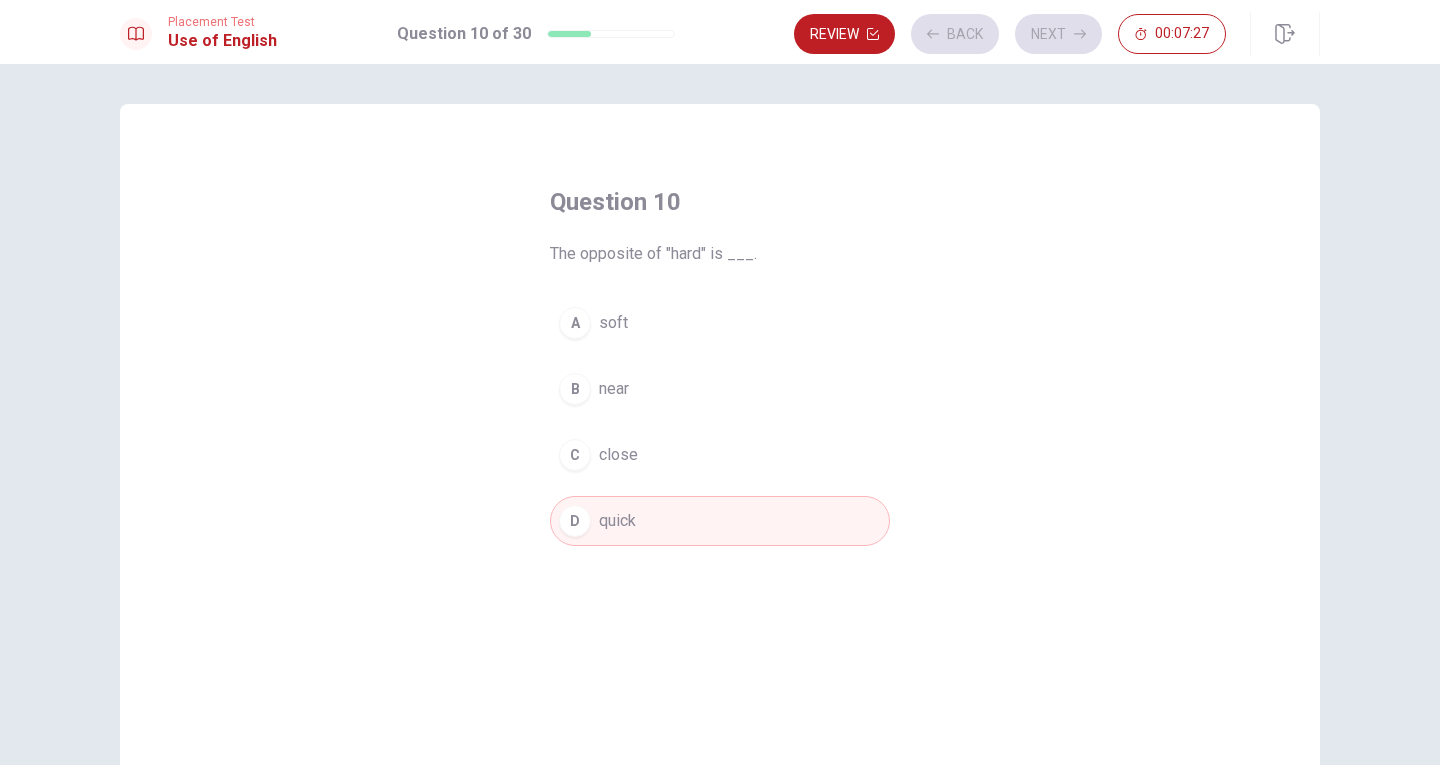 click on "Review Back Next 00:07:27" at bounding box center (1010, 34) 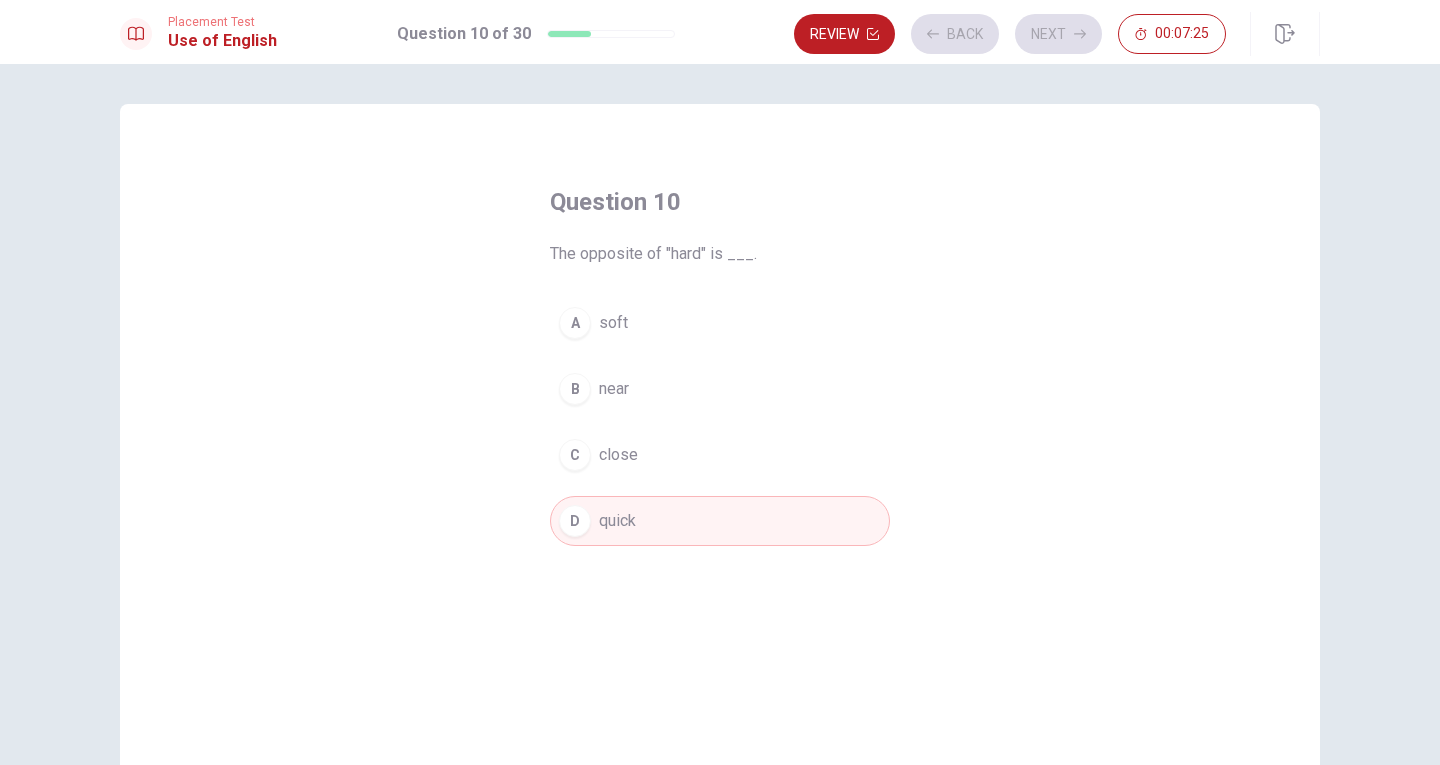 click on "Question 10 of 30" at bounding box center (464, 34) 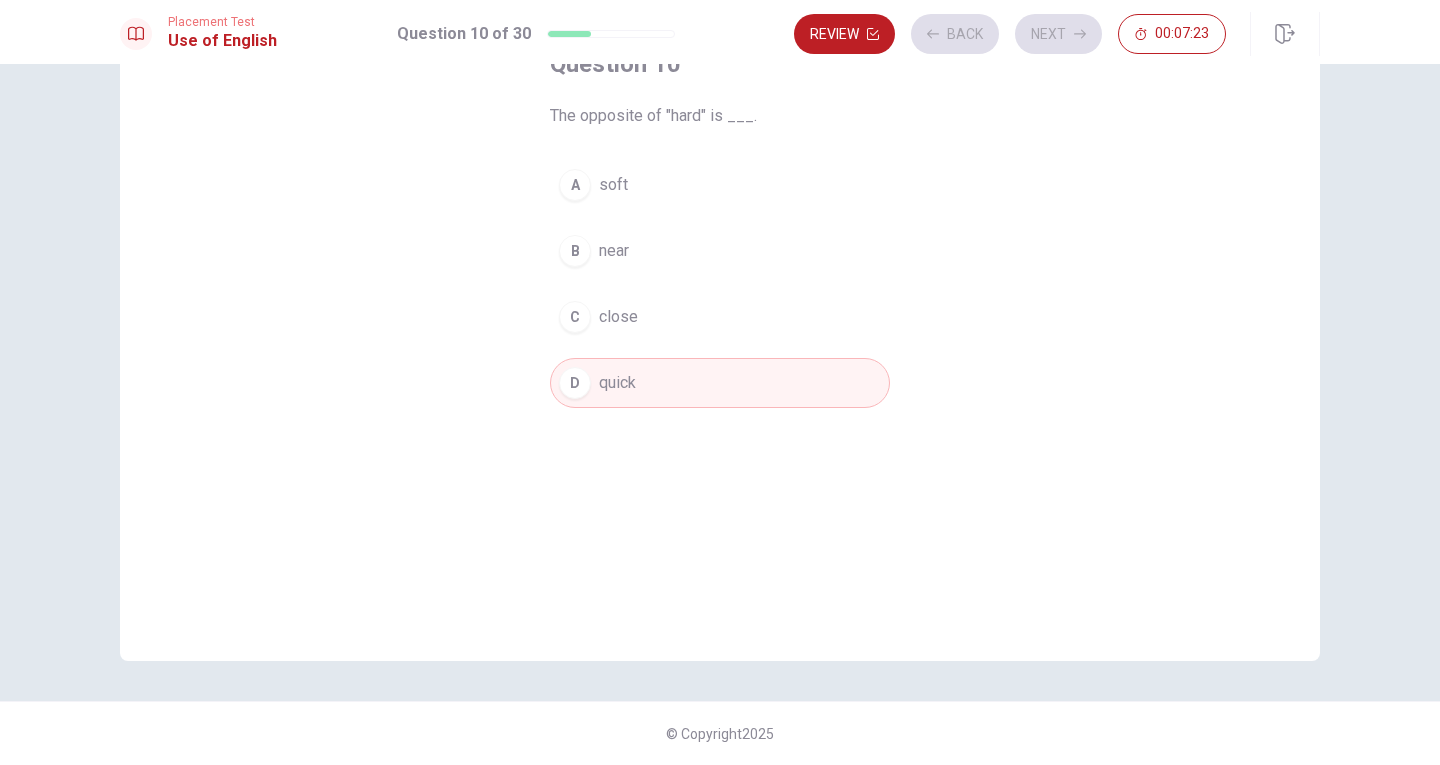 scroll, scrollTop: 0, scrollLeft: 0, axis: both 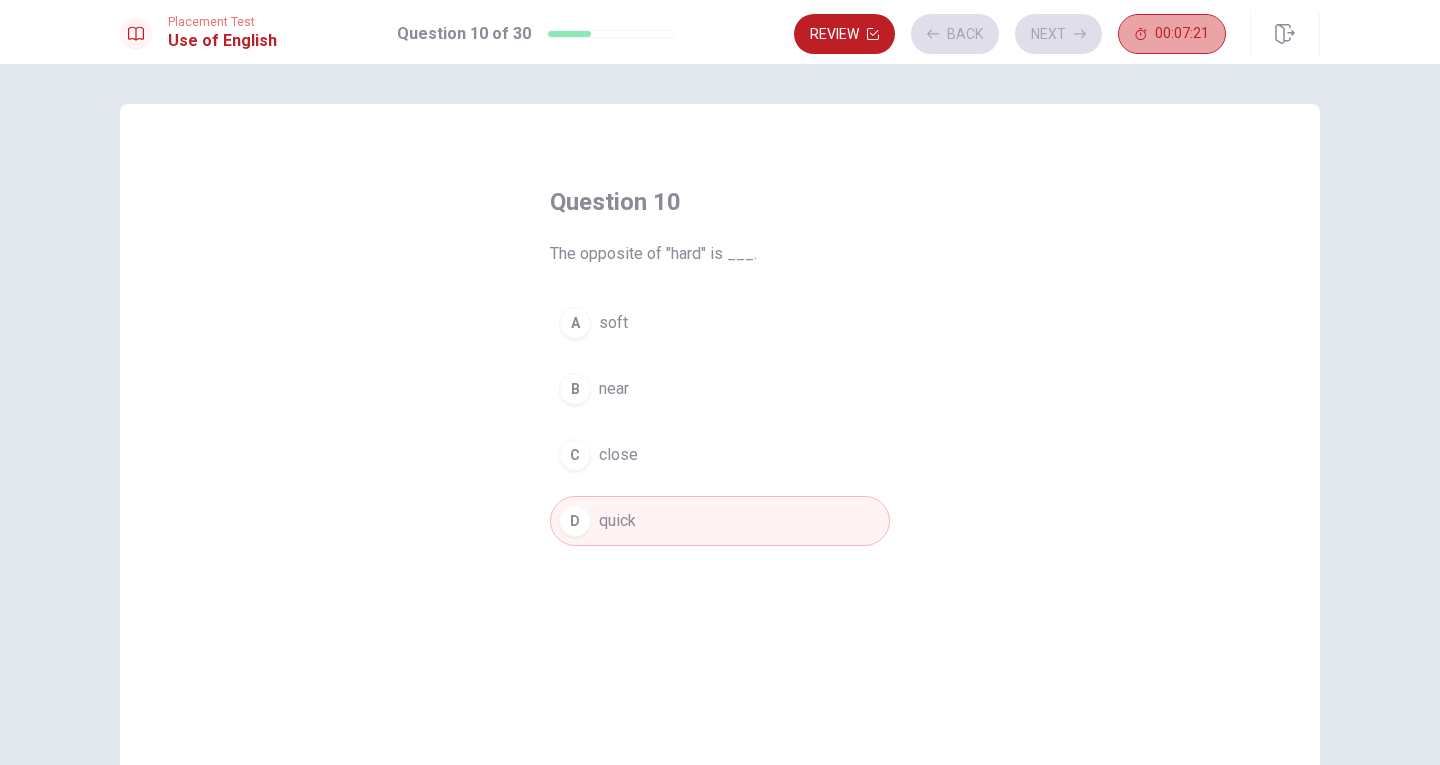 click on "00:07:21" at bounding box center (1172, 34) 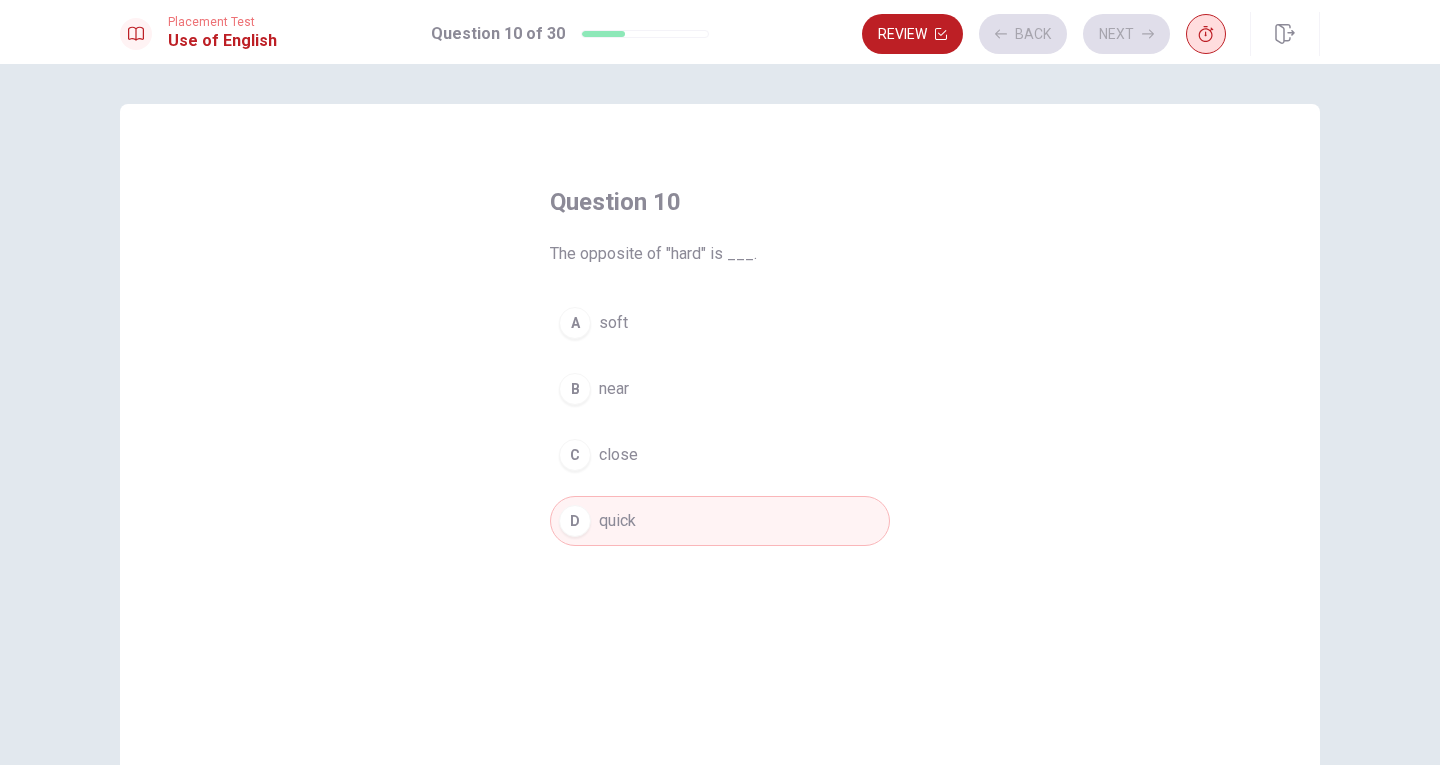 click 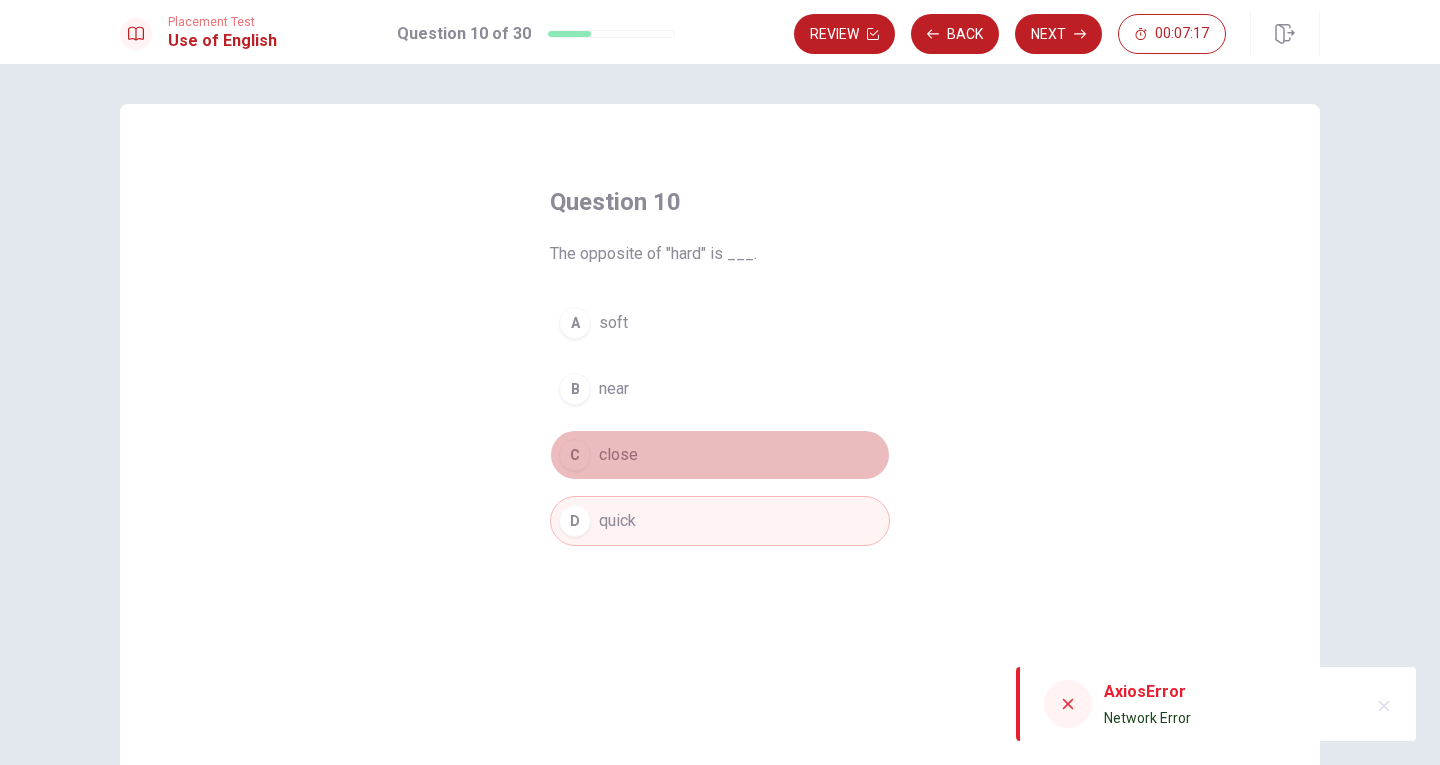 click on "C" at bounding box center [575, 455] 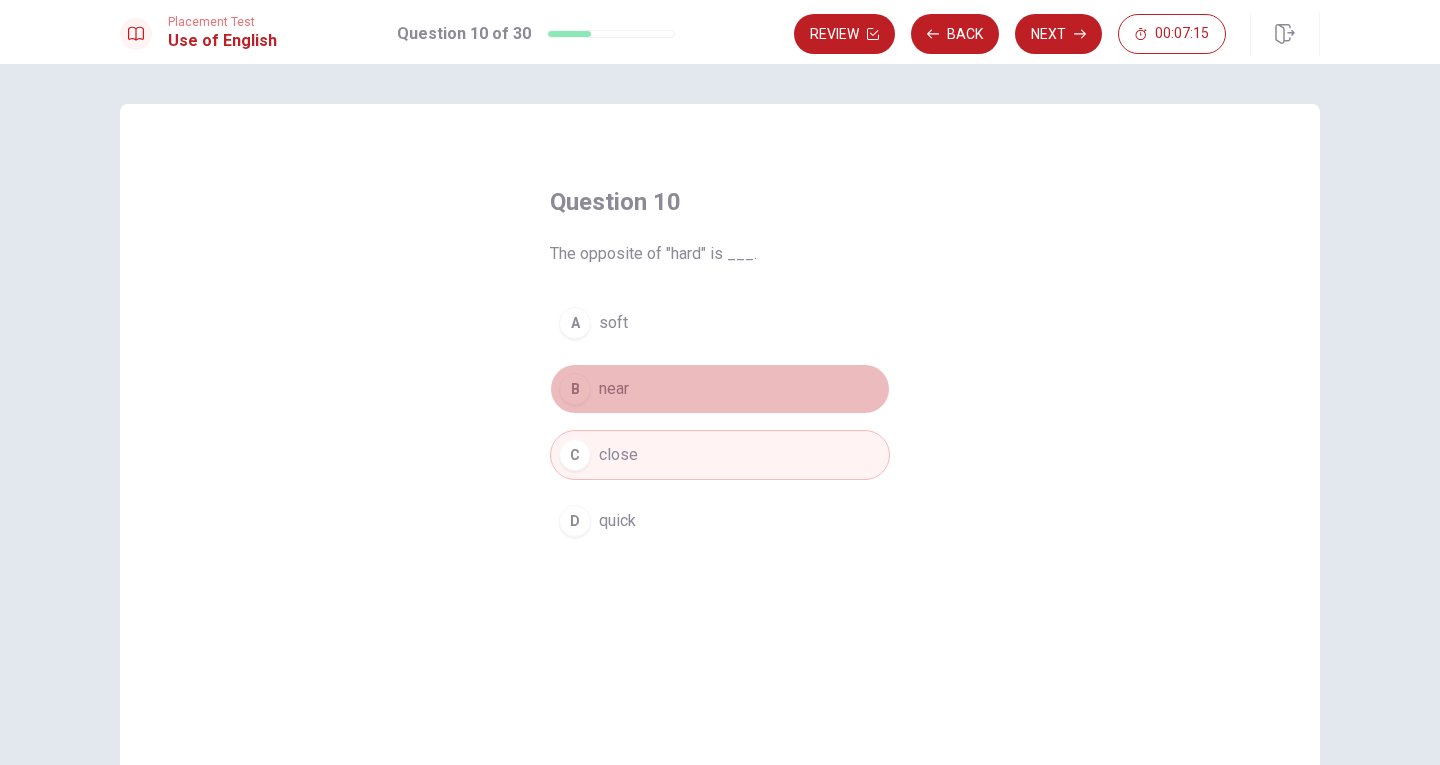 click on "B near" at bounding box center (720, 389) 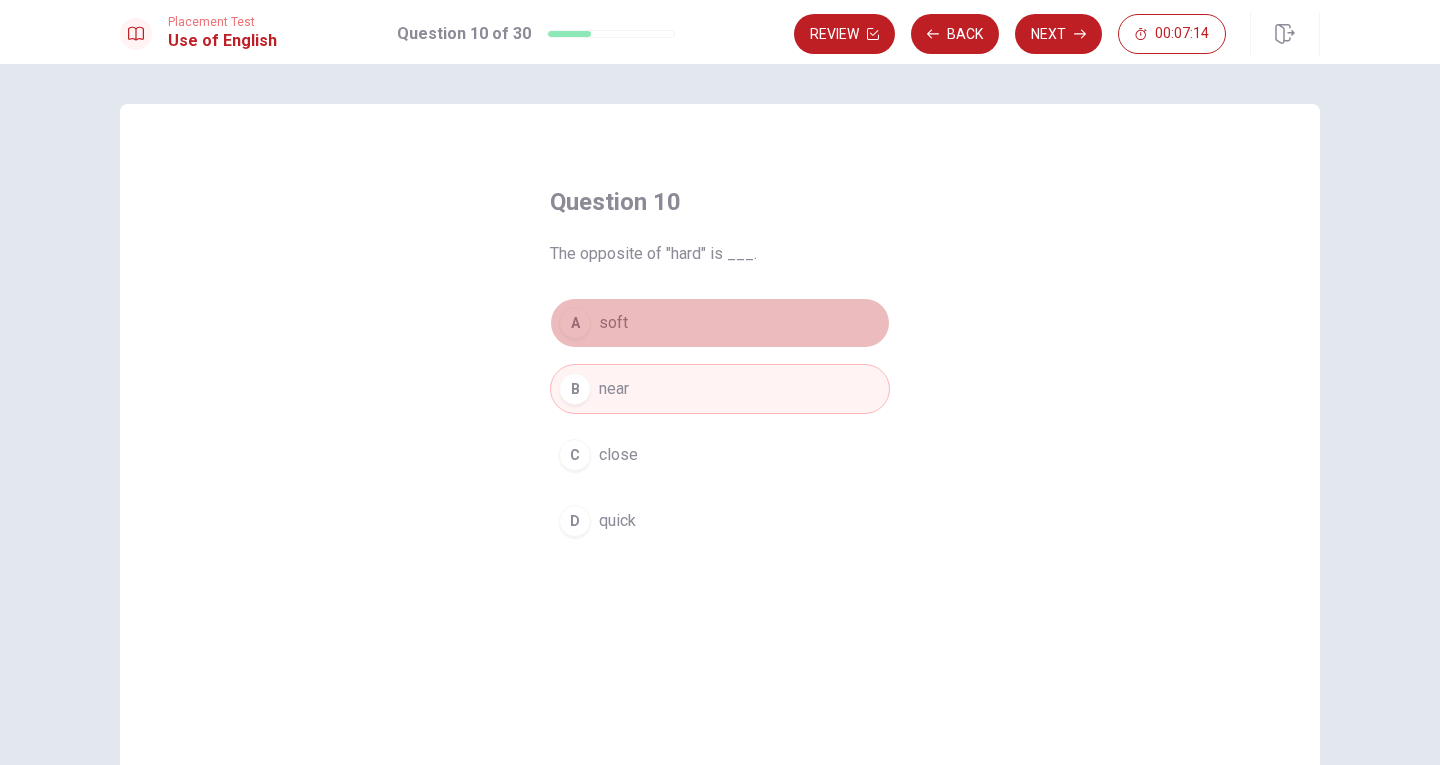 click on "A soft" at bounding box center (720, 323) 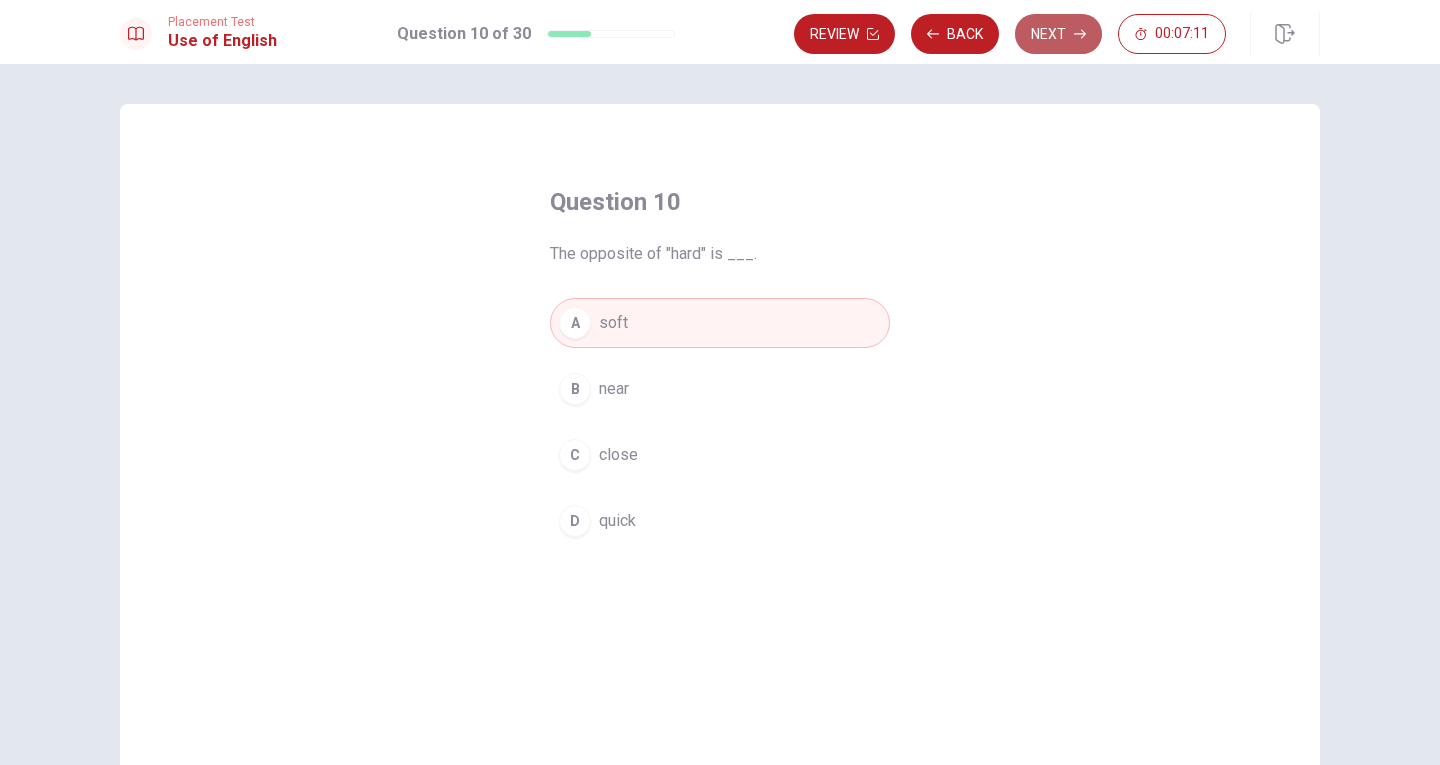 click on "Next" at bounding box center [1058, 34] 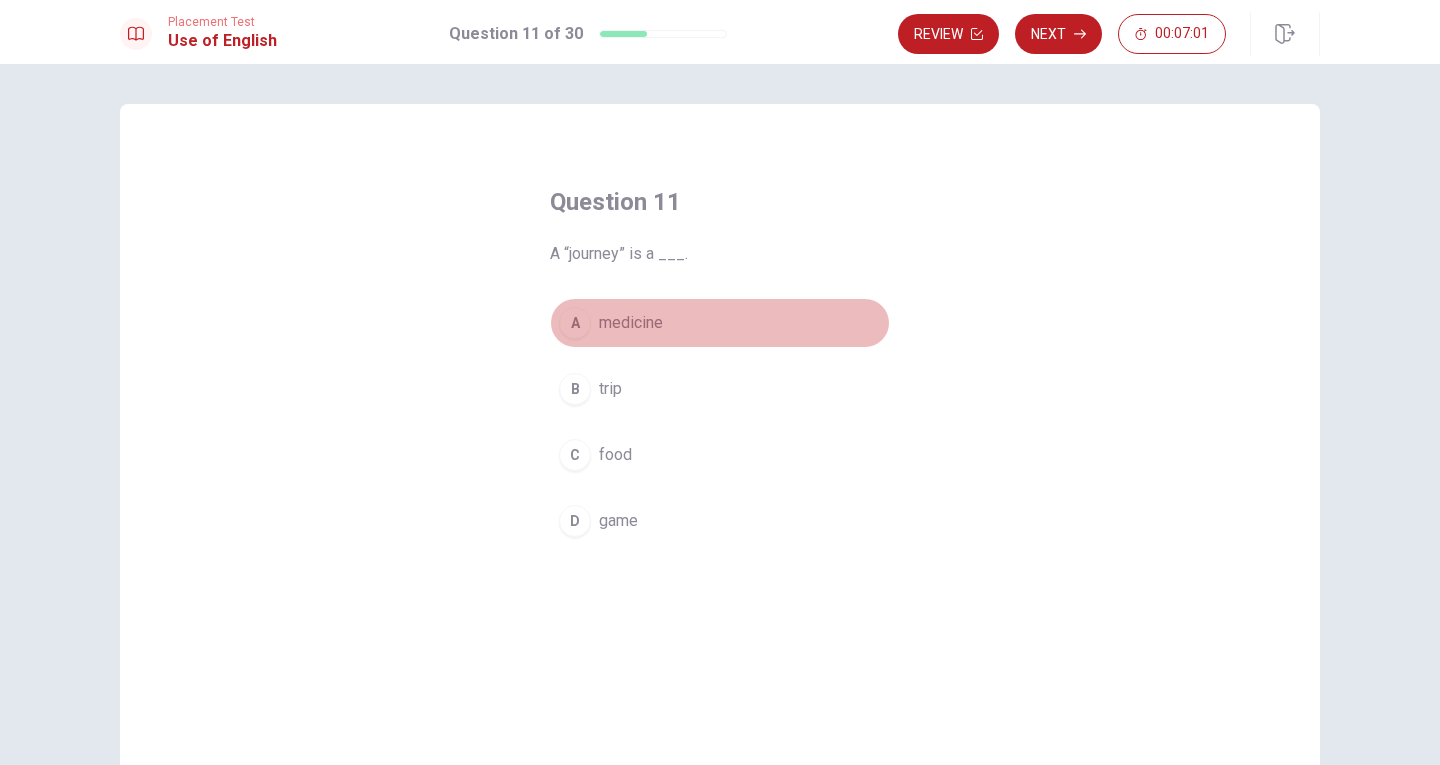 click on "A medicine" at bounding box center (720, 323) 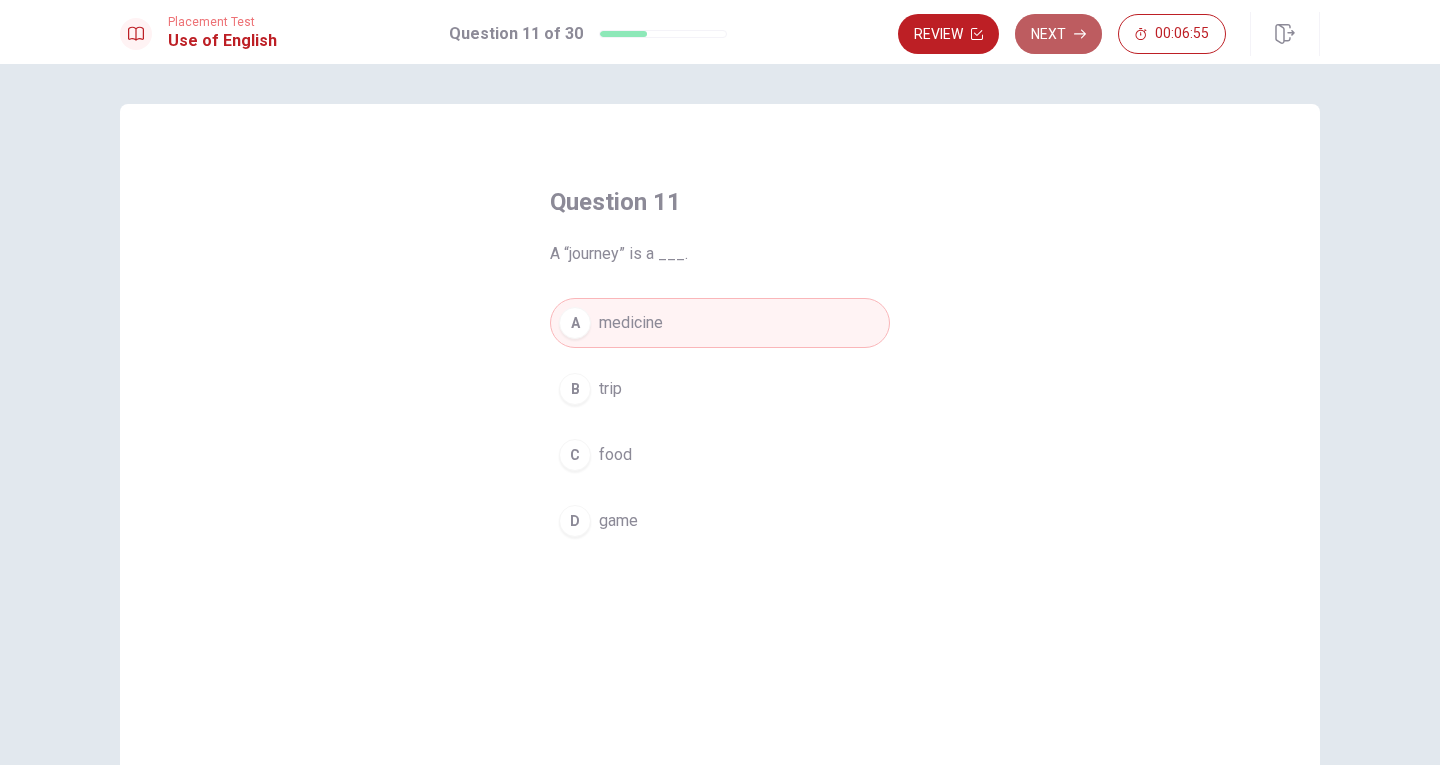 click on "Next" at bounding box center (1058, 34) 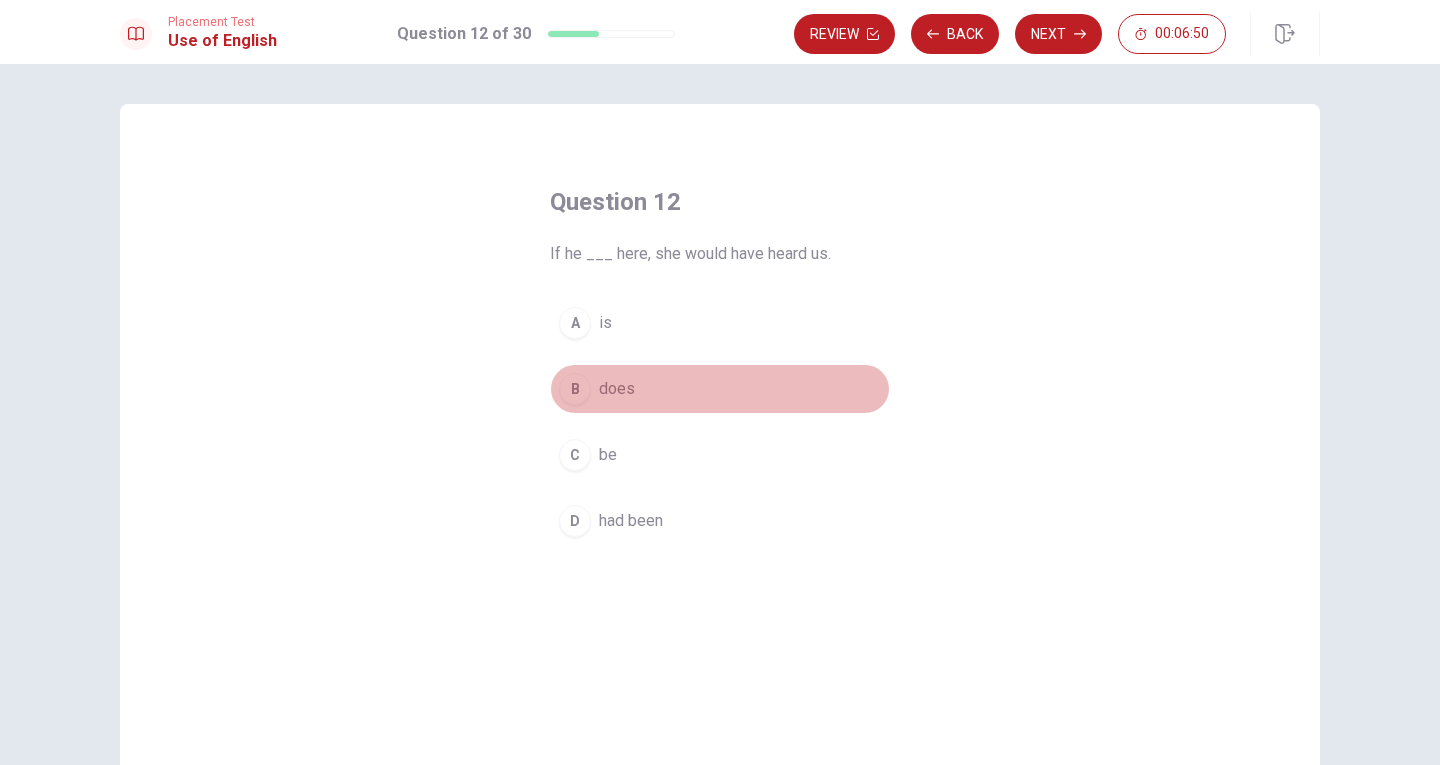 click on "B does" at bounding box center [720, 389] 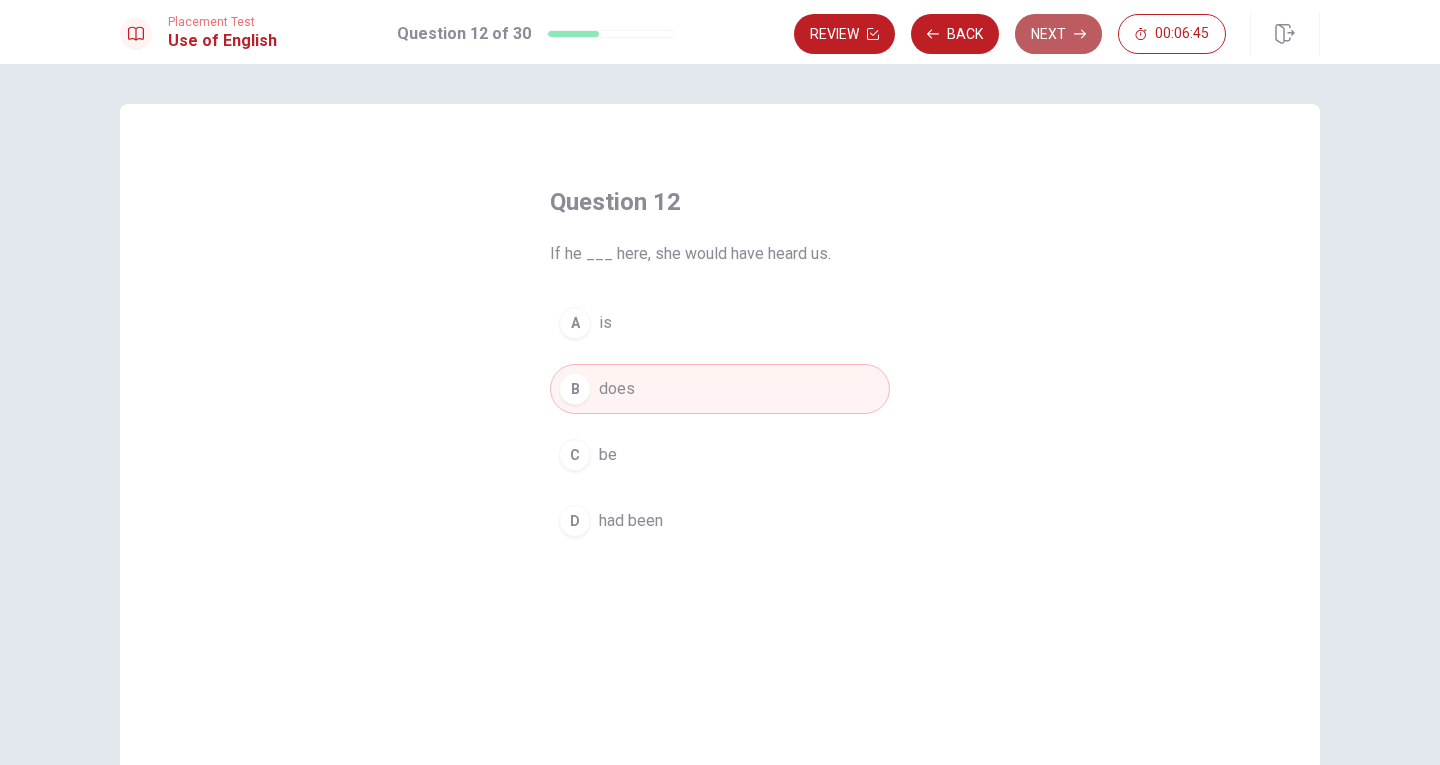 click on "Next" at bounding box center [1058, 34] 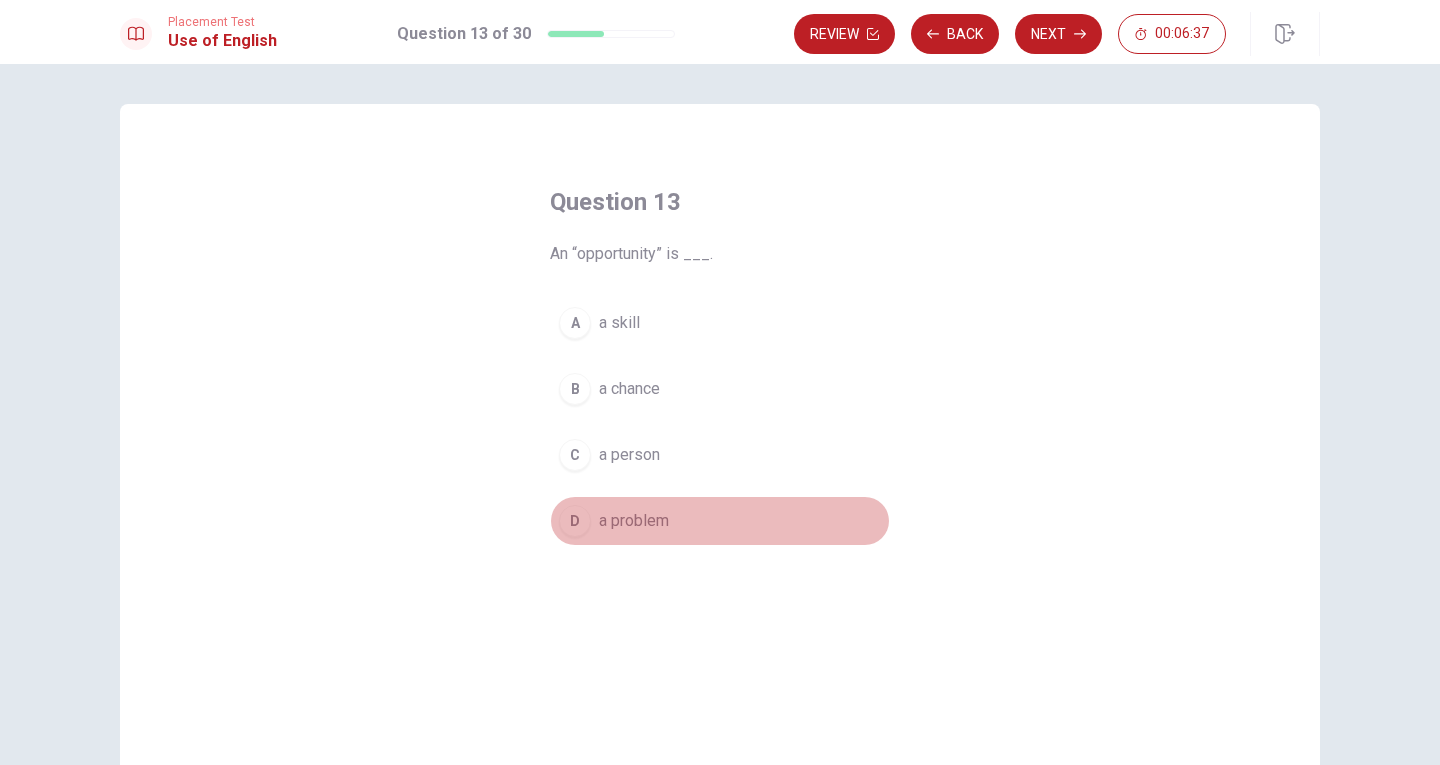 click on "a problem" at bounding box center (634, 521) 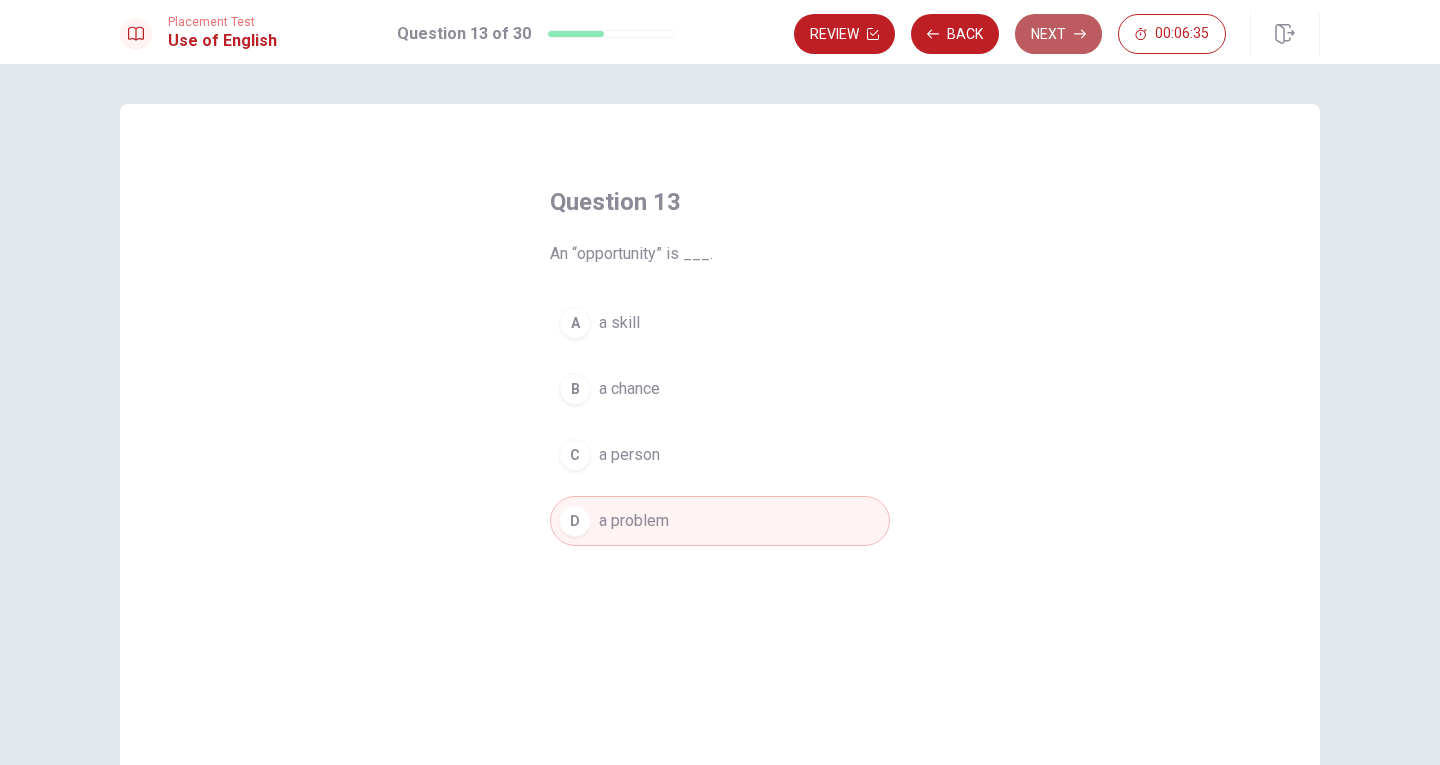 click on "Next" at bounding box center (1058, 34) 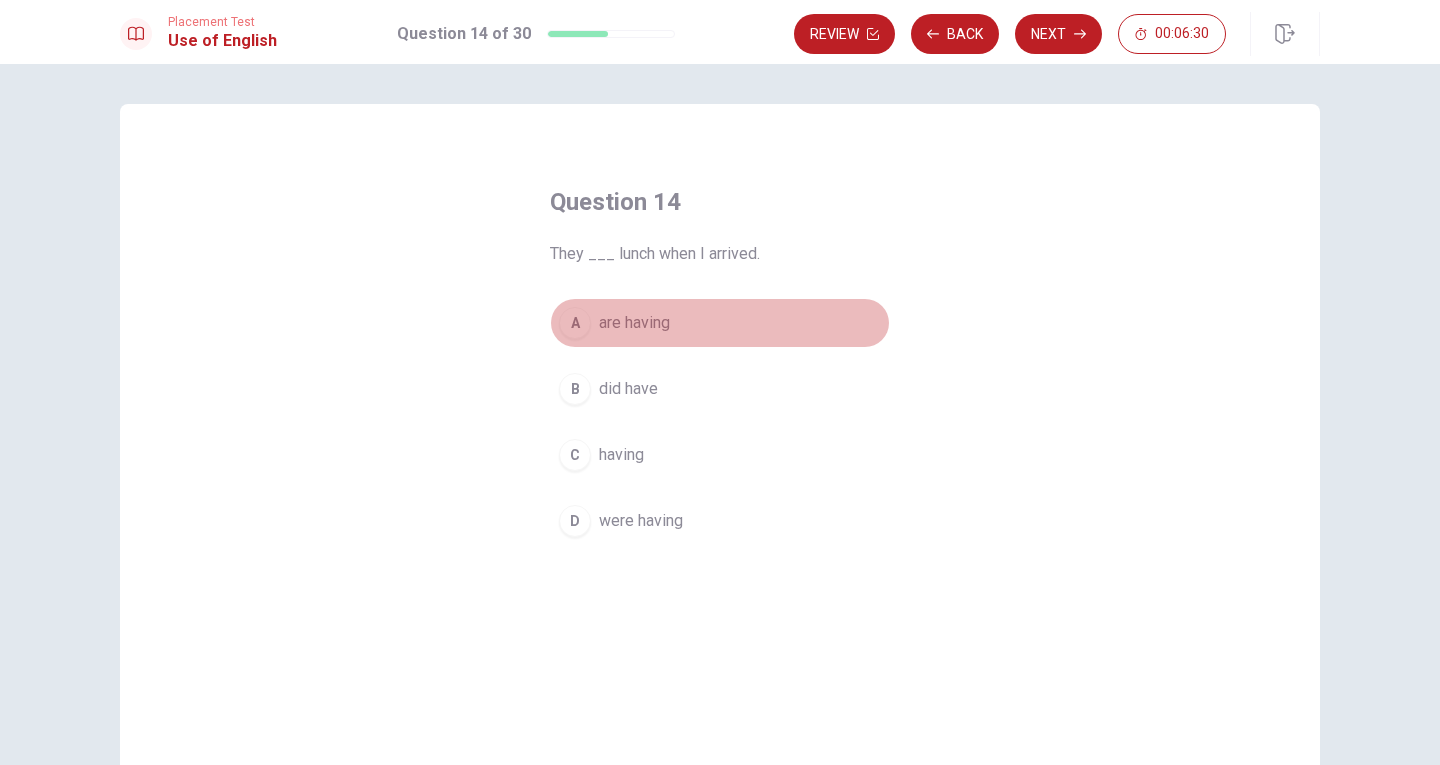 click on "A are having" at bounding box center [720, 323] 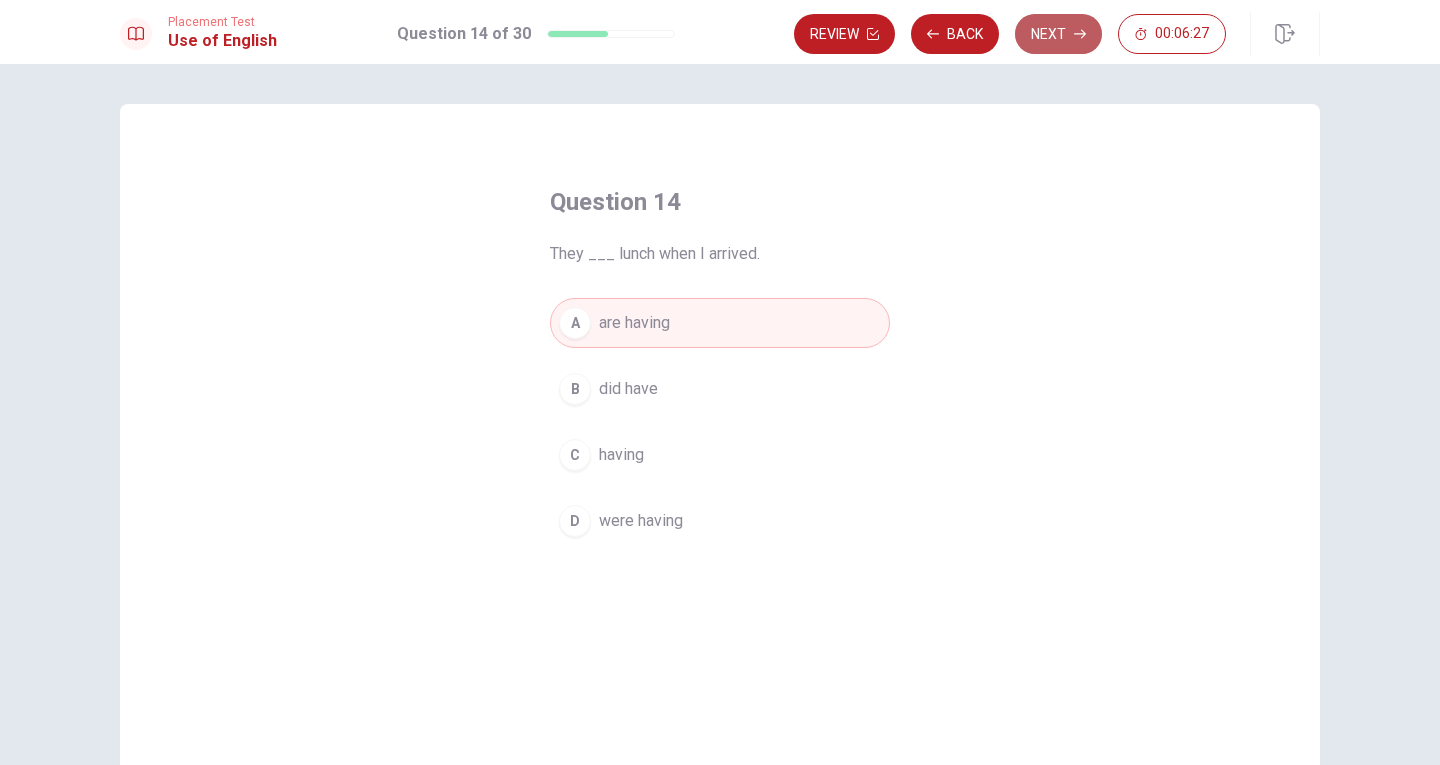 click on "Next" at bounding box center [1058, 34] 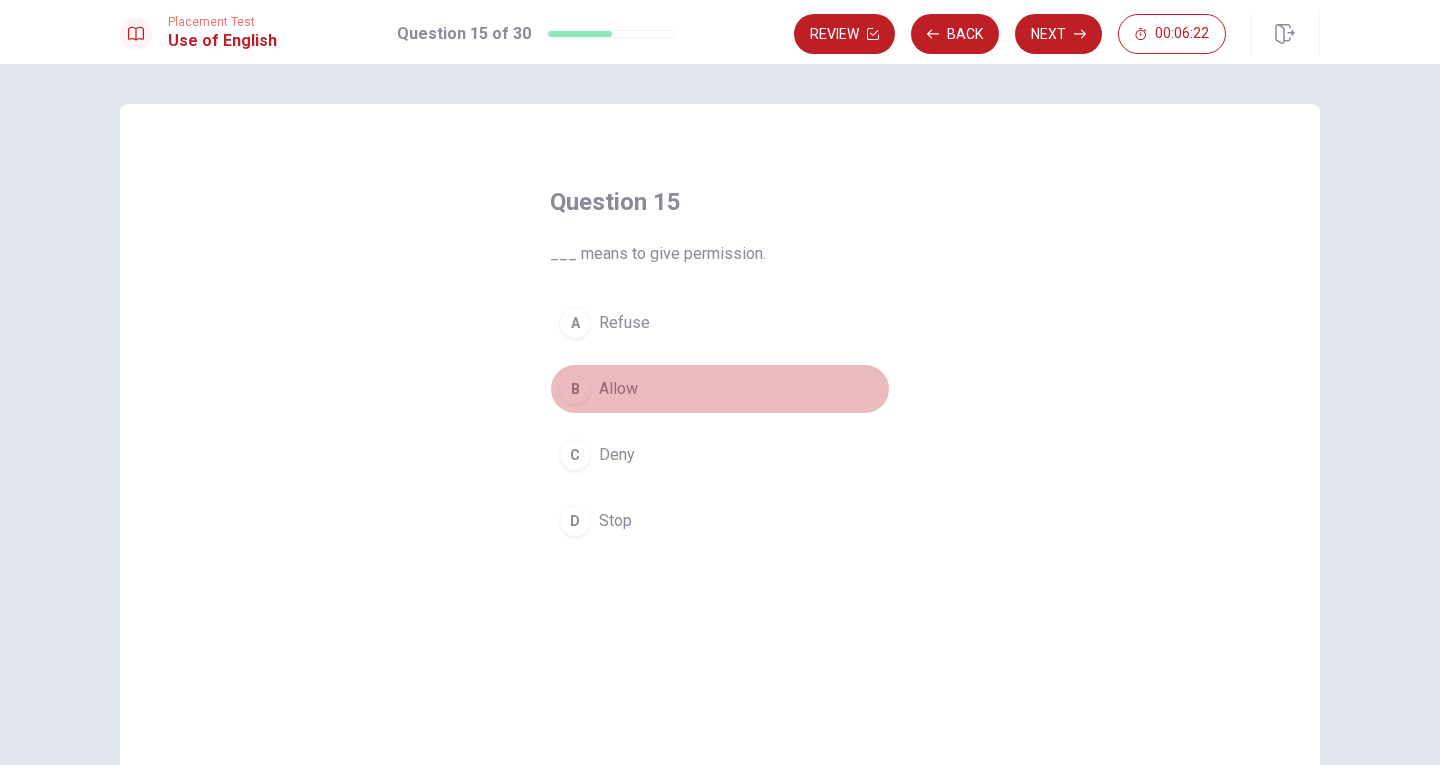 click on "B Allow" at bounding box center [720, 389] 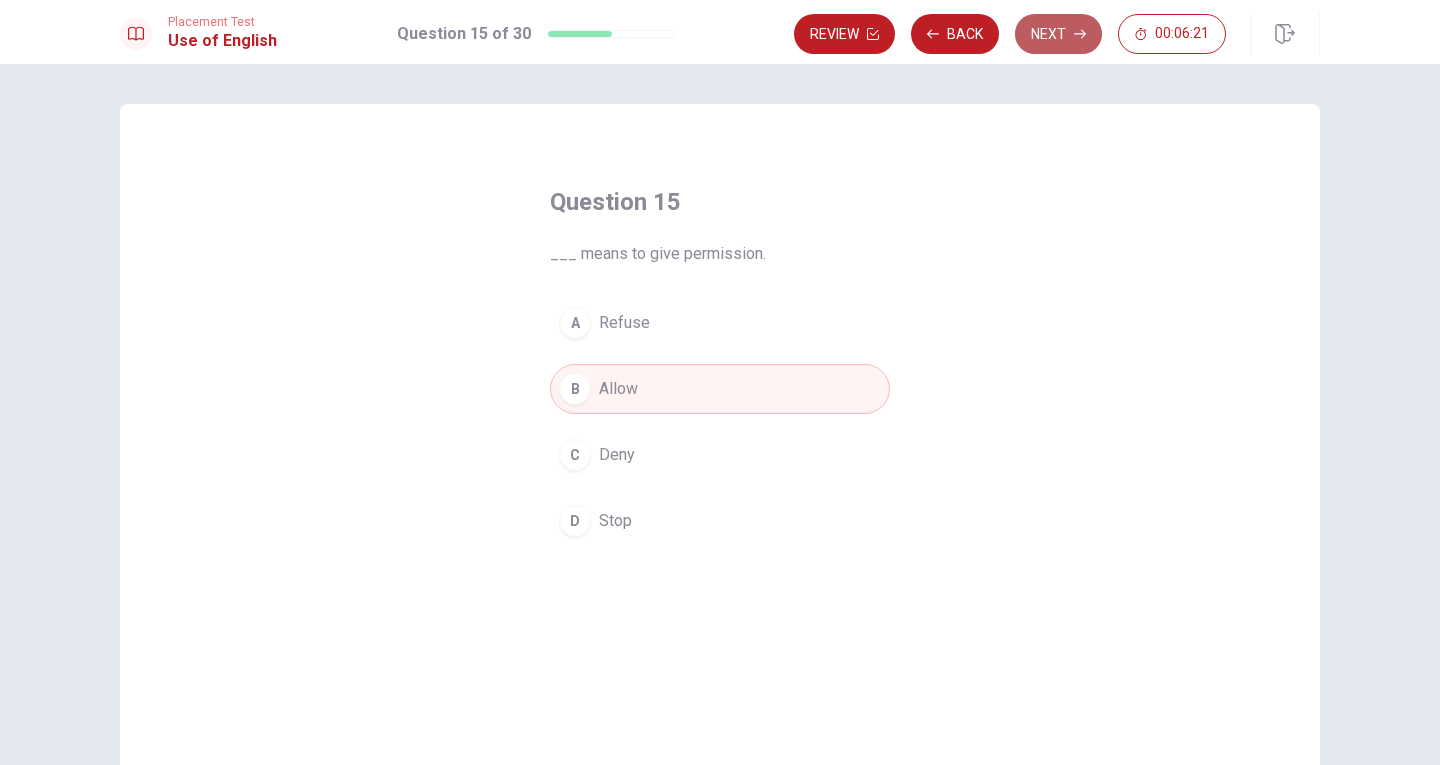click on "Next" at bounding box center [1058, 34] 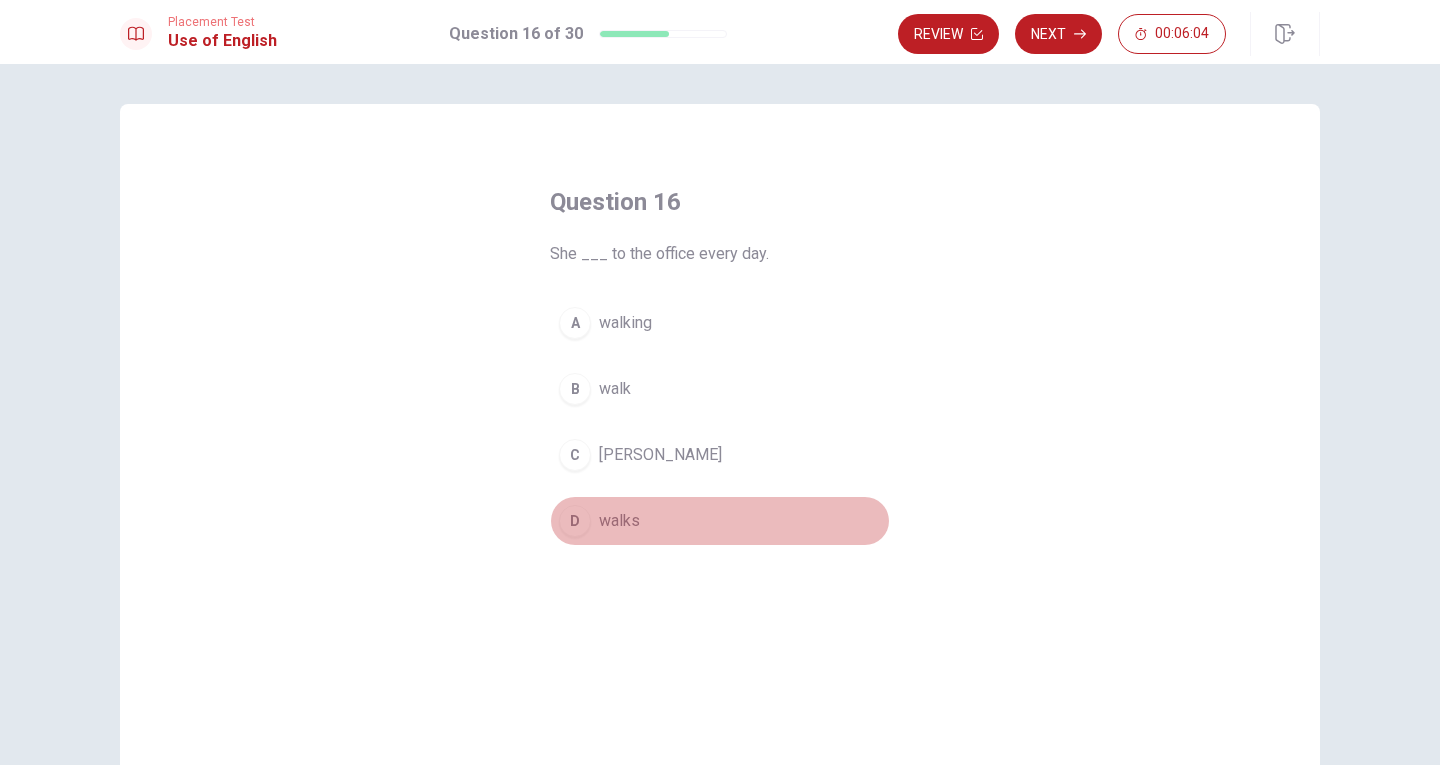 click on "D walks" at bounding box center [720, 521] 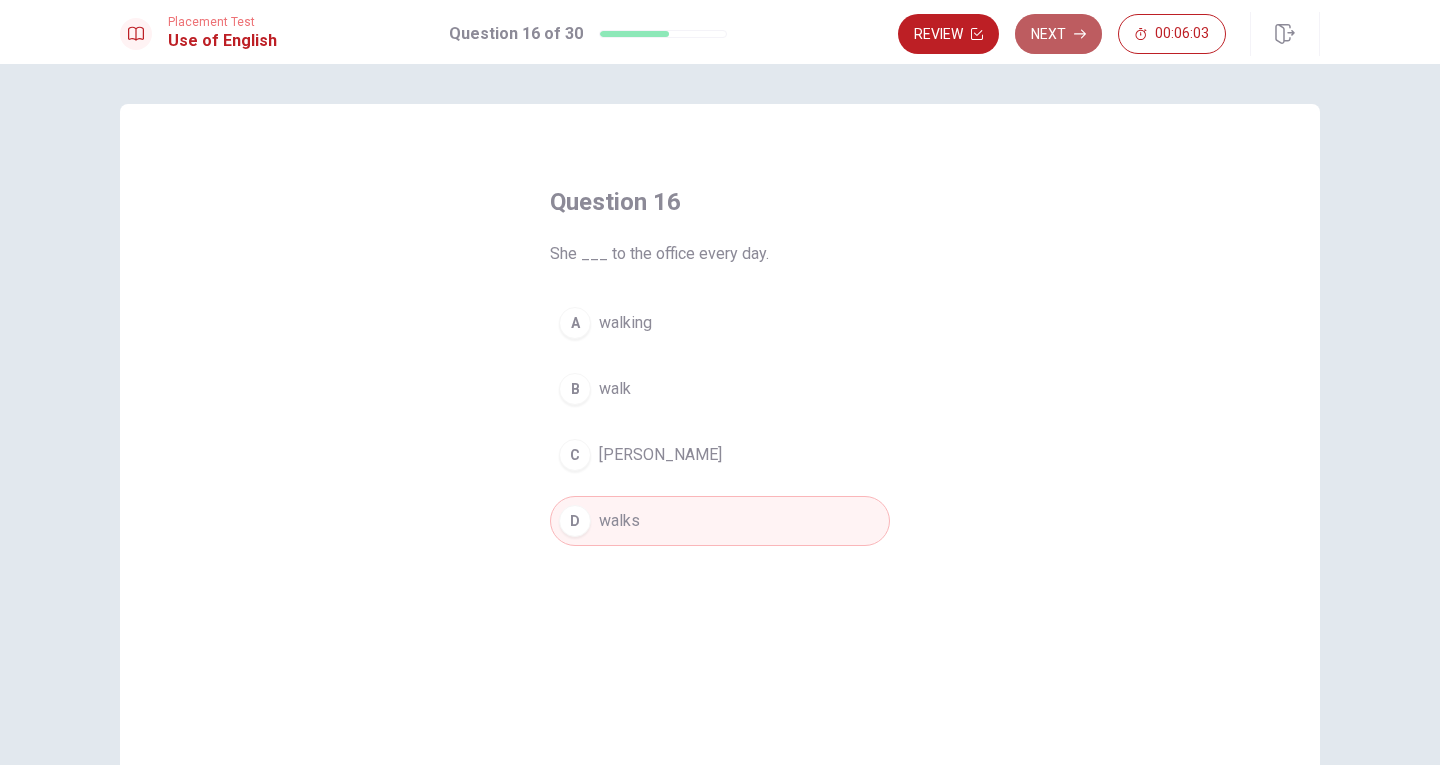 click on "Next" at bounding box center (1058, 34) 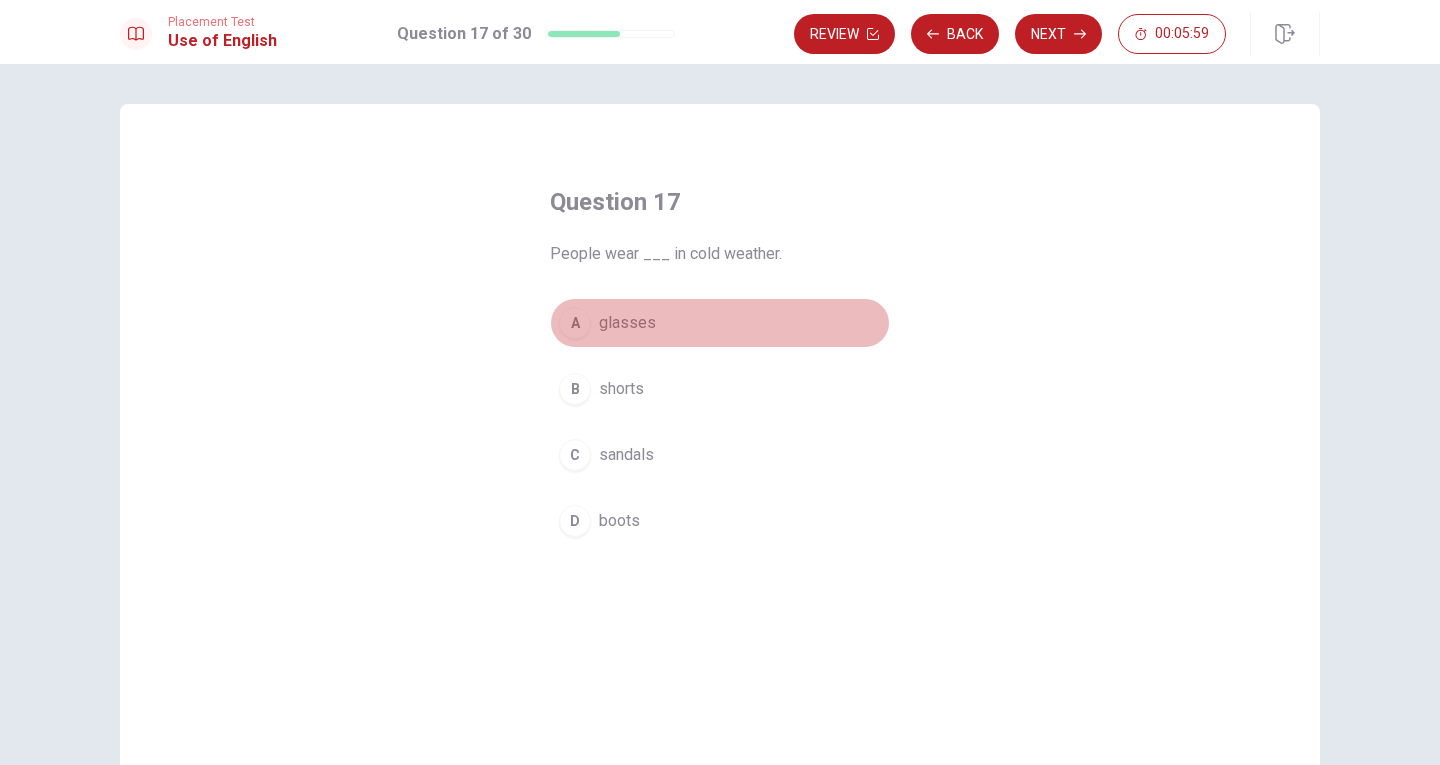 click on "glasses" at bounding box center (627, 323) 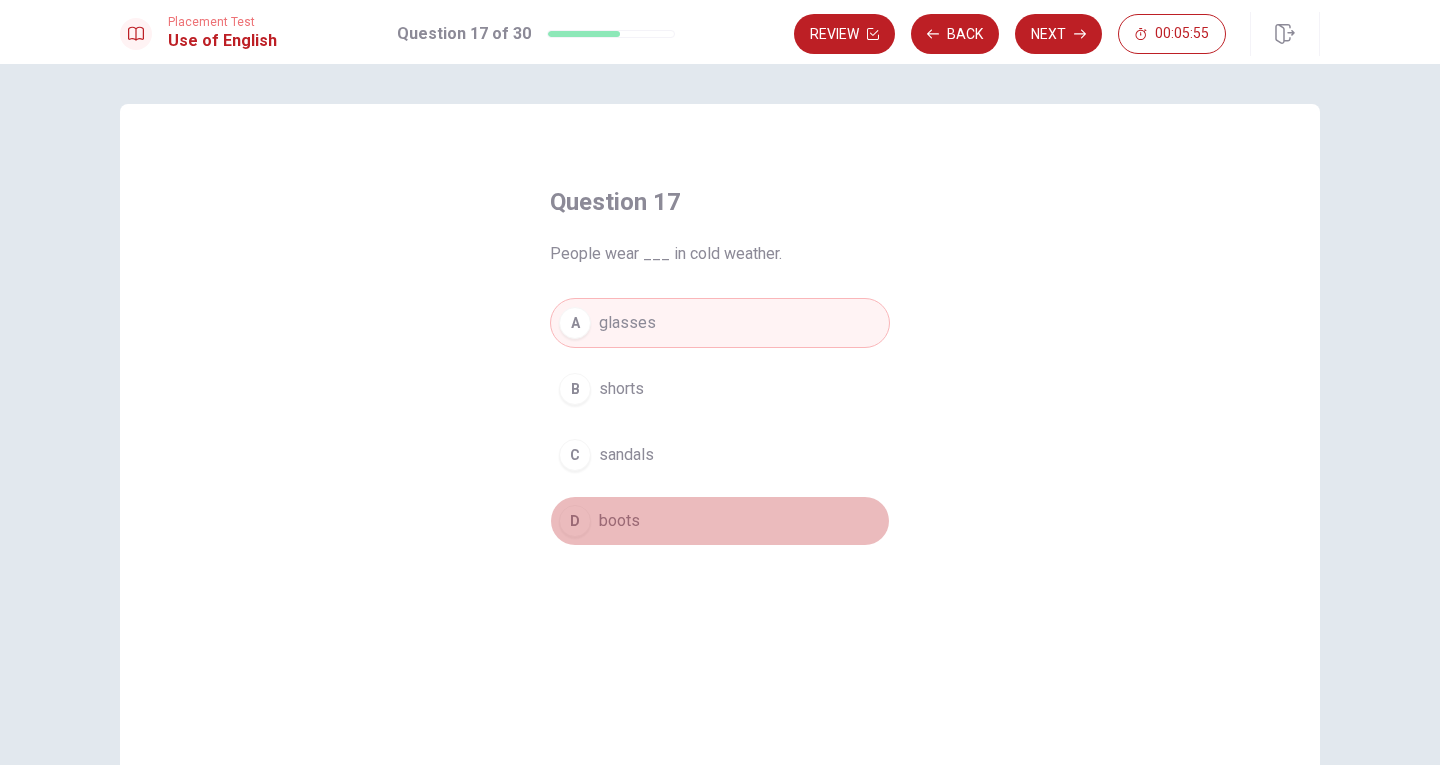 click on "D boots" at bounding box center (720, 521) 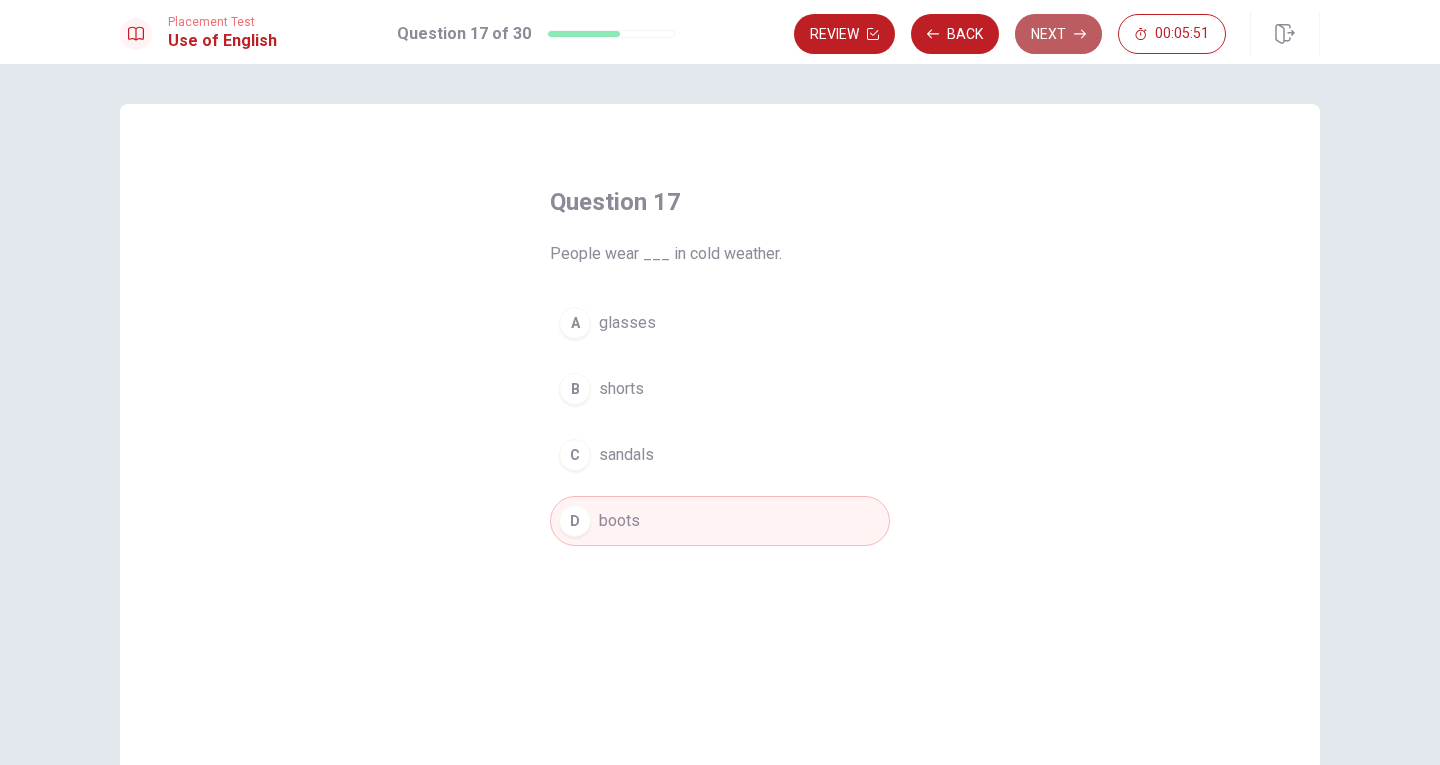 click on "Next" at bounding box center [1058, 34] 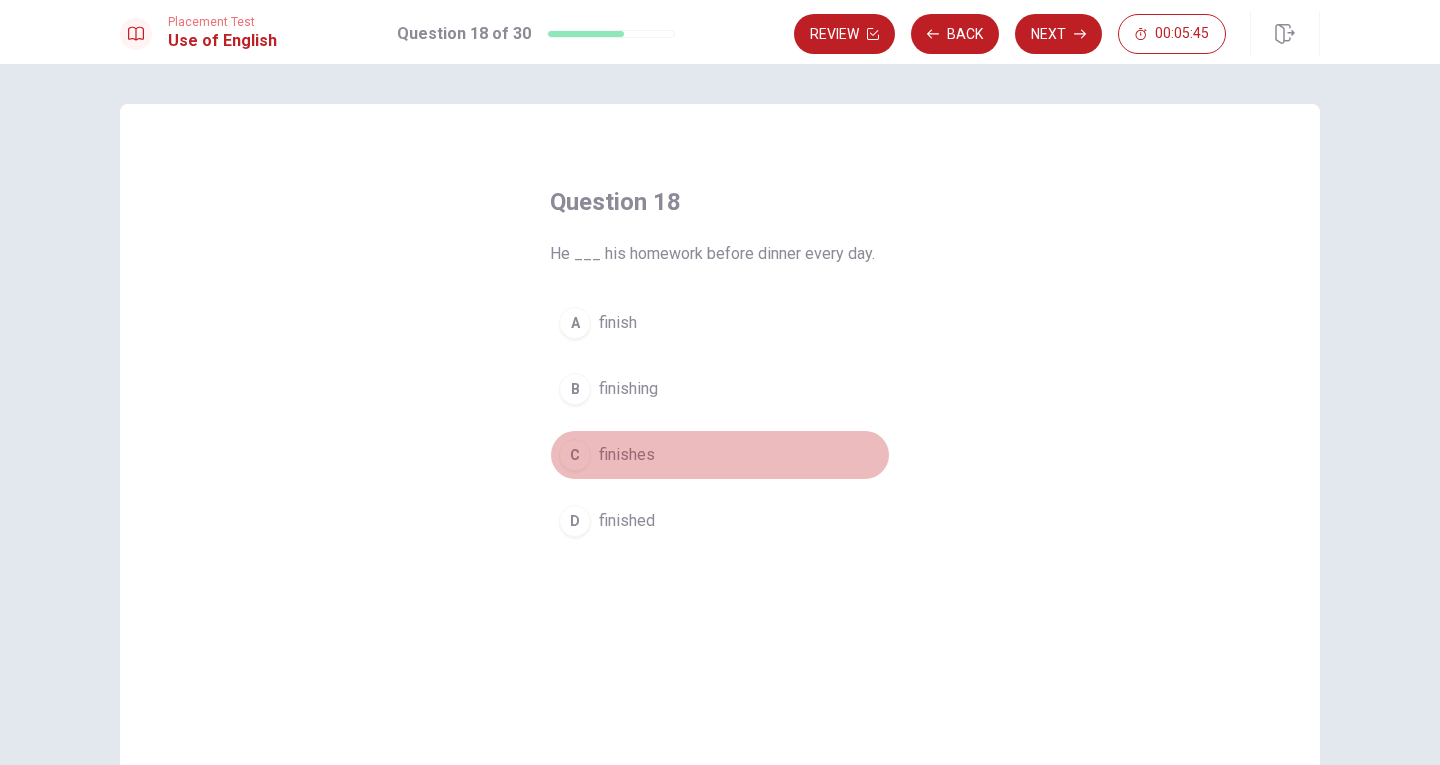 click on "finishes" at bounding box center (627, 455) 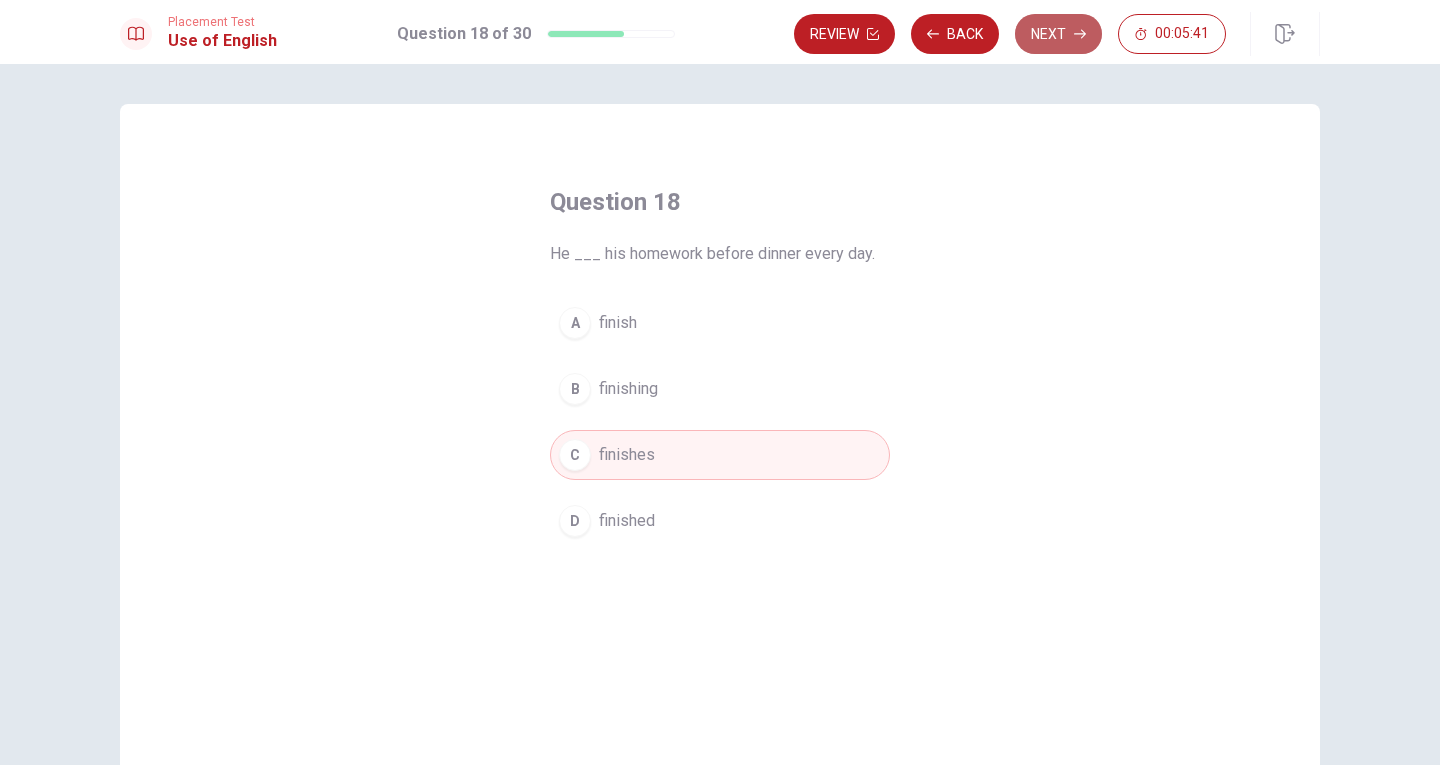 click on "Next" at bounding box center (1058, 34) 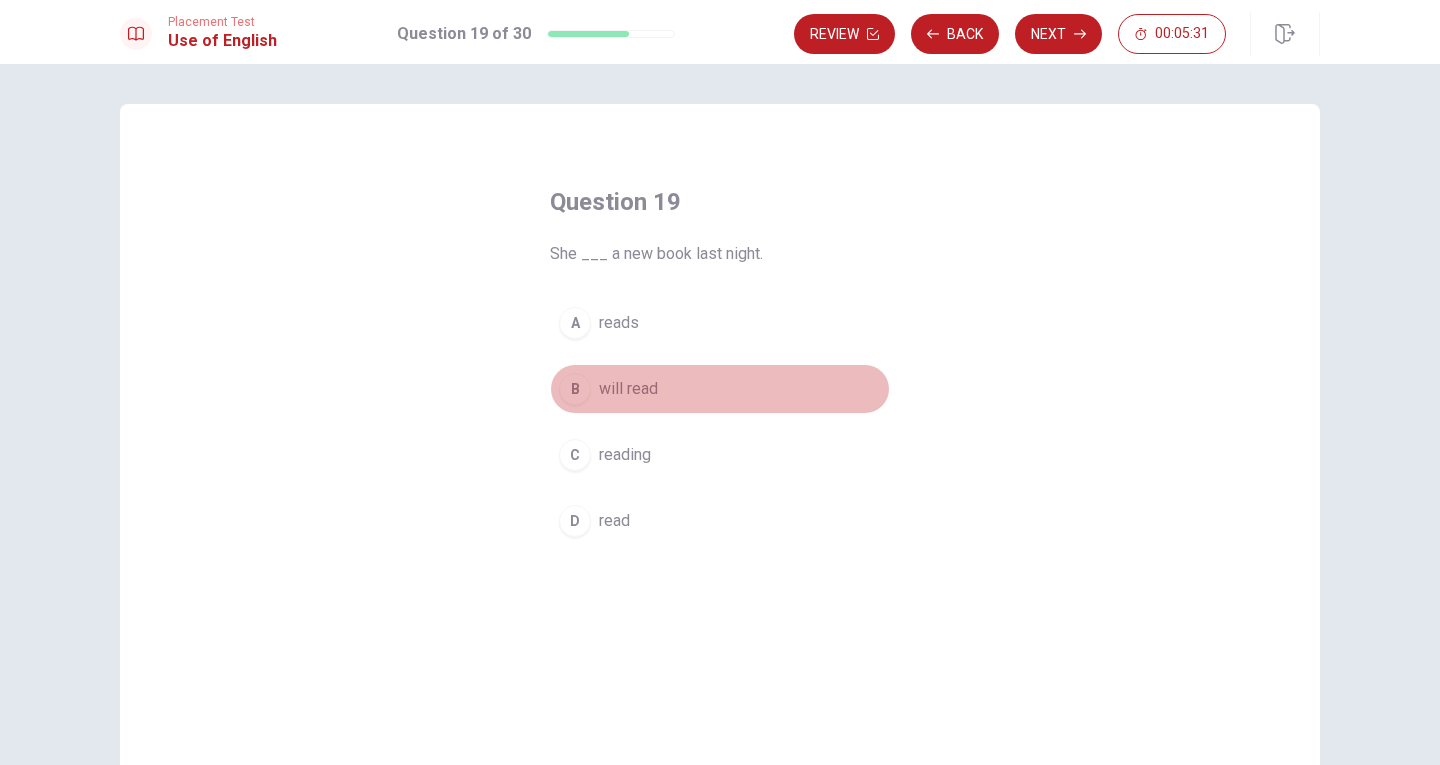click on "B will read" at bounding box center (720, 389) 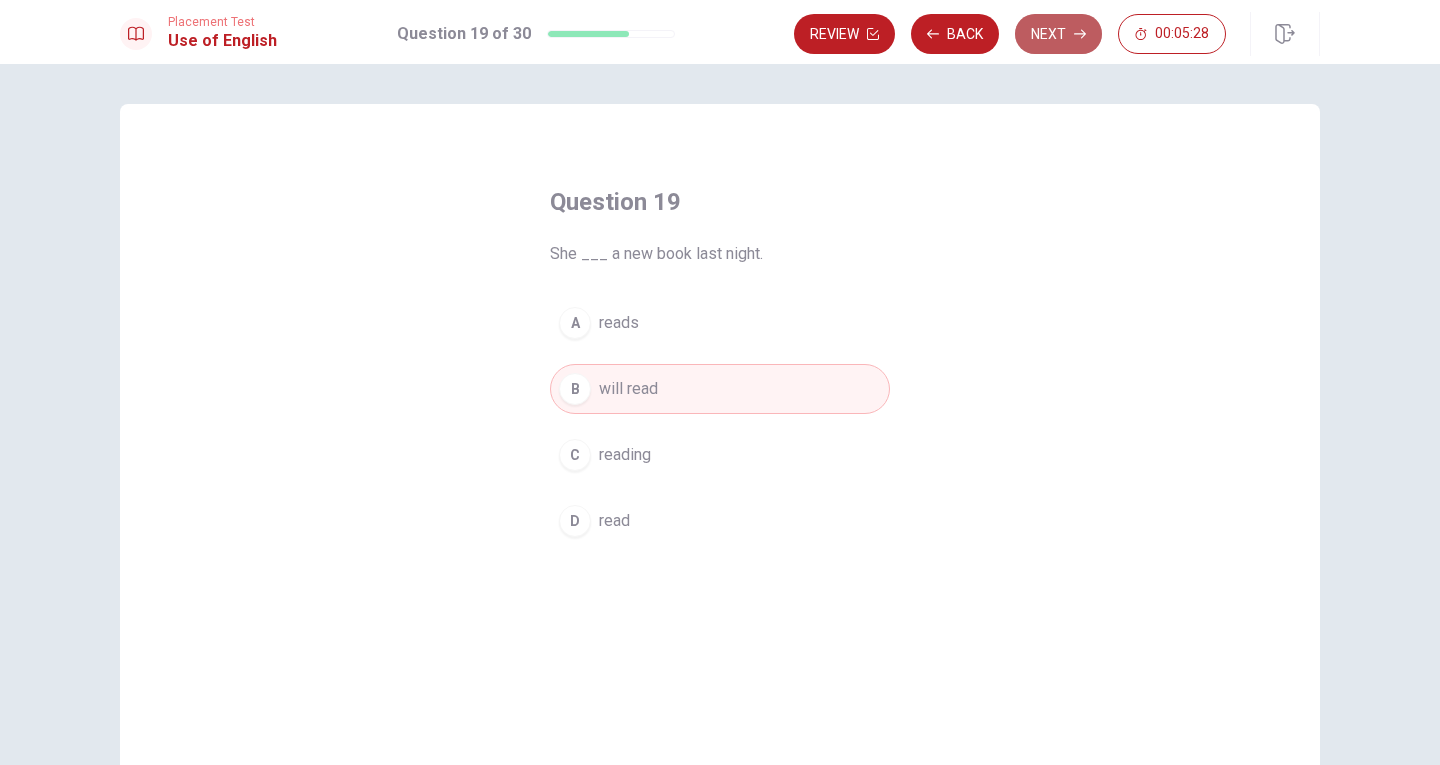 click on "Next" at bounding box center (1058, 34) 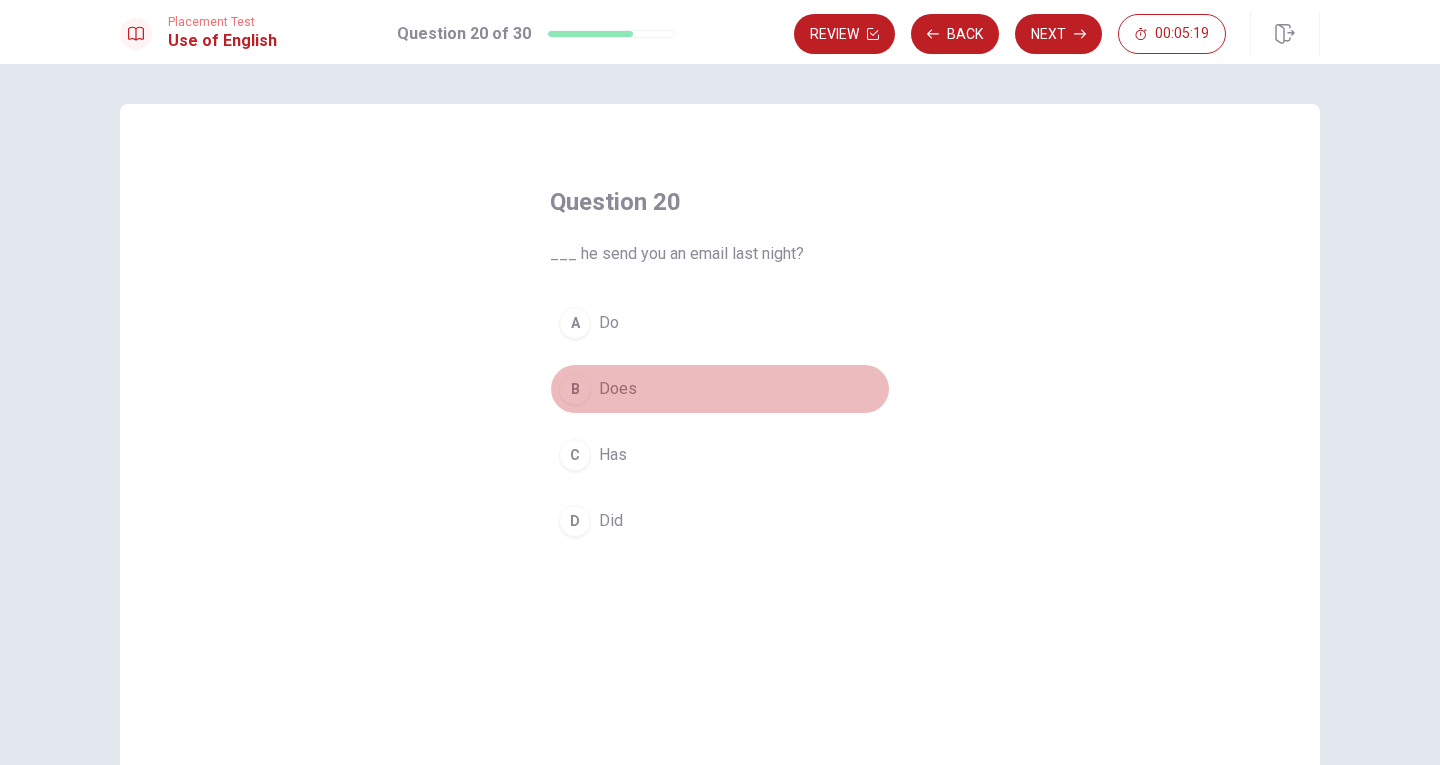 click on "B" at bounding box center (575, 389) 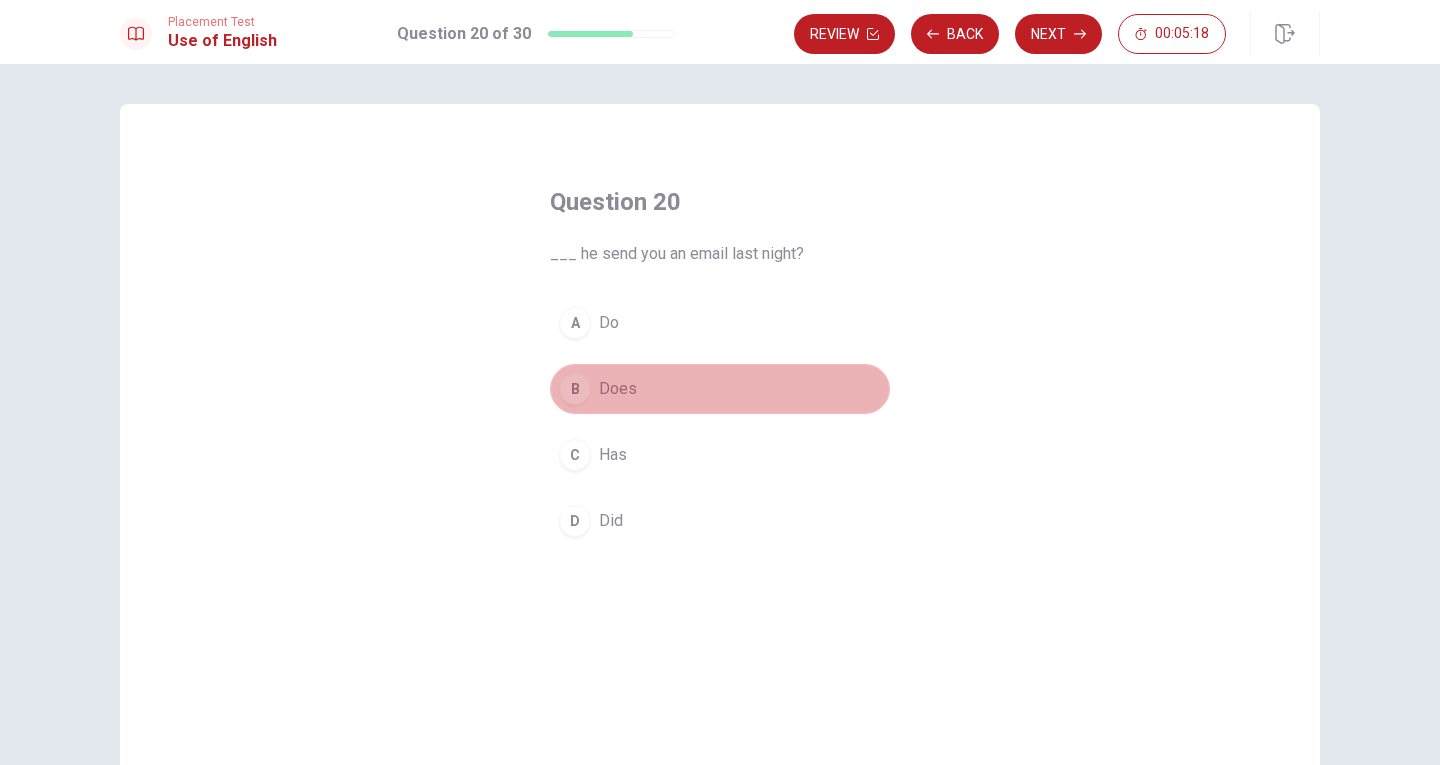click on "B" at bounding box center (575, 389) 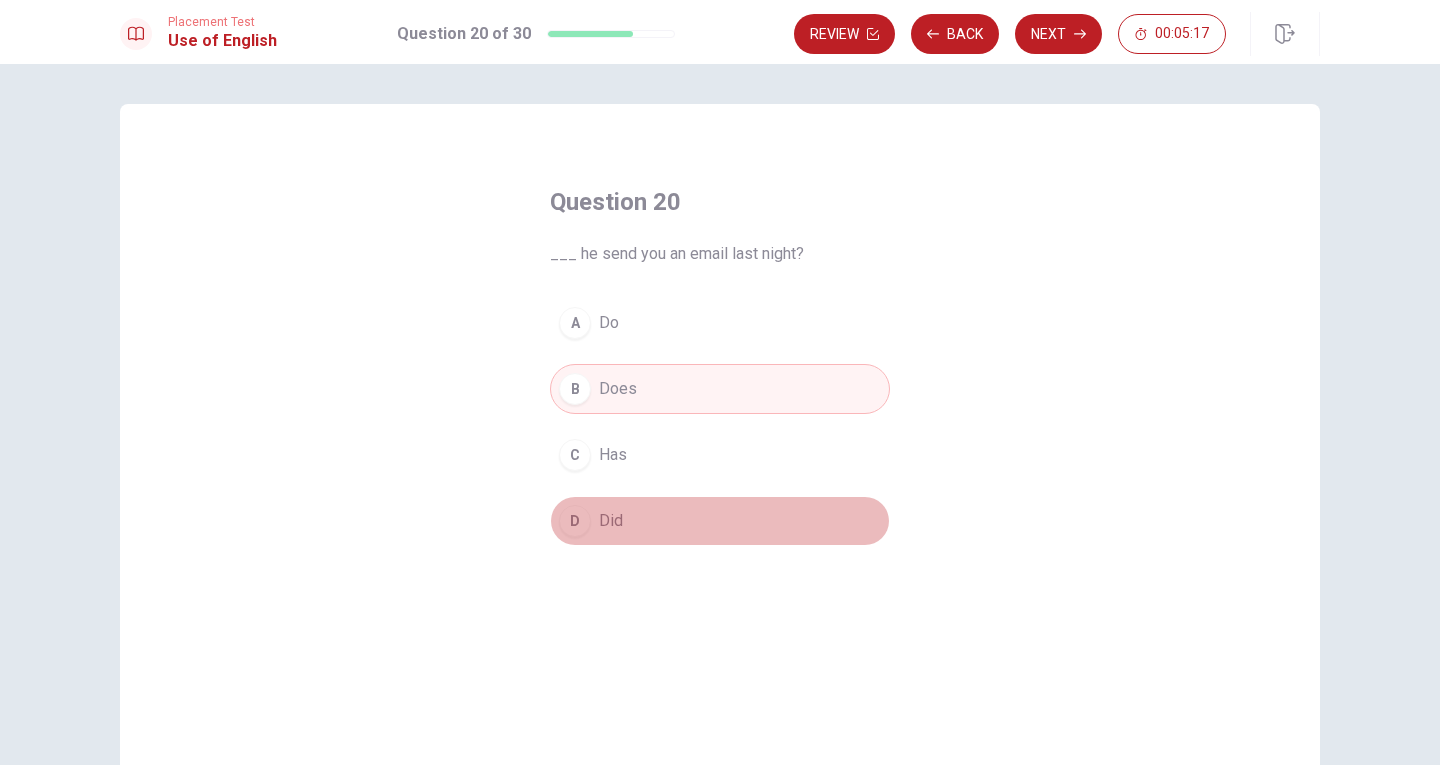 click on "D Did" at bounding box center (720, 521) 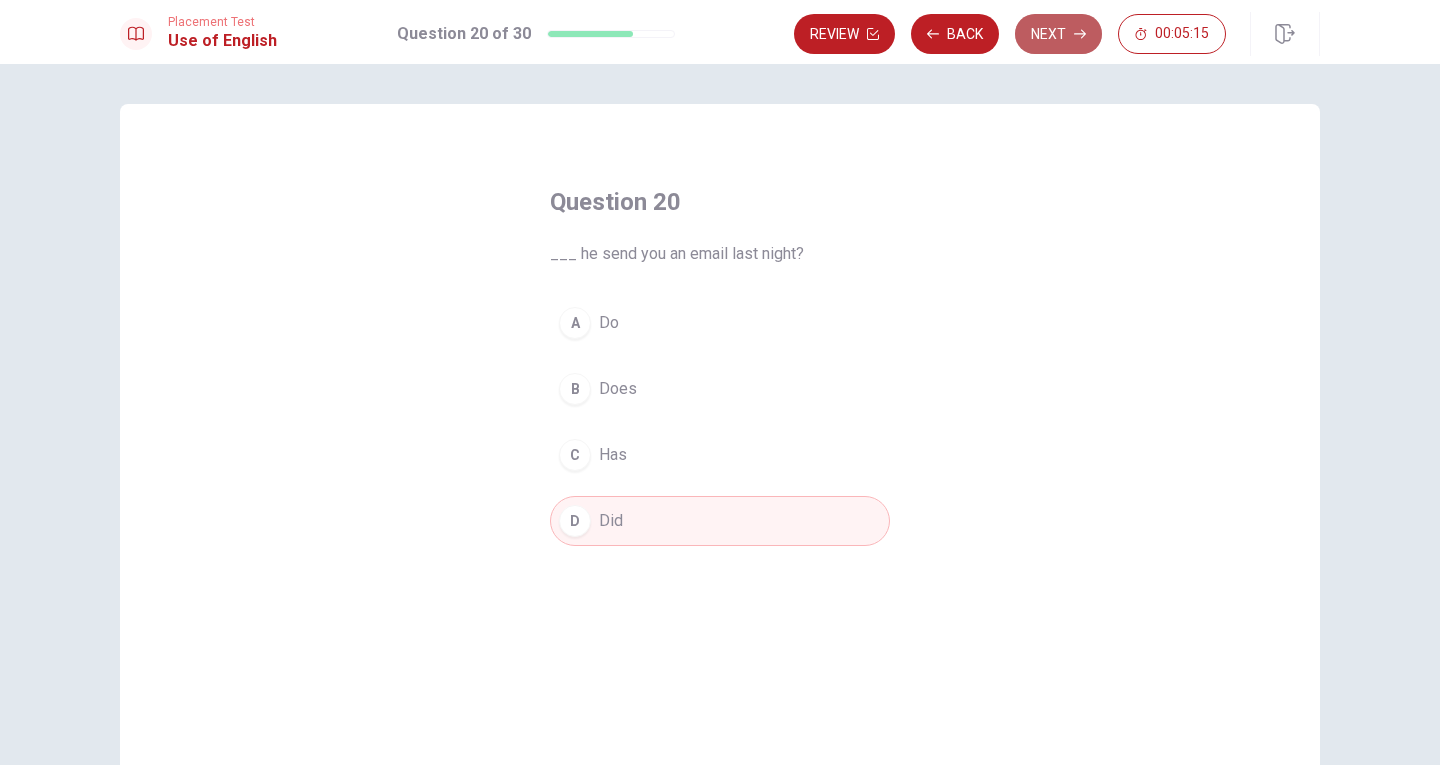 click on "Next" at bounding box center (1058, 34) 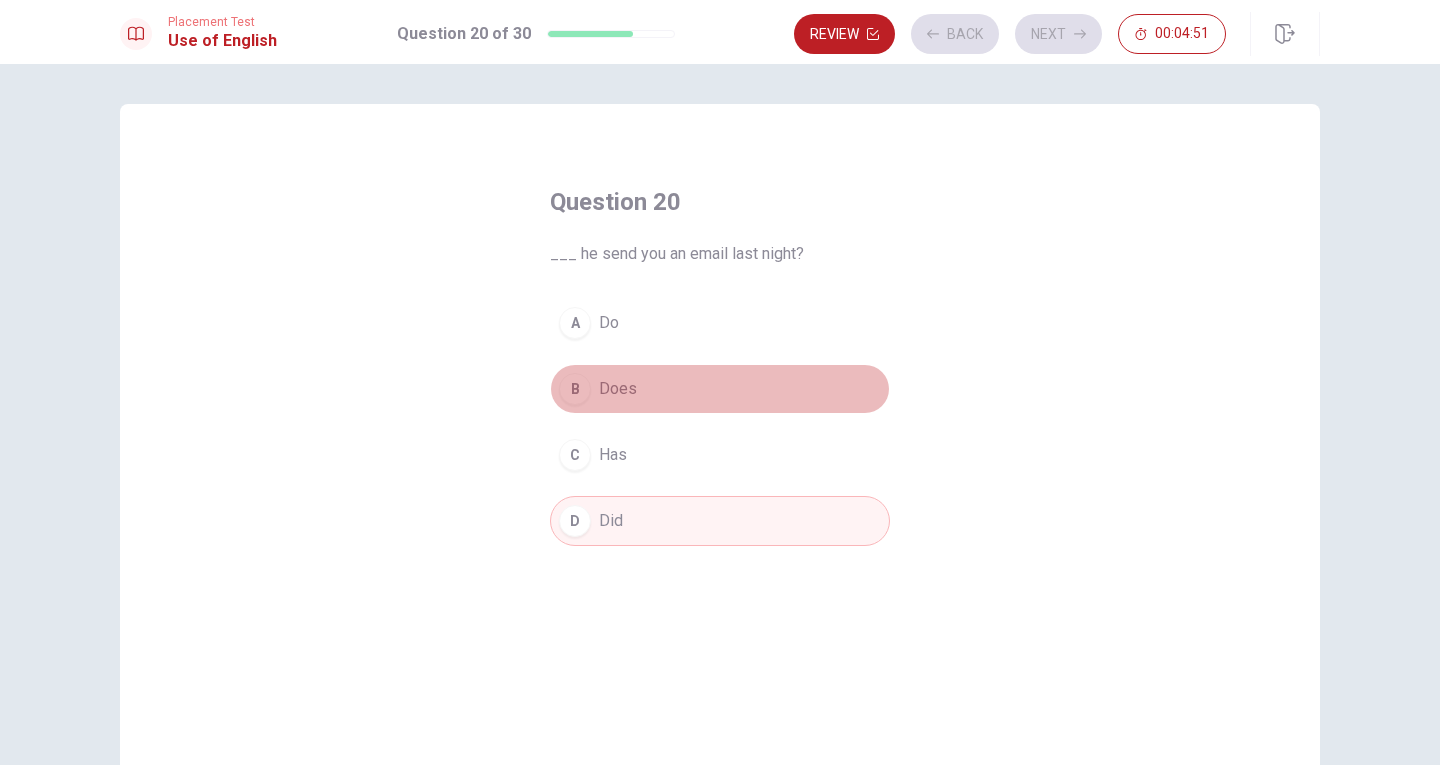click on "B Does" at bounding box center [720, 389] 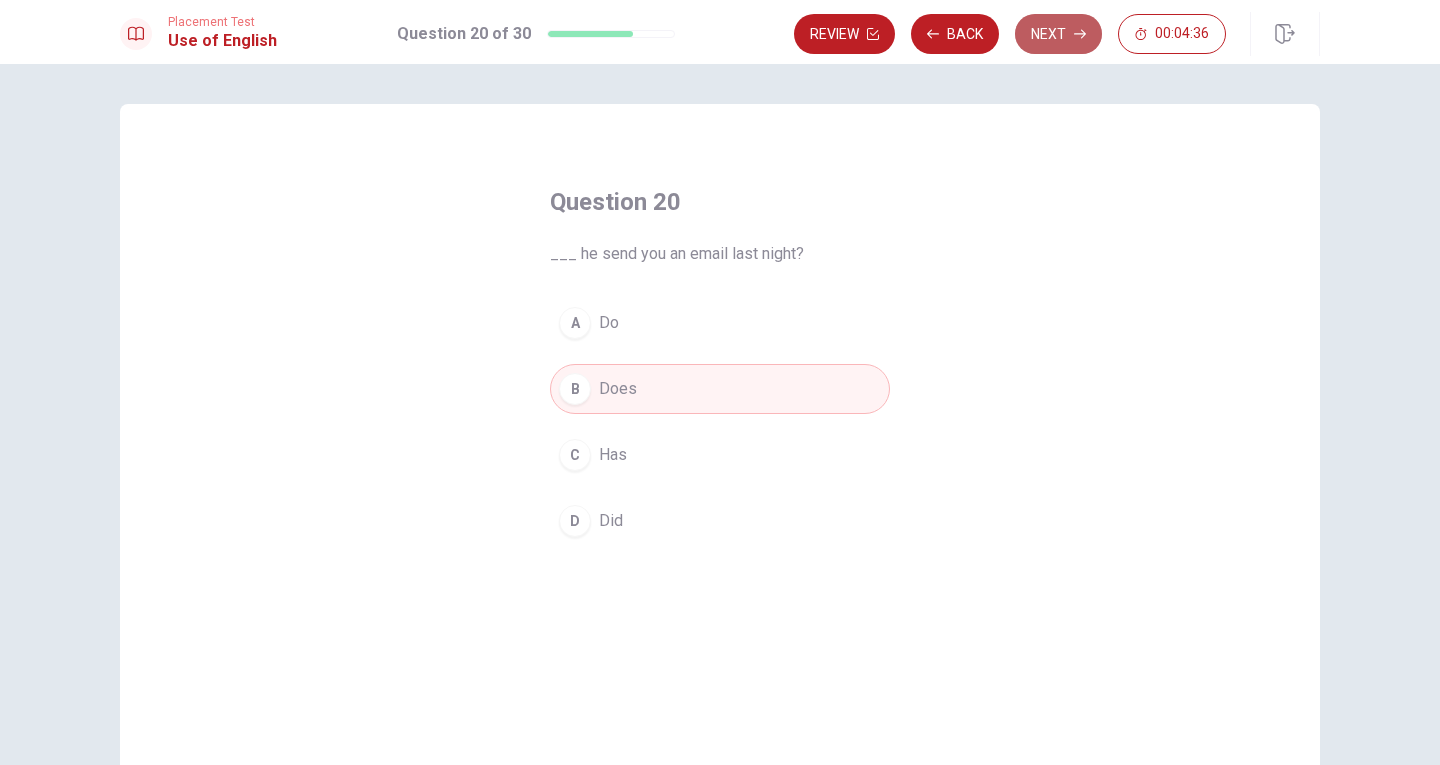 click on "Next" at bounding box center (1058, 34) 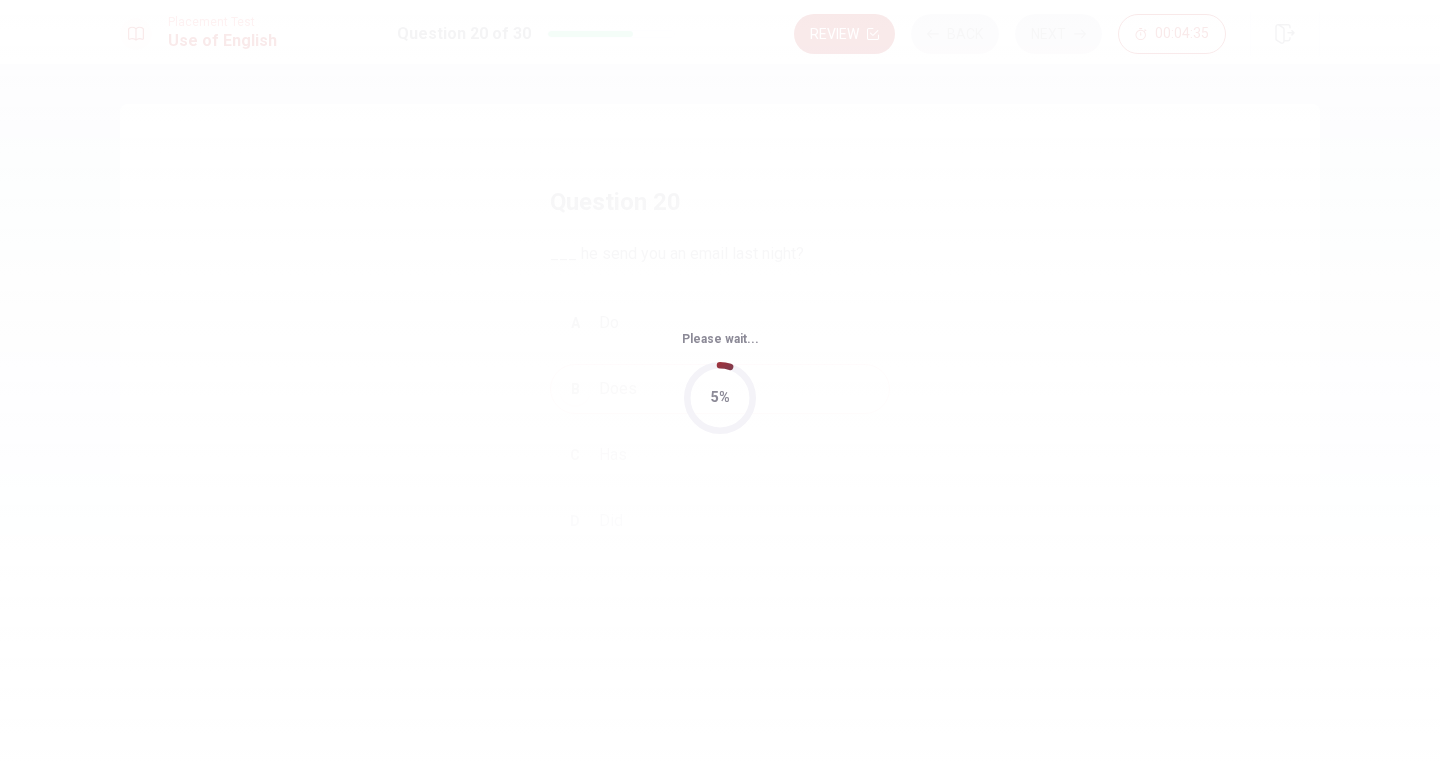 click on "Please wait... 5%" at bounding box center (720, 382) 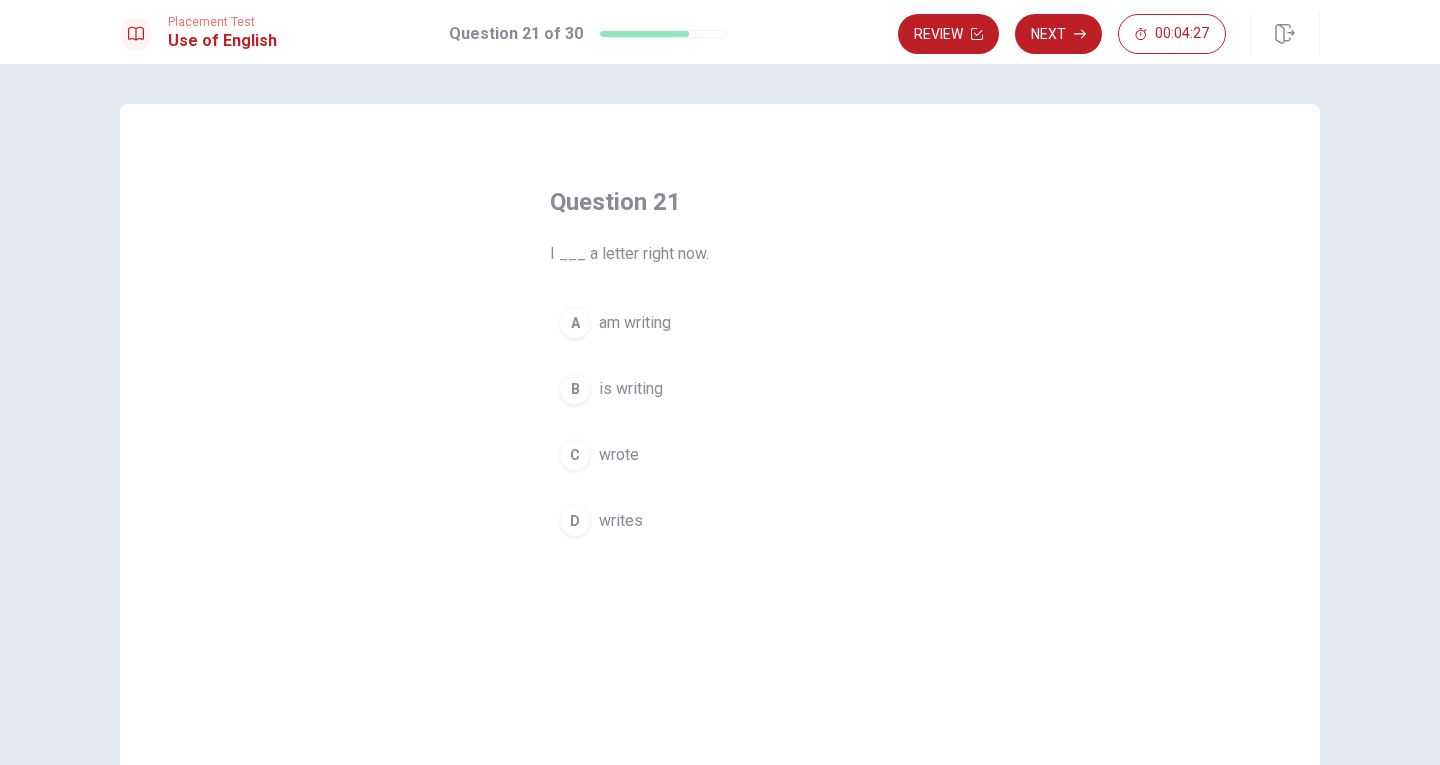 click on "Question 21 I ___ a letter right now. A am writing
B is writing C wrote D writes" at bounding box center [720, 476] 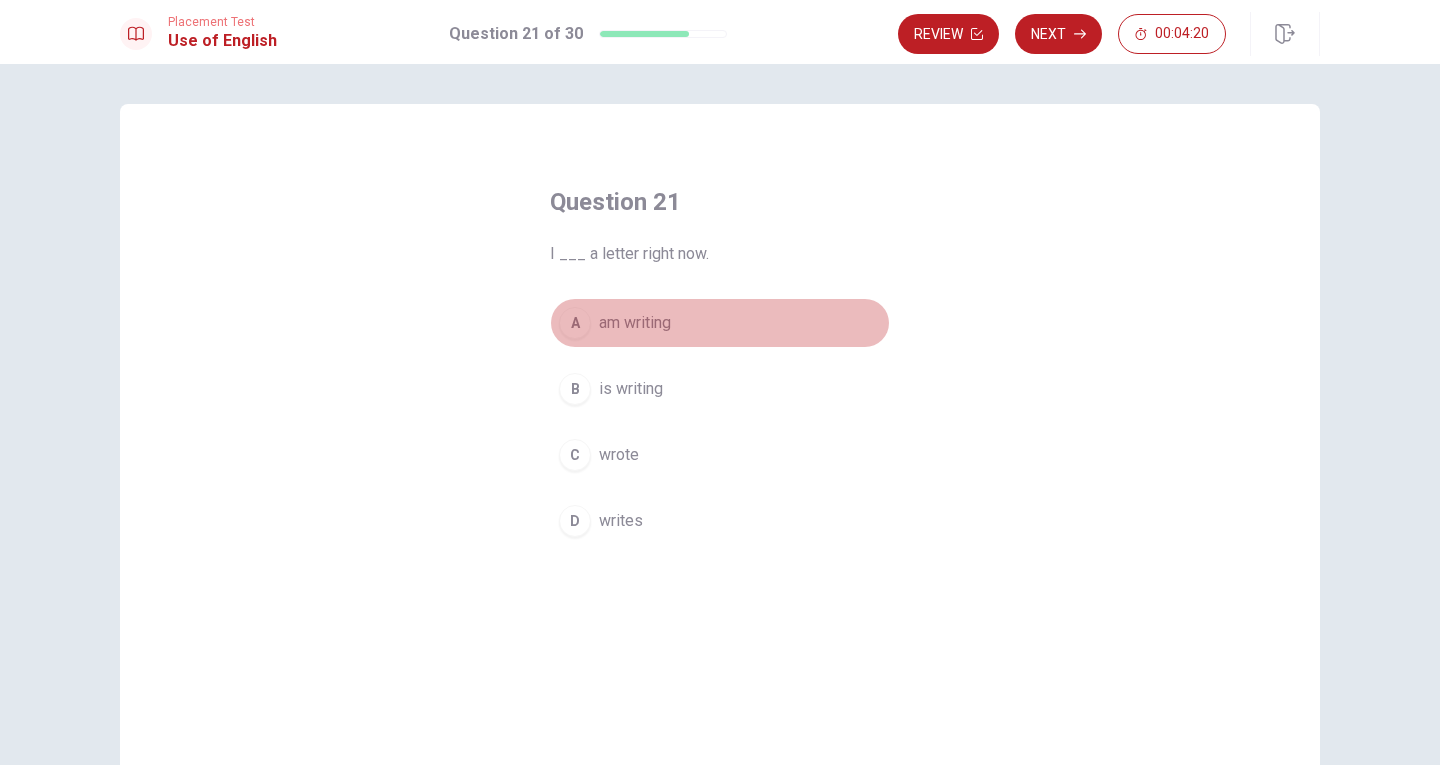 click on "am writing" at bounding box center (635, 323) 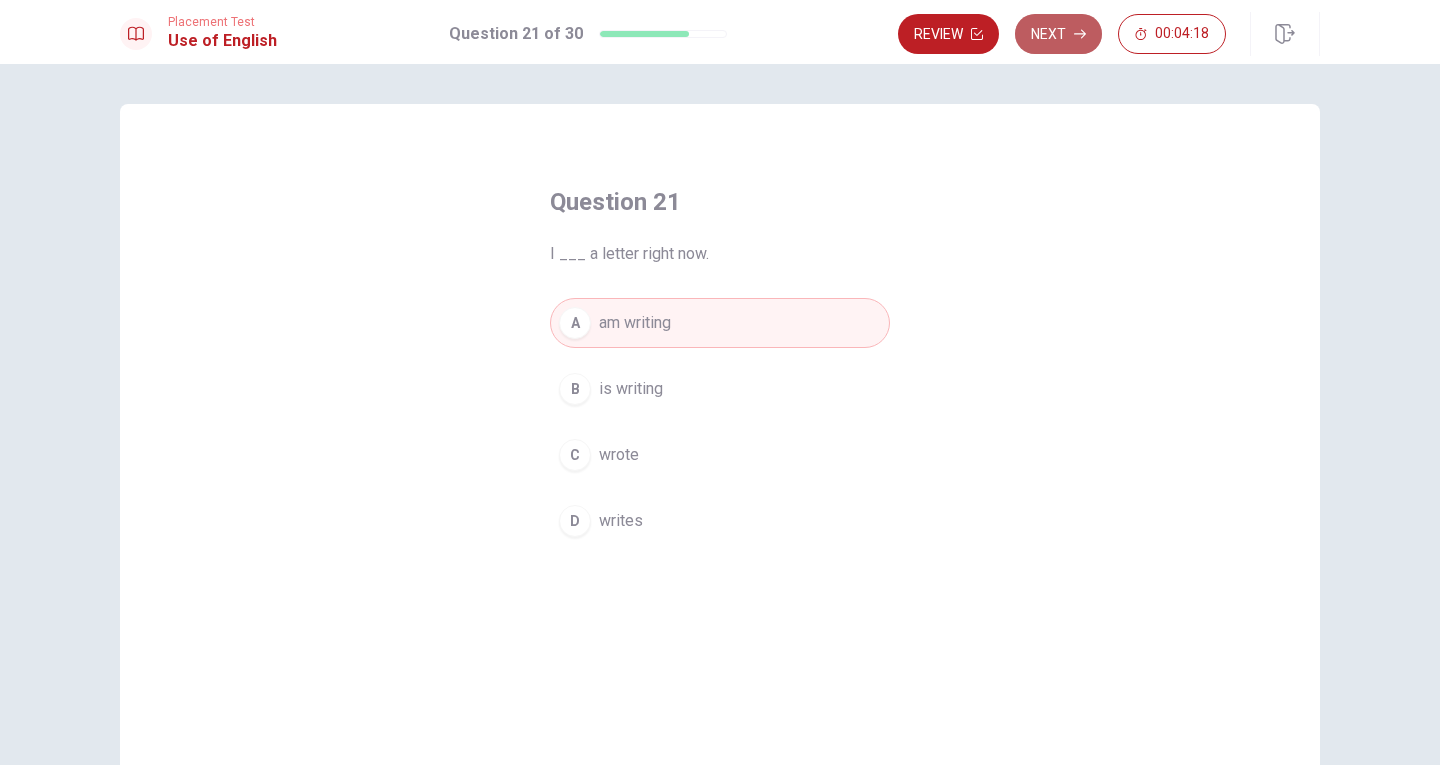 click on "Next" at bounding box center (1058, 34) 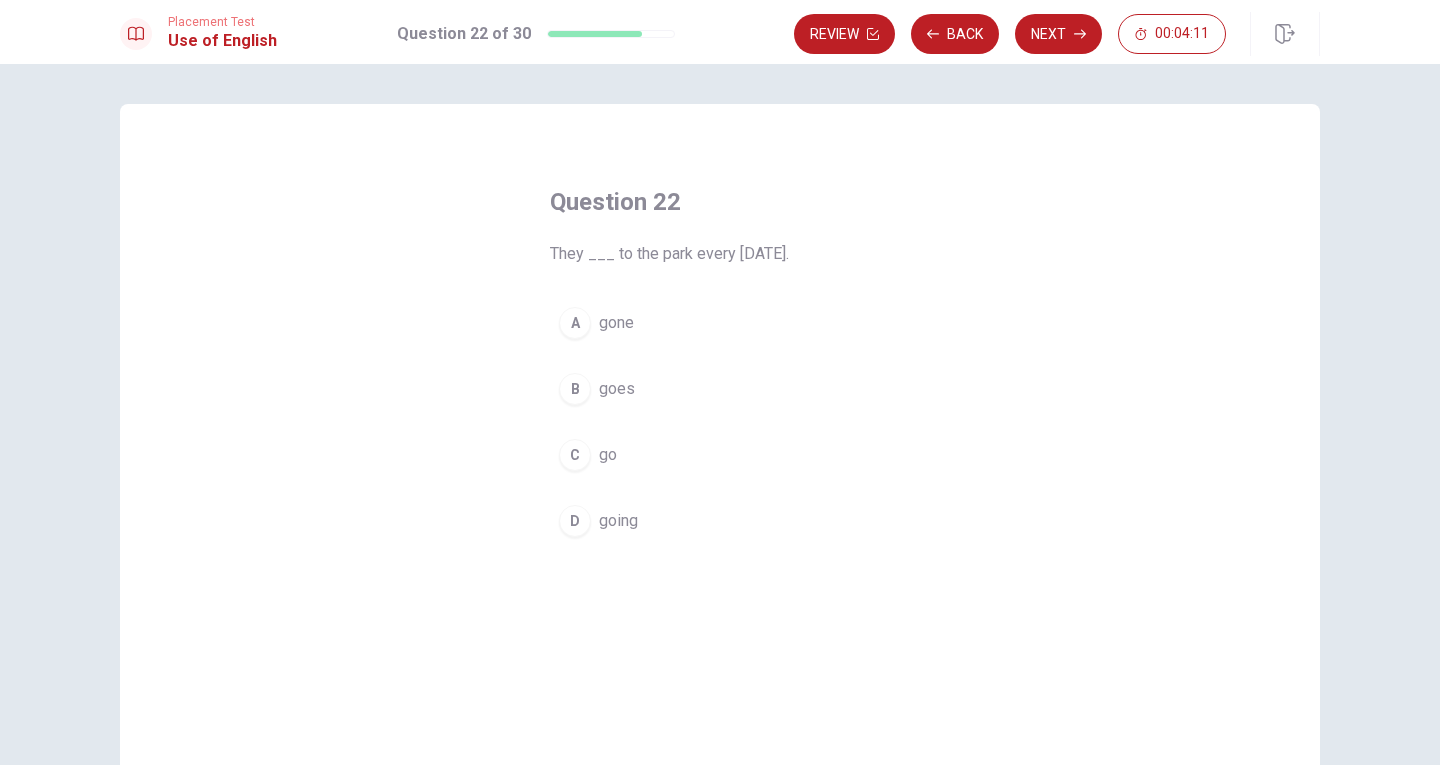 click on "C" at bounding box center [575, 455] 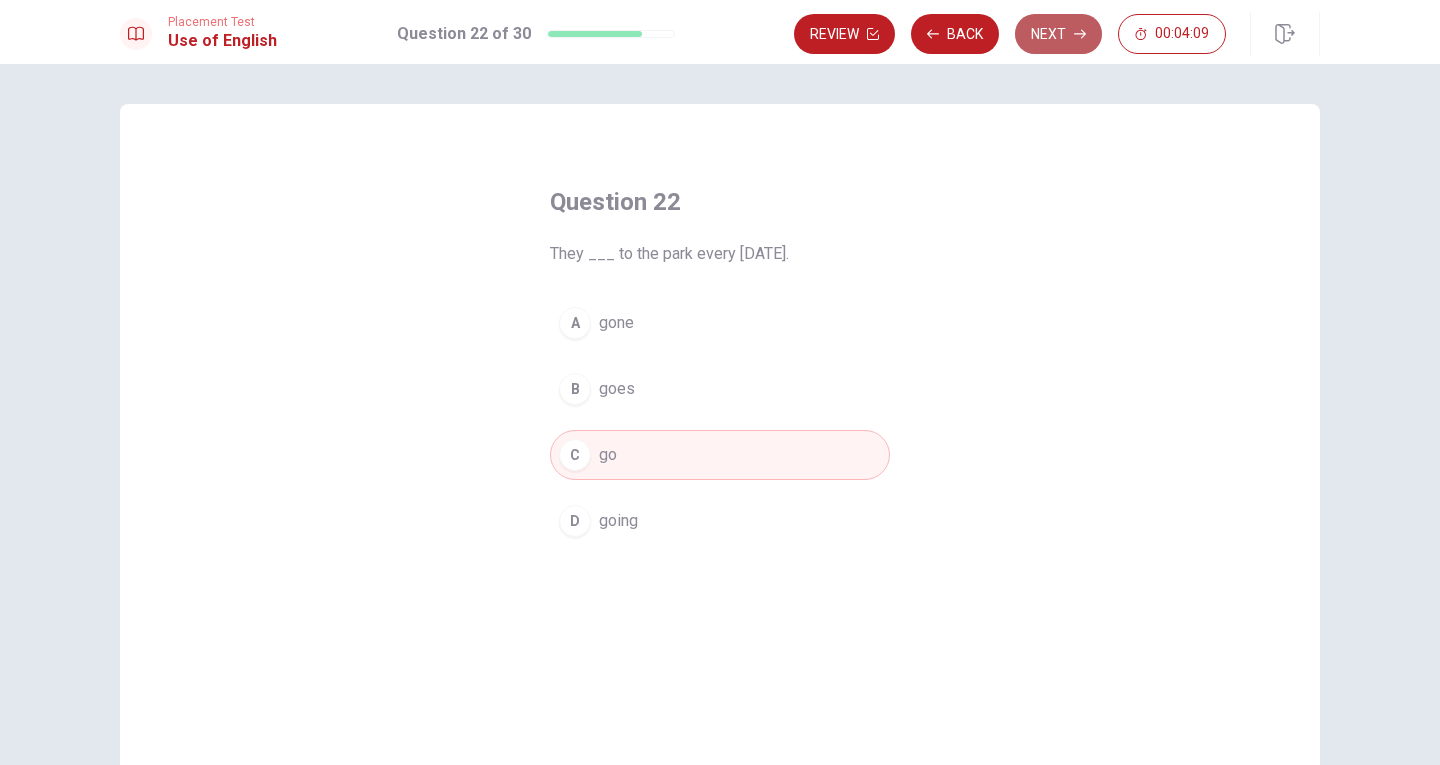 click on "Next" at bounding box center [1058, 34] 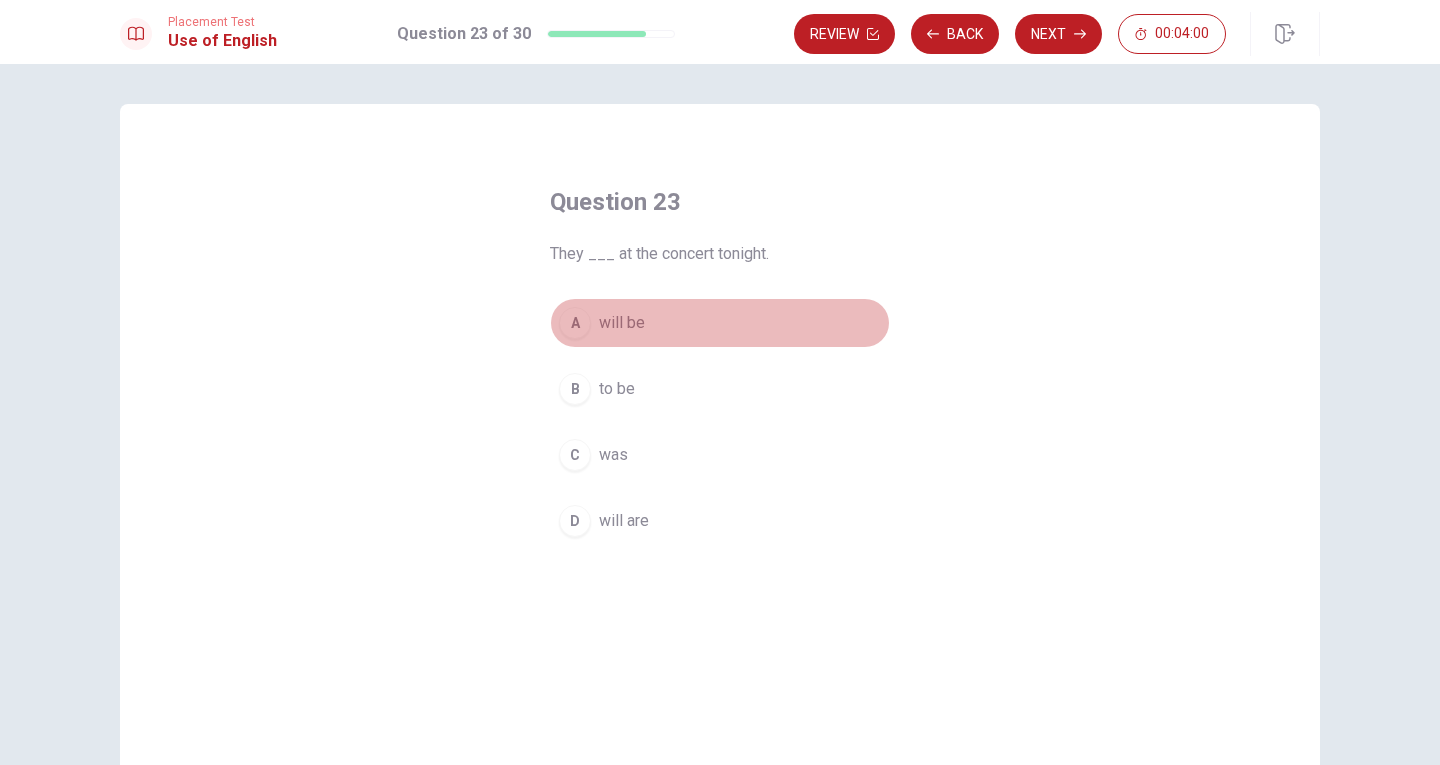 click on "will be" at bounding box center (622, 323) 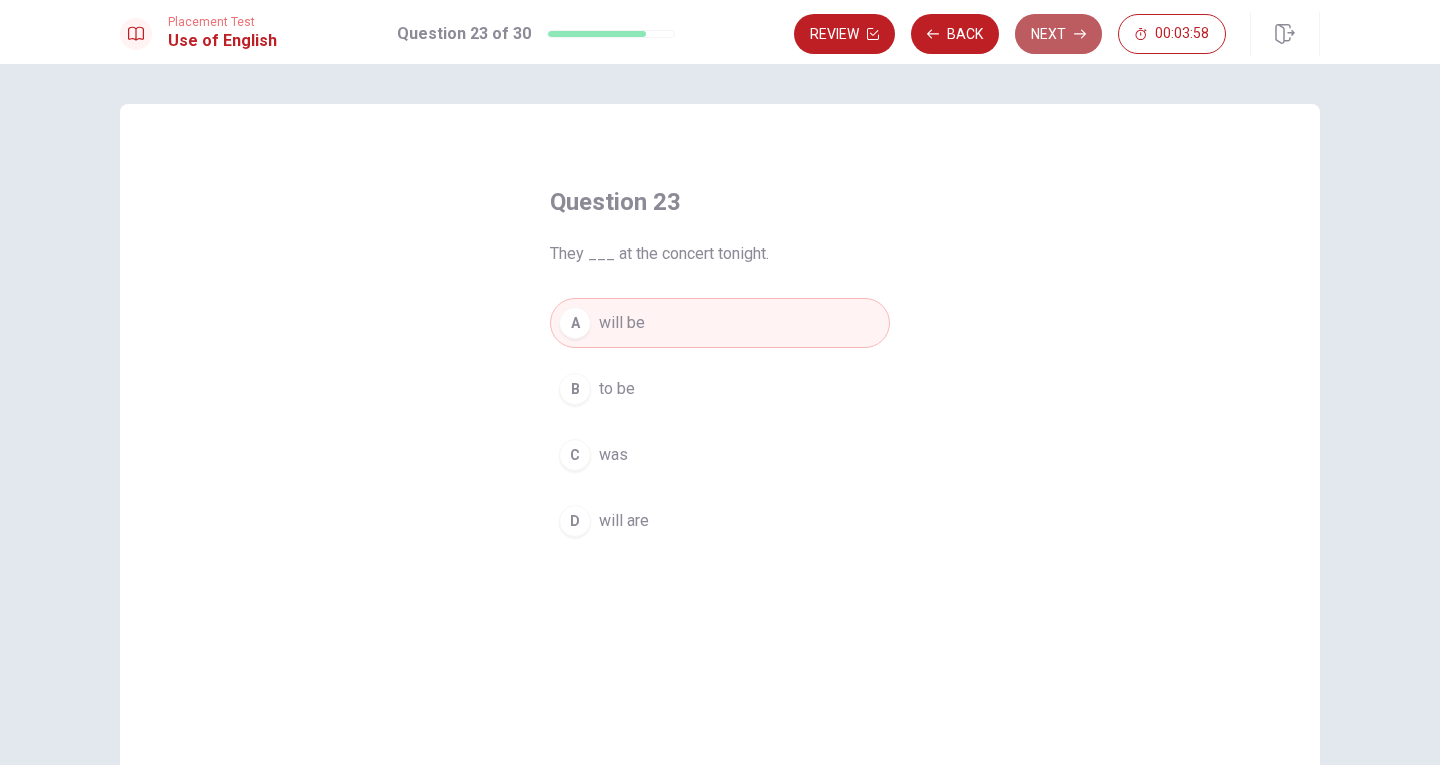 click on "Next" at bounding box center (1058, 34) 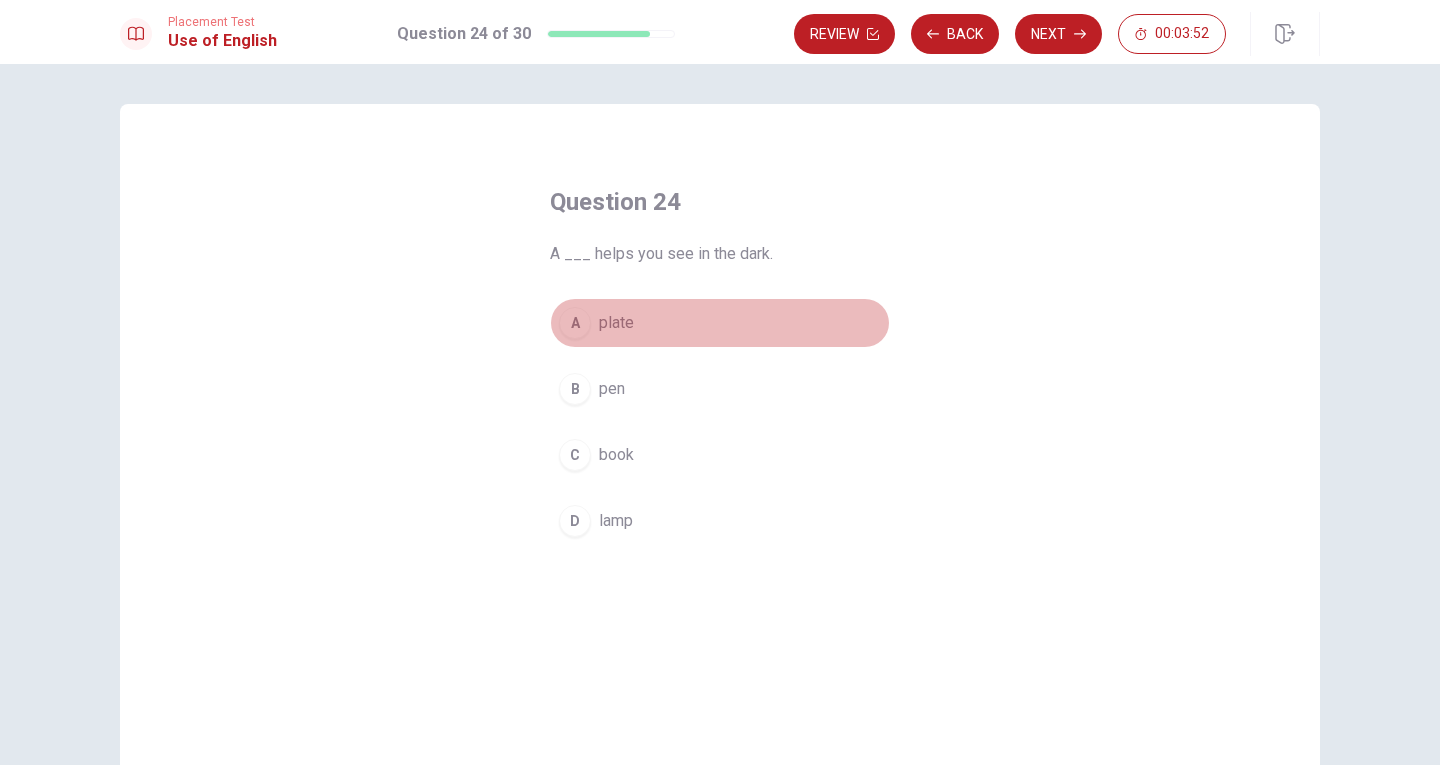 click on "A" at bounding box center [575, 323] 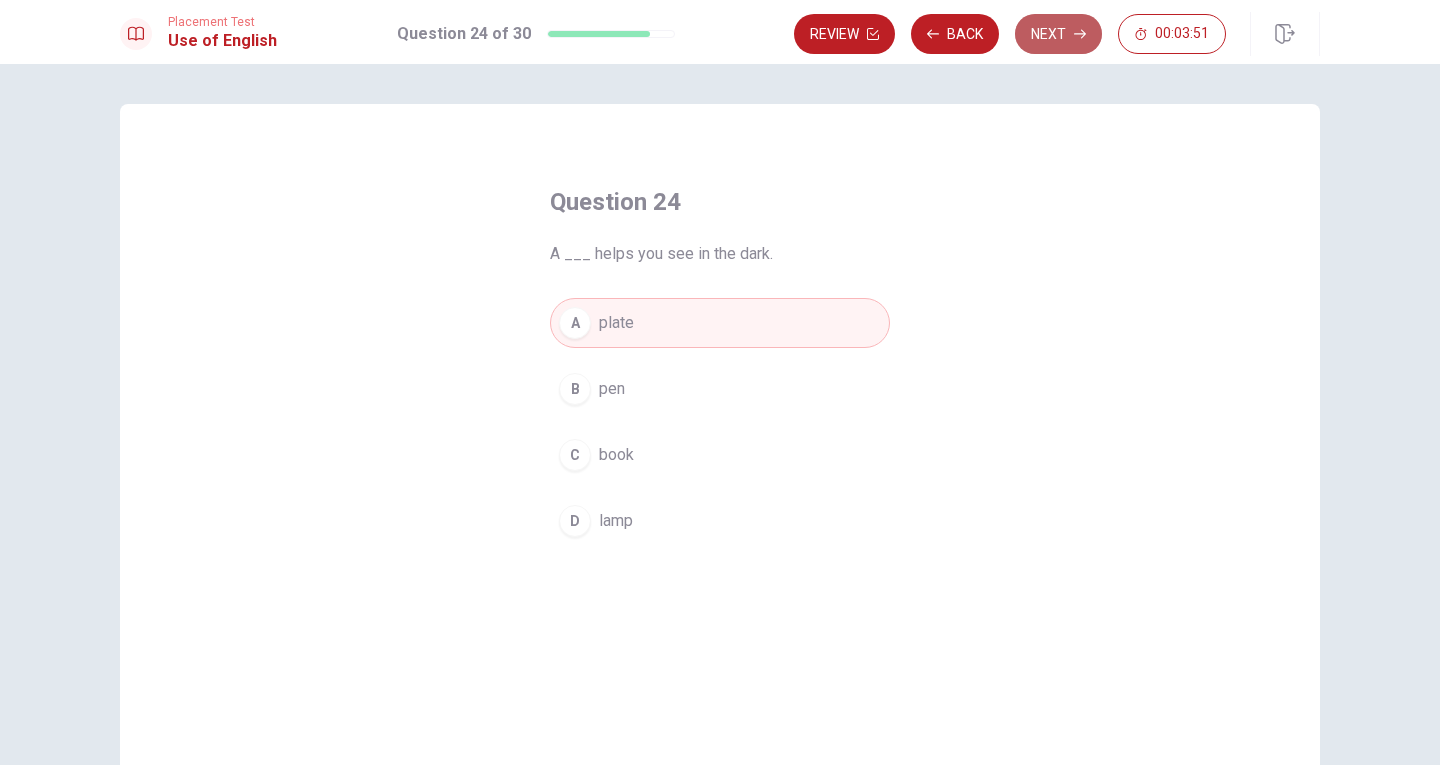 click on "Next" at bounding box center (1058, 34) 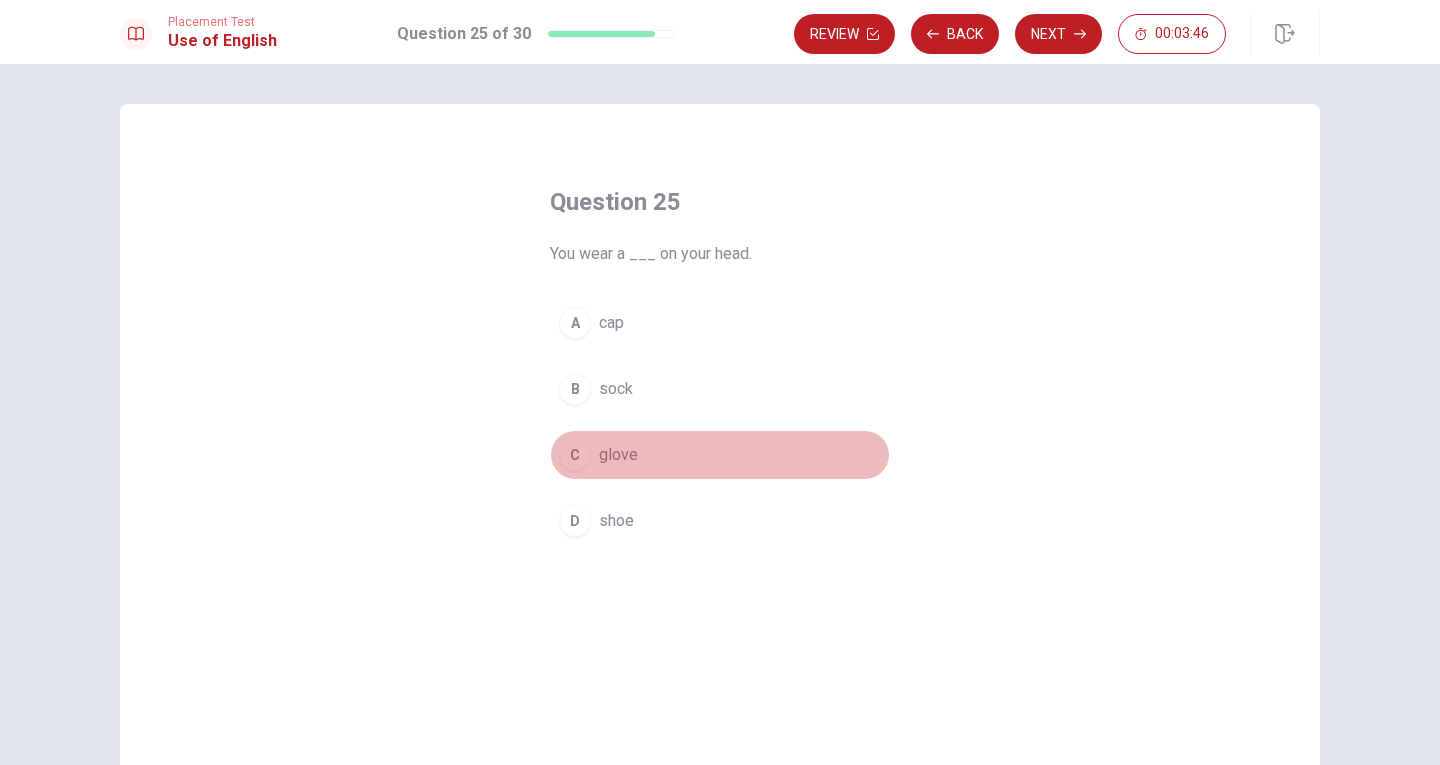 click on "C" at bounding box center (575, 455) 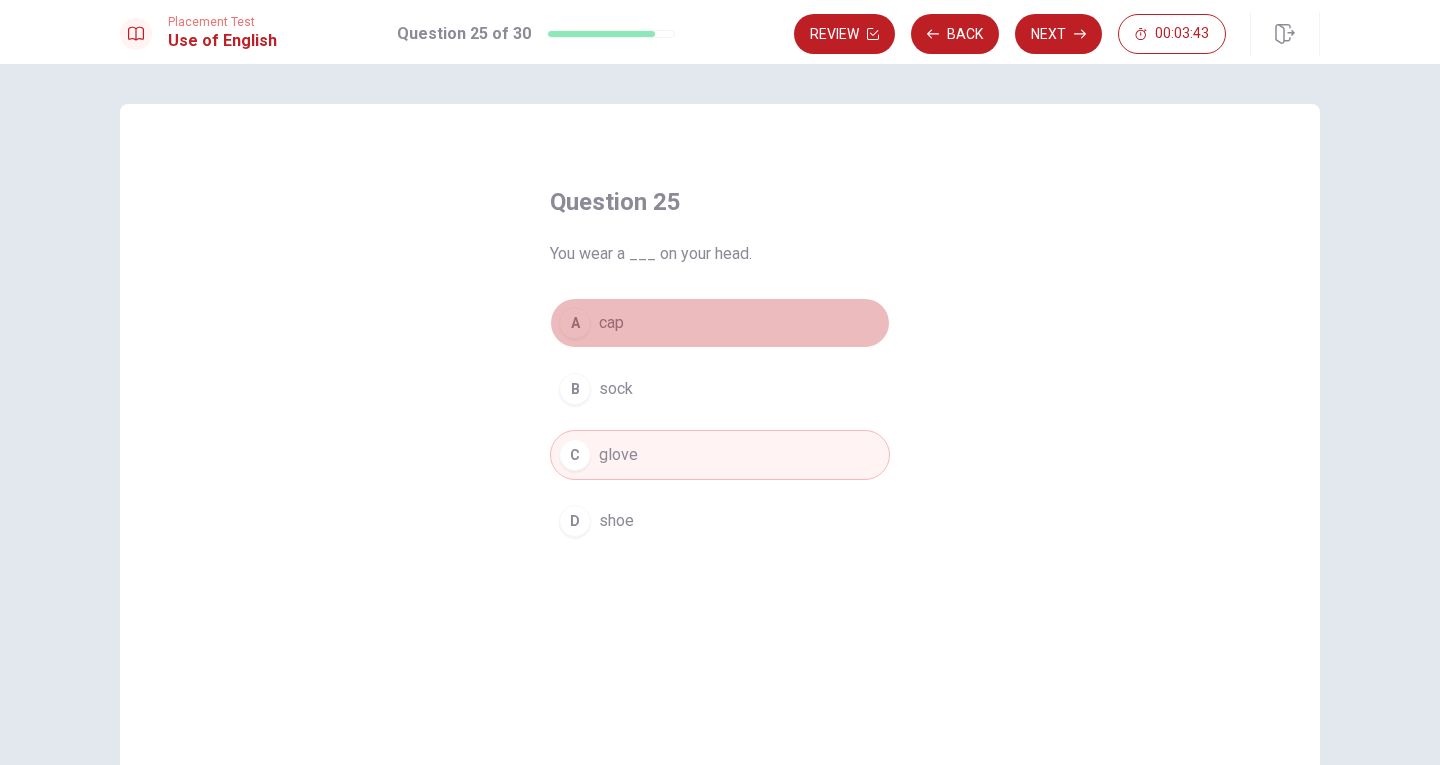 click on "A cap" at bounding box center [720, 323] 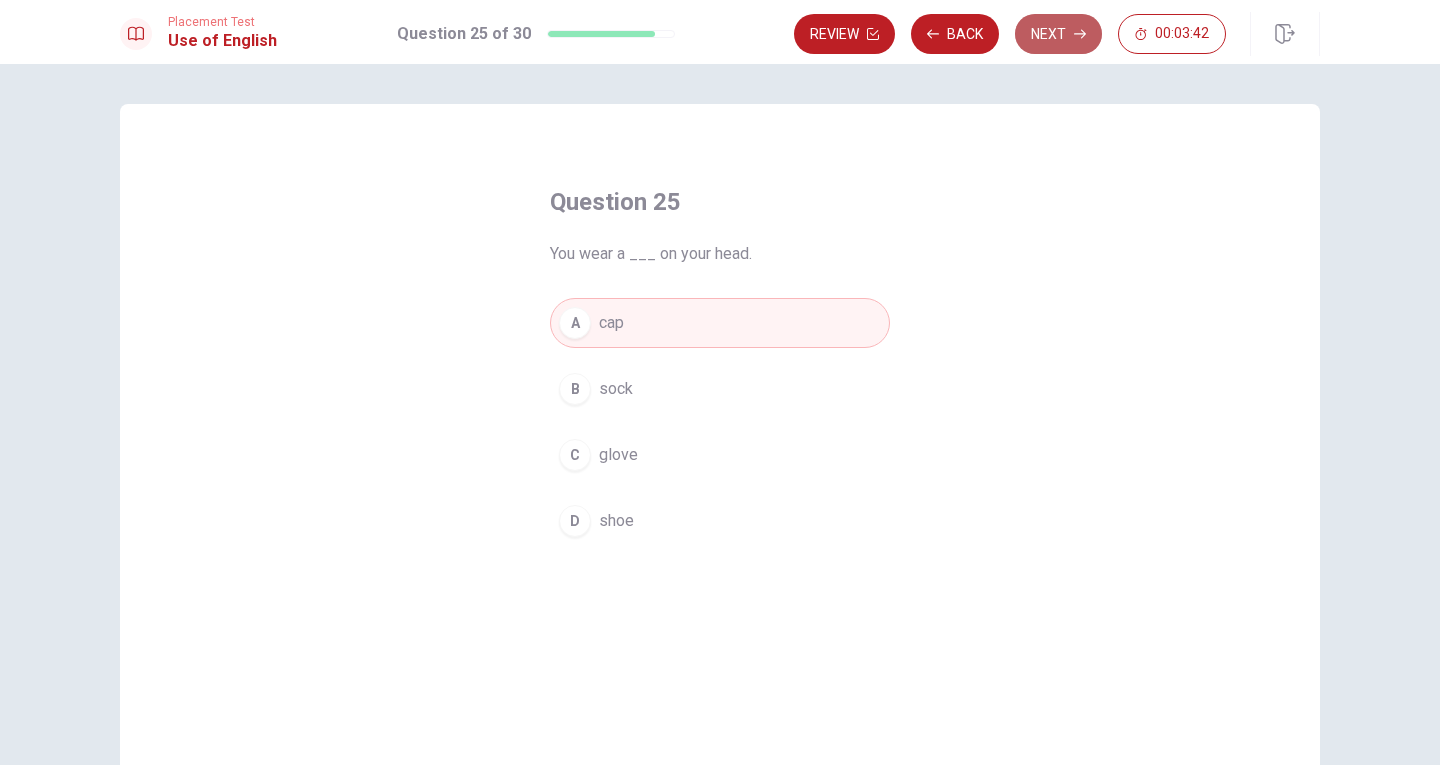 click on "Next" at bounding box center (1058, 34) 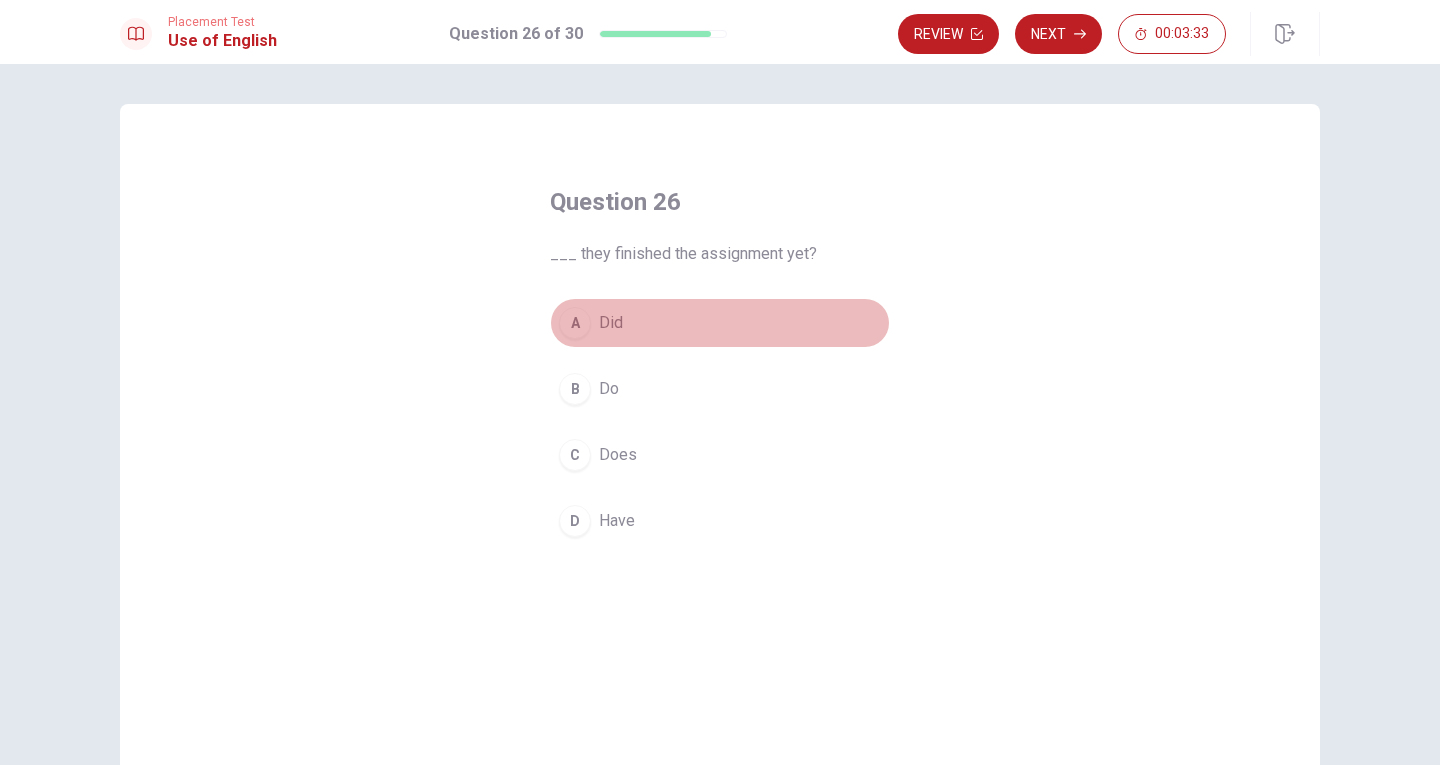 click on "A Did" at bounding box center (720, 323) 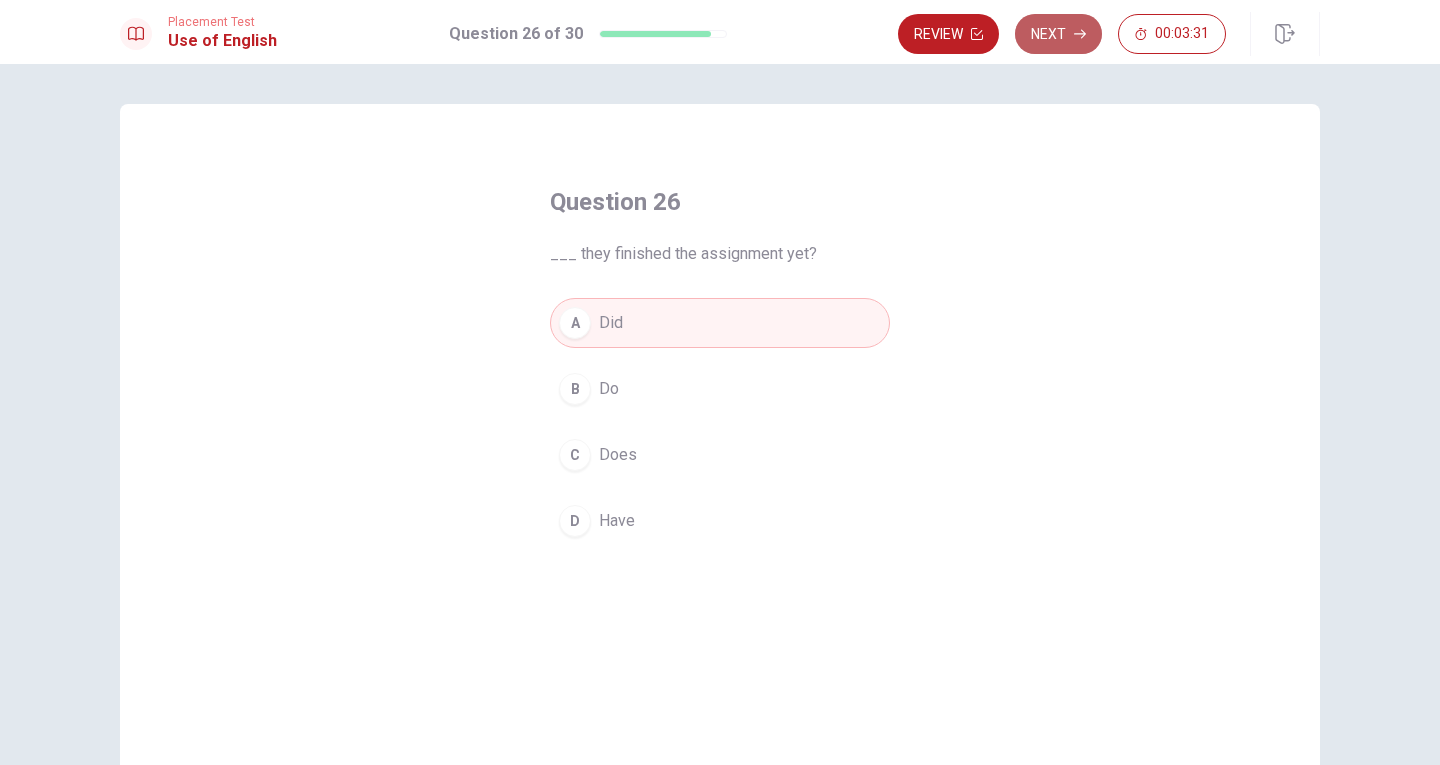 click 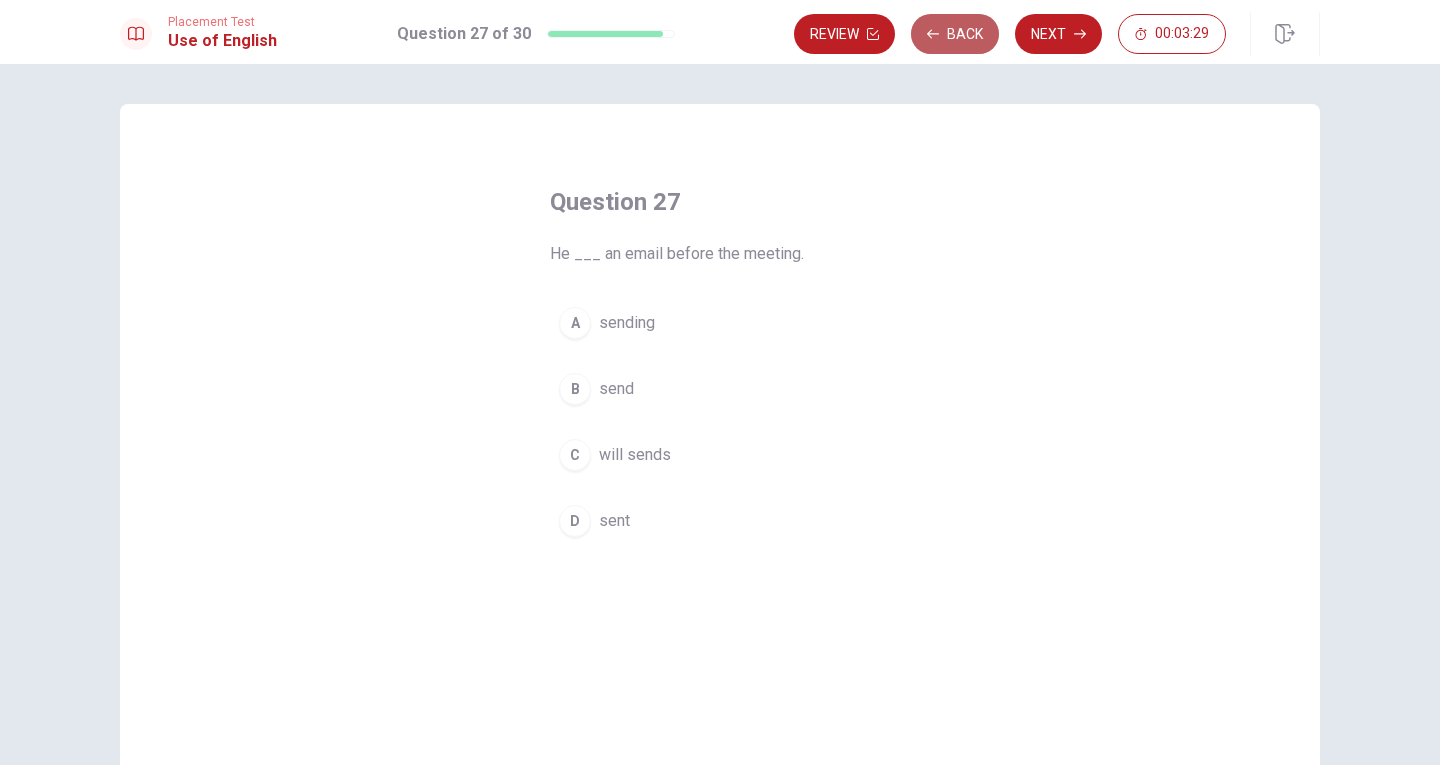 click on "Back" at bounding box center (955, 34) 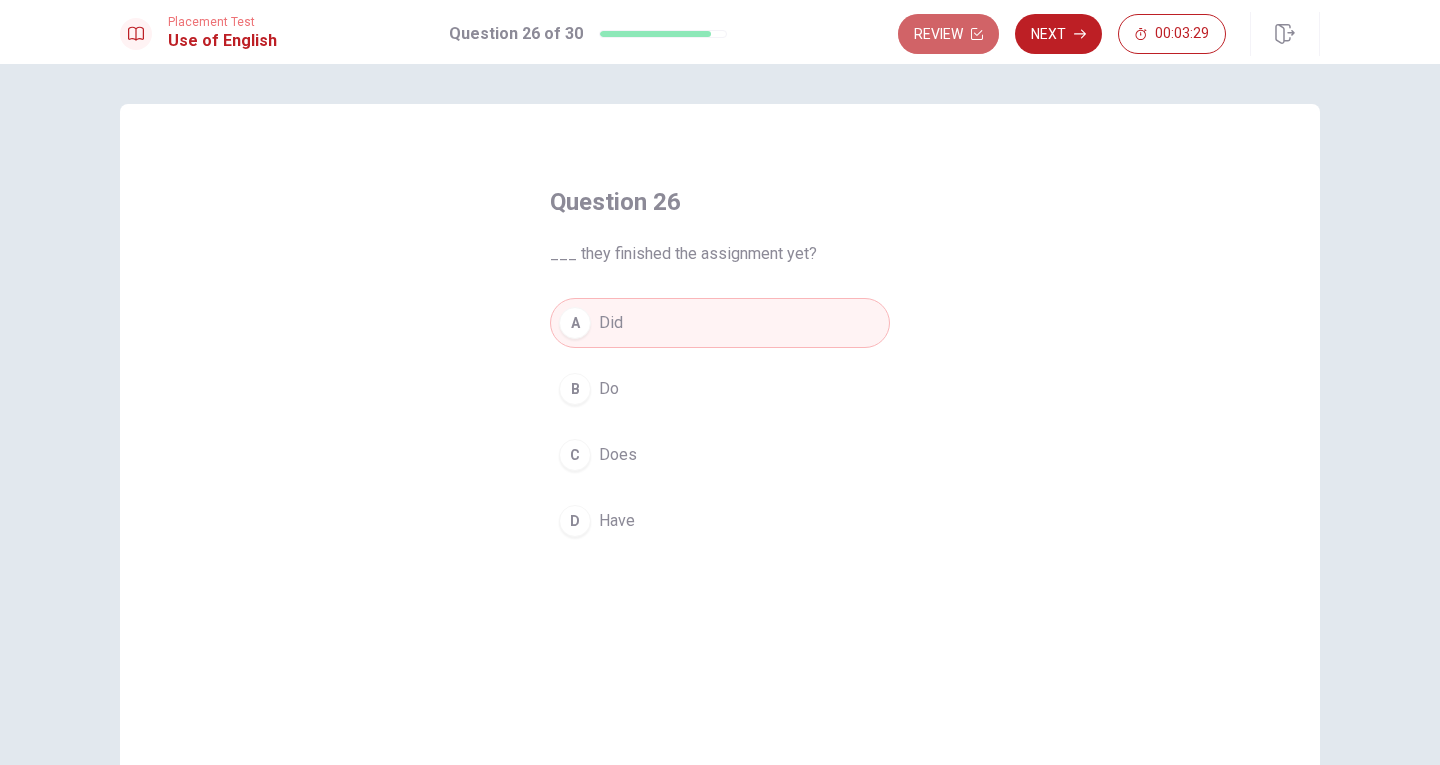 click on "Review" at bounding box center (948, 34) 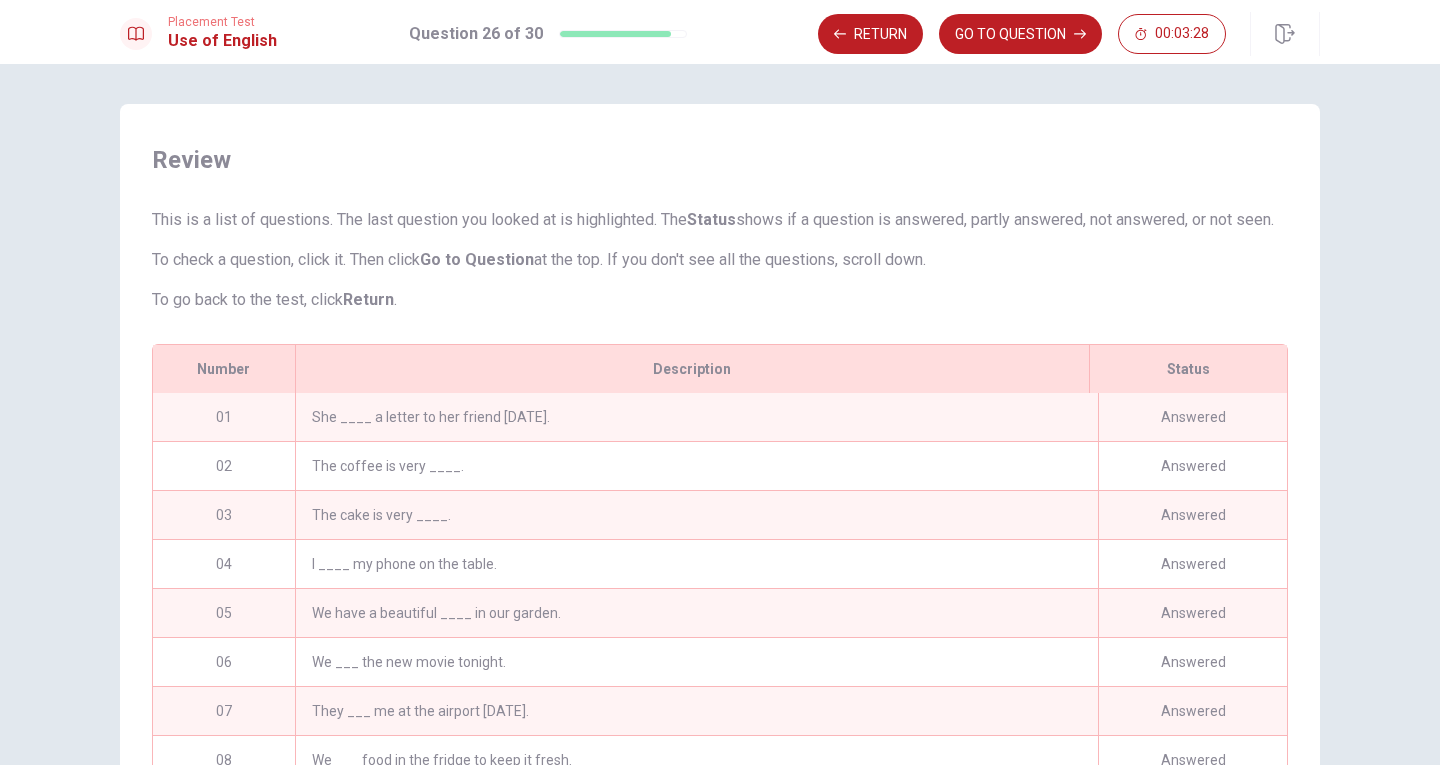 scroll, scrollTop: 240, scrollLeft: 0, axis: vertical 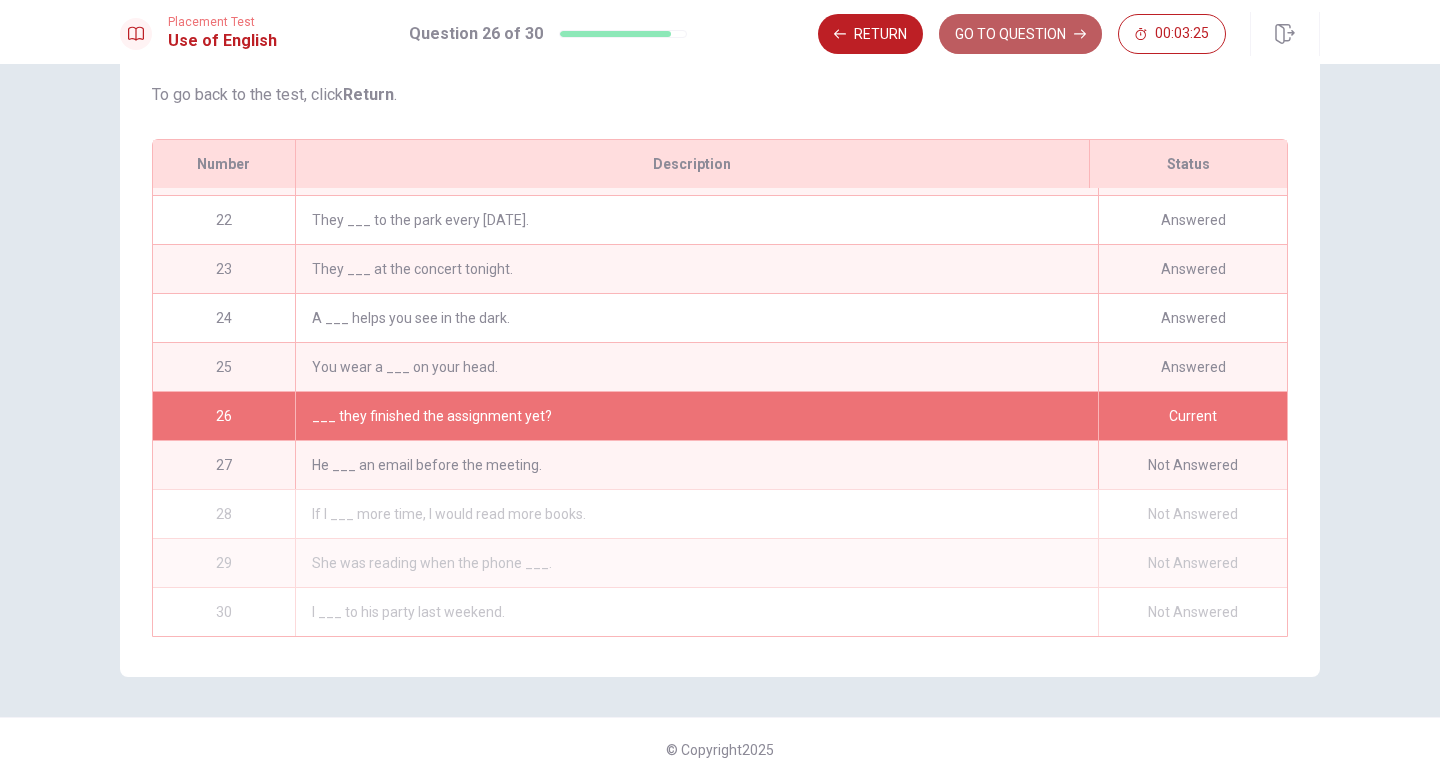 click on "GO TO QUESTION" at bounding box center (1020, 34) 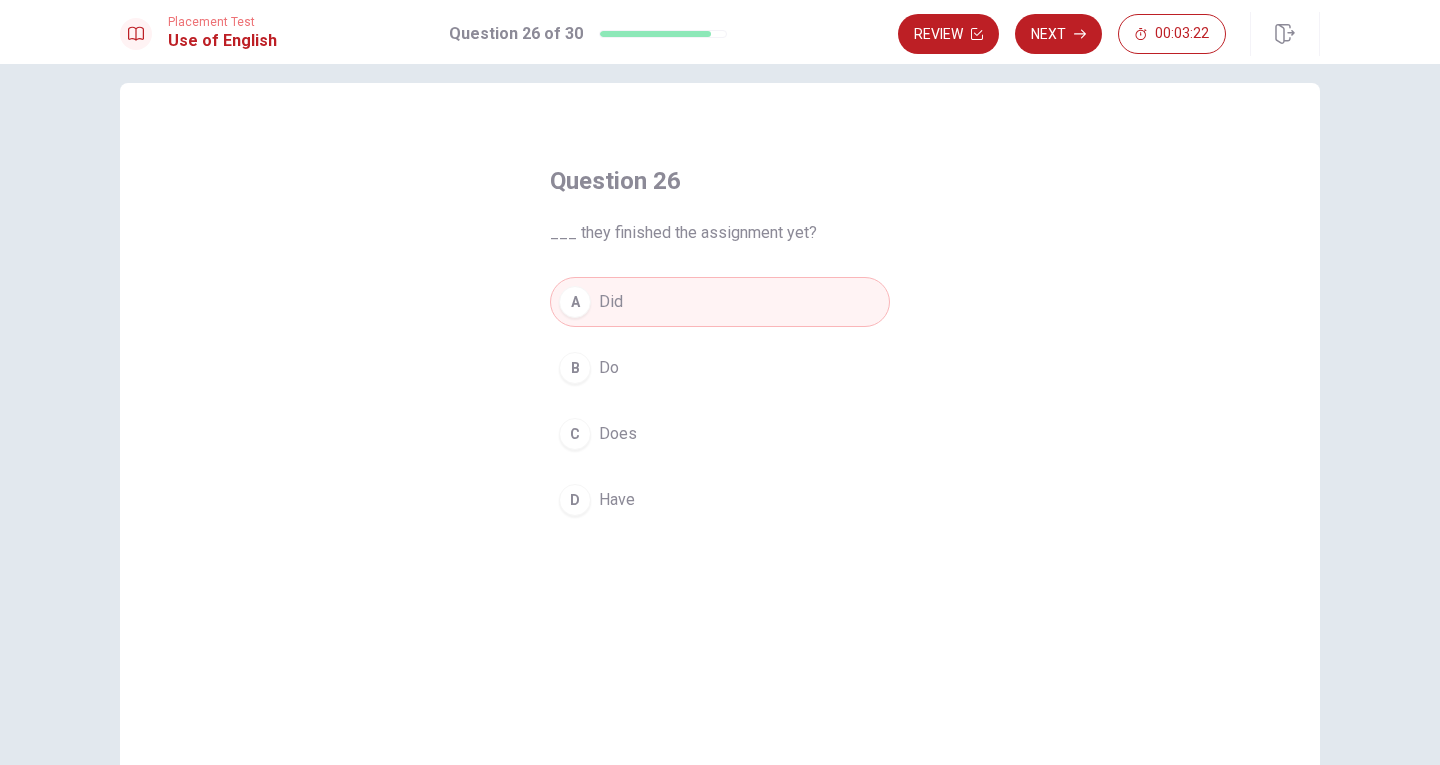 scroll, scrollTop: 20, scrollLeft: 0, axis: vertical 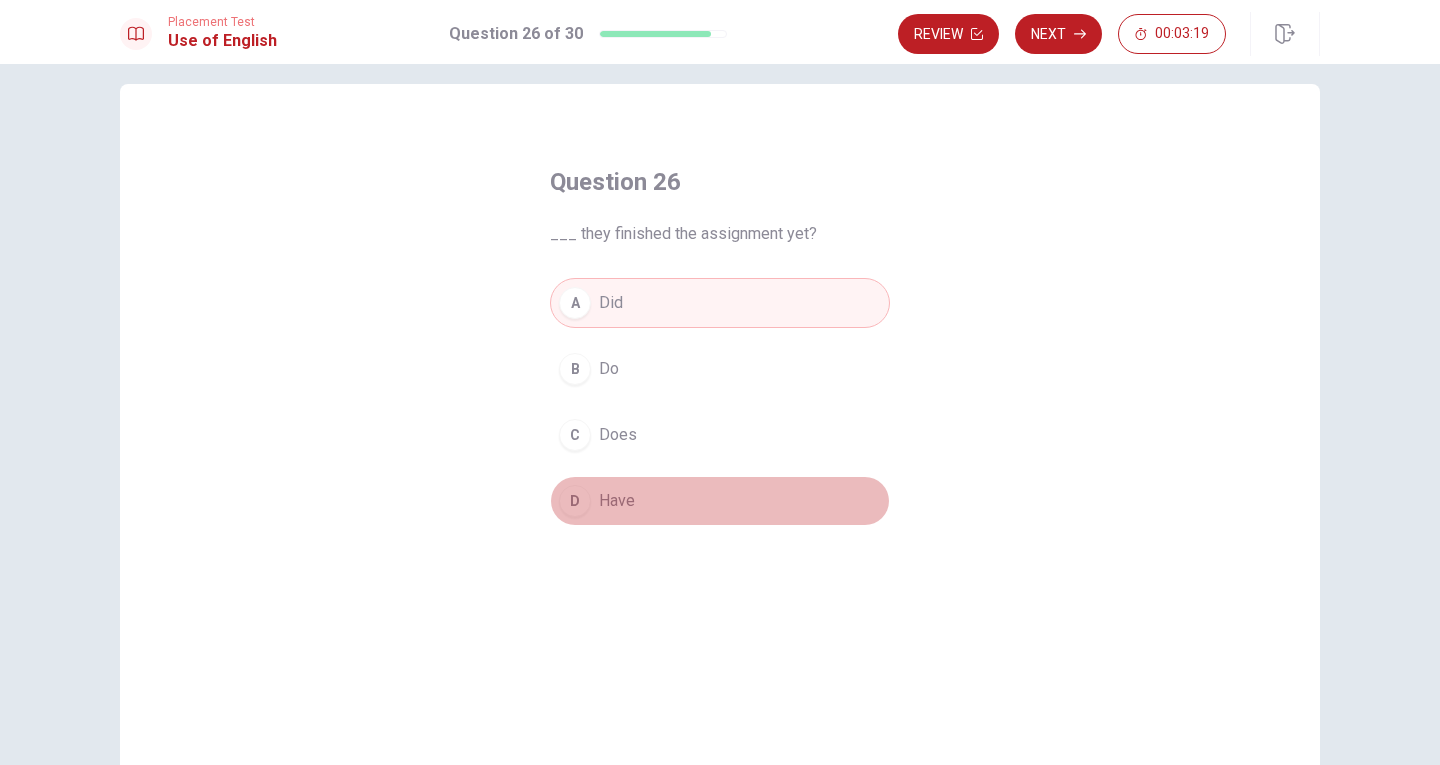 click on "D Have" at bounding box center (720, 501) 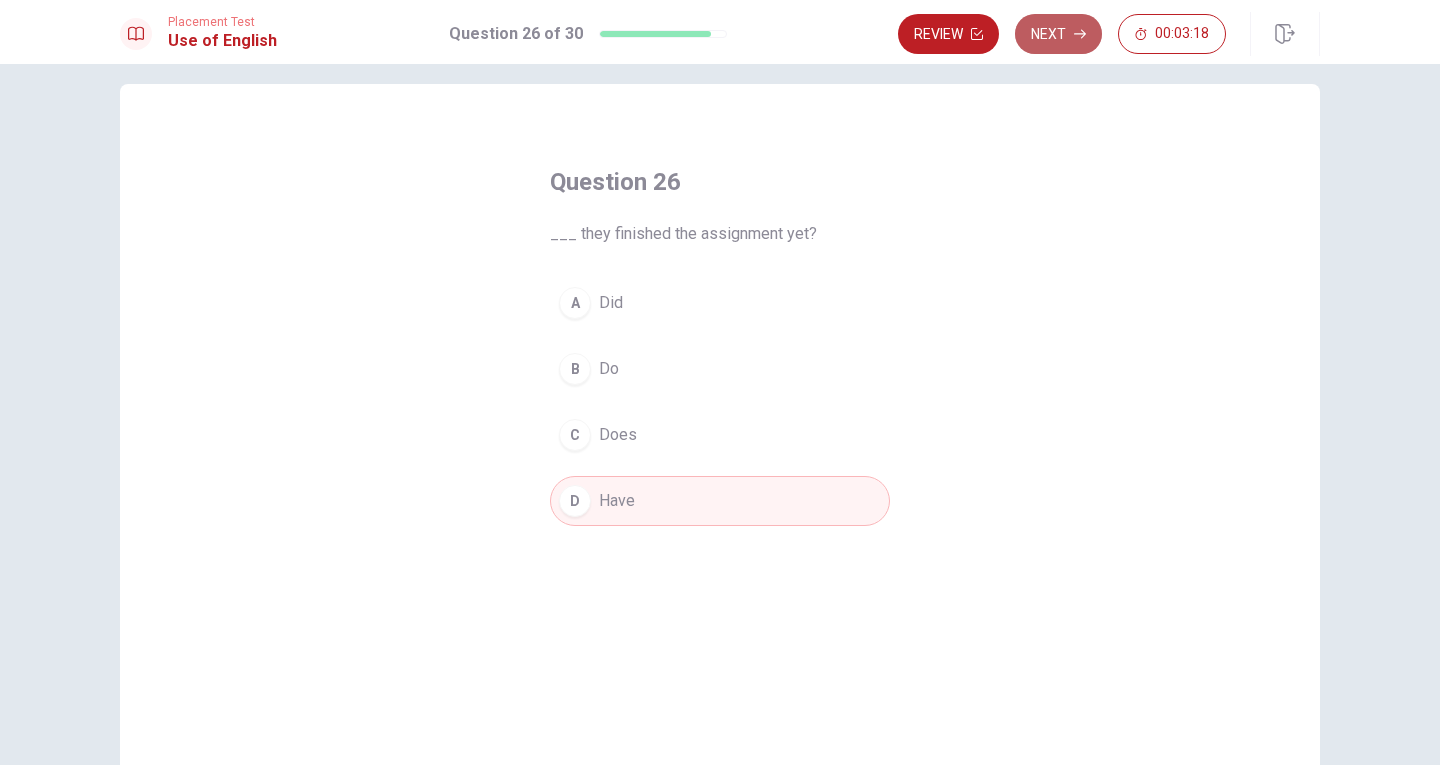 click on "Next" at bounding box center [1058, 34] 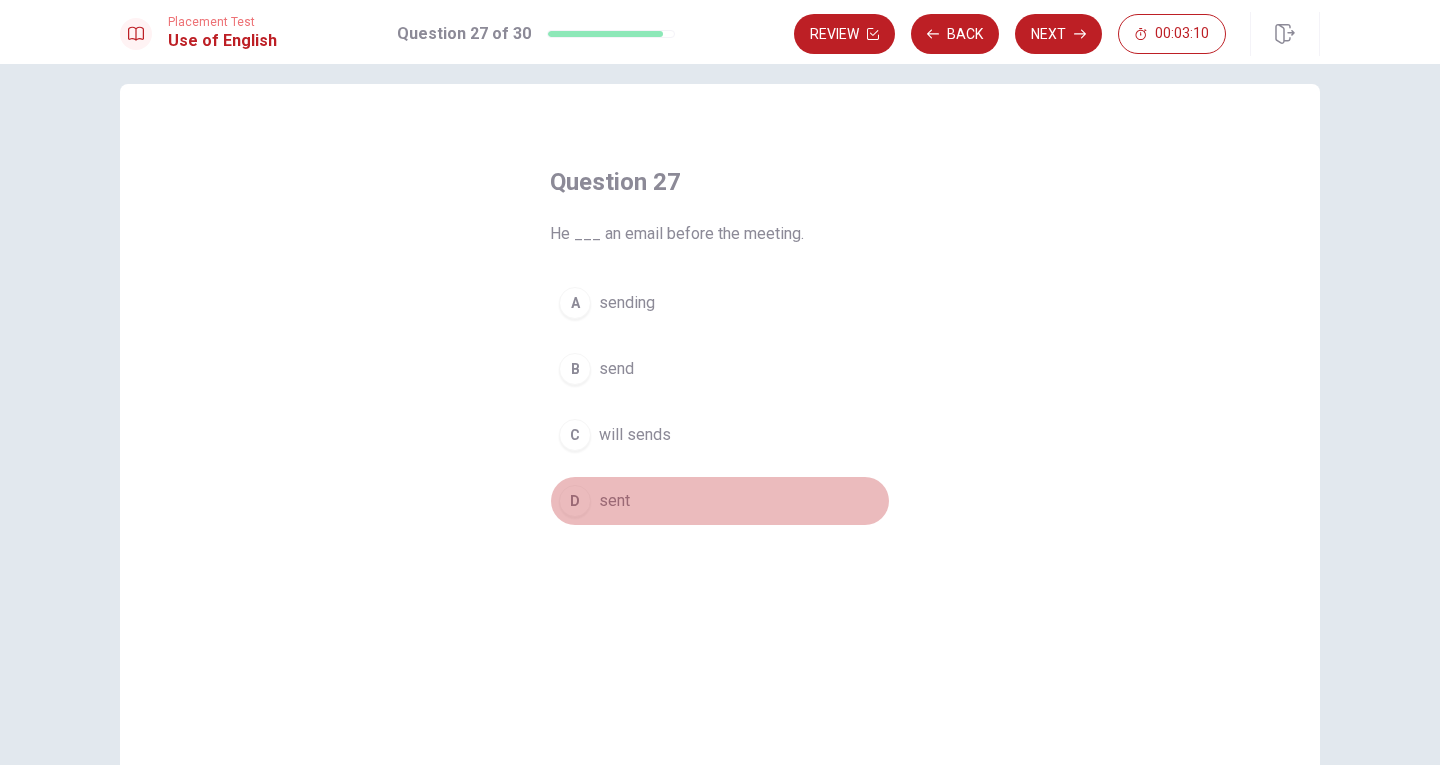 click on "D" at bounding box center [575, 501] 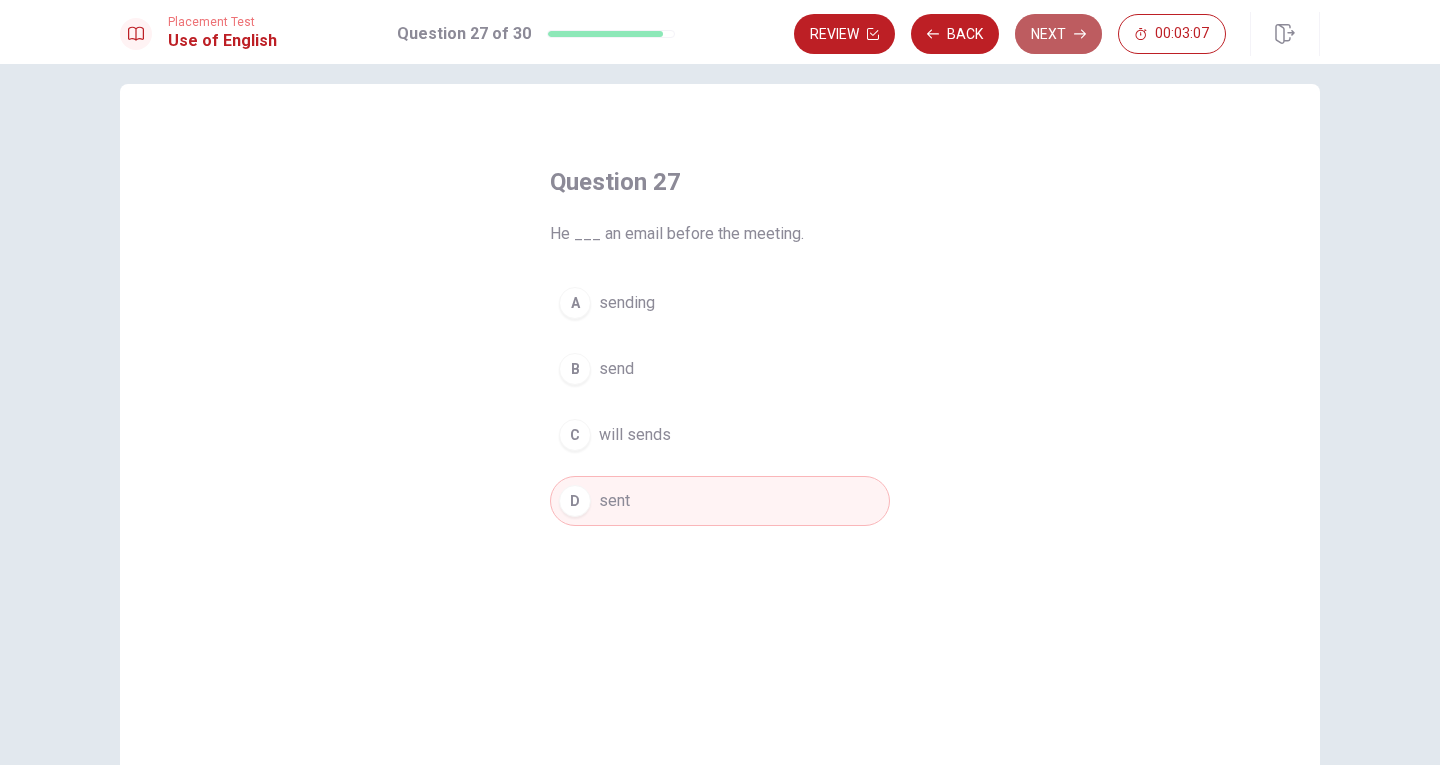 click on "Next" at bounding box center (1058, 34) 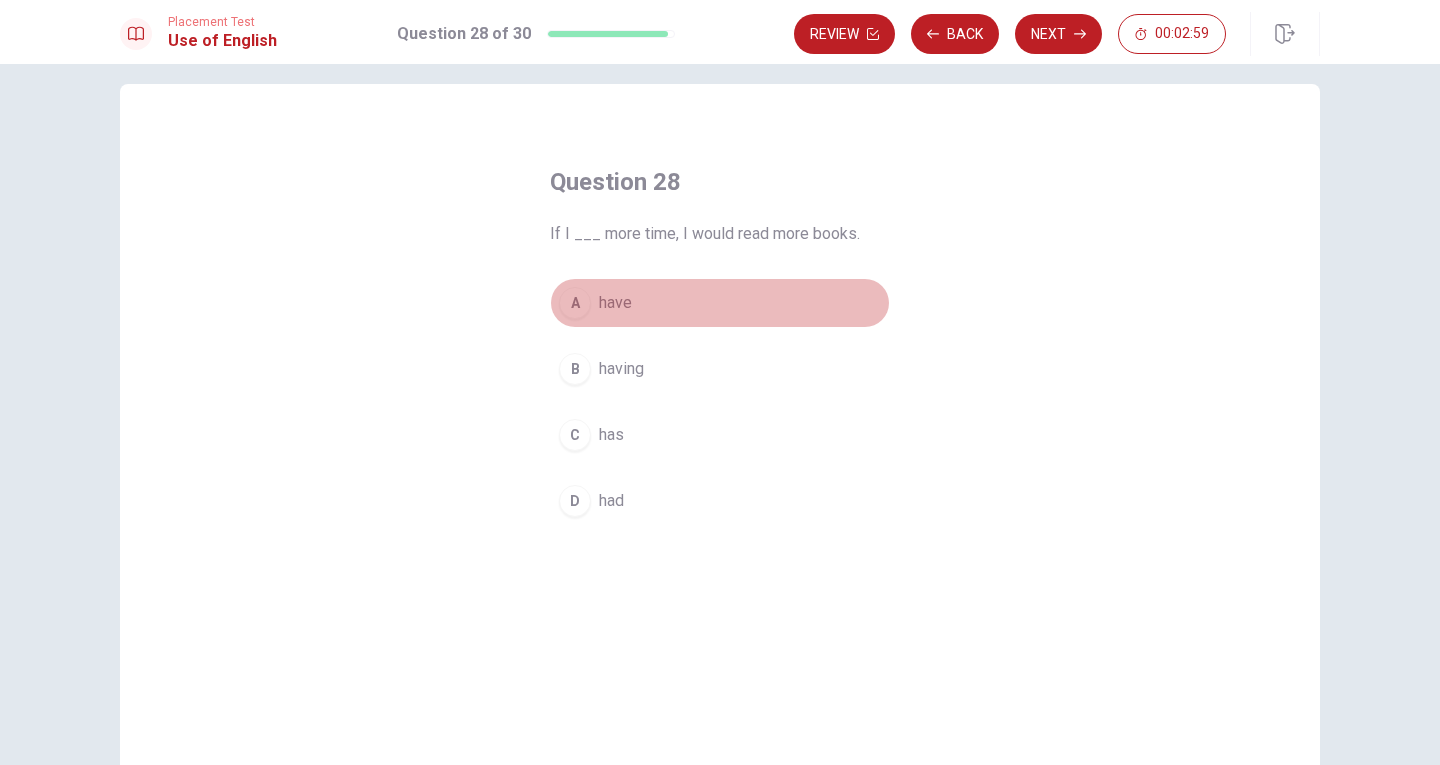 click on "A have" at bounding box center (720, 303) 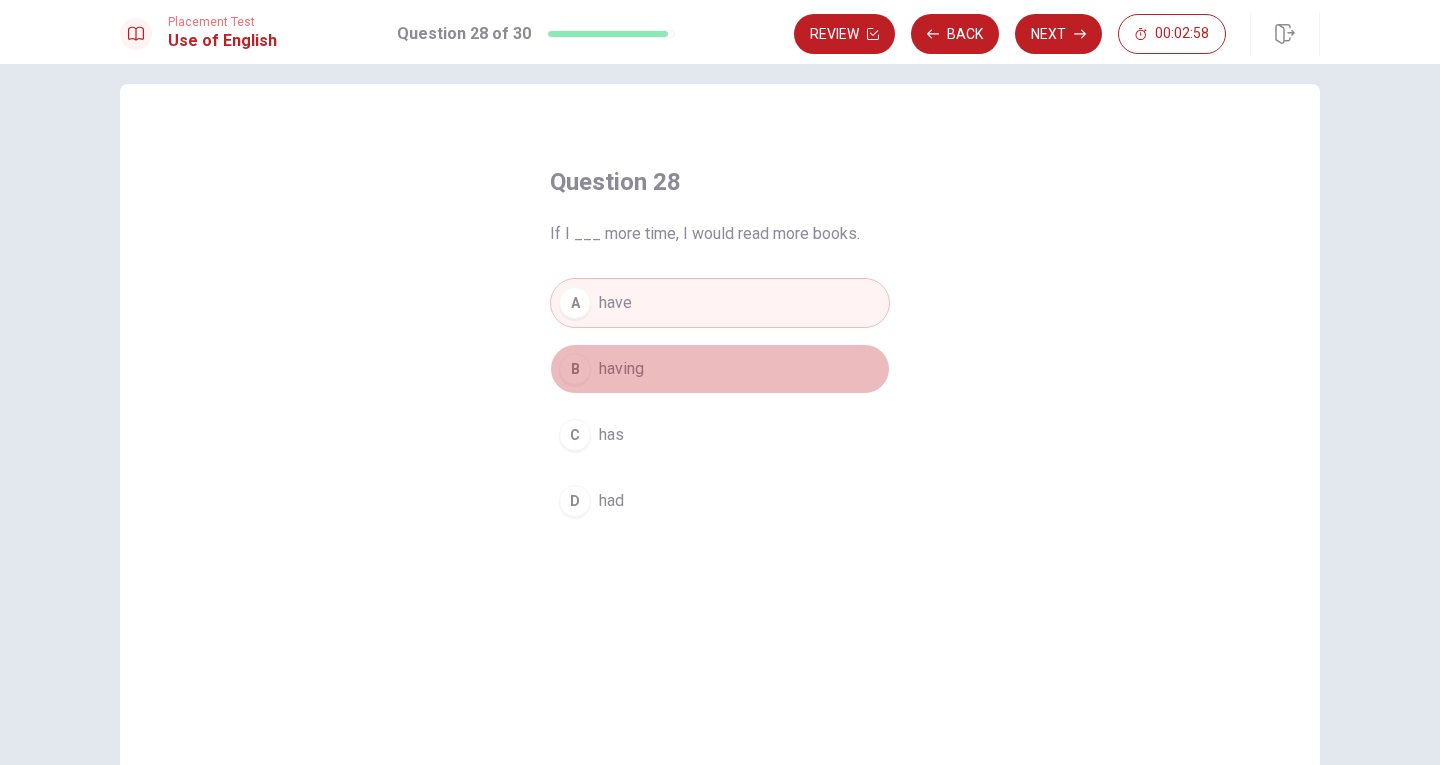 click on "B having" at bounding box center (720, 369) 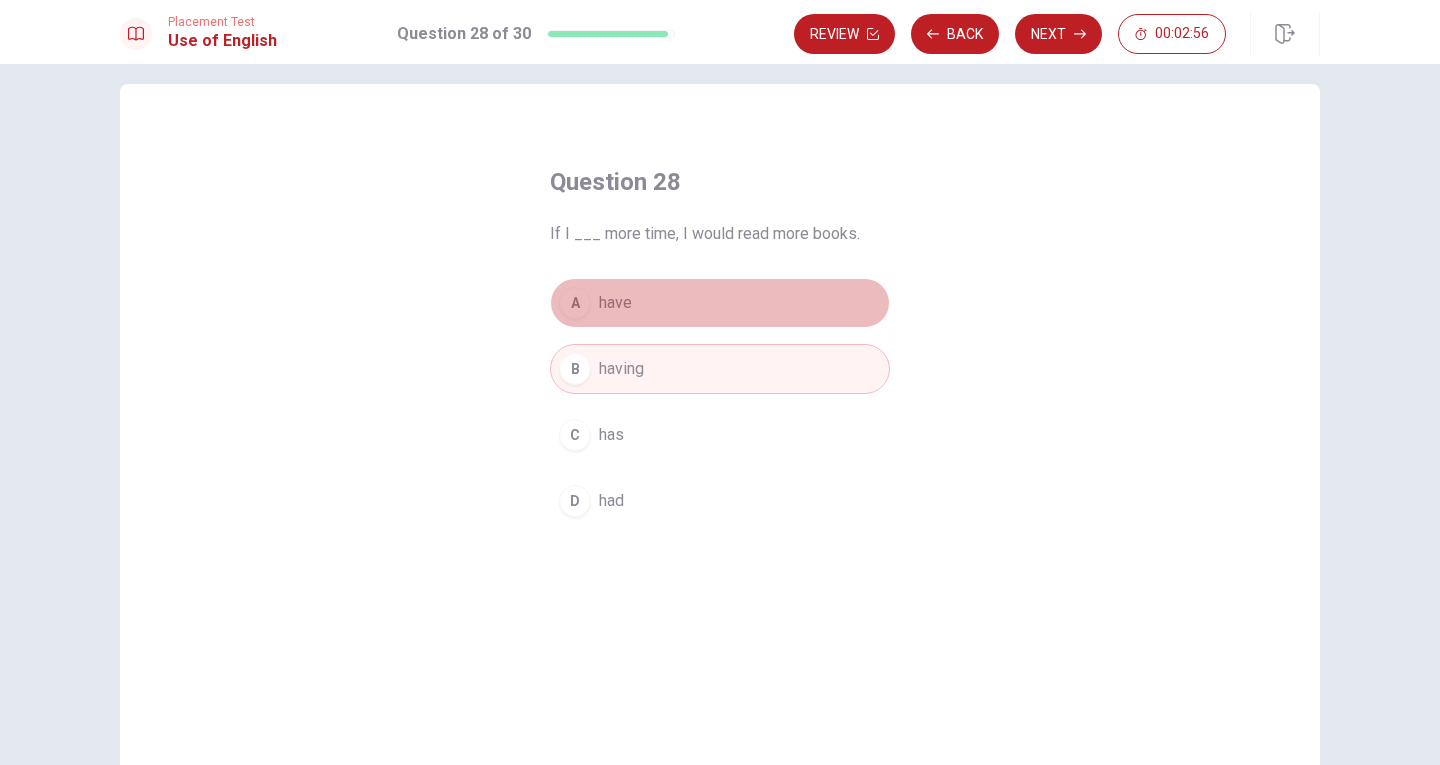 click on "A have" at bounding box center (720, 303) 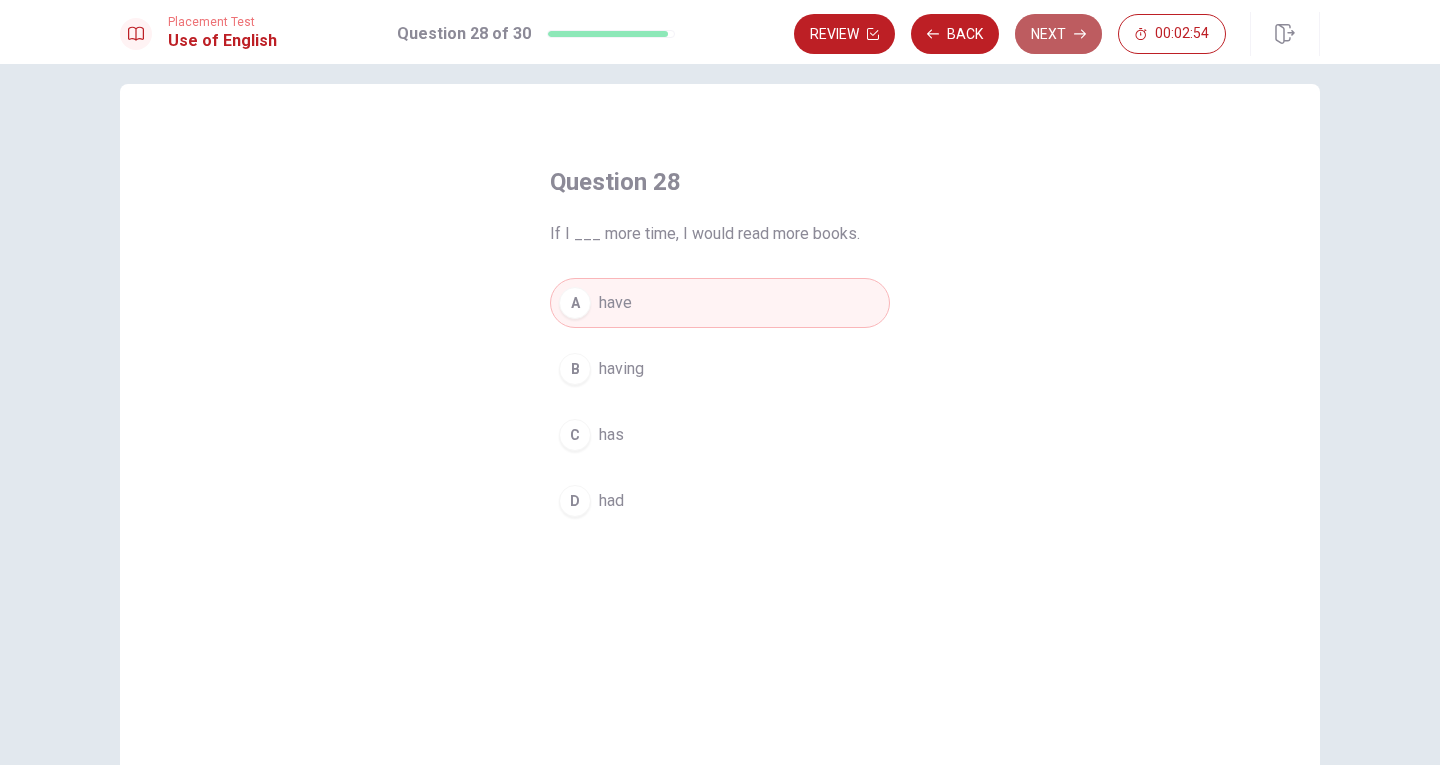 click on "Next" at bounding box center [1058, 34] 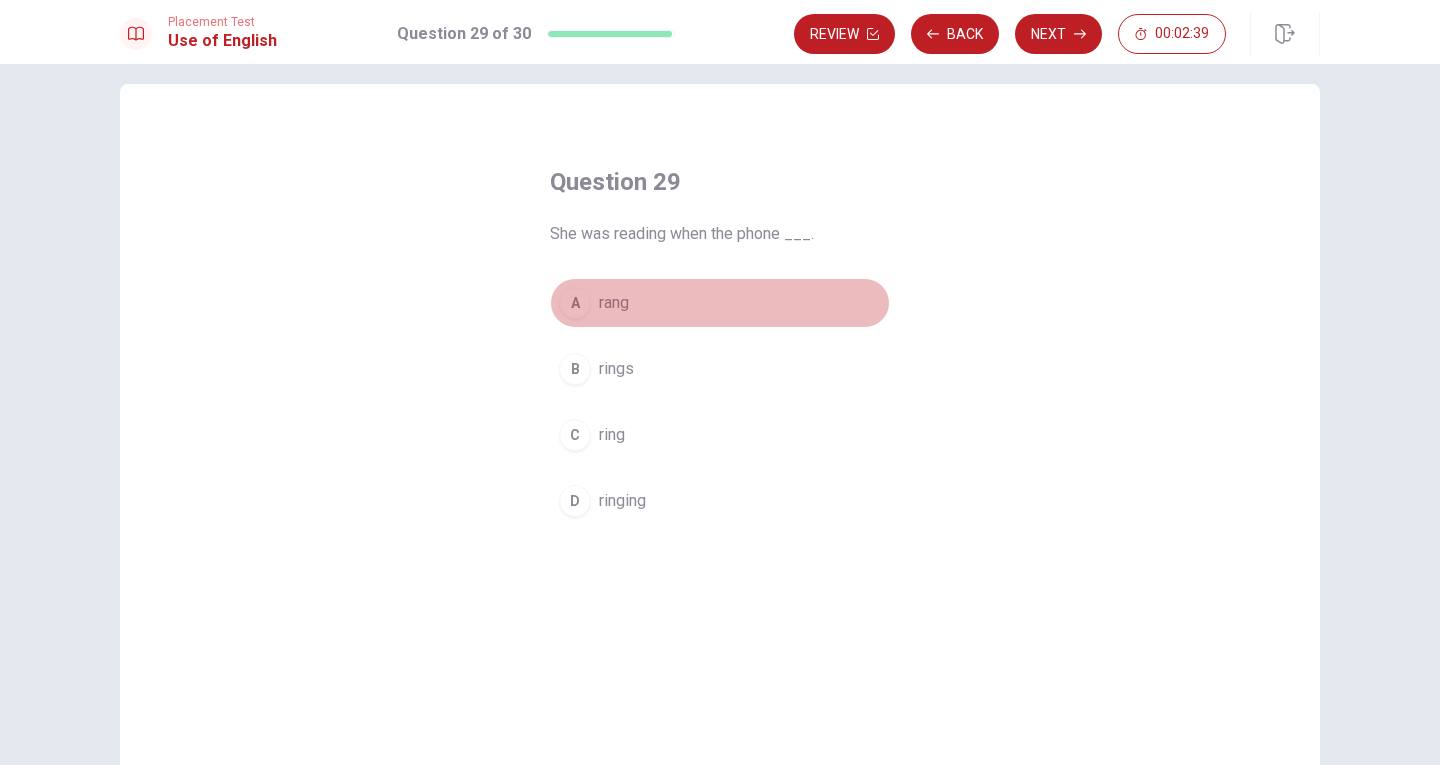click on "A rang" at bounding box center [720, 303] 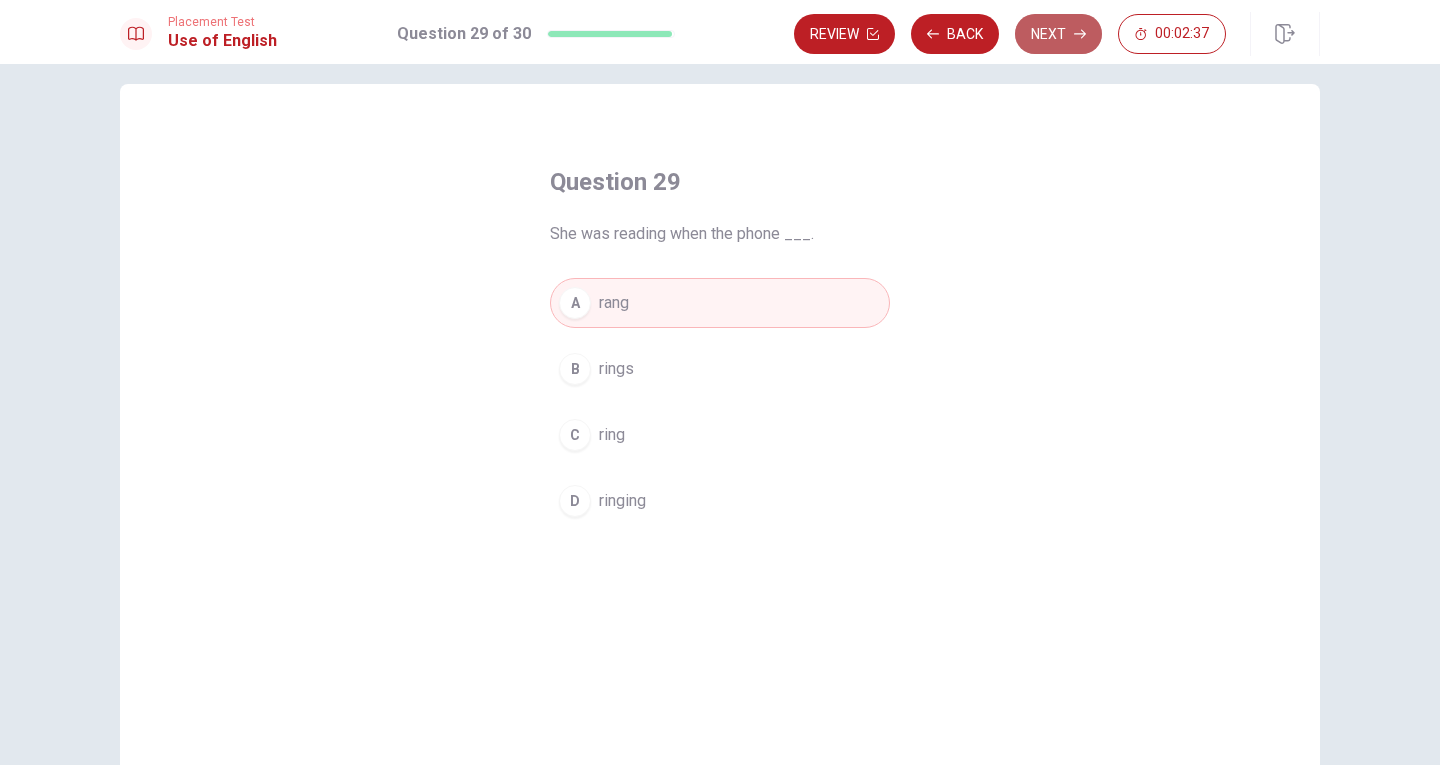 click on "Next" at bounding box center [1058, 34] 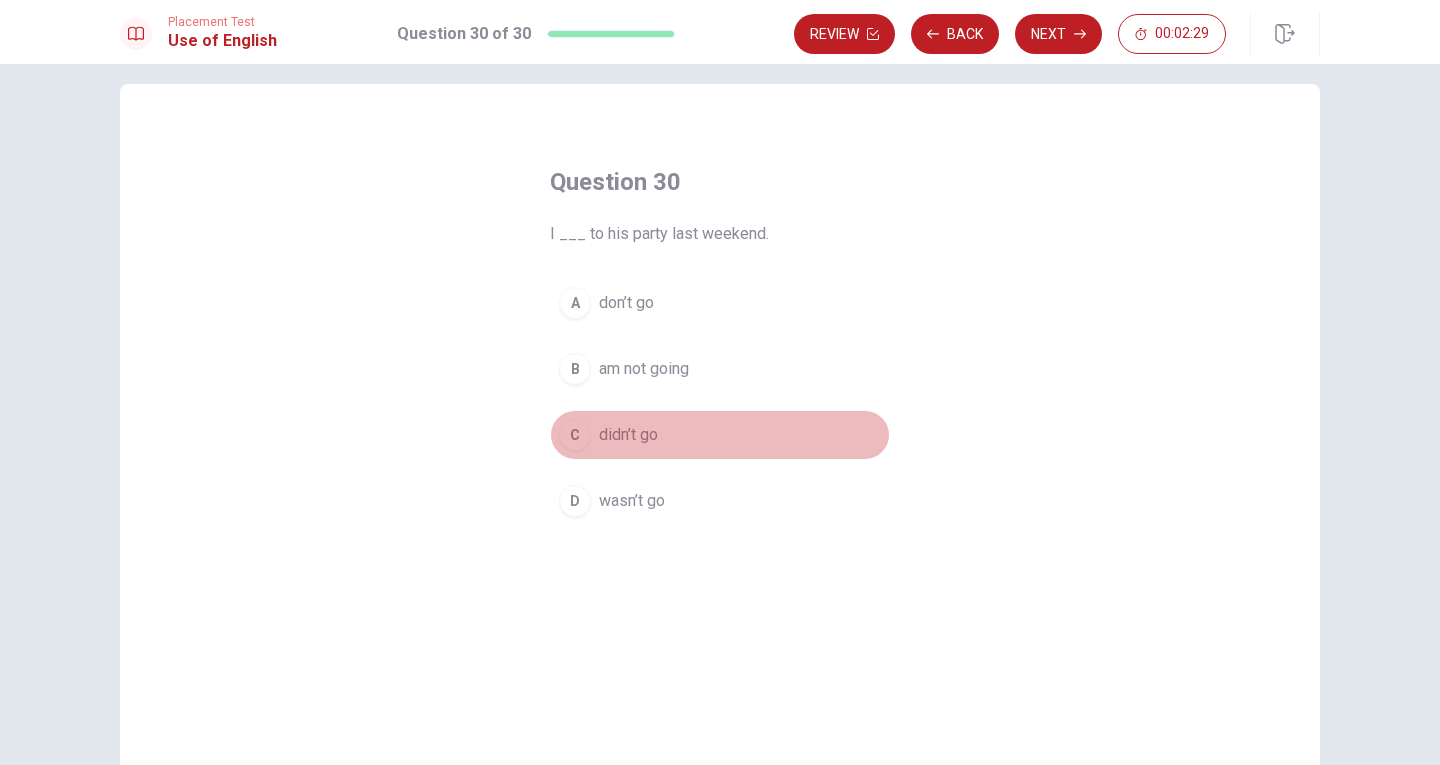 click on "C didn’t go" at bounding box center [720, 435] 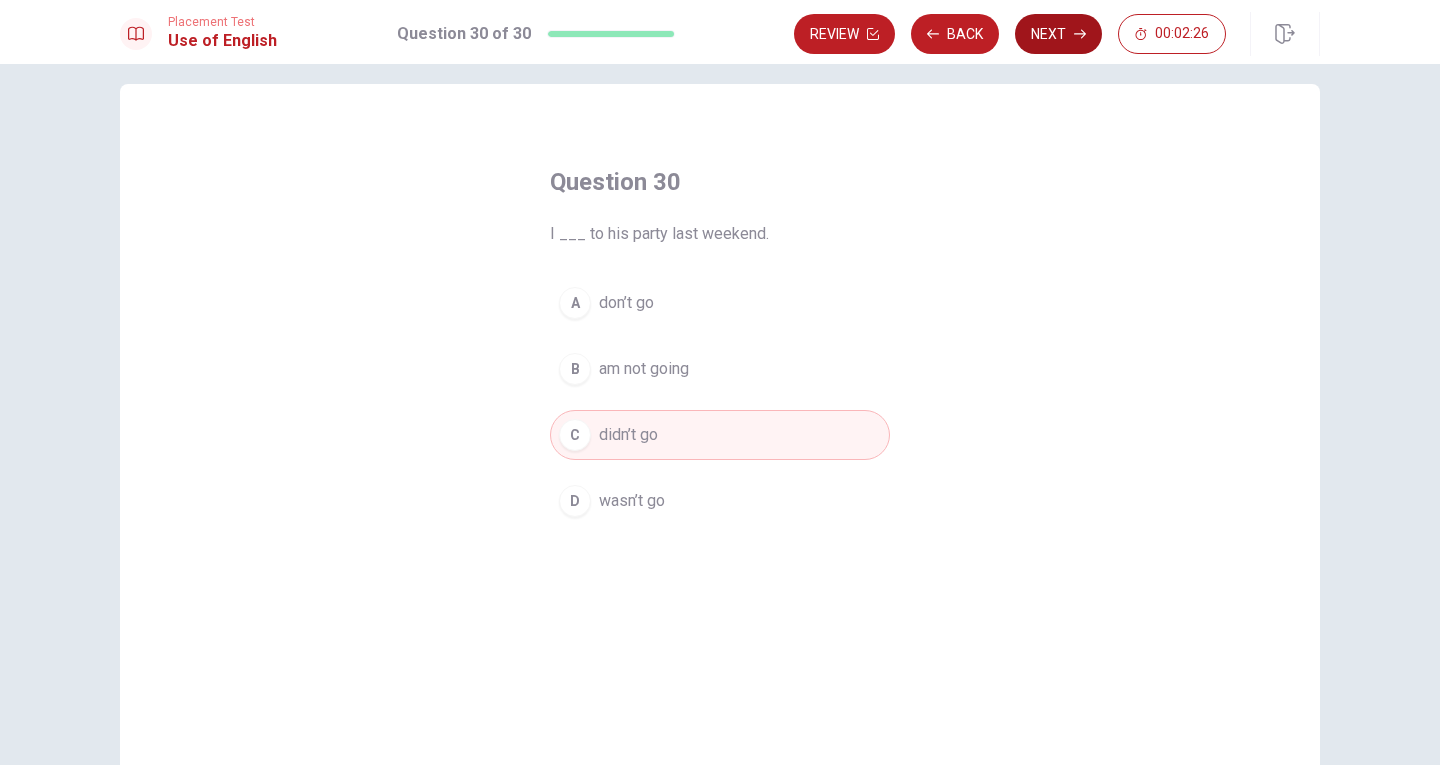 click on "Next" at bounding box center (1058, 34) 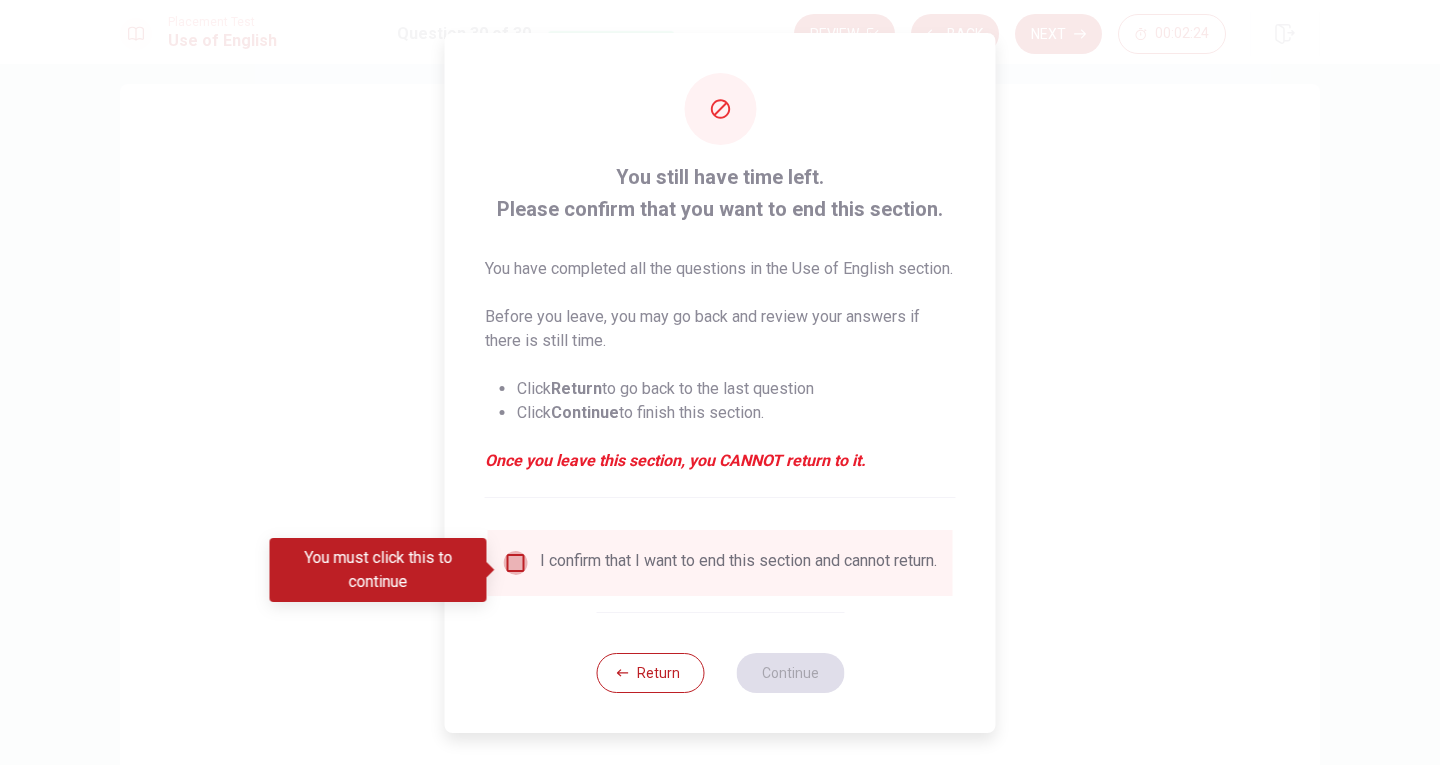 click at bounding box center [516, 563] 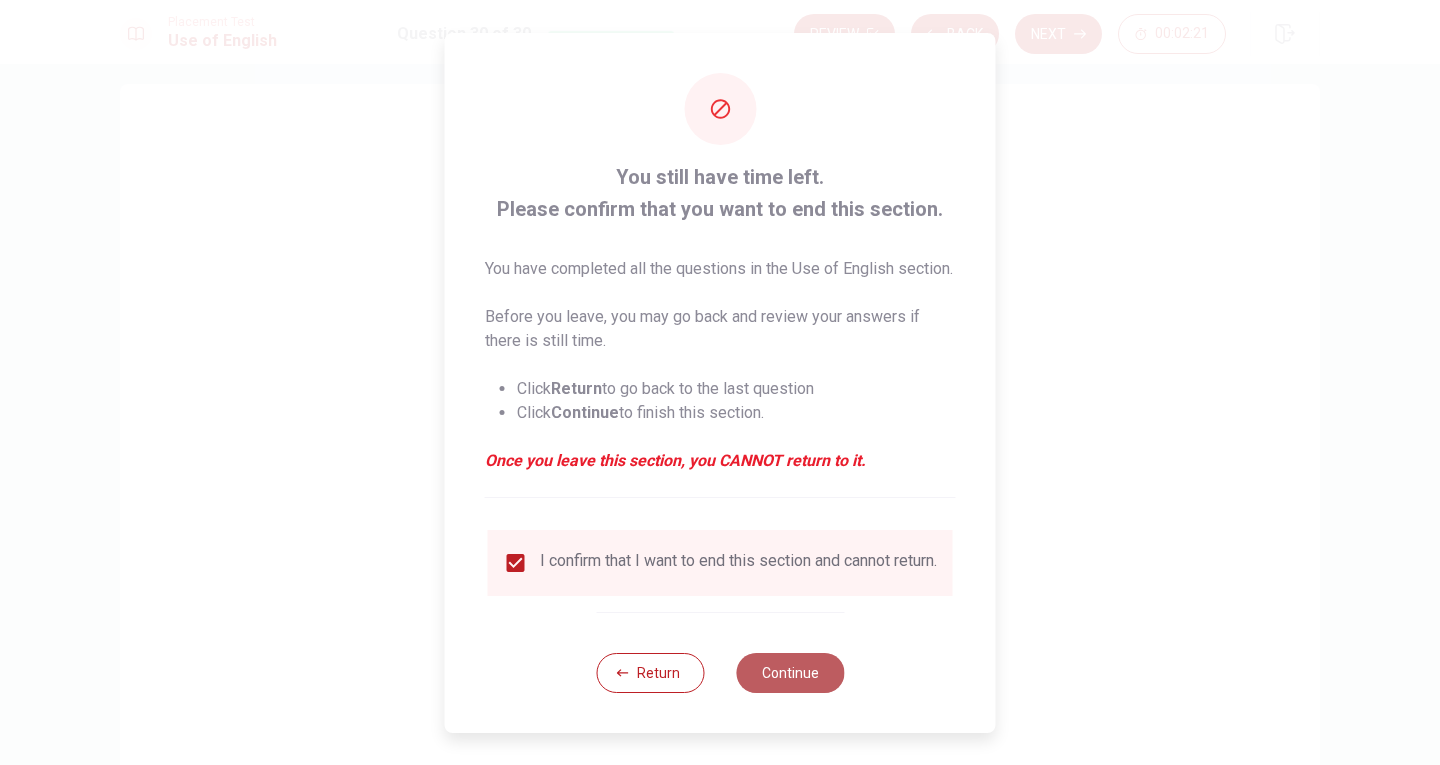 click on "Continue" at bounding box center [790, 673] 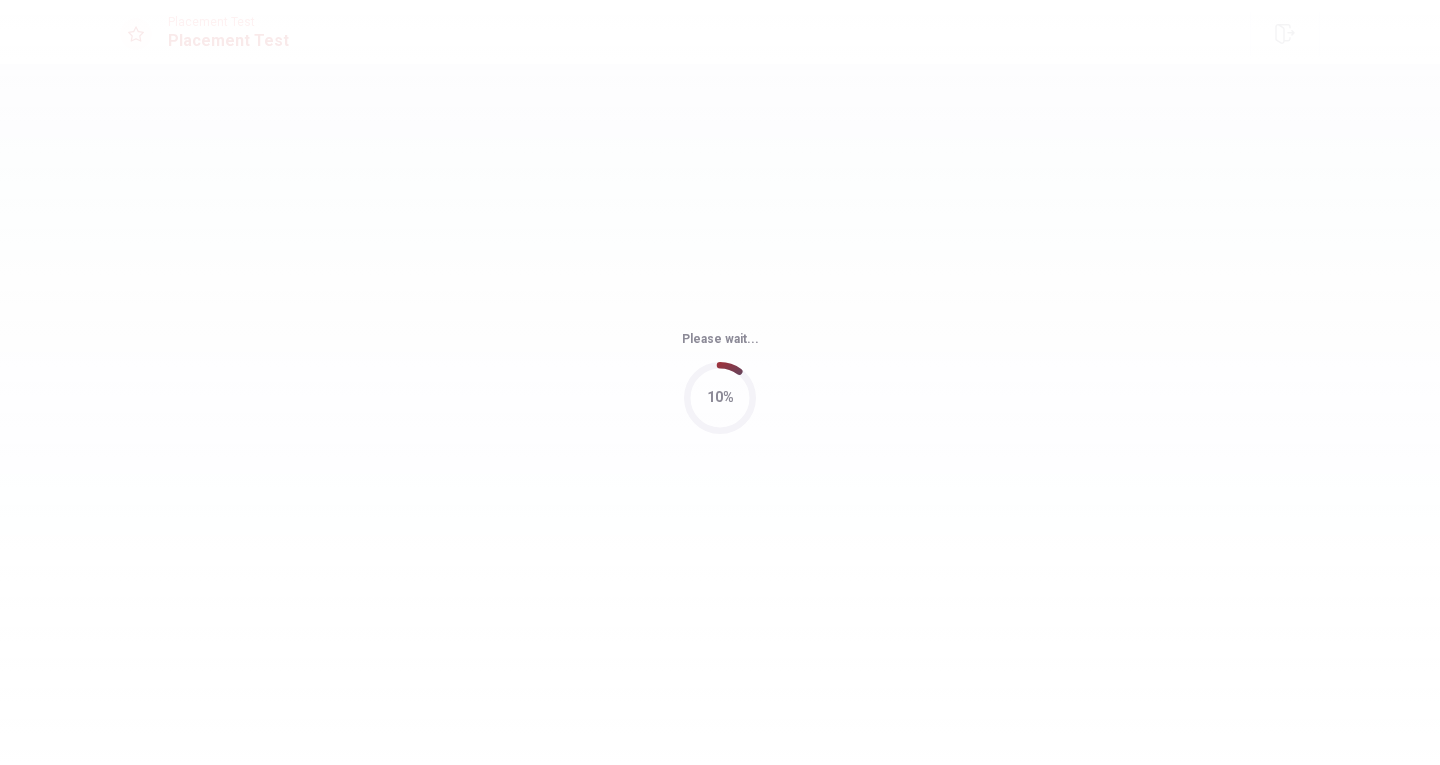 scroll, scrollTop: 0, scrollLeft: 0, axis: both 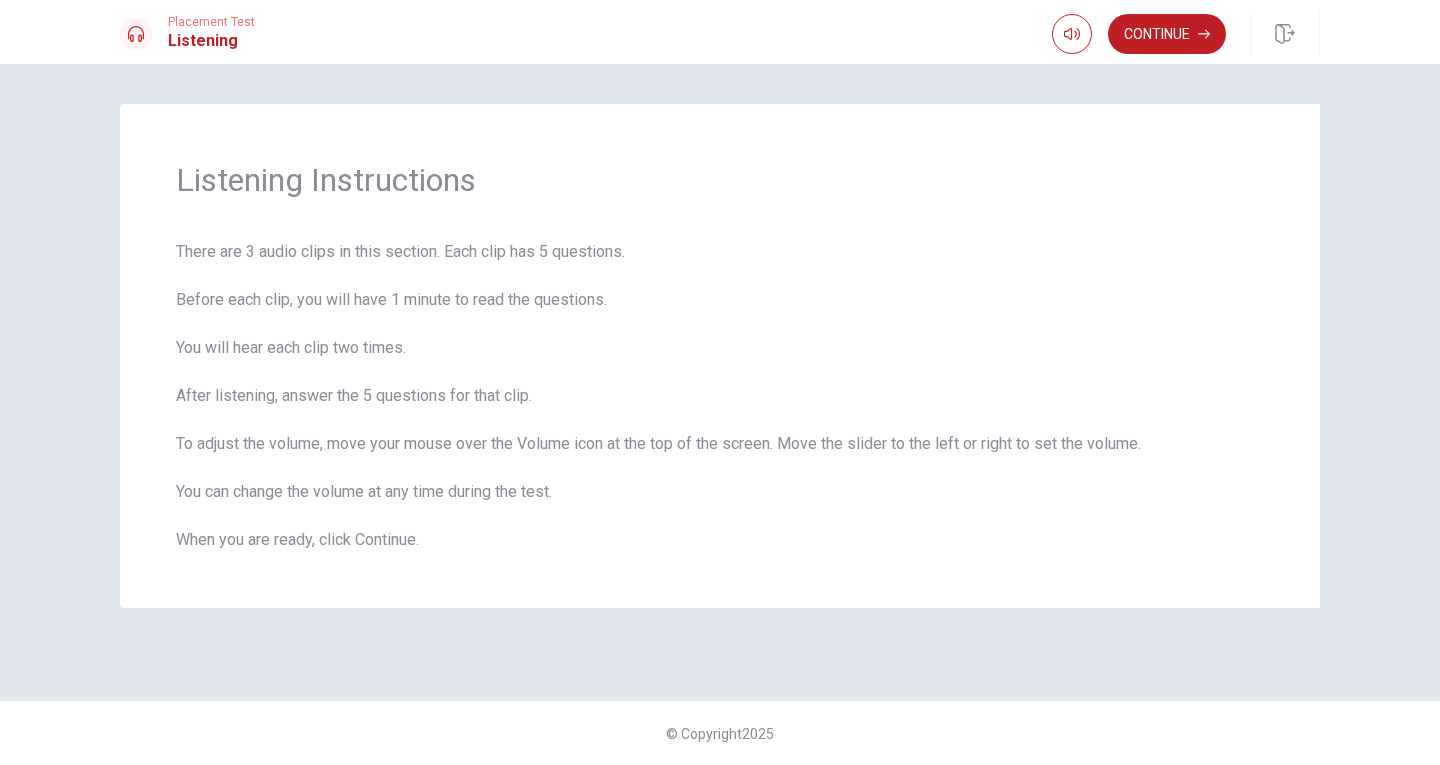 click on "Listening Instructions
There are 3 audio clips in this section. Each clip has 5 questions.
Before each clip, you will have 1 minute to read the questions.
You will hear each clip two times.
After listening, answer the 5 questions for that clip.
To adjust the volume, move your mouse over the Volume icon at the top of the screen. Move the slider to the left or right to set the volume.
You can change the volume at any time during the test.
When you are ready, click Continue." at bounding box center (720, 382) 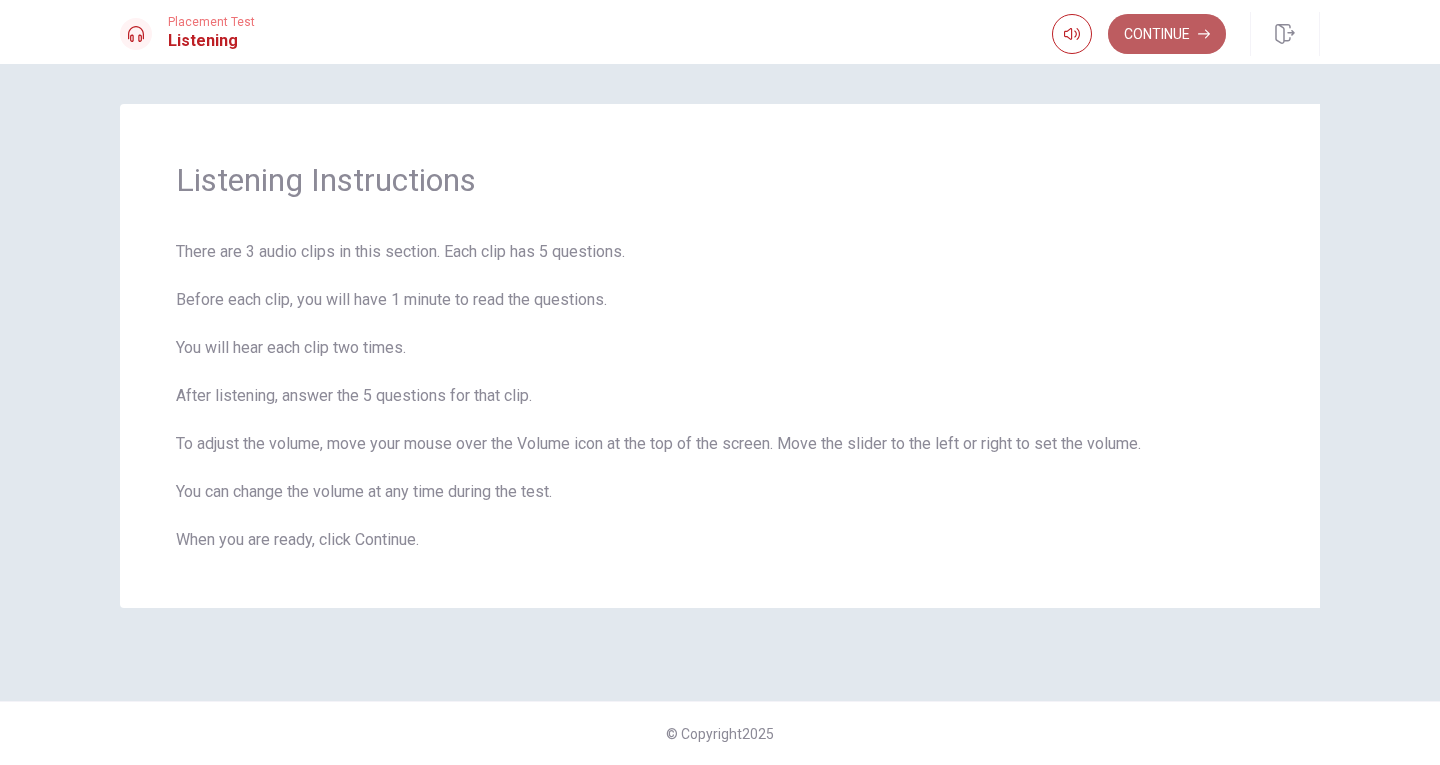 click on "Continue" at bounding box center (1167, 34) 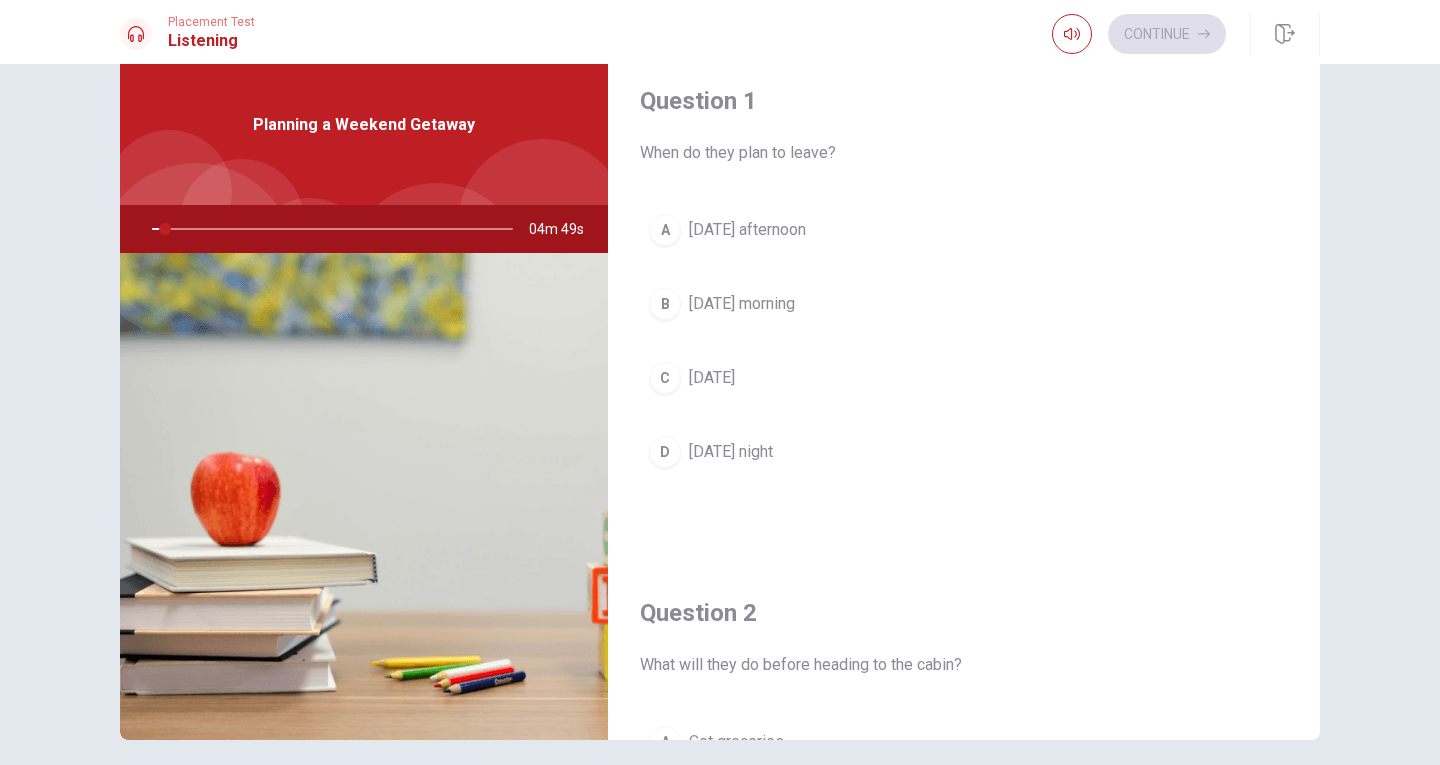 scroll, scrollTop: 67, scrollLeft: 0, axis: vertical 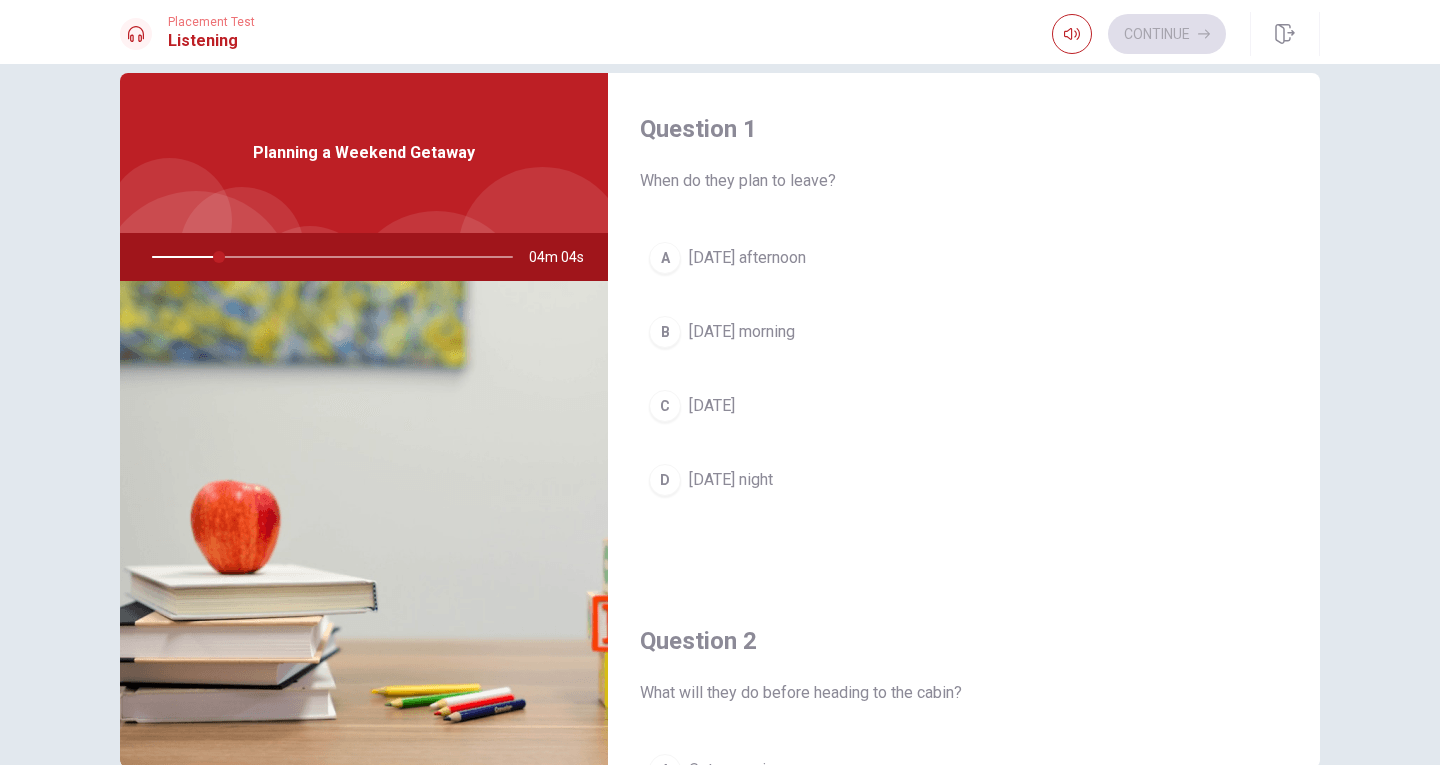 drag, startPoint x: 206, startPoint y: 253, endPoint x: 298, endPoint y: 254, distance: 92.00543 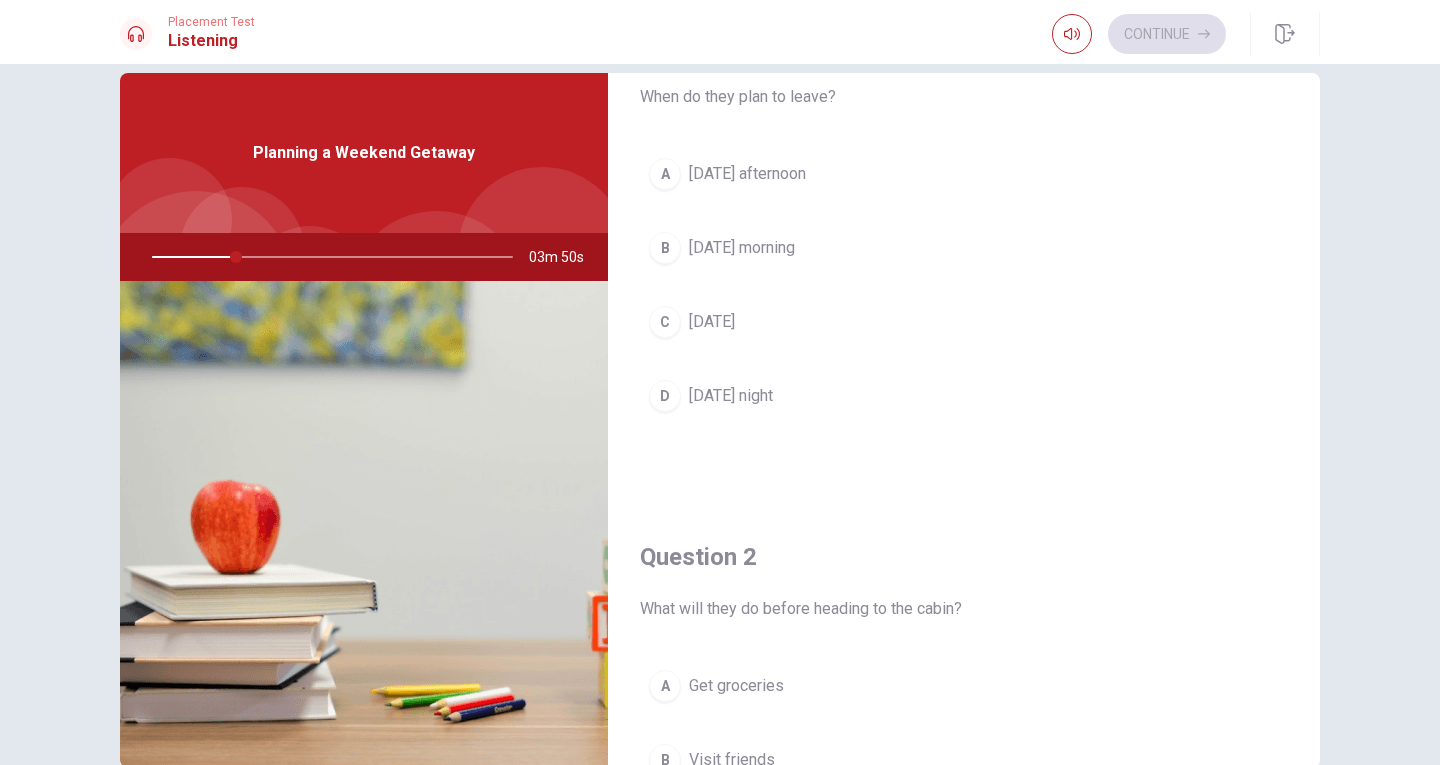 scroll, scrollTop: 0, scrollLeft: 0, axis: both 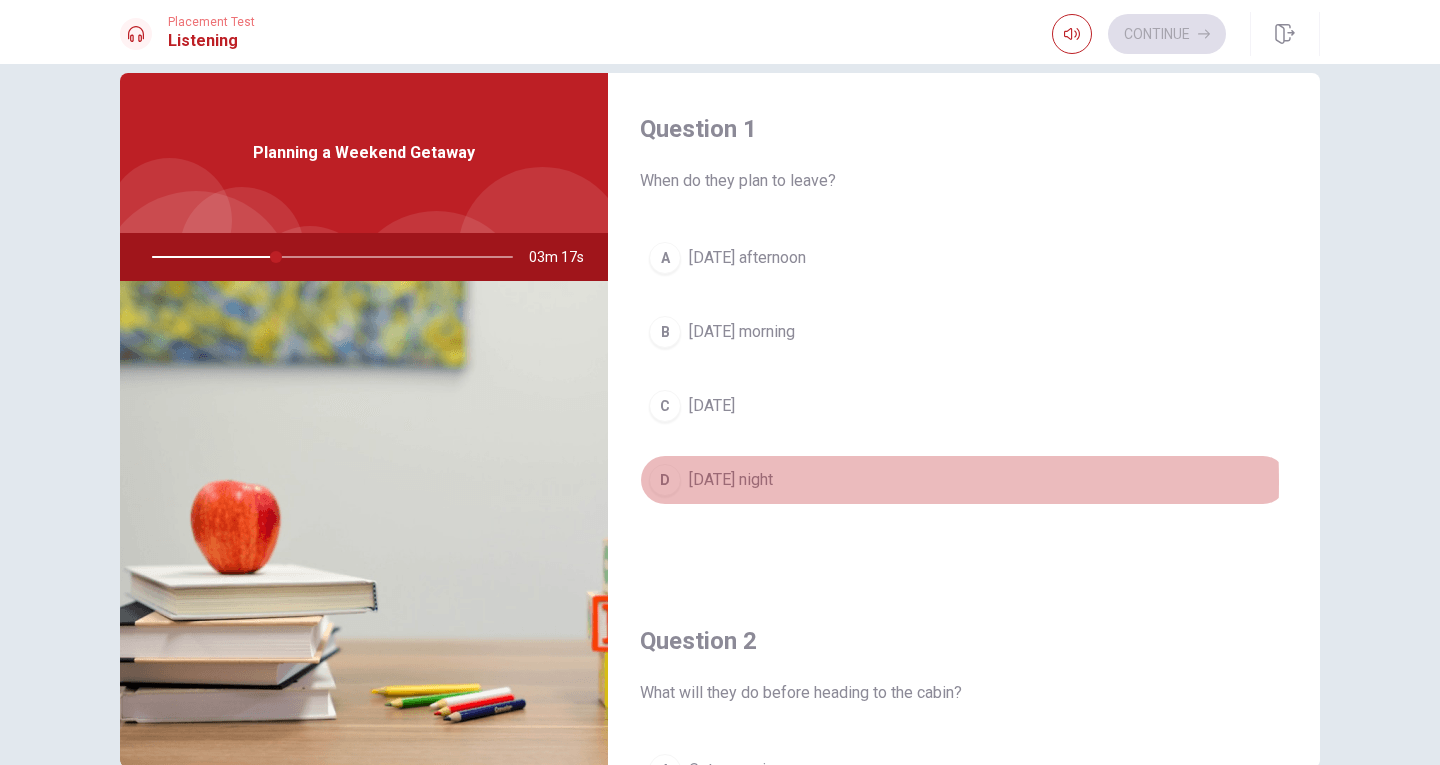 click on "D" at bounding box center (665, 480) 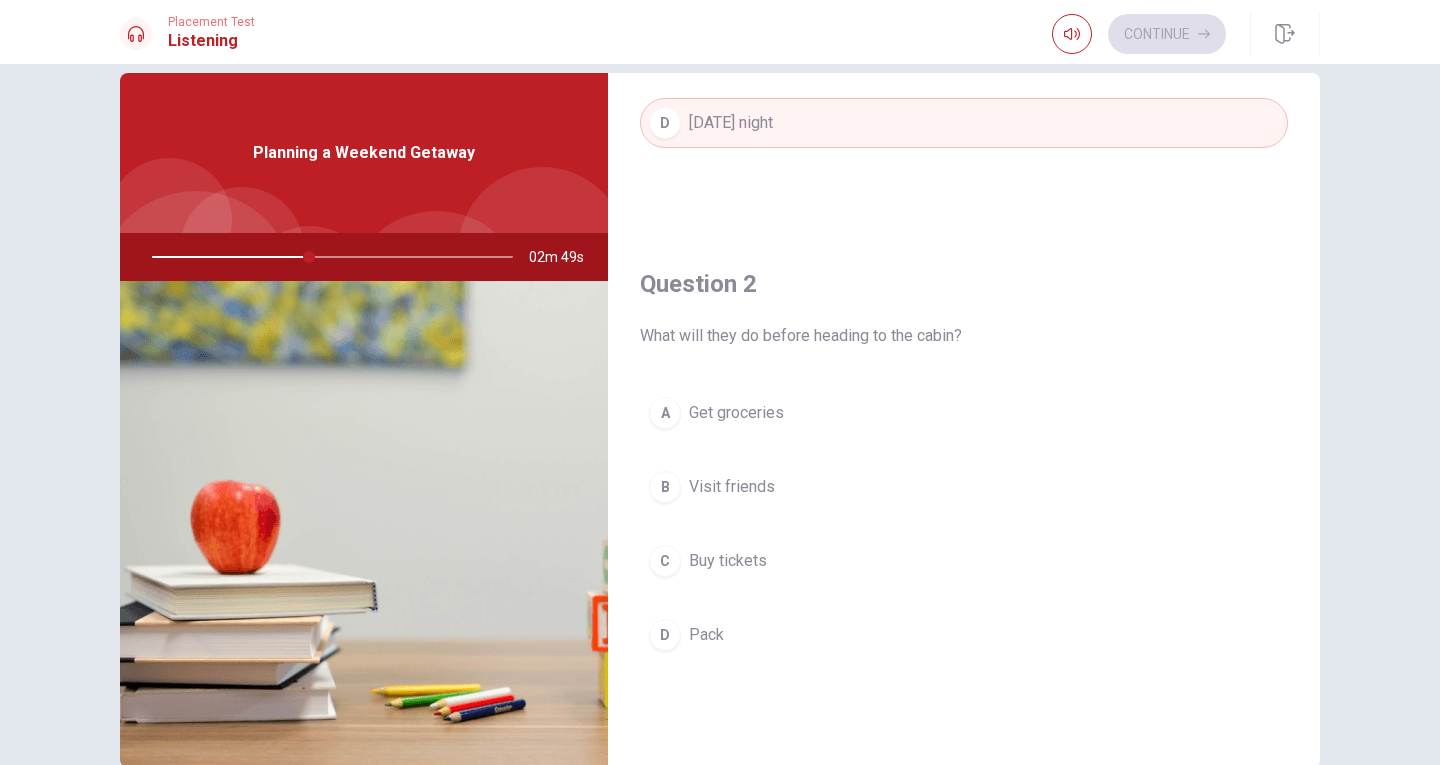 scroll, scrollTop: 354, scrollLeft: 0, axis: vertical 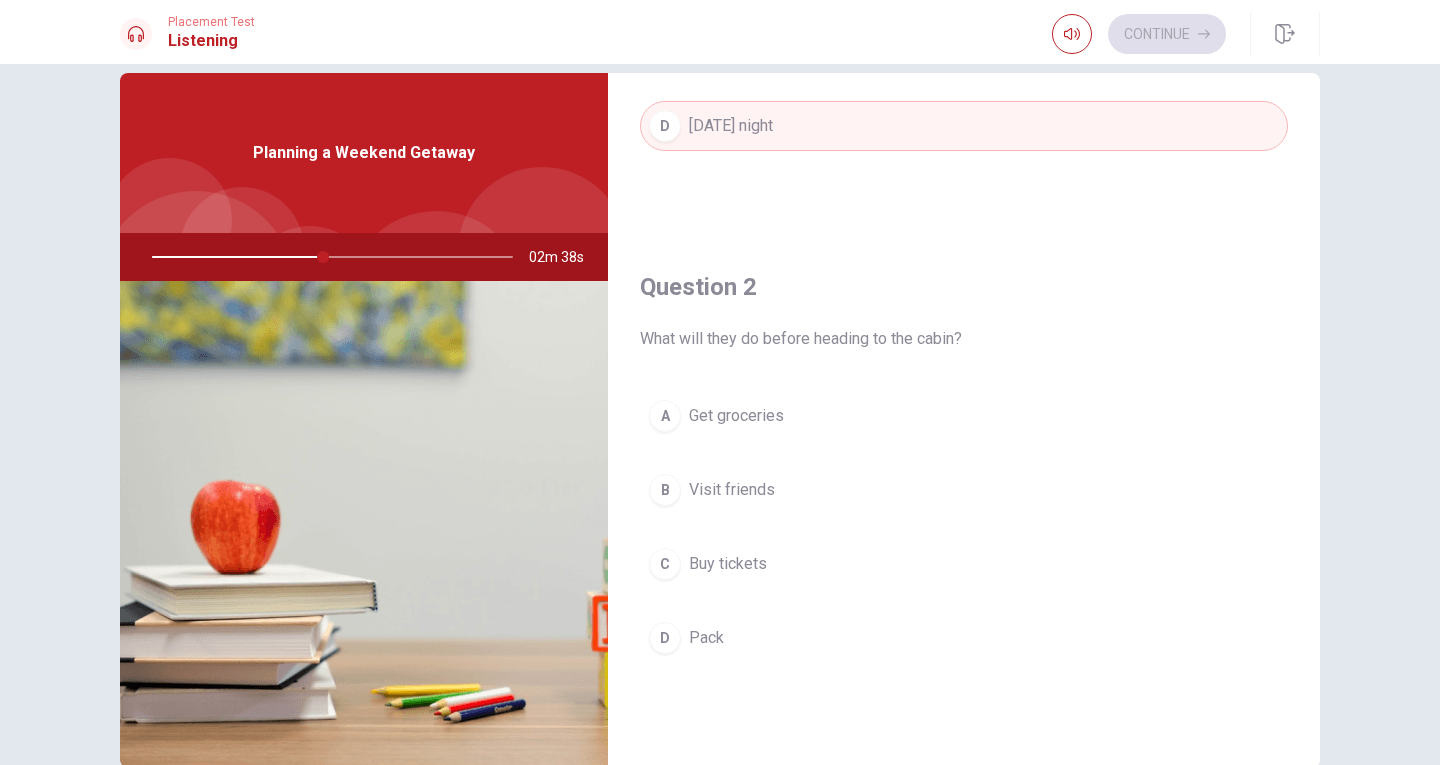 click on "A Get groceries B Visit friends C Buy tickets D Pack" at bounding box center [964, 547] 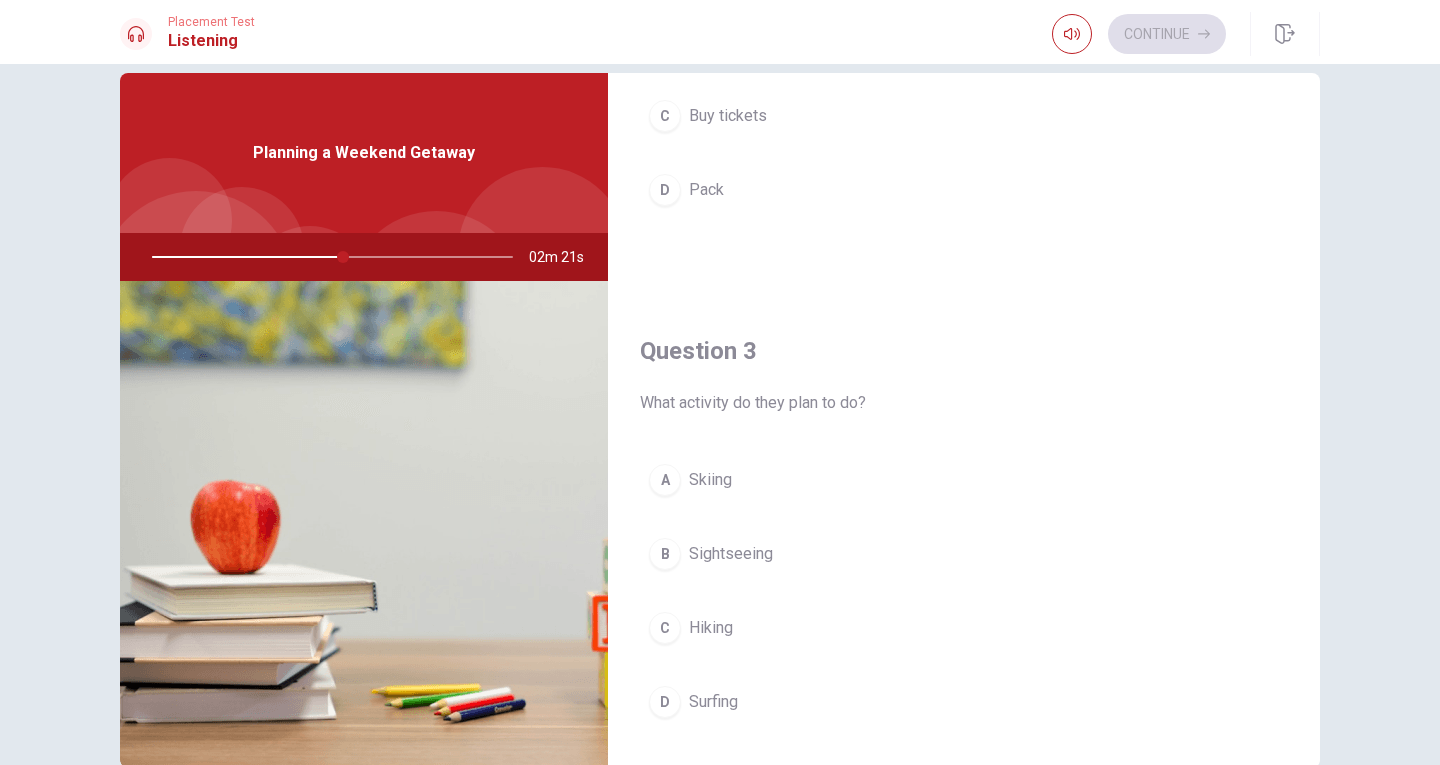 scroll, scrollTop: 783, scrollLeft: 0, axis: vertical 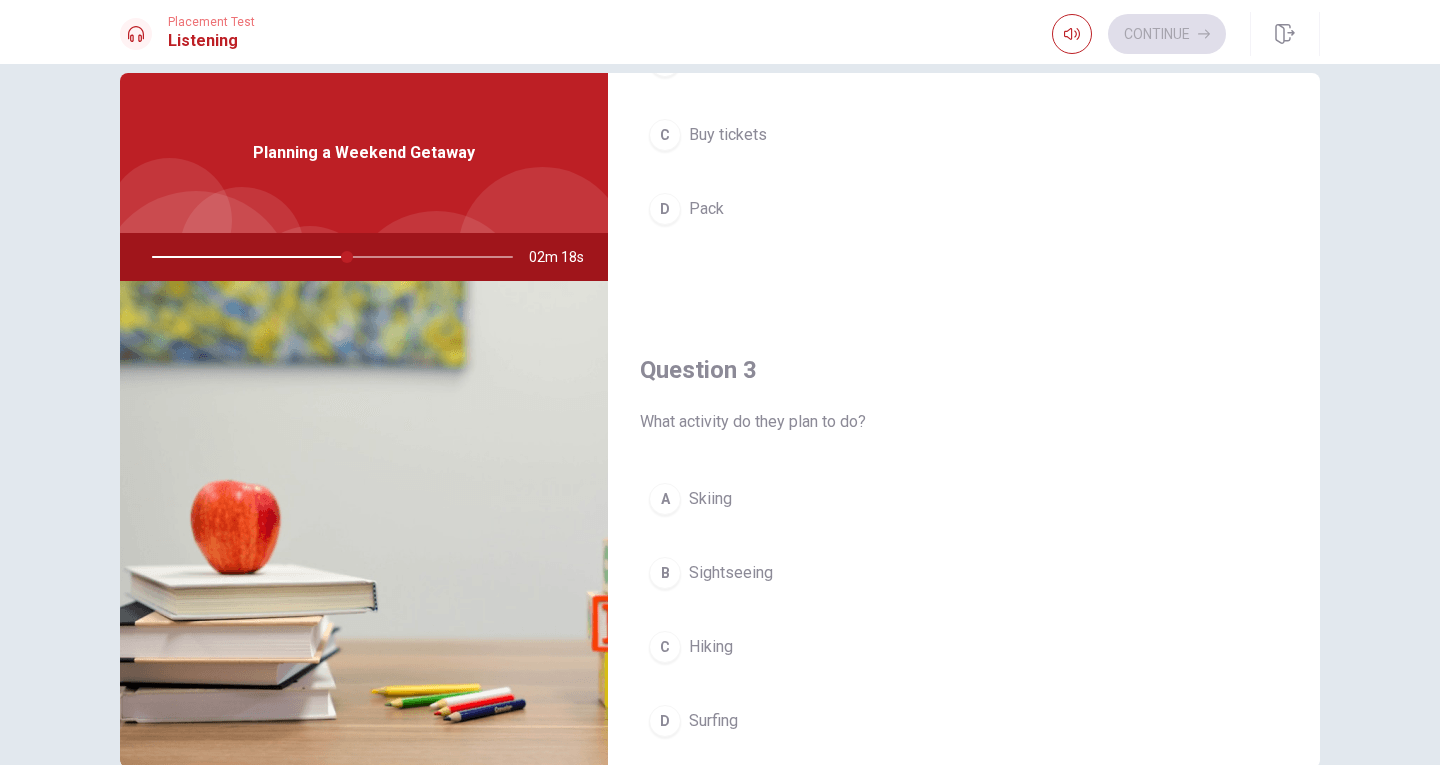 click on "C" at bounding box center [665, 647] 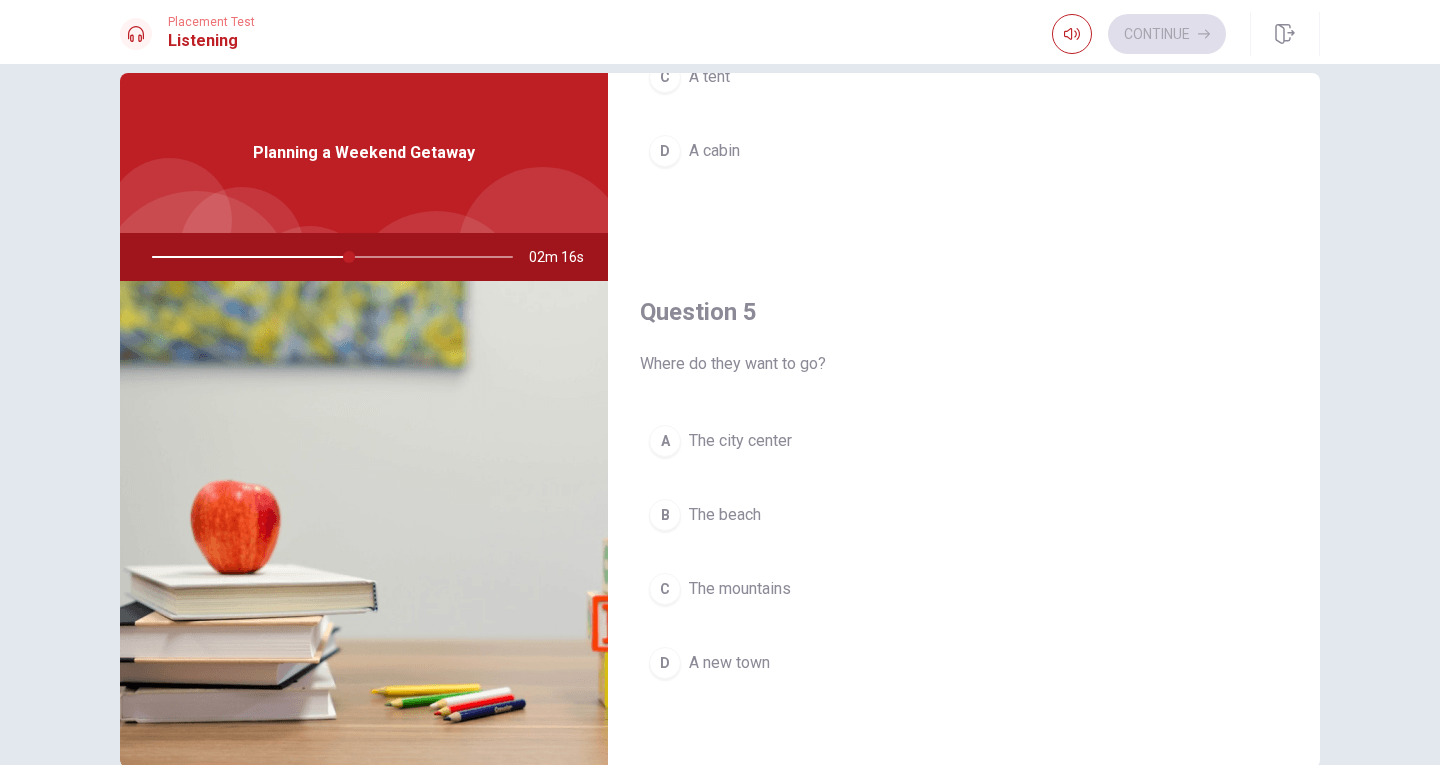 scroll, scrollTop: 1566, scrollLeft: 0, axis: vertical 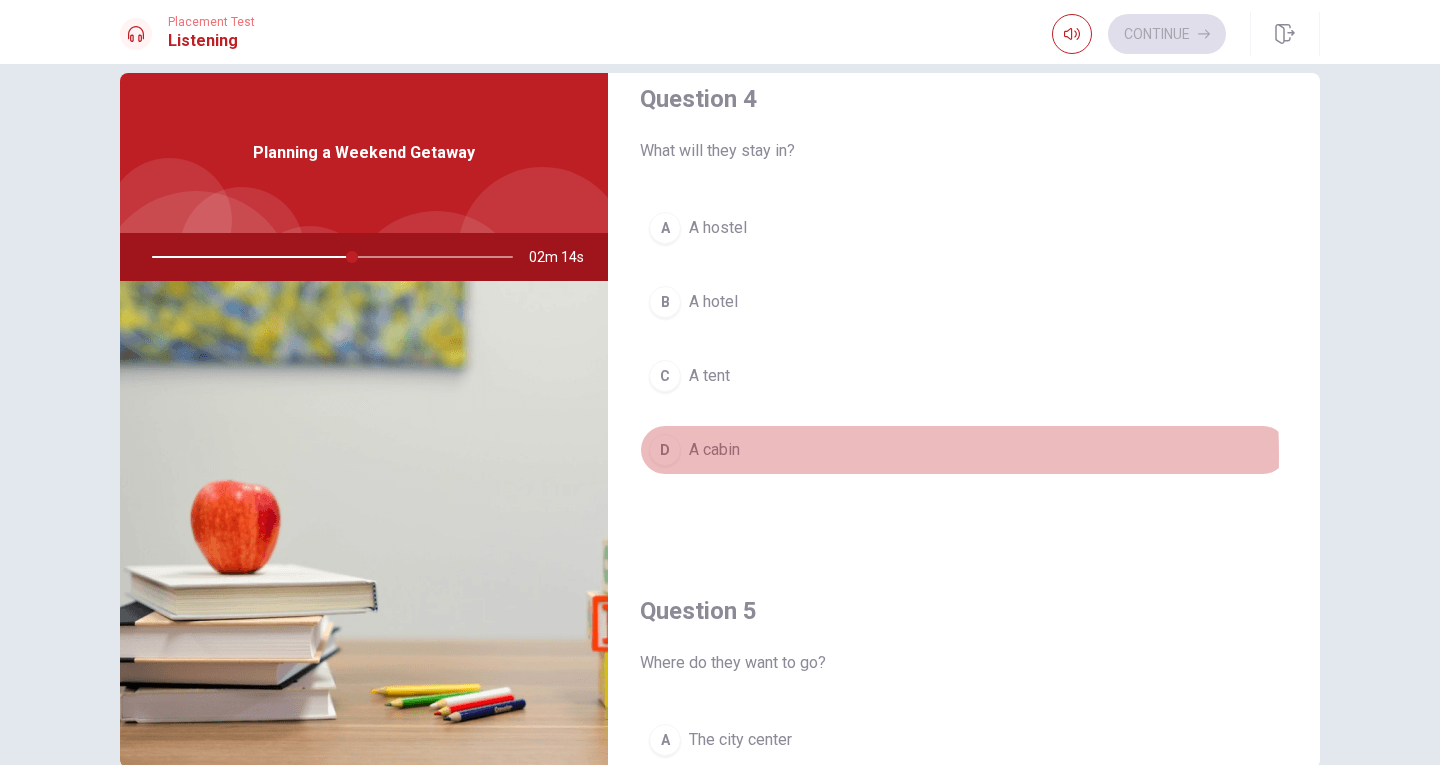 click on "D" at bounding box center [665, 450] 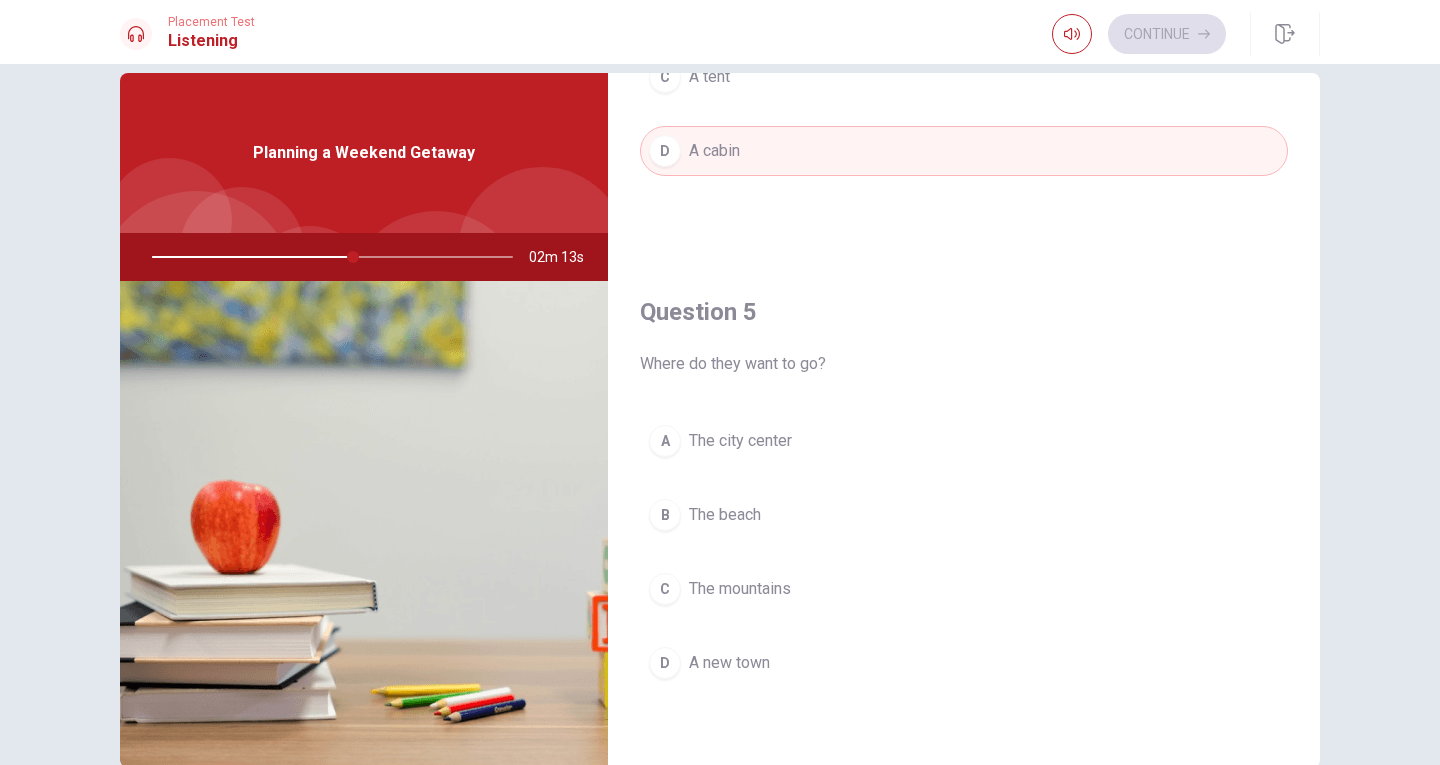 scroll, scrollTop: 1865, scrollLeft: 0, axis: vertical 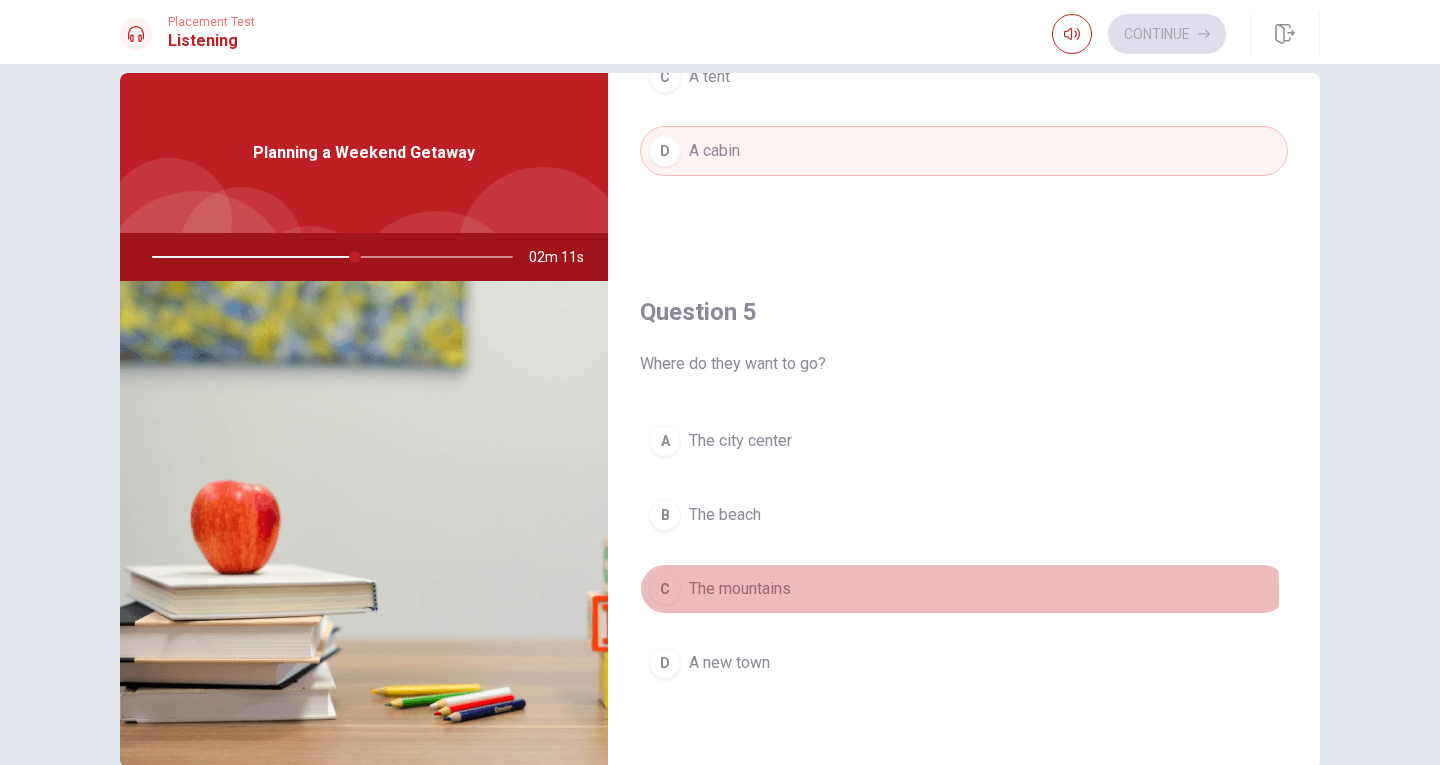 click on "C" at bounding box center (665, 589) 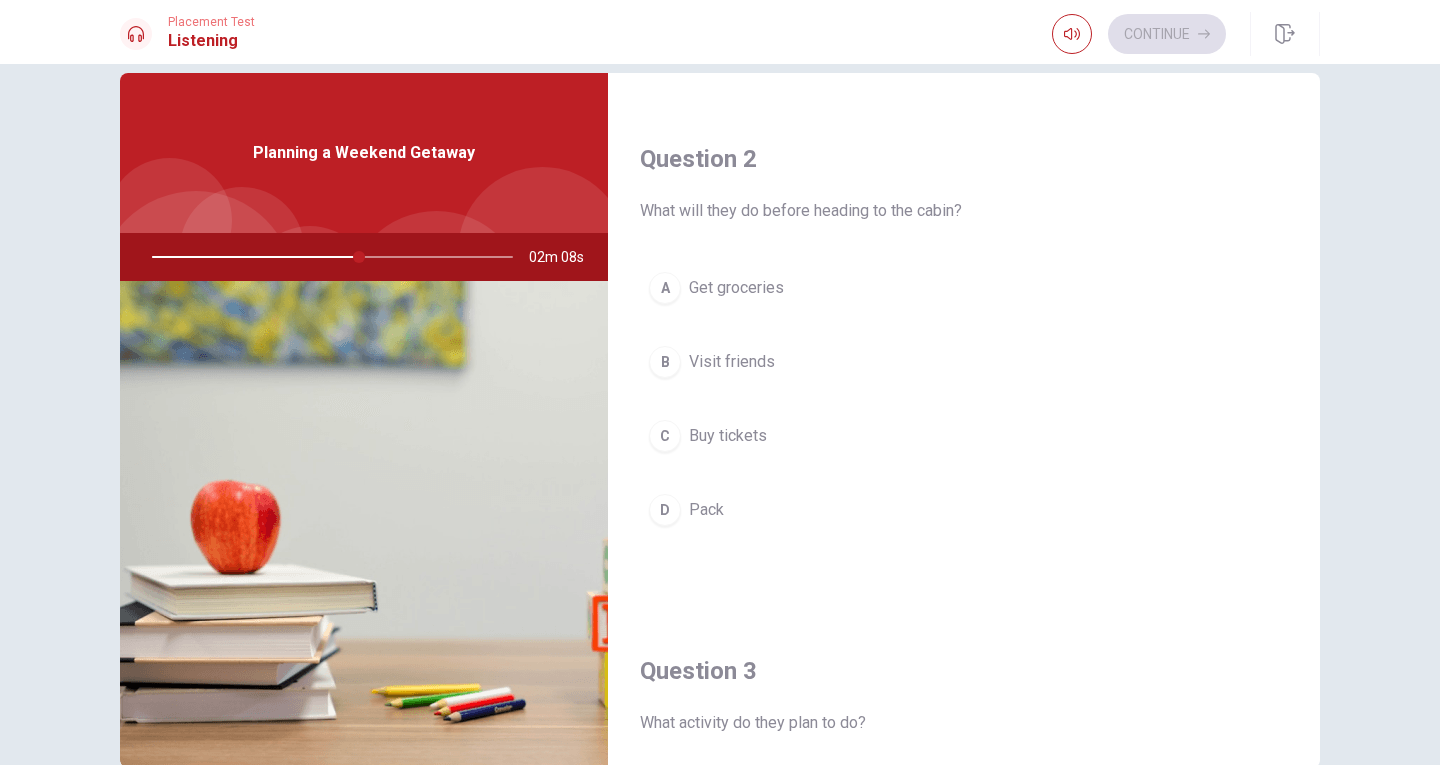 scroll, scrollTop: 481, scrollLeft: 0, axis: vertical 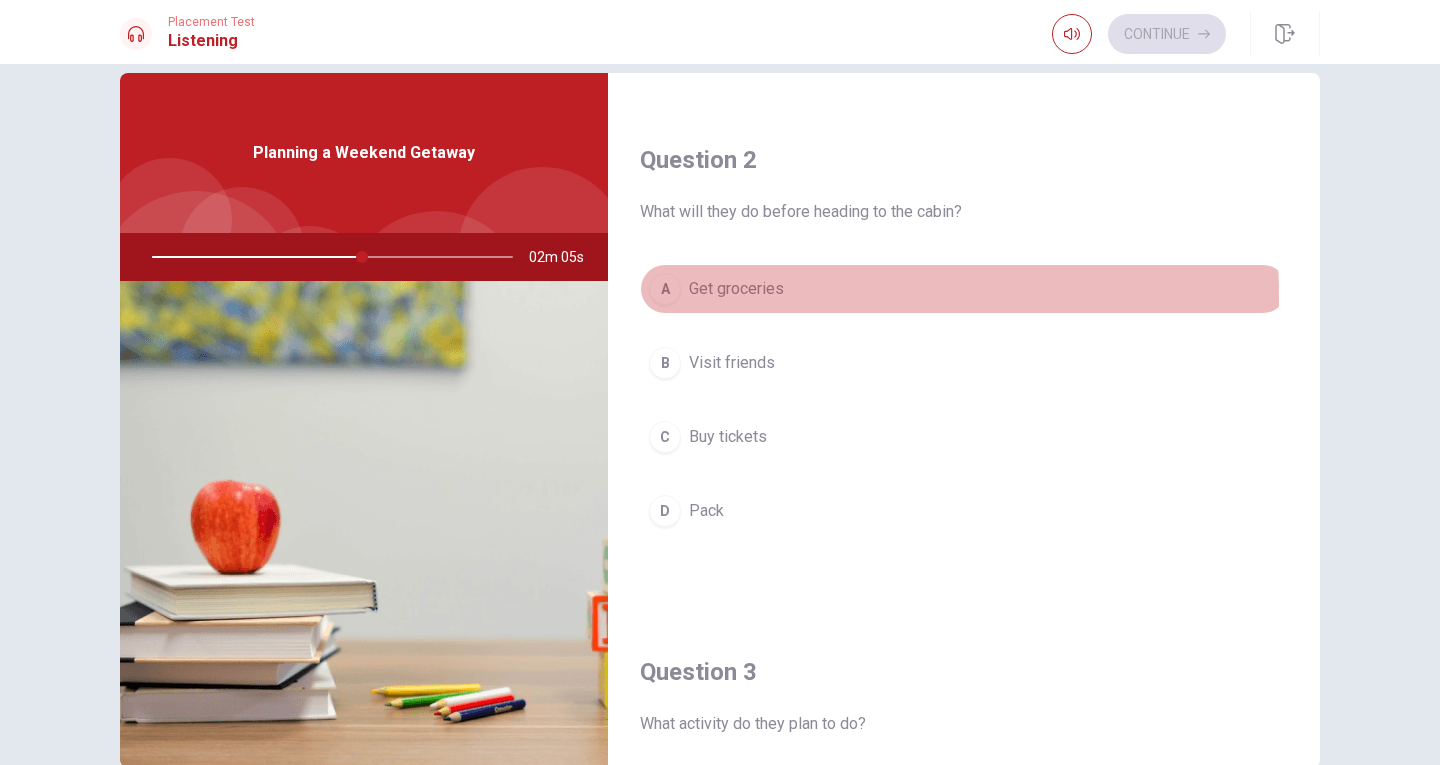 click on "A" at bounding box center [665, 289] 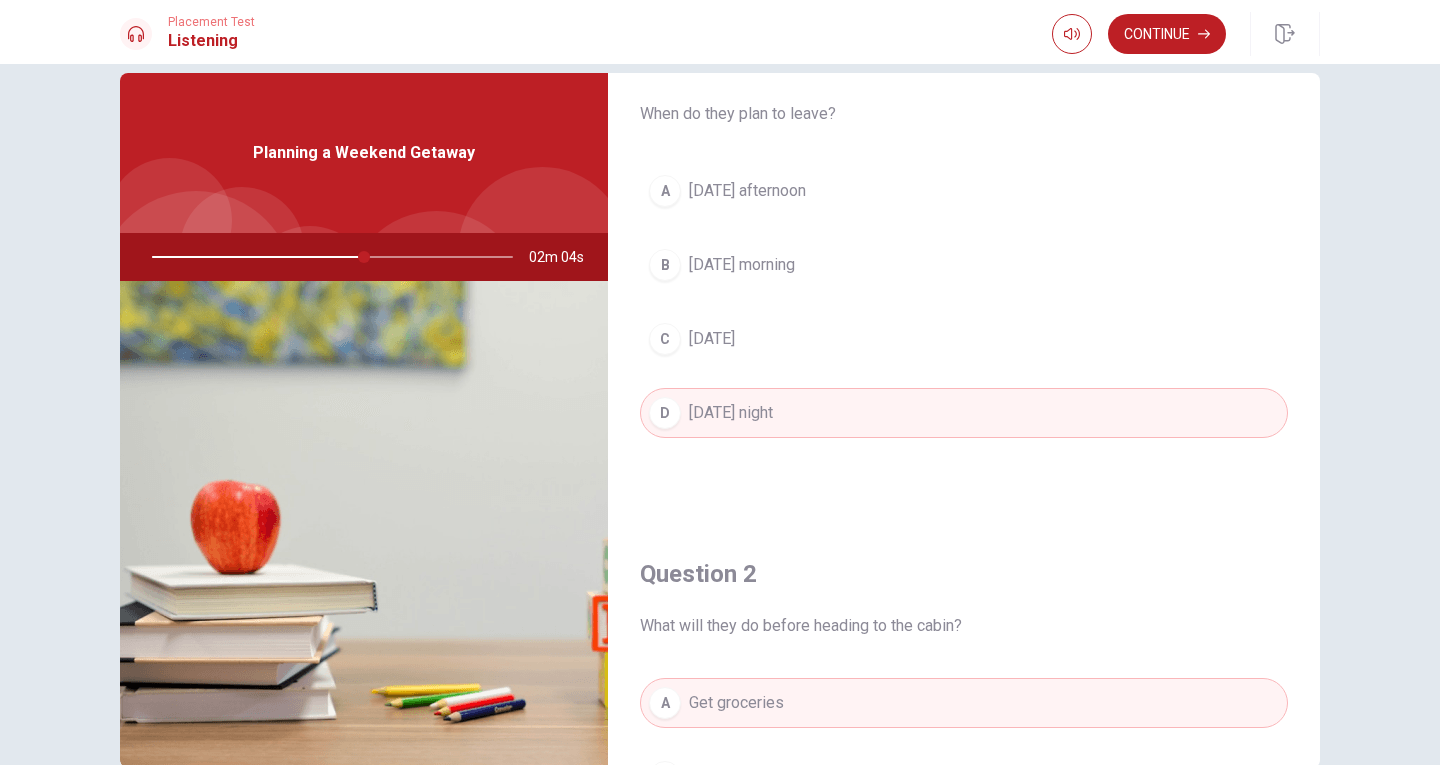 scroll, scrollTop: 0, scrollLeft: 0, axis: both 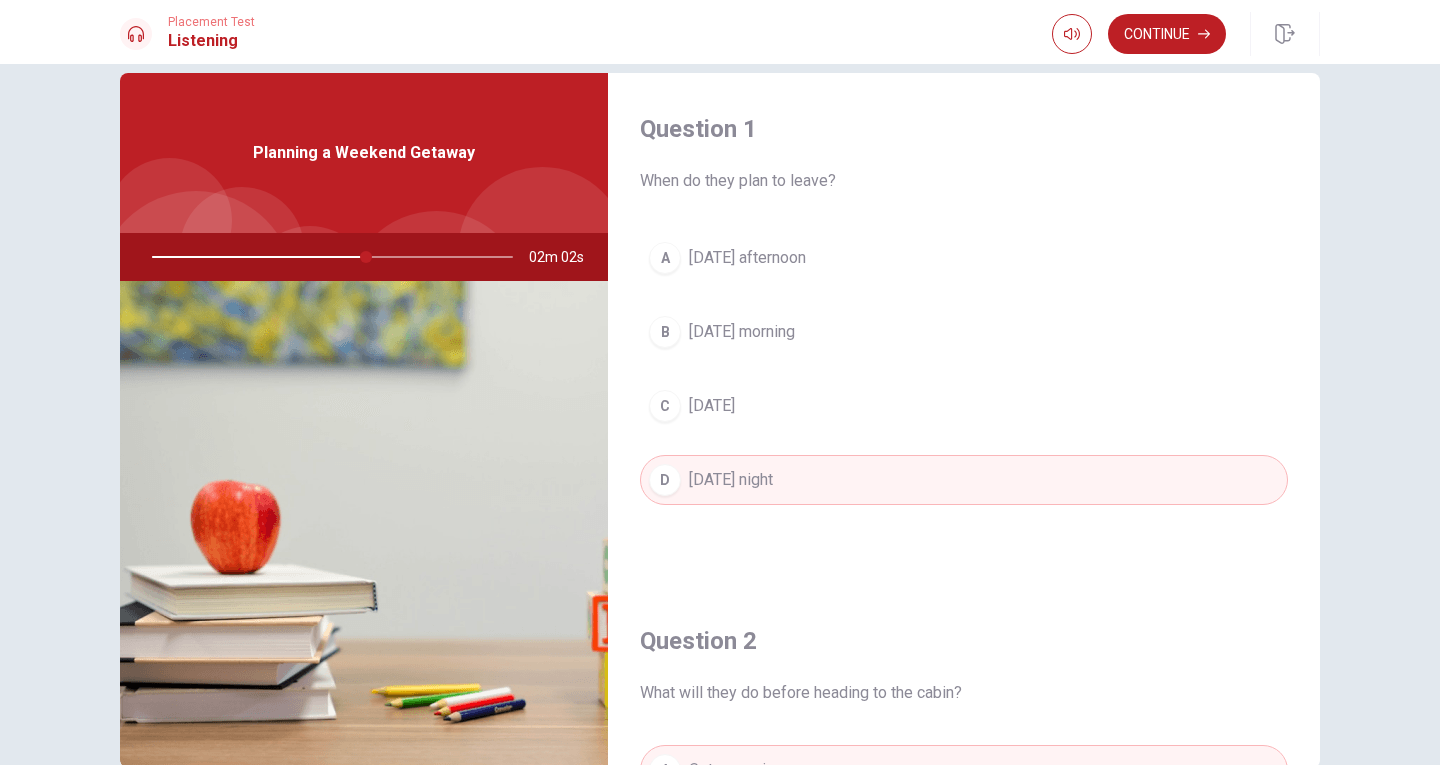 drag, startPoint x: 357, startPoint y: 253, endPoint x: 514, endPoint y: 274, distance: 158.39824 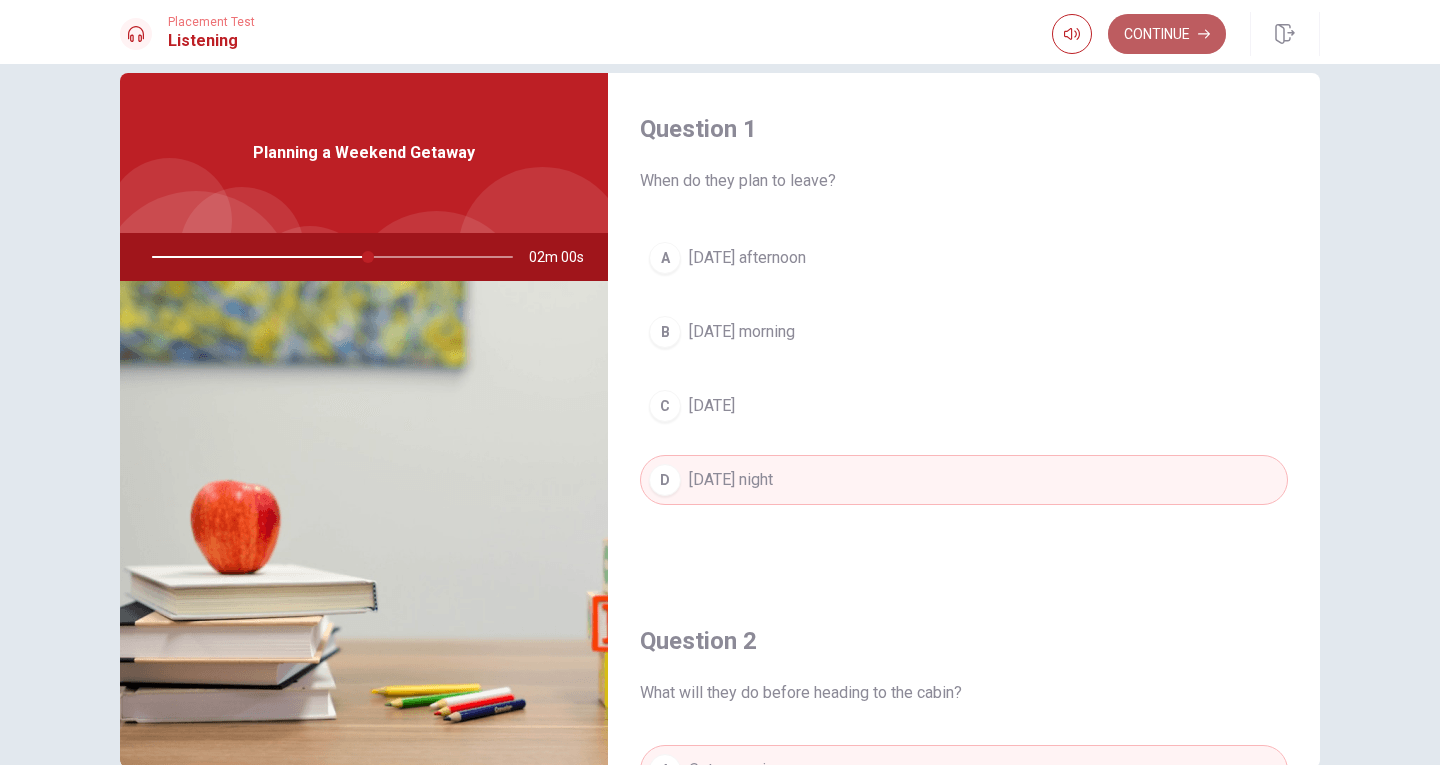 click on "Continue" at bounding box center [1167, 34] 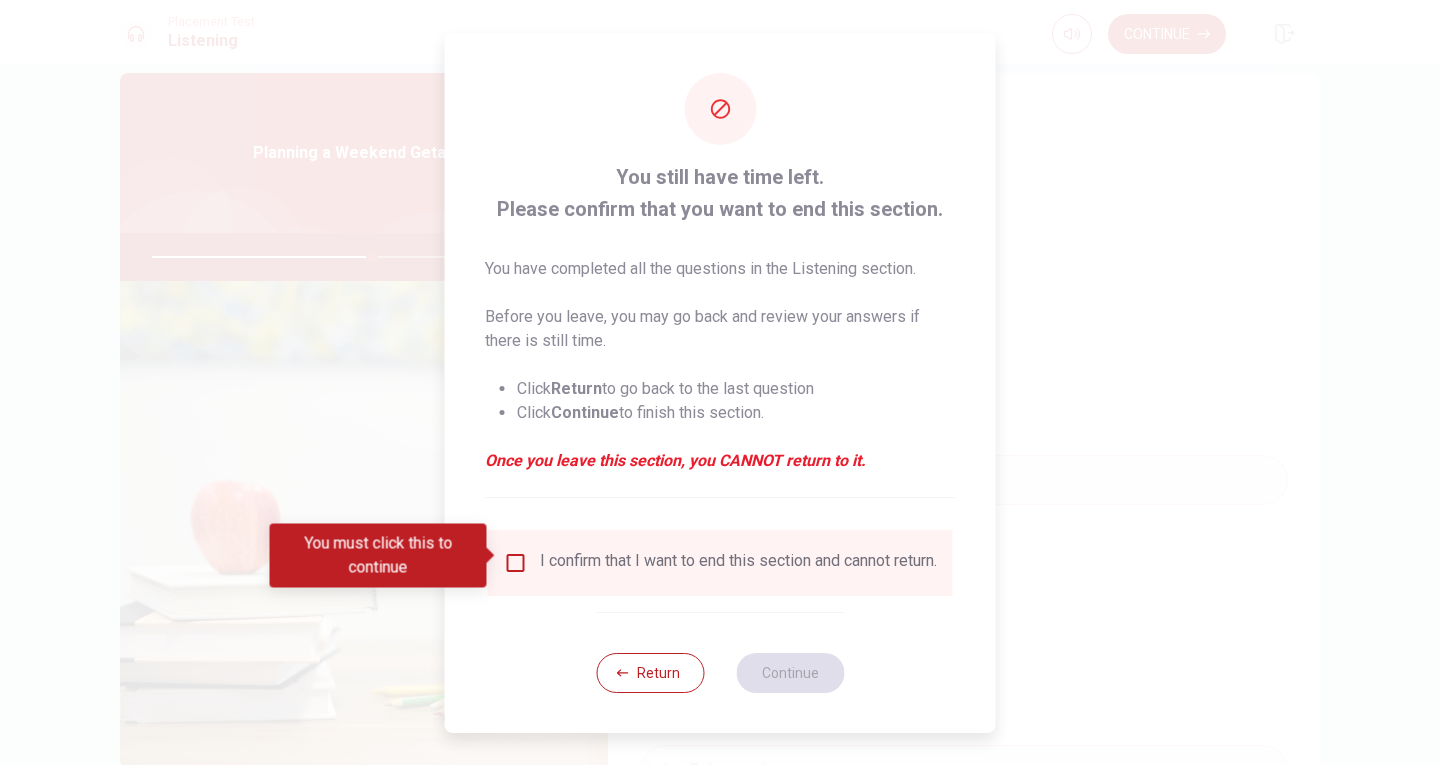 click on "I confirm that I want to end this section and cannot return." at bounding box center [720, 563] 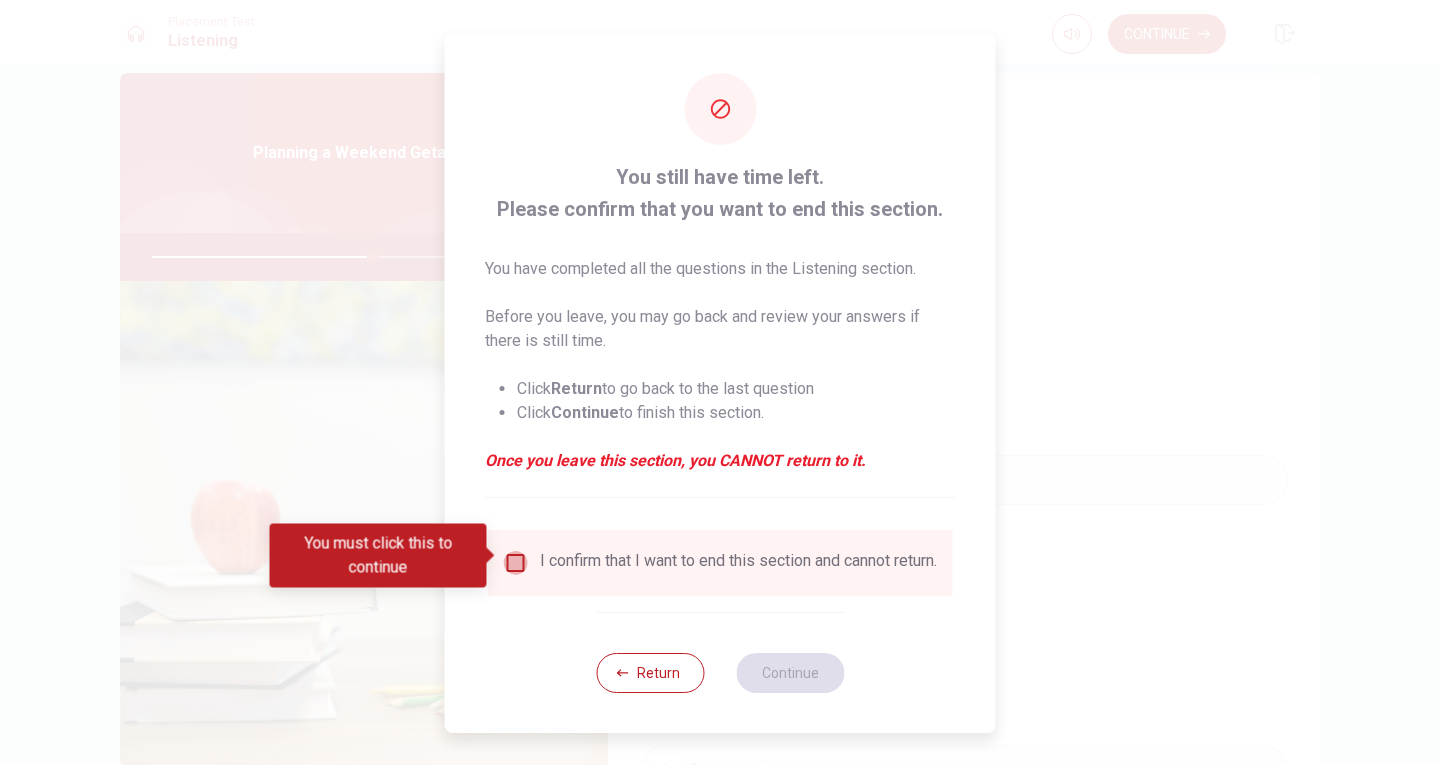 click at bounding box center (516, 563) 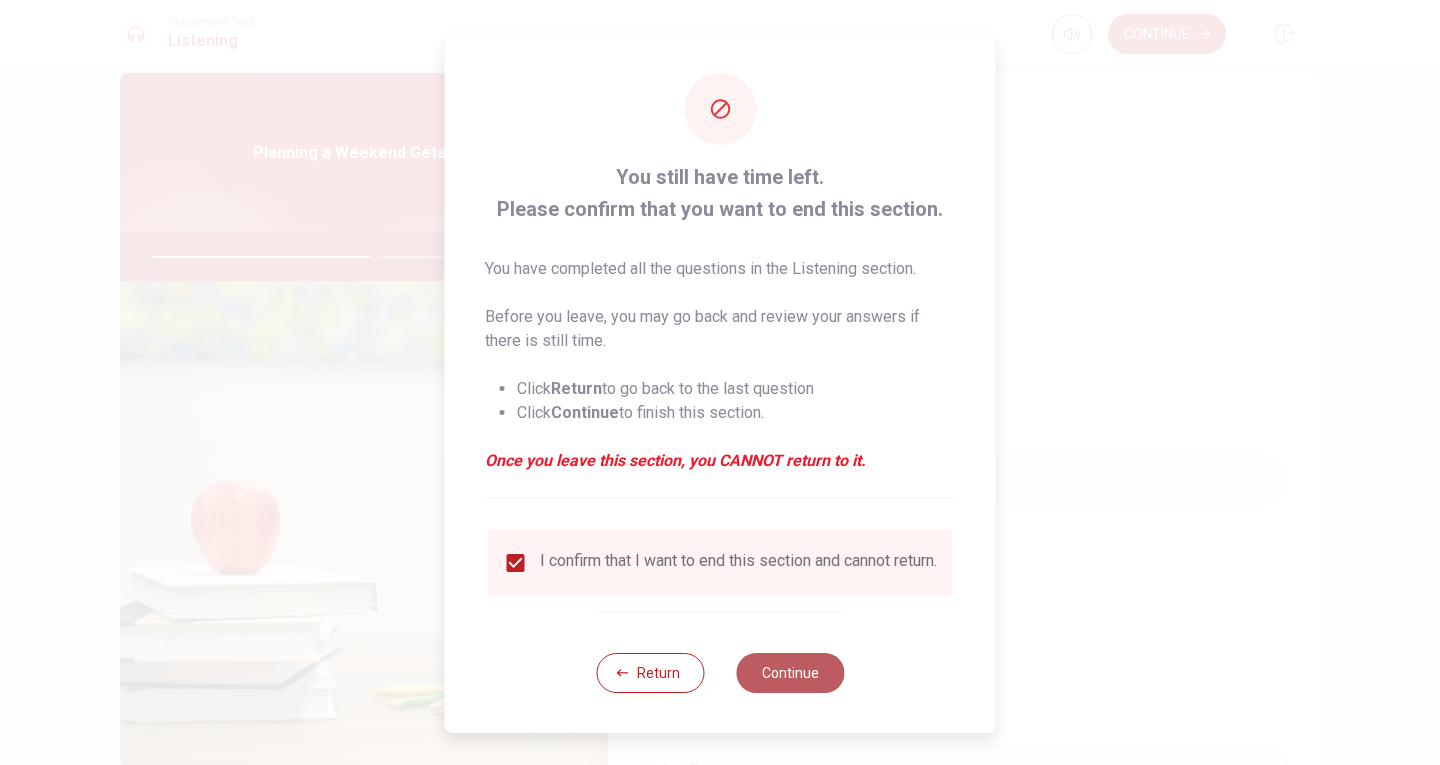 click on "Continue" at bounding box center [790, 673] 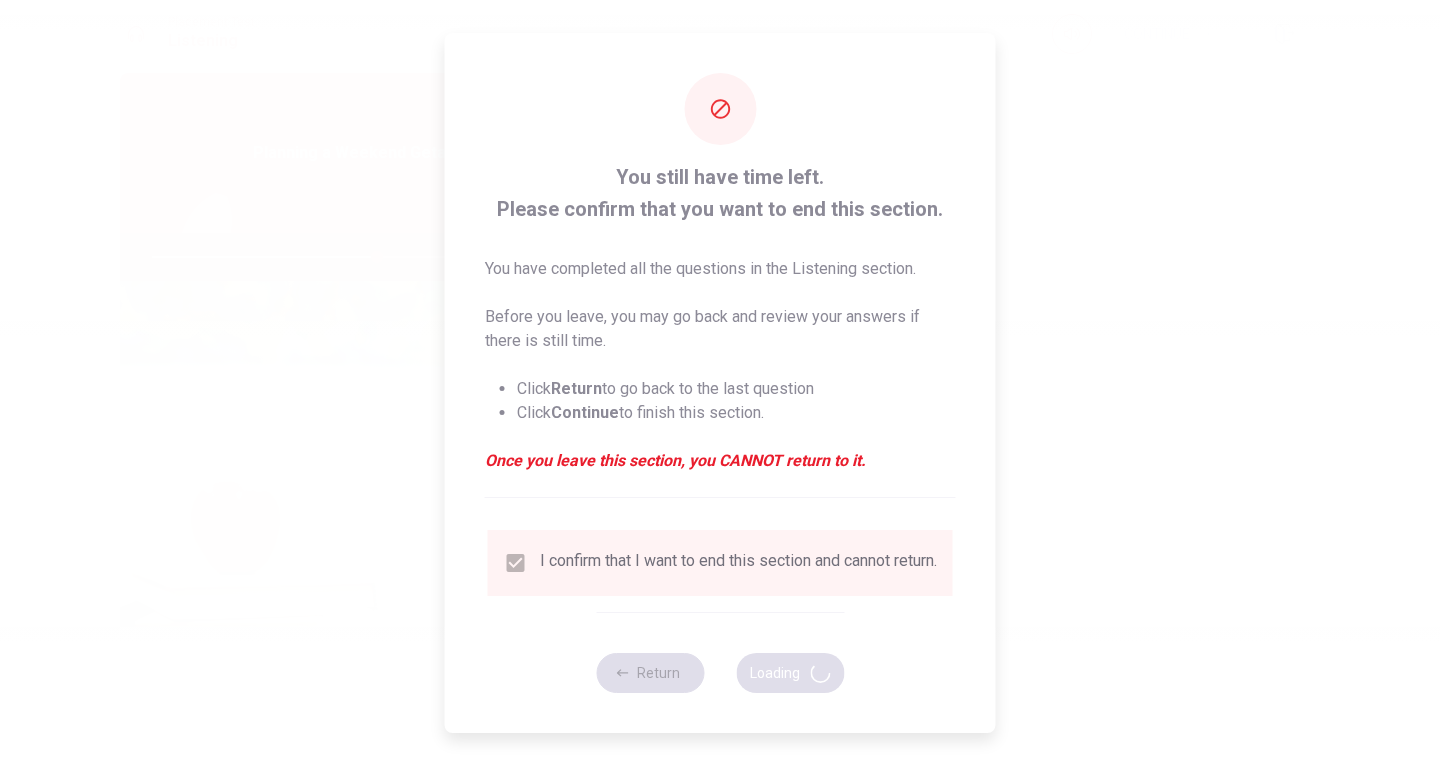 type on "63" 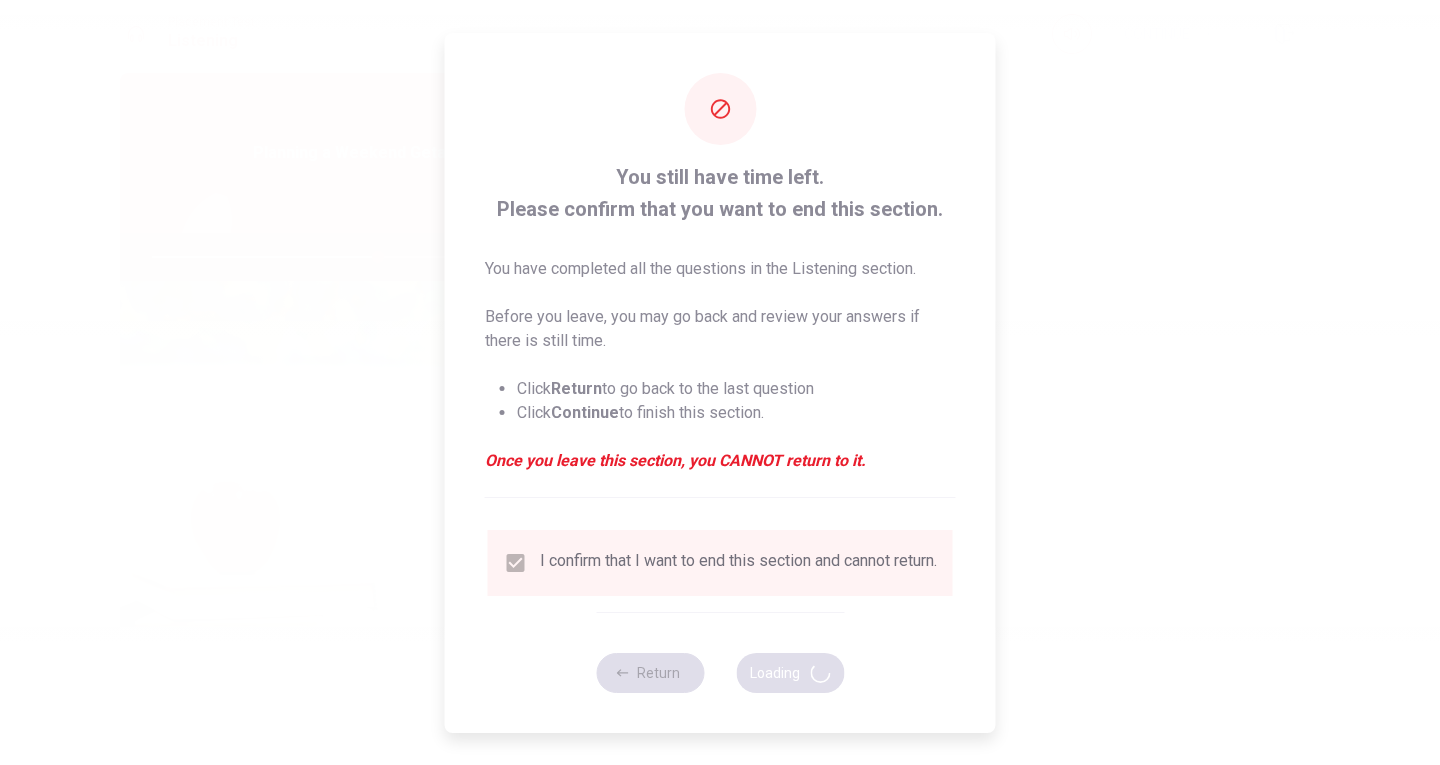 scroll, scrollTop: 0, scrollLeft: 0, axis: both 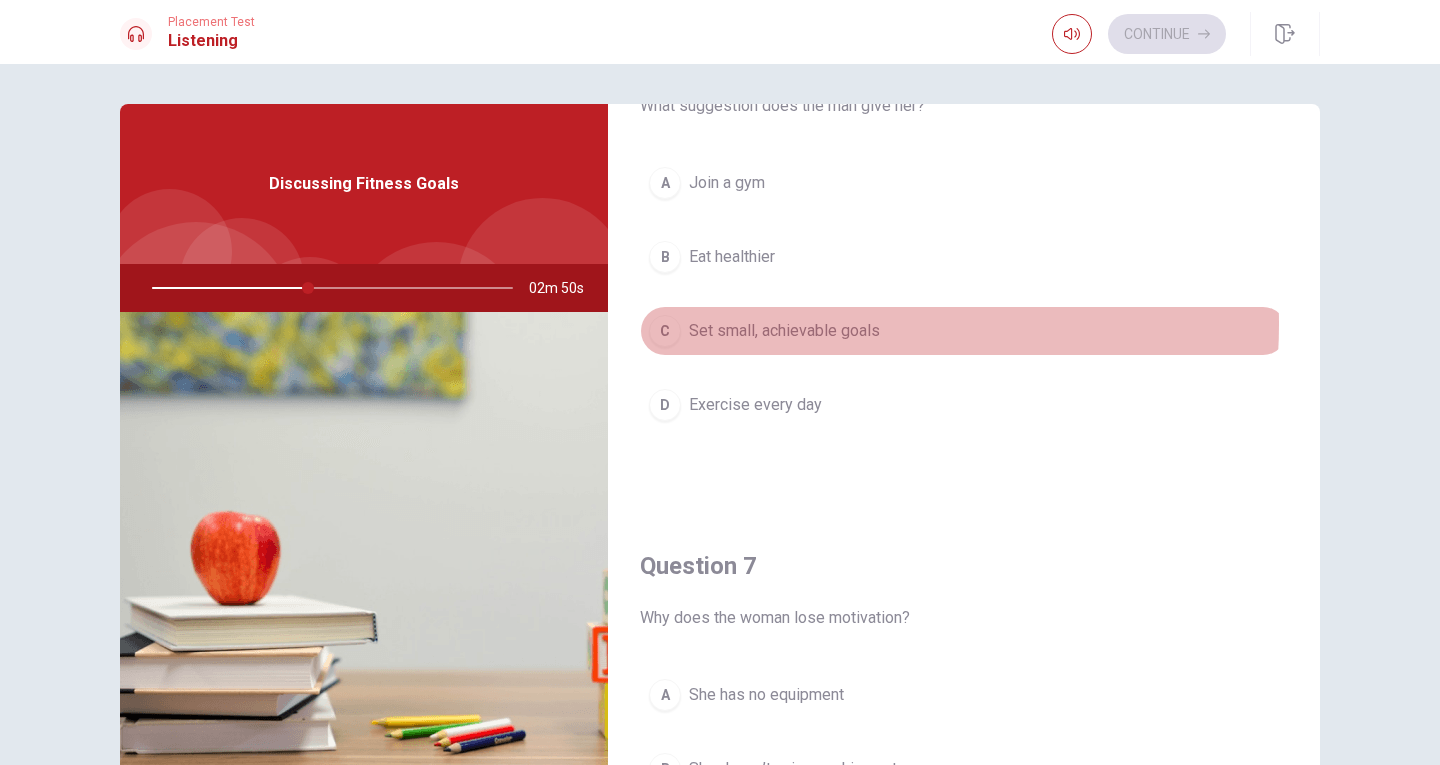 click on "Set small, achievable goals" at bounding box center (784, 331) 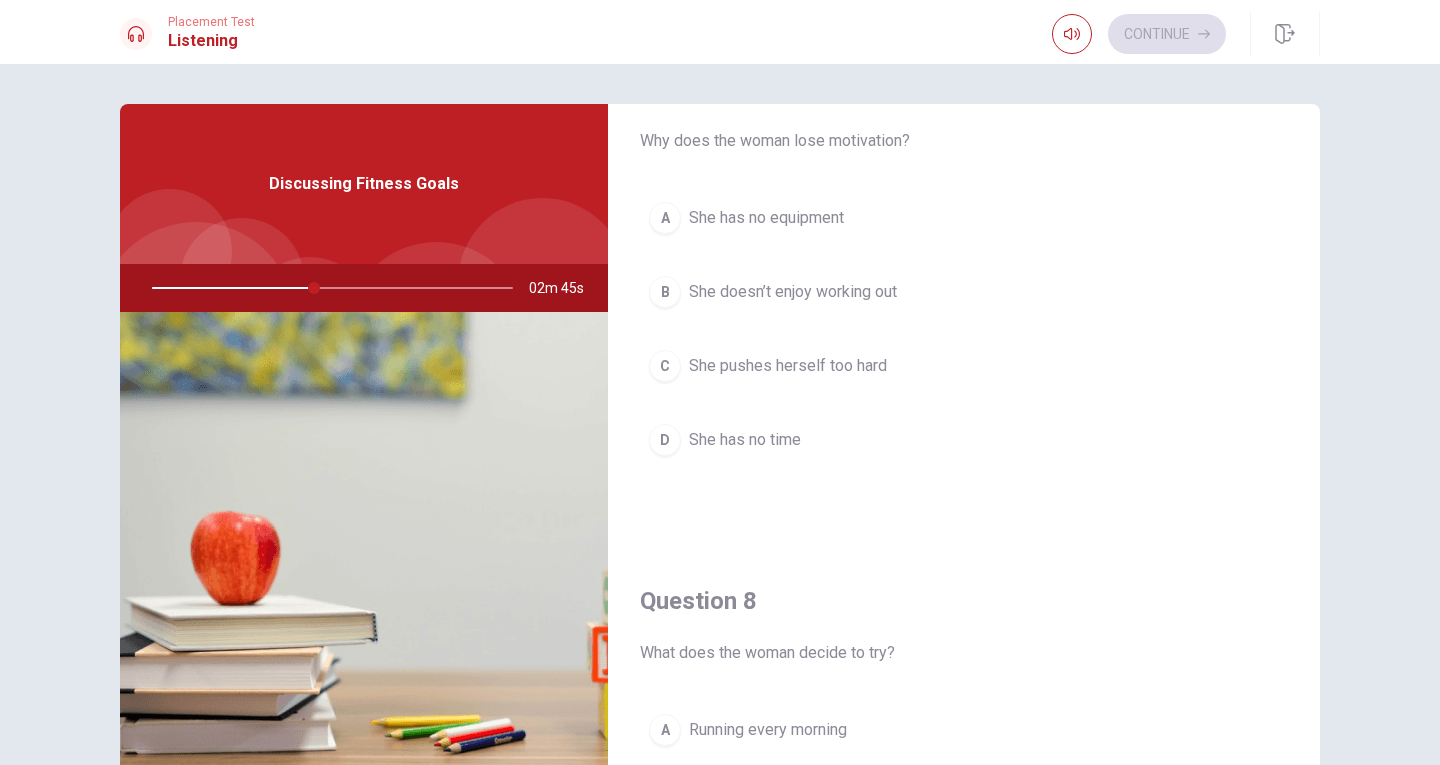 scroll, scrollTop: 583, scrollLeft: 0, axis: vertical 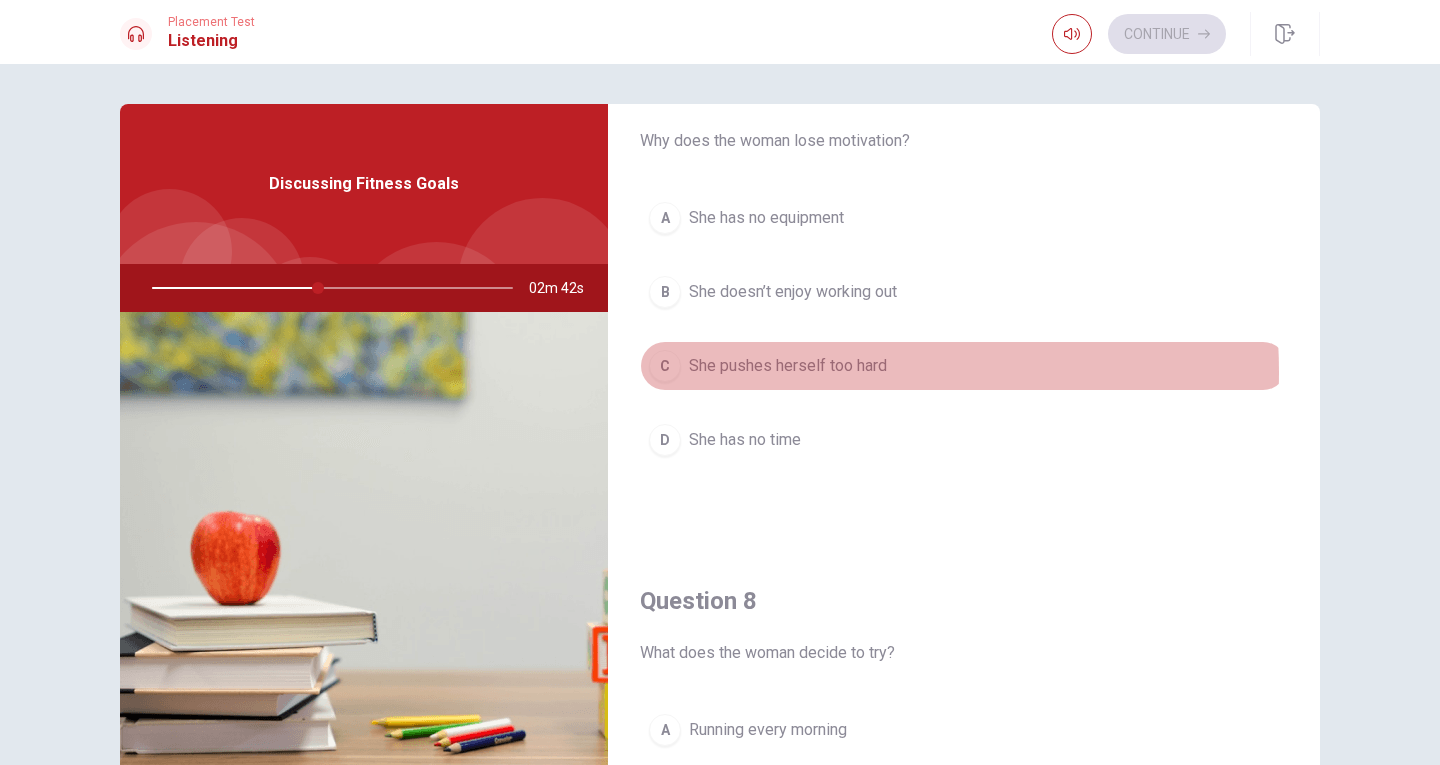 click on "She pushes herself too hard" at bounding box center [788, 366] 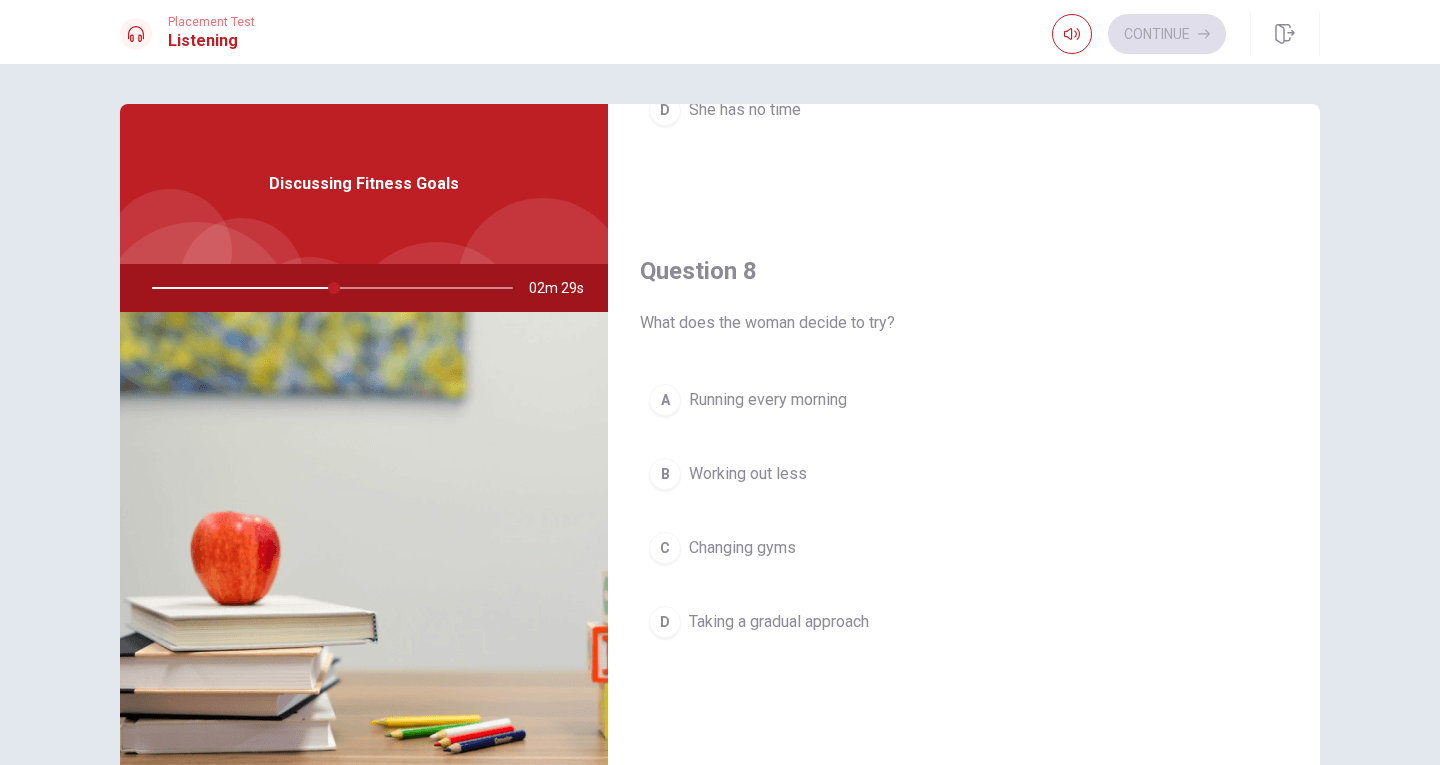 scroll, scrollTop: 913, scrollLeft: 0, axis: vertical 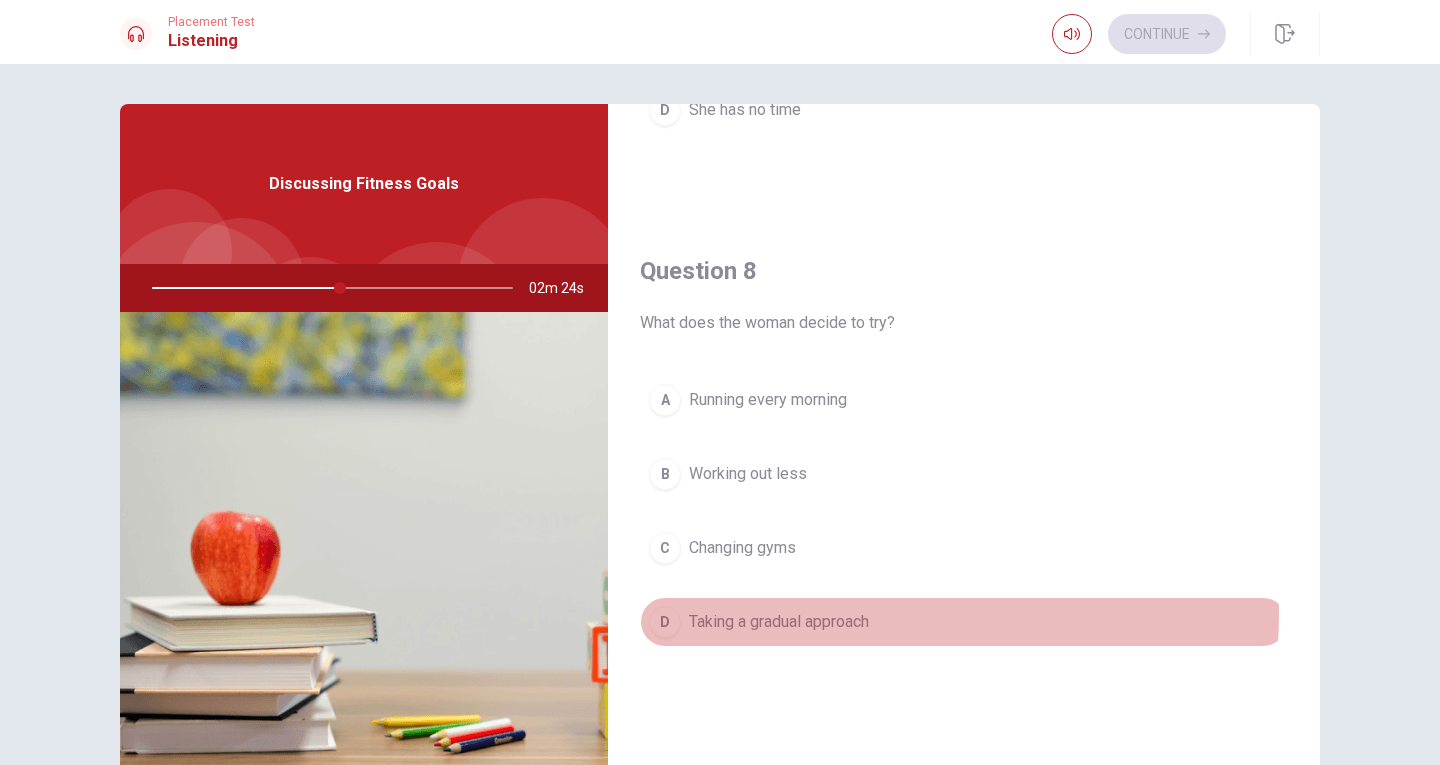 click on "Taking a gradual approach" at bounding box center [779, 622] 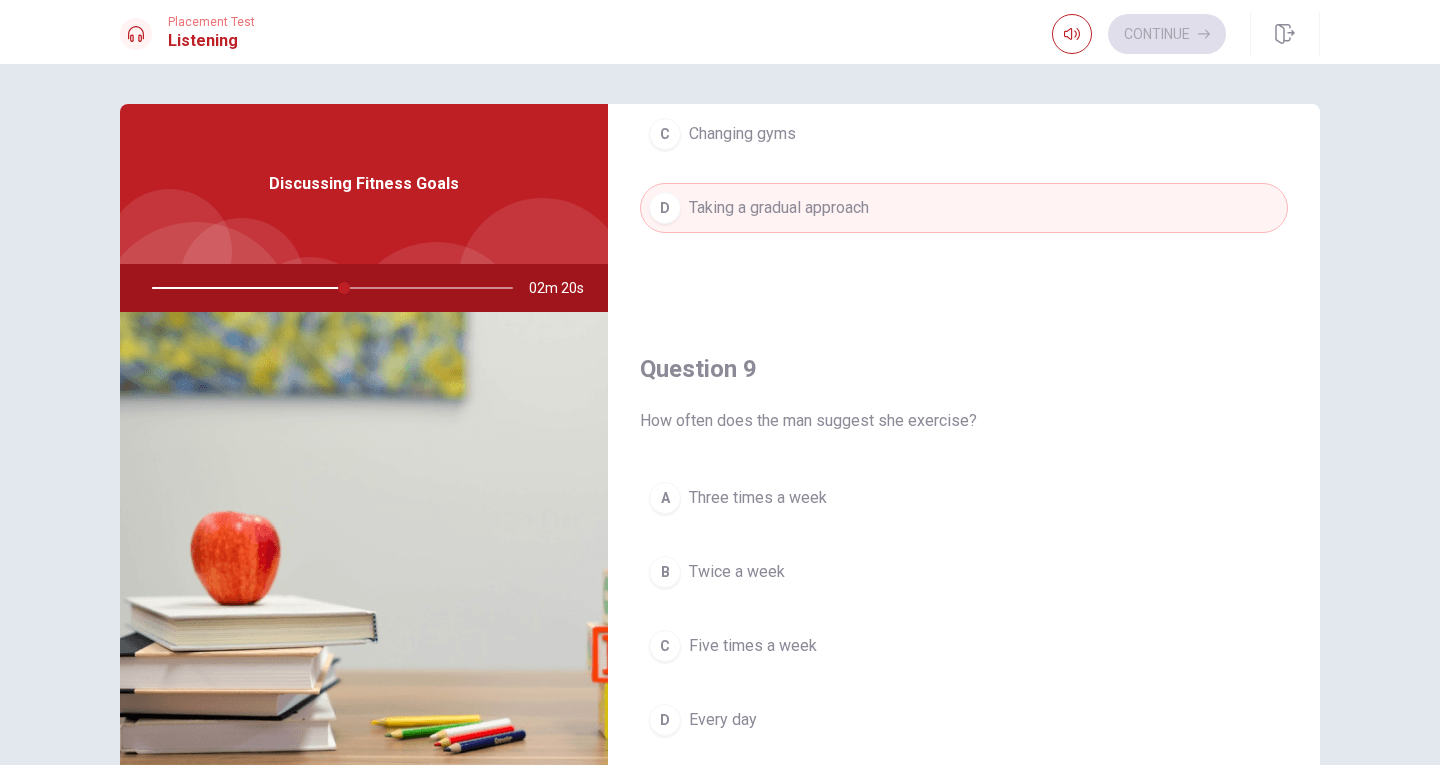 scroll, scrollTop: 1393, scrollLeft: 0, axis: vertical 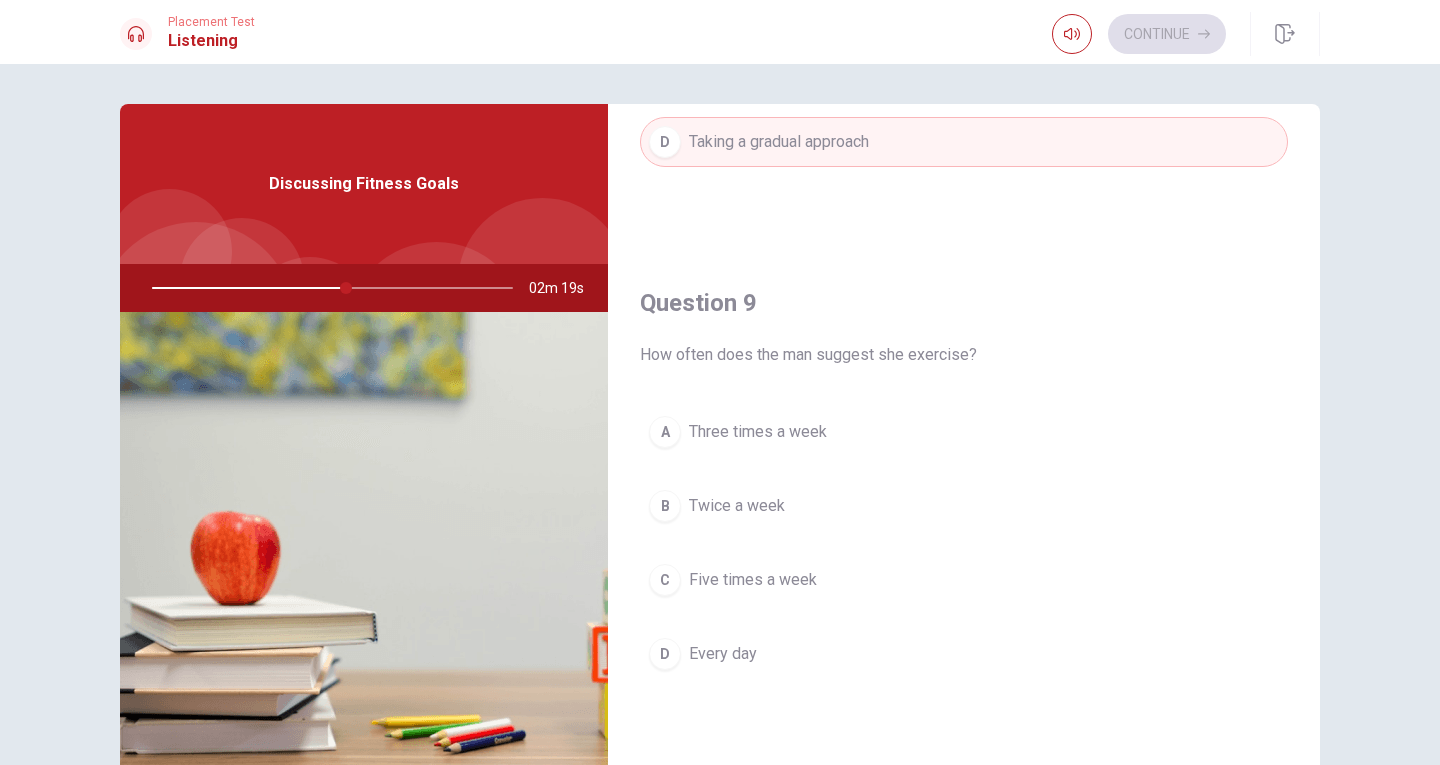 click on "C Five times a week" at bounding box center [964, 580] 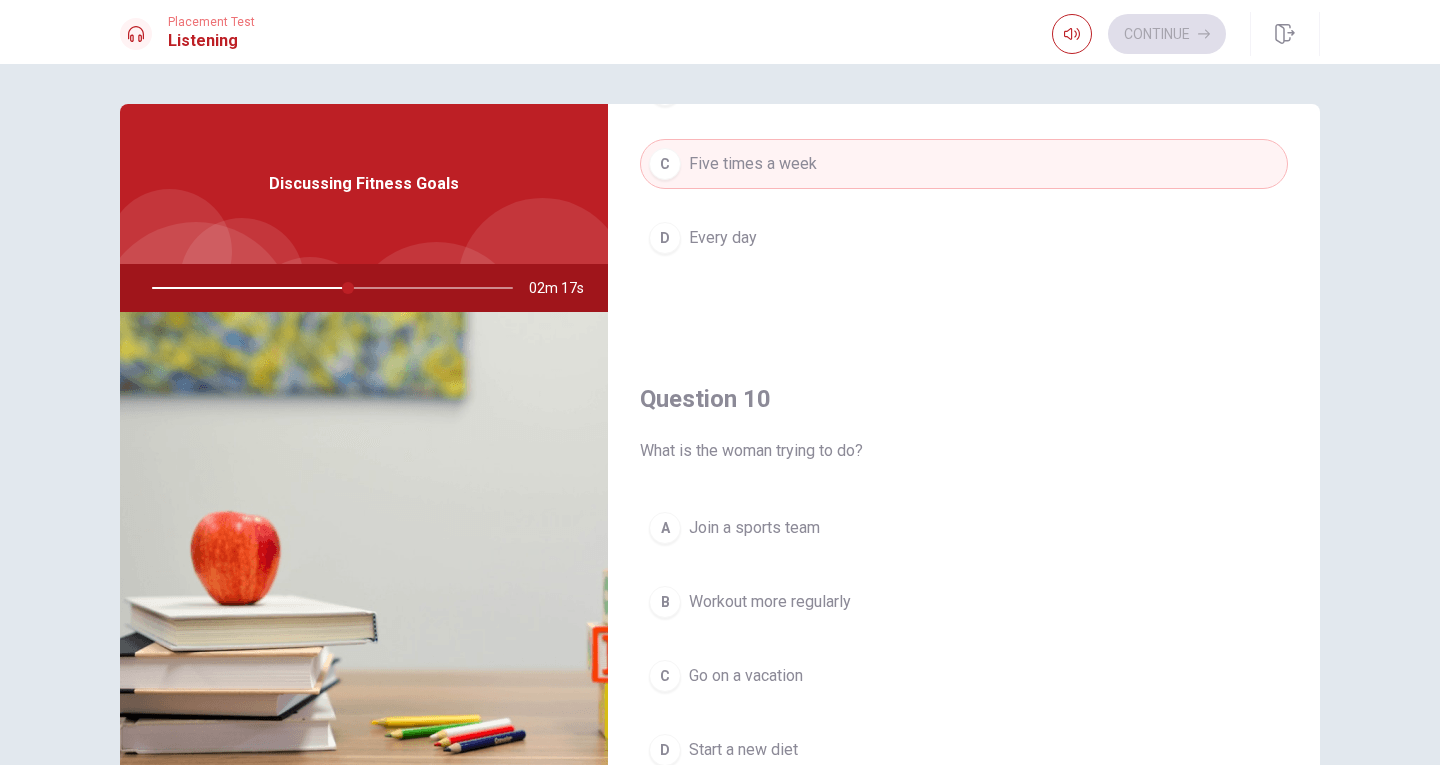 scroll, scrollTop: 1865, scrollLeft: 0, axis: vertical 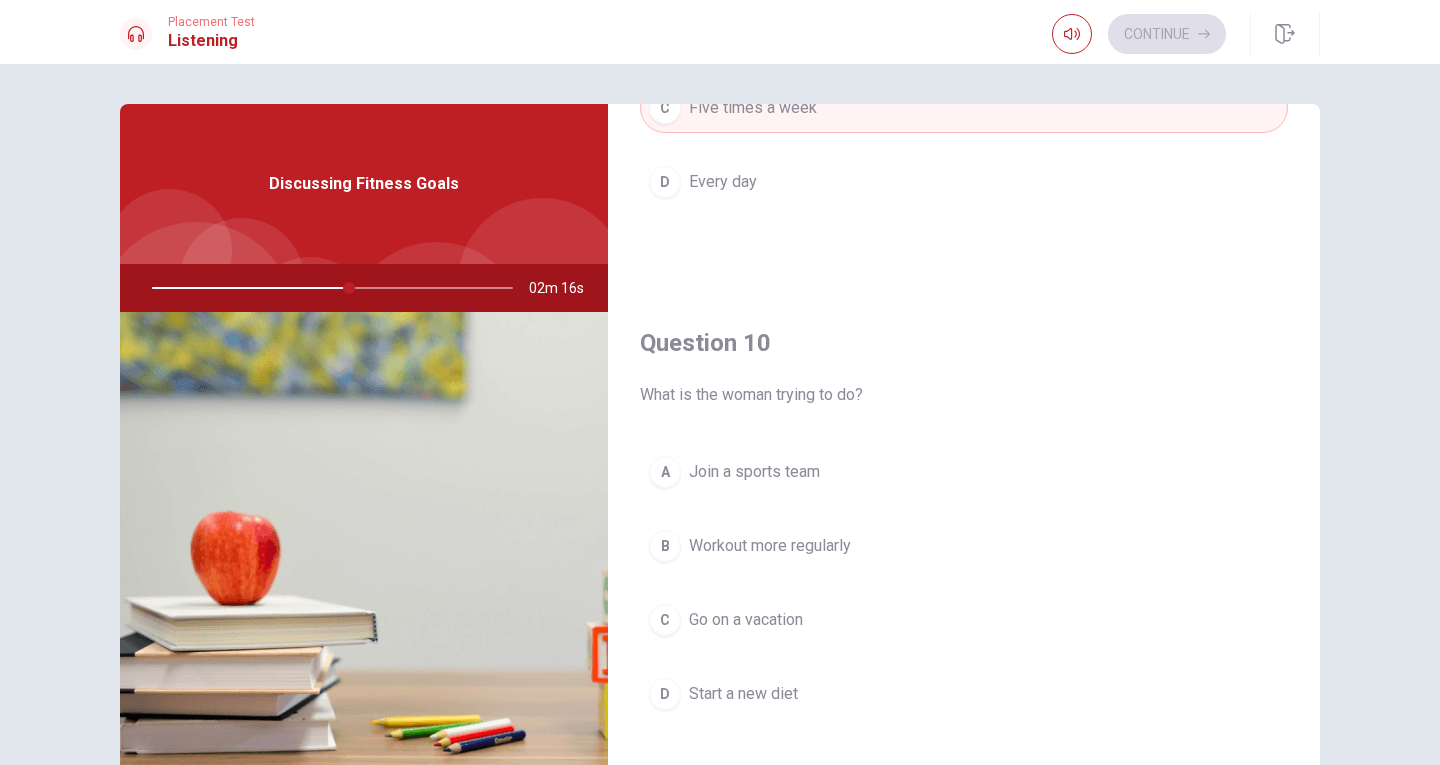 click on "B Workout more regularly" at bounding box center (964, 546) 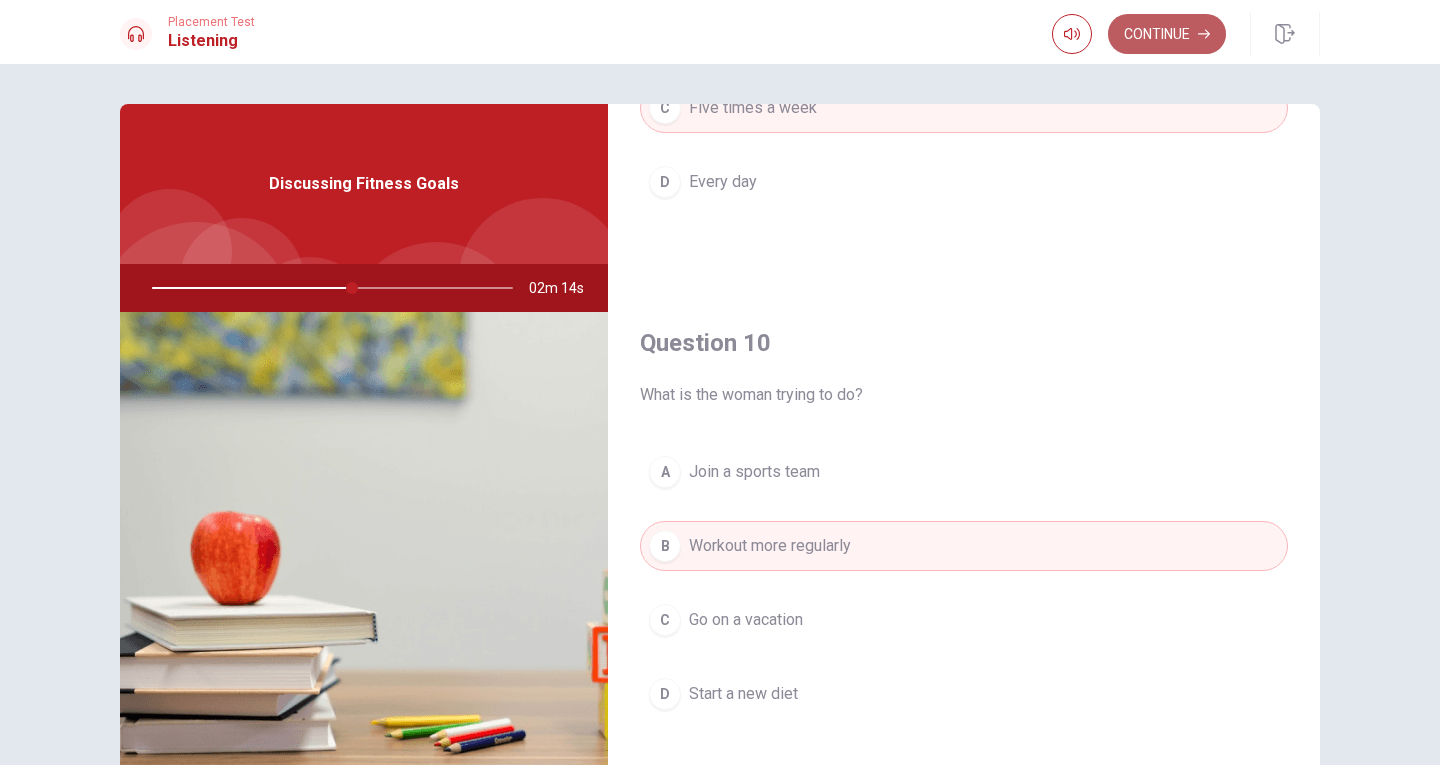 click on "Continue" at bounding box center [1167, 34] 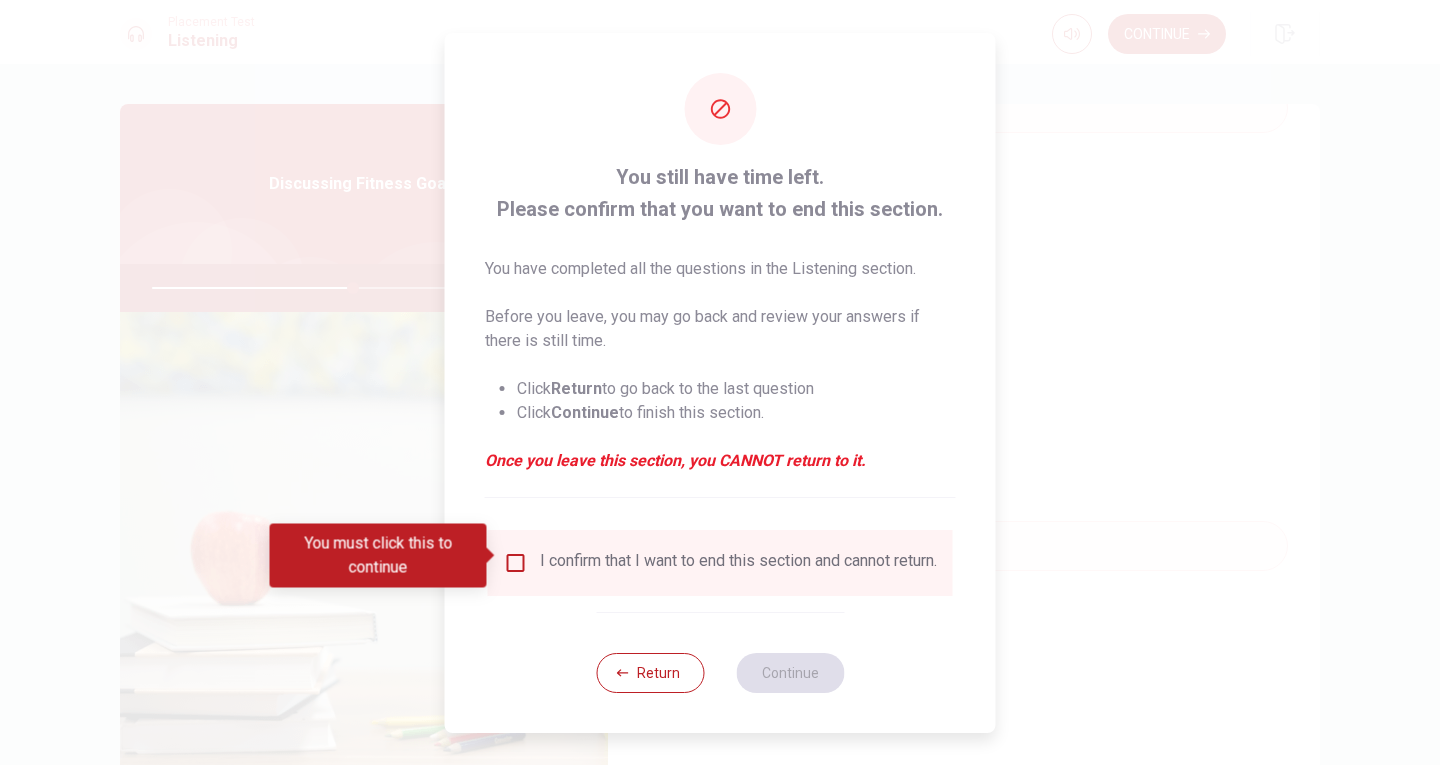 click on "I confirm that I want to end this section and cannot return." at bounding box center (738, 563) 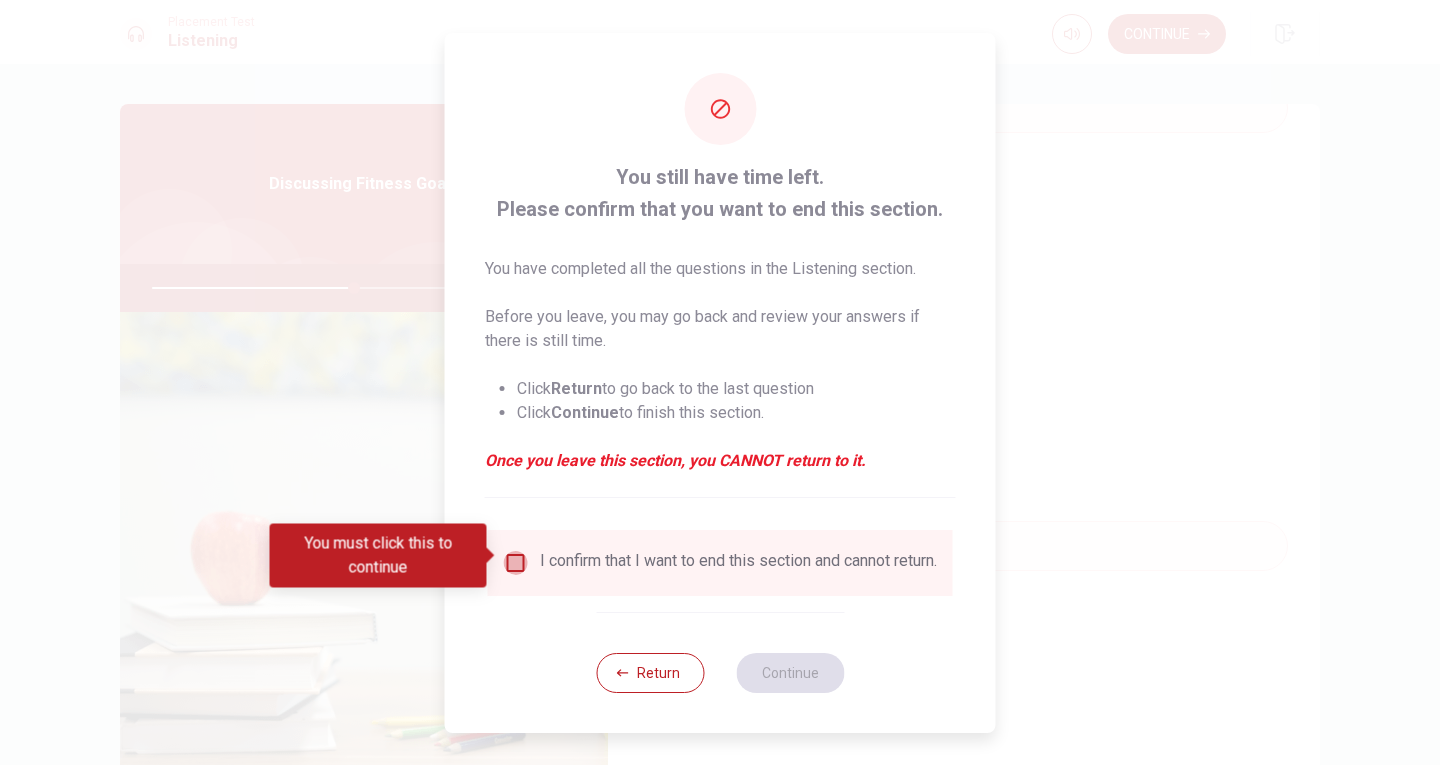 click at bounding box center [516, 563] 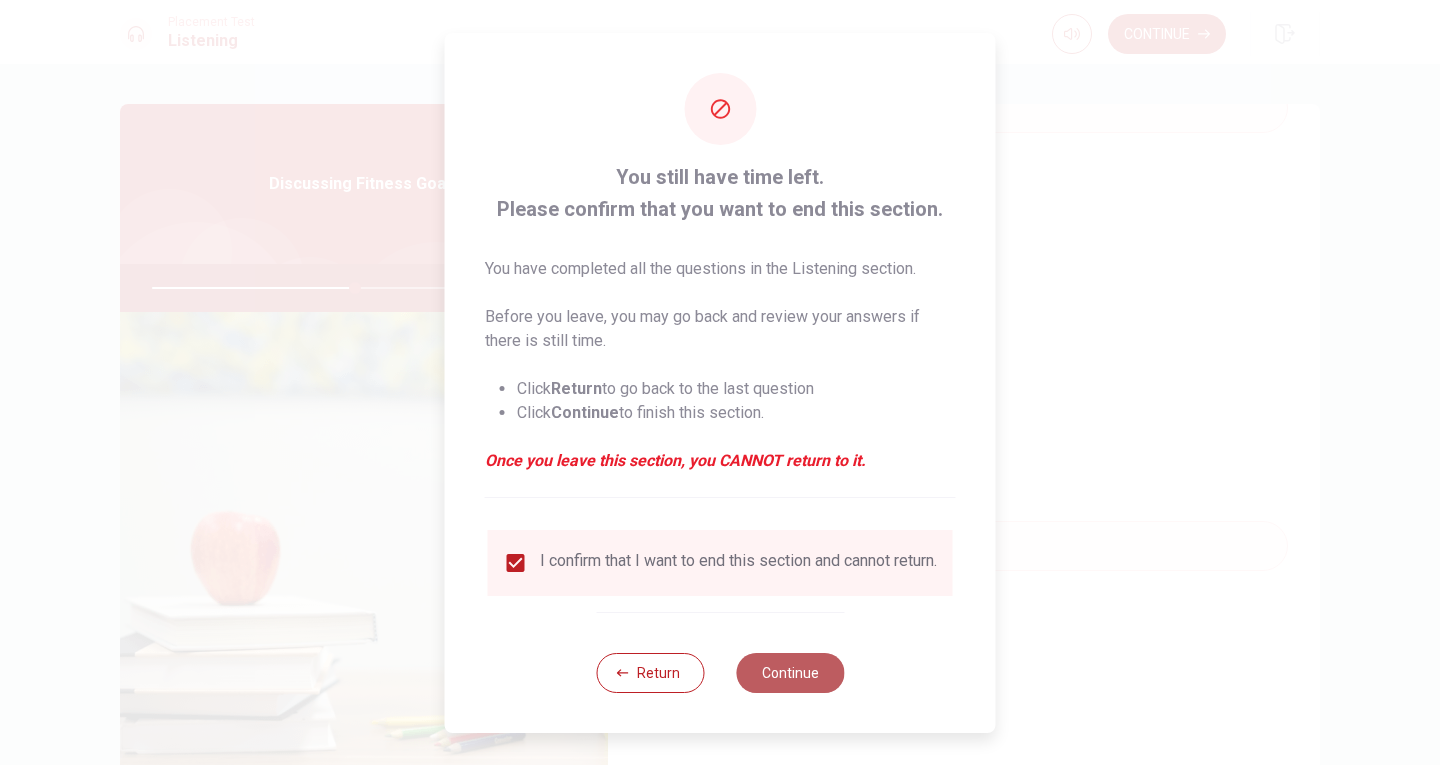click on "Continue" at bounding box center (790, 673) 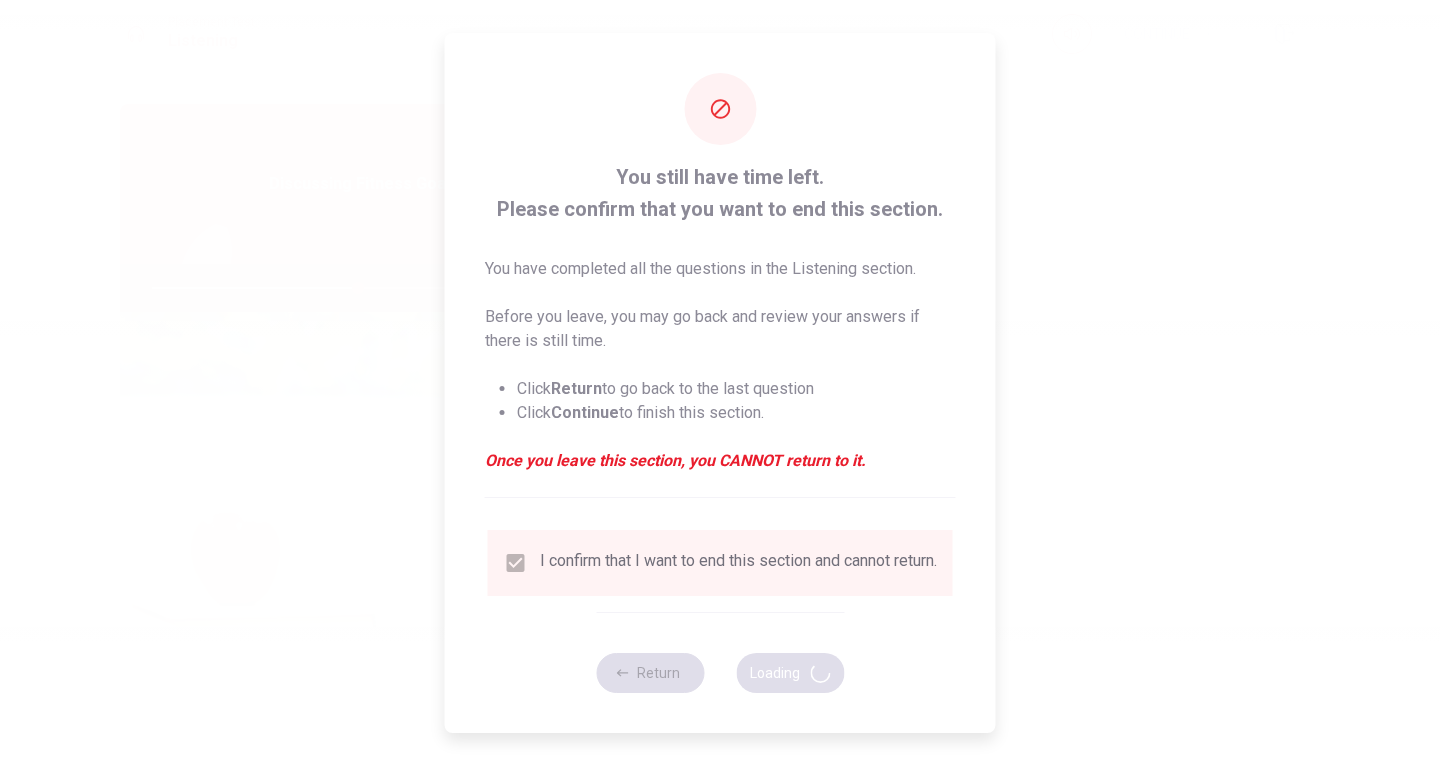 type on "57" 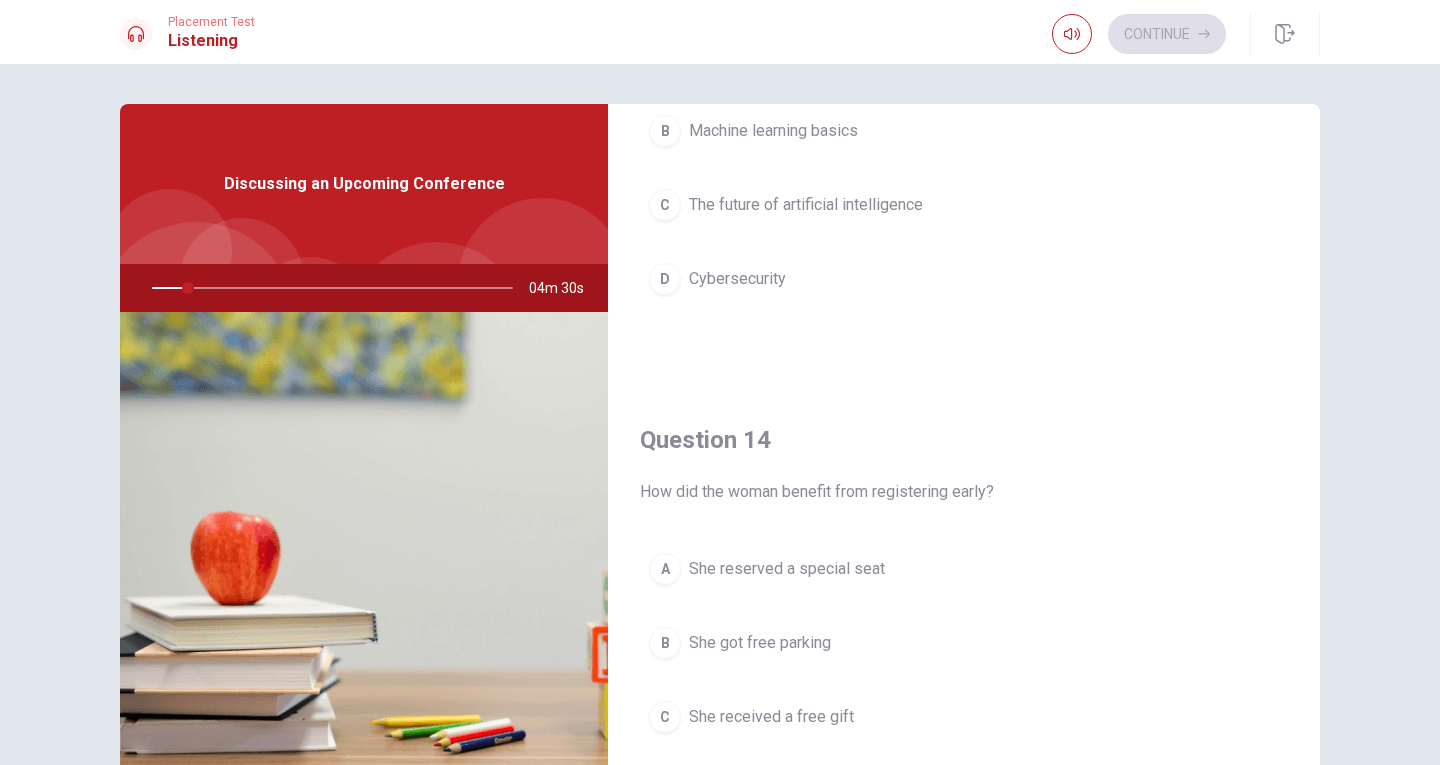 scroll, scrollTop: 1865, scrollLeft: 0, axis: vertical 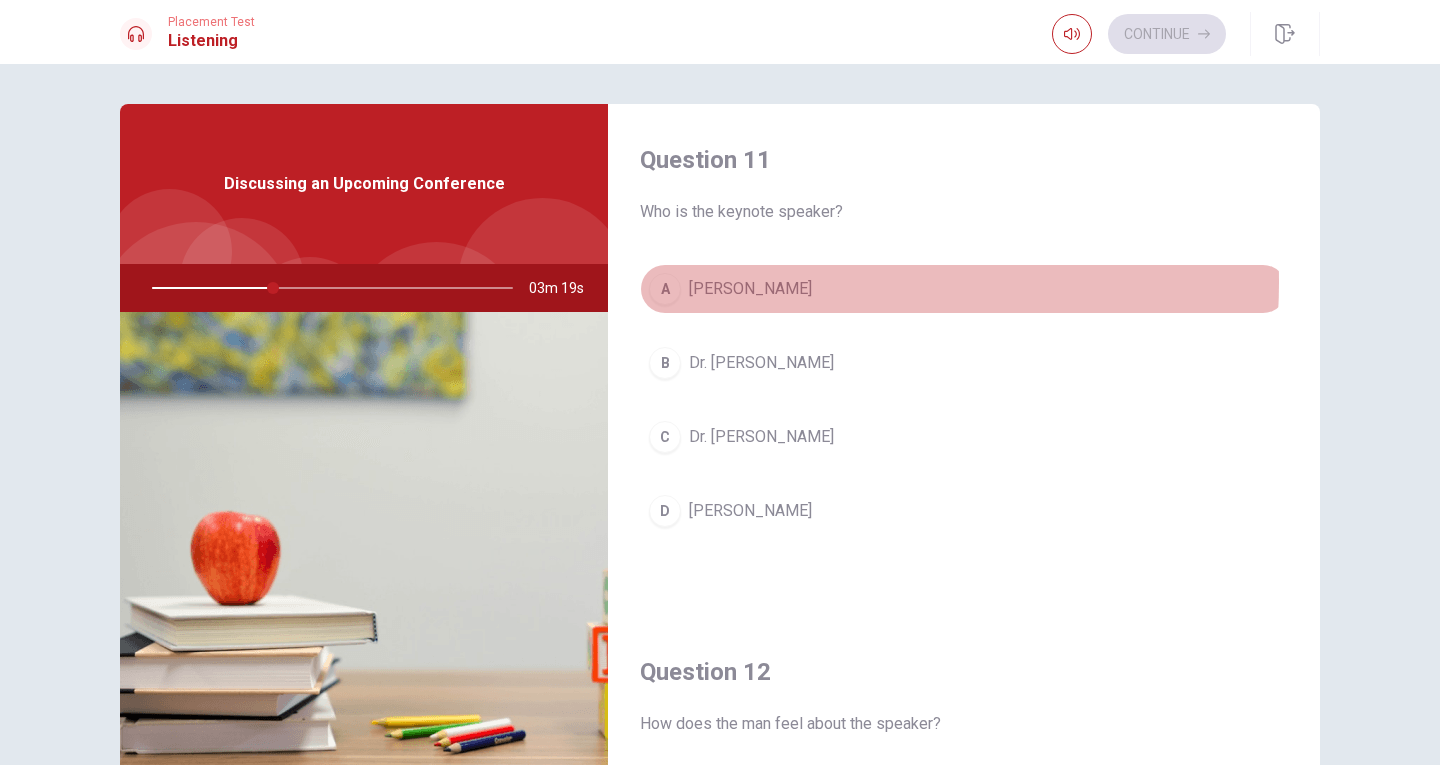 click on "[PERSON_NAME]" at bounding box center [750, 289] 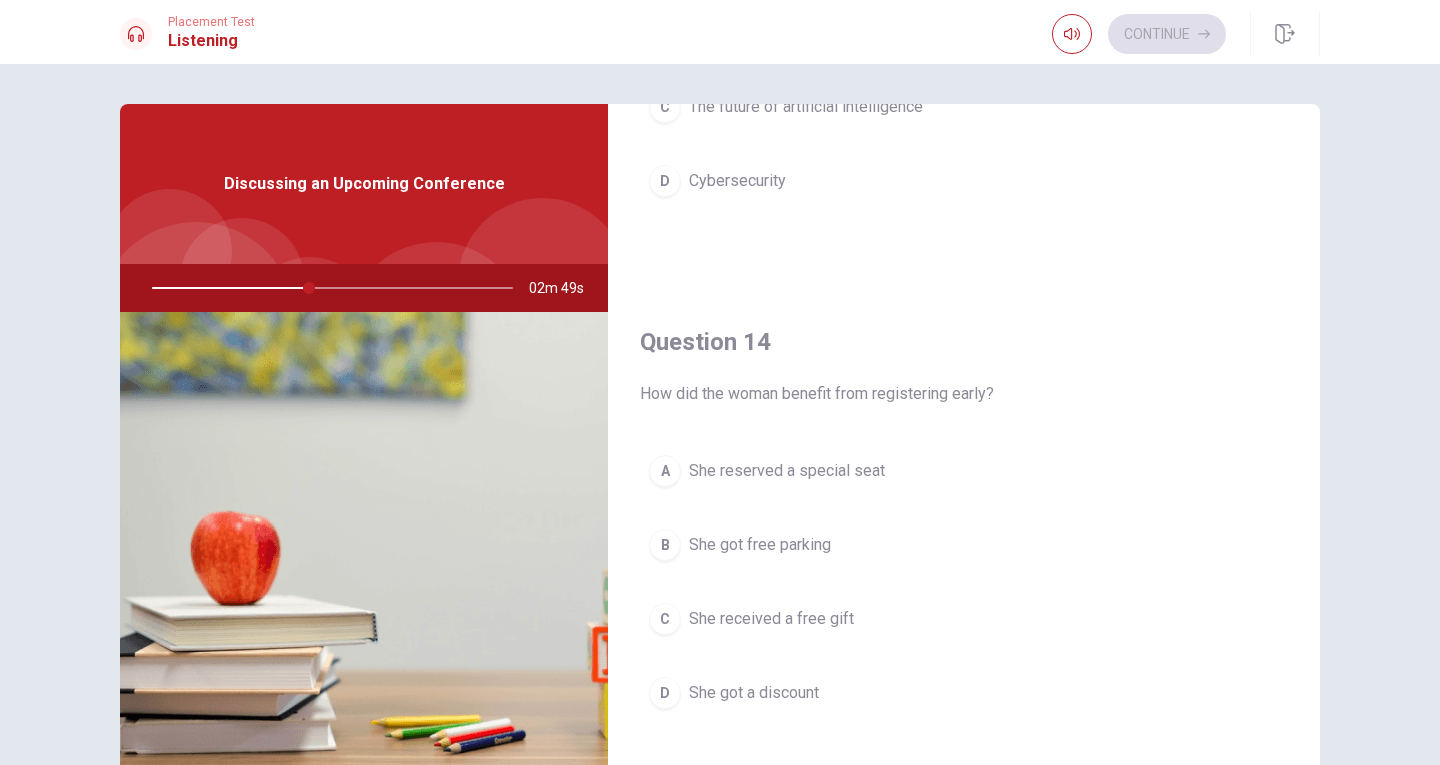 scroll, scrollTop: 1354, scrollLeft: 0, axis: vertical 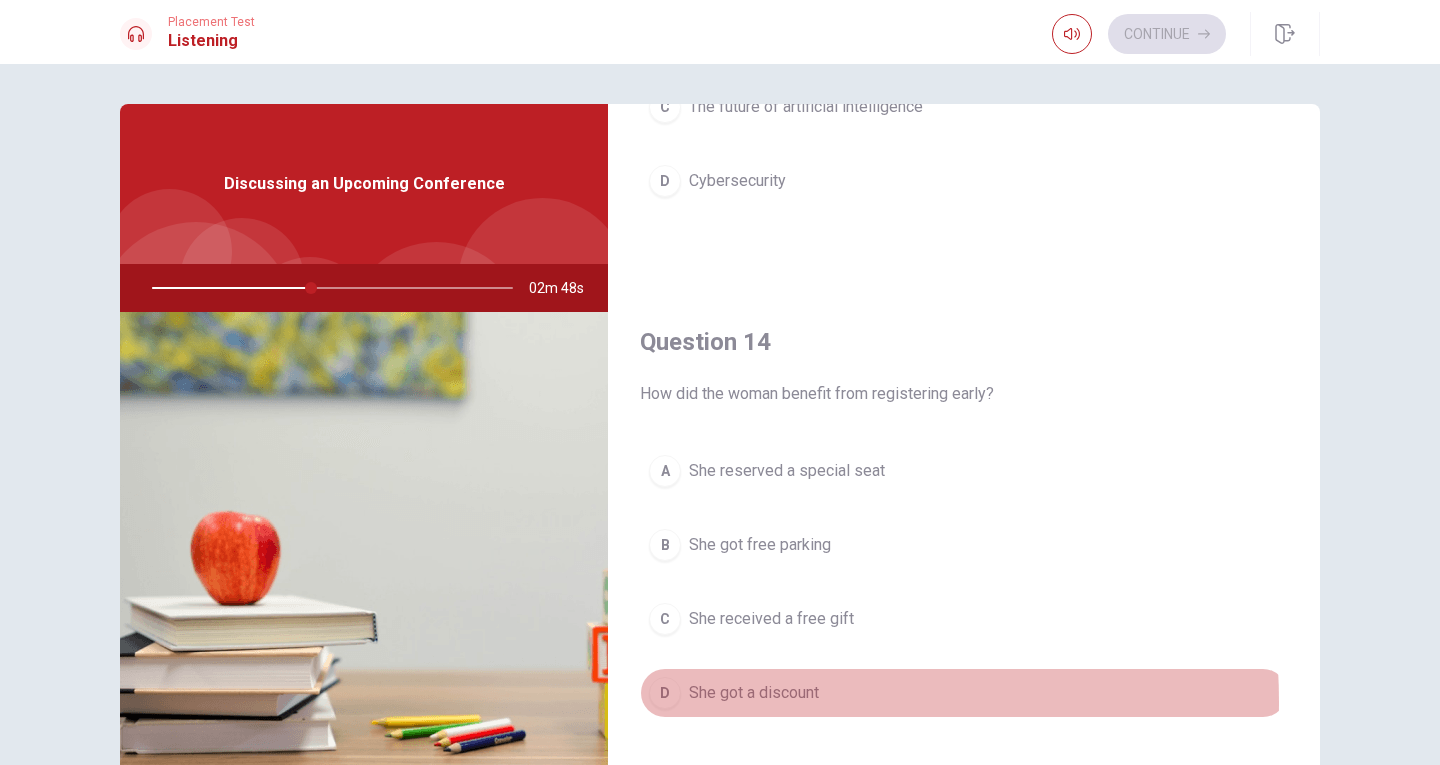 click on "She got a discount" at bounding box center [754, 693] 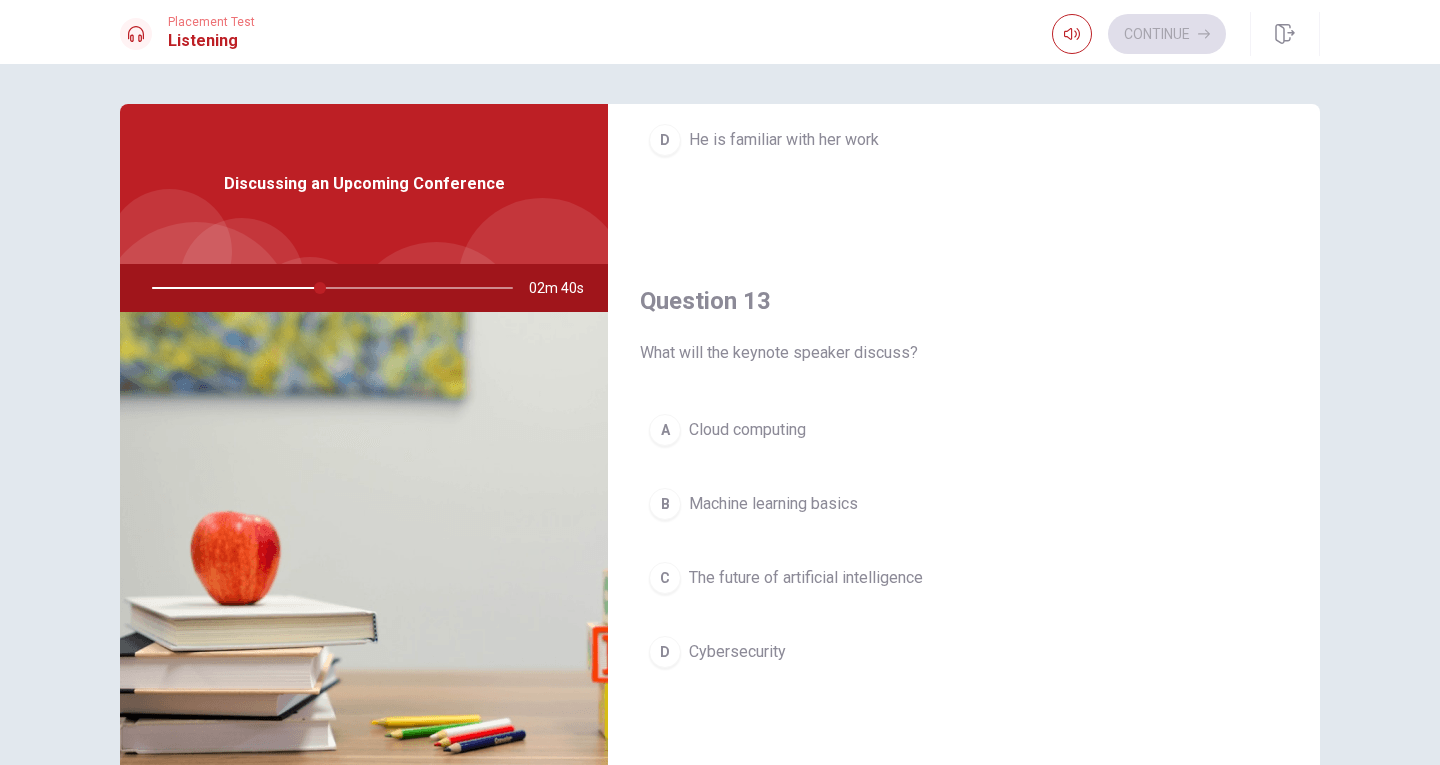 scroll, scrollTop: 882, scrollLeft: 0, axis: vertical 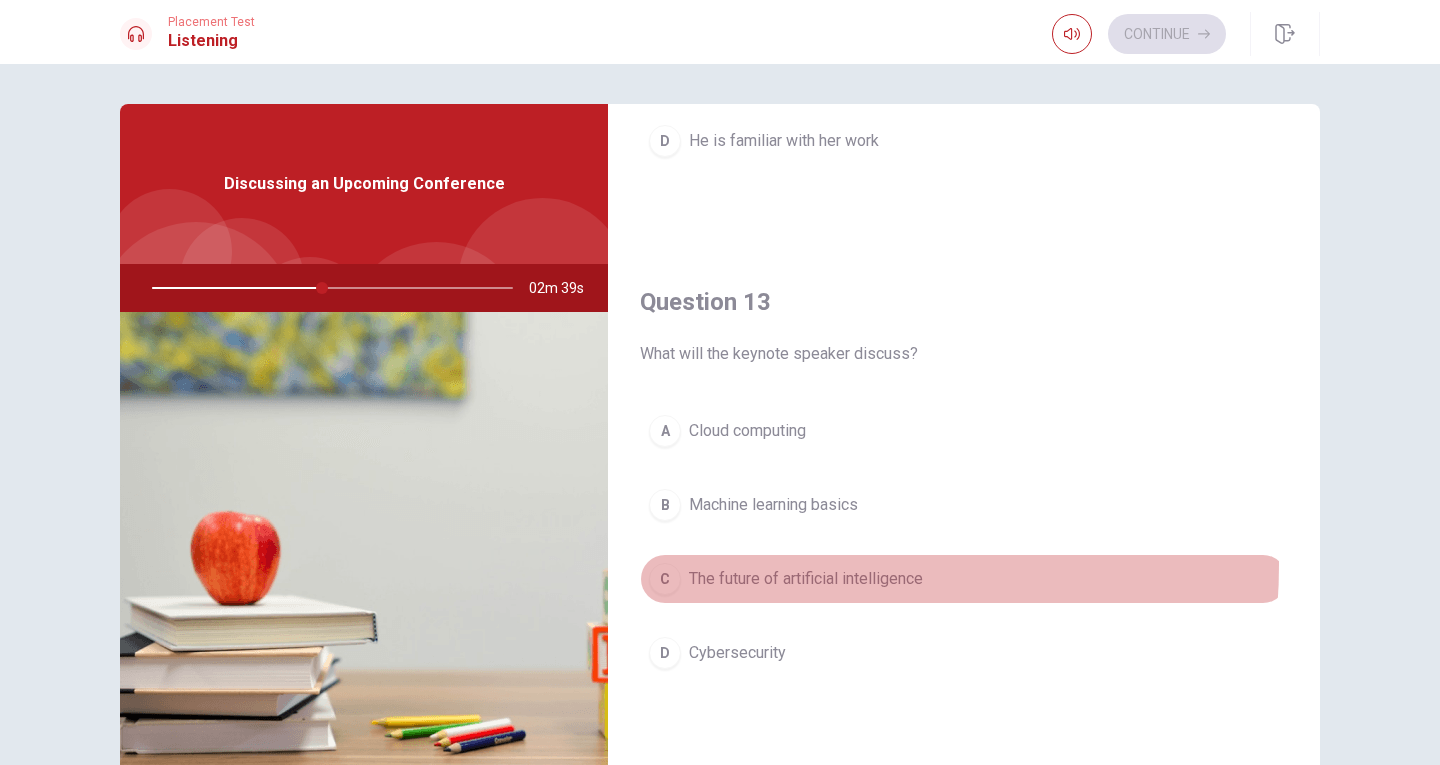 click on "C The future of artificial intelligence" at bounding box center (964, 579) 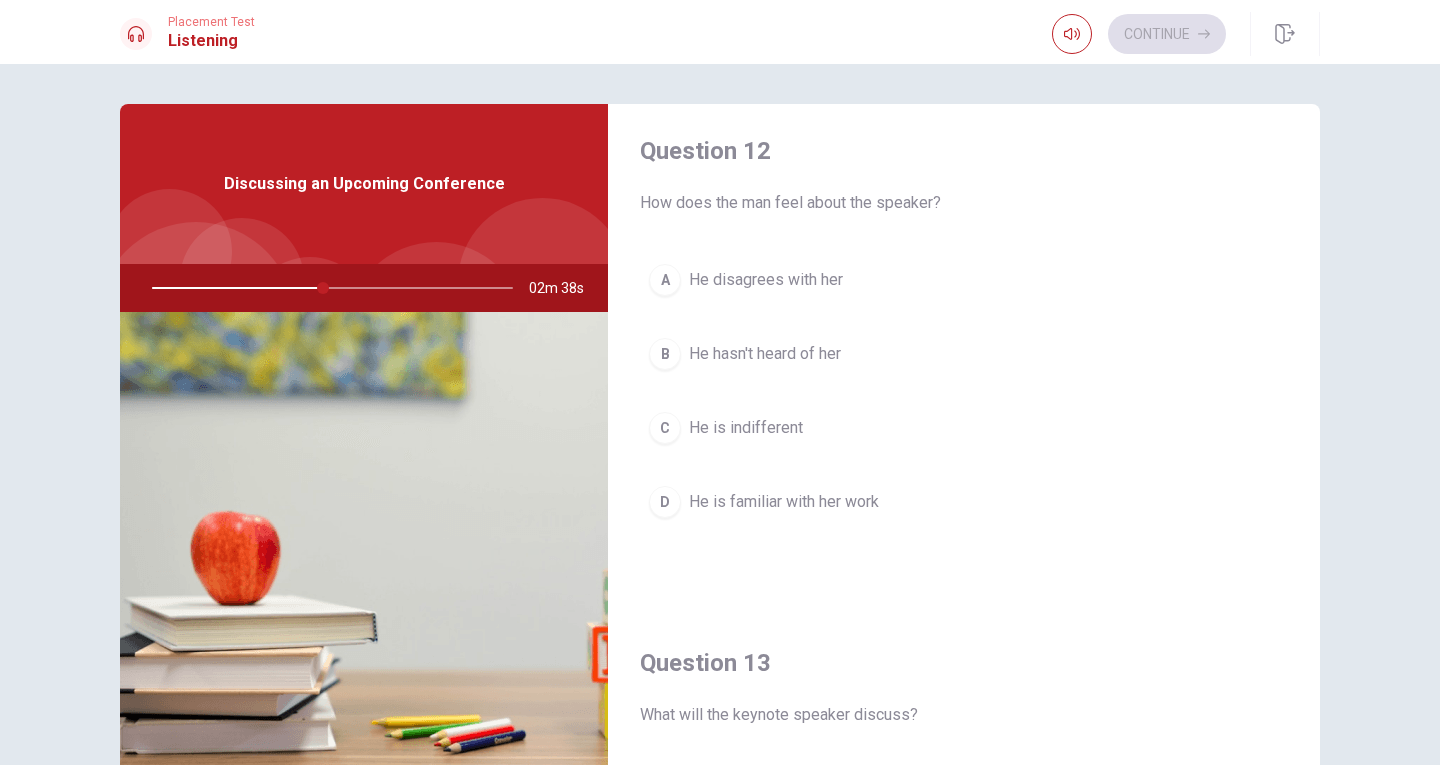 scroll, scrollTop: 517, scrollLeft: 0, axis: vertical 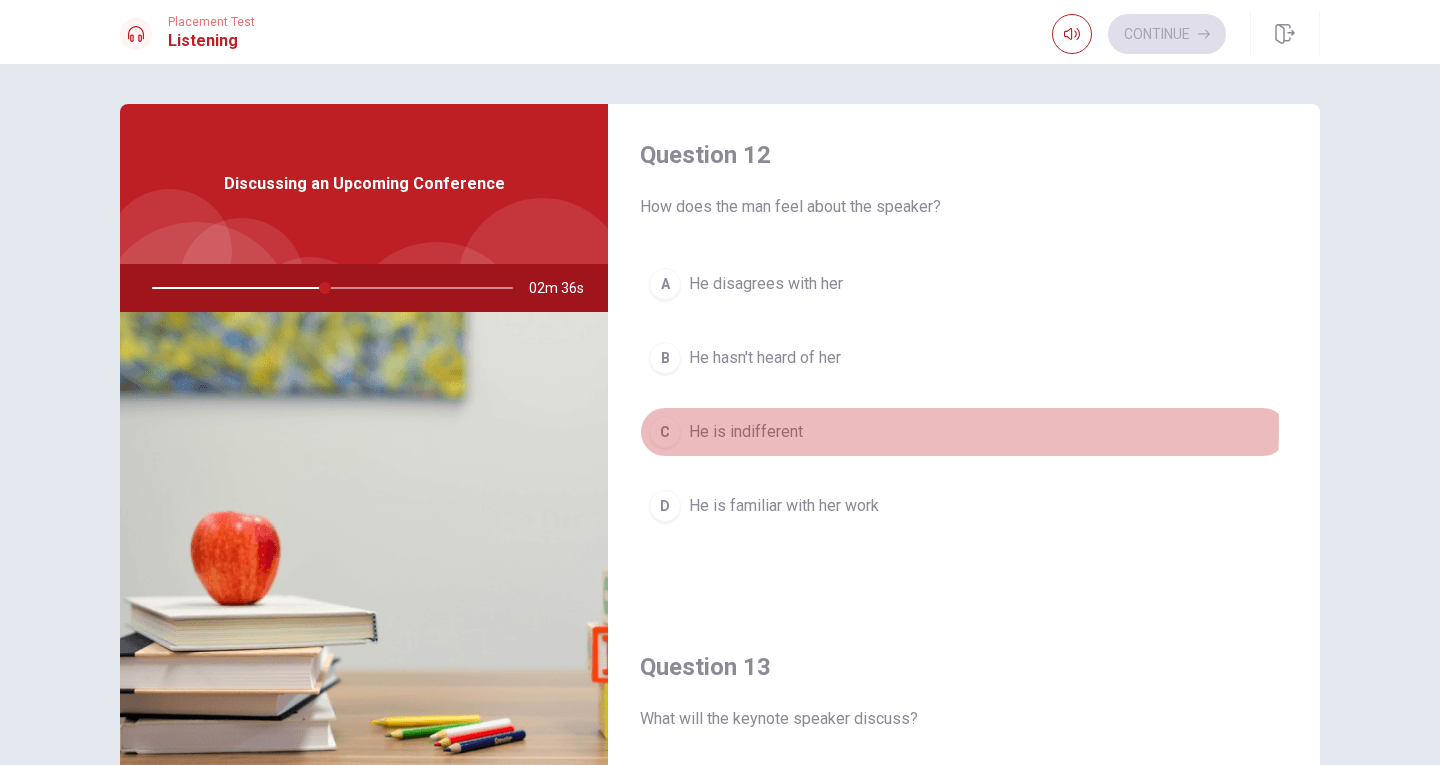 click on "He is indifferent" at bounding box center (746, 432) 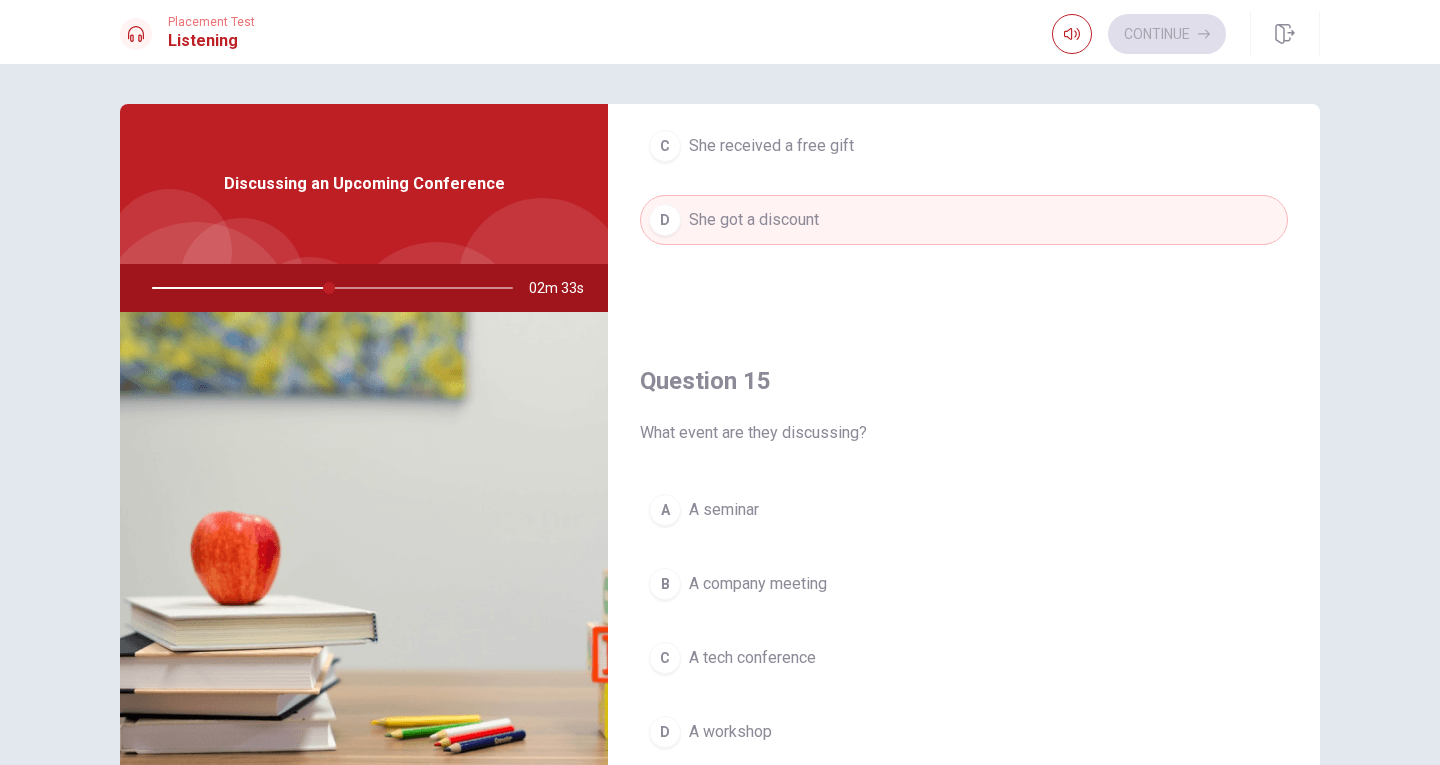 scroll, scrollTop: 1865, scrollLeft: 0, axis: vertical 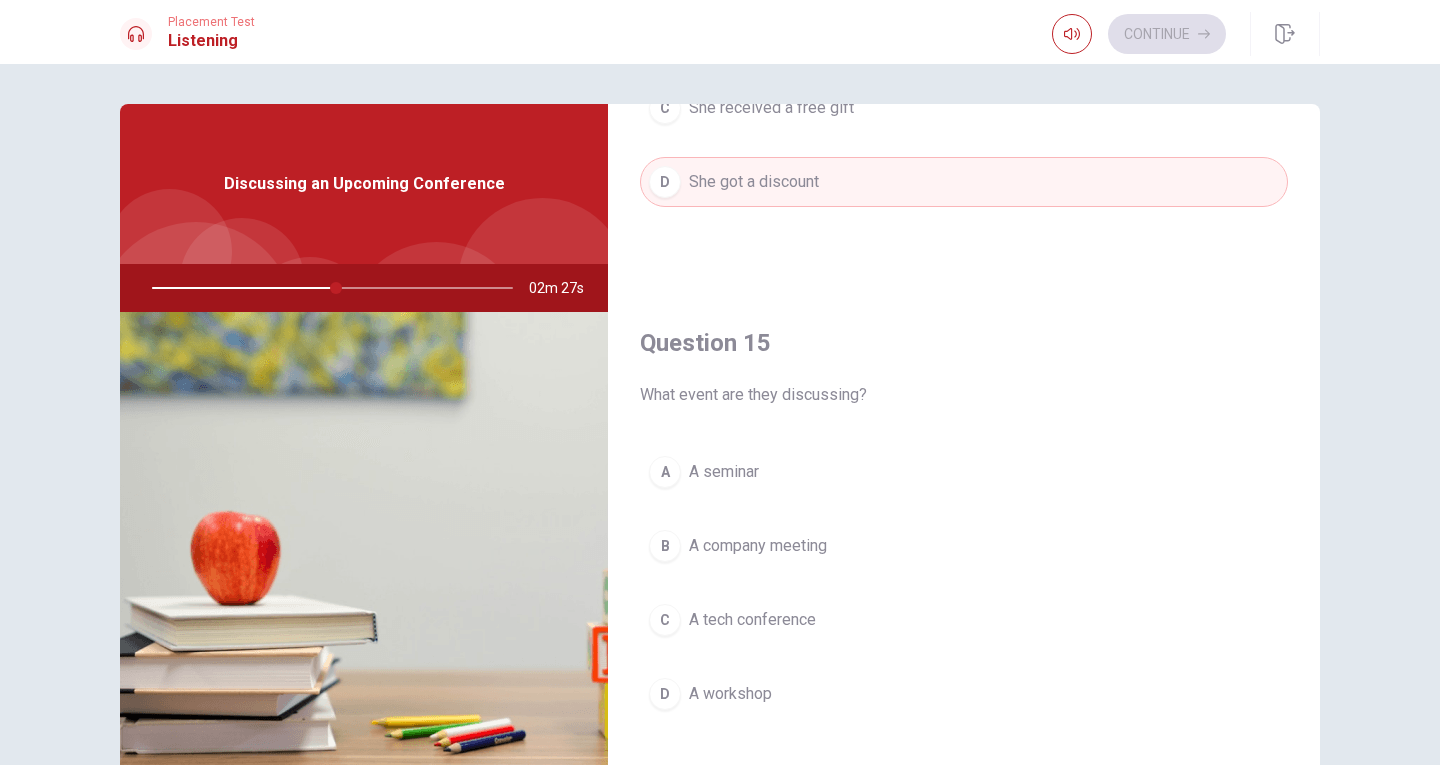 click on "A company meeting" at bounding box center (758, 546) 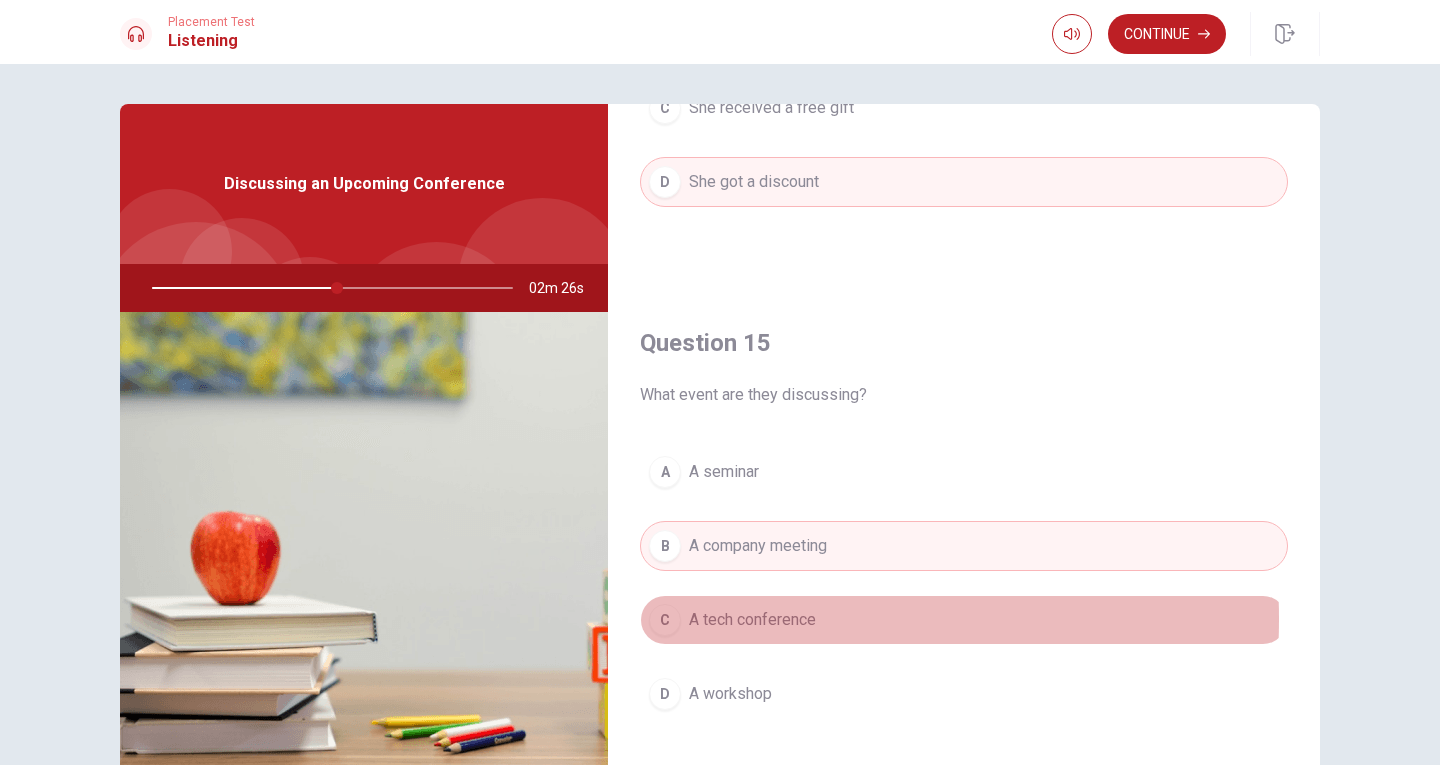 click on "A tech conference" at bounding box center [752, 620] 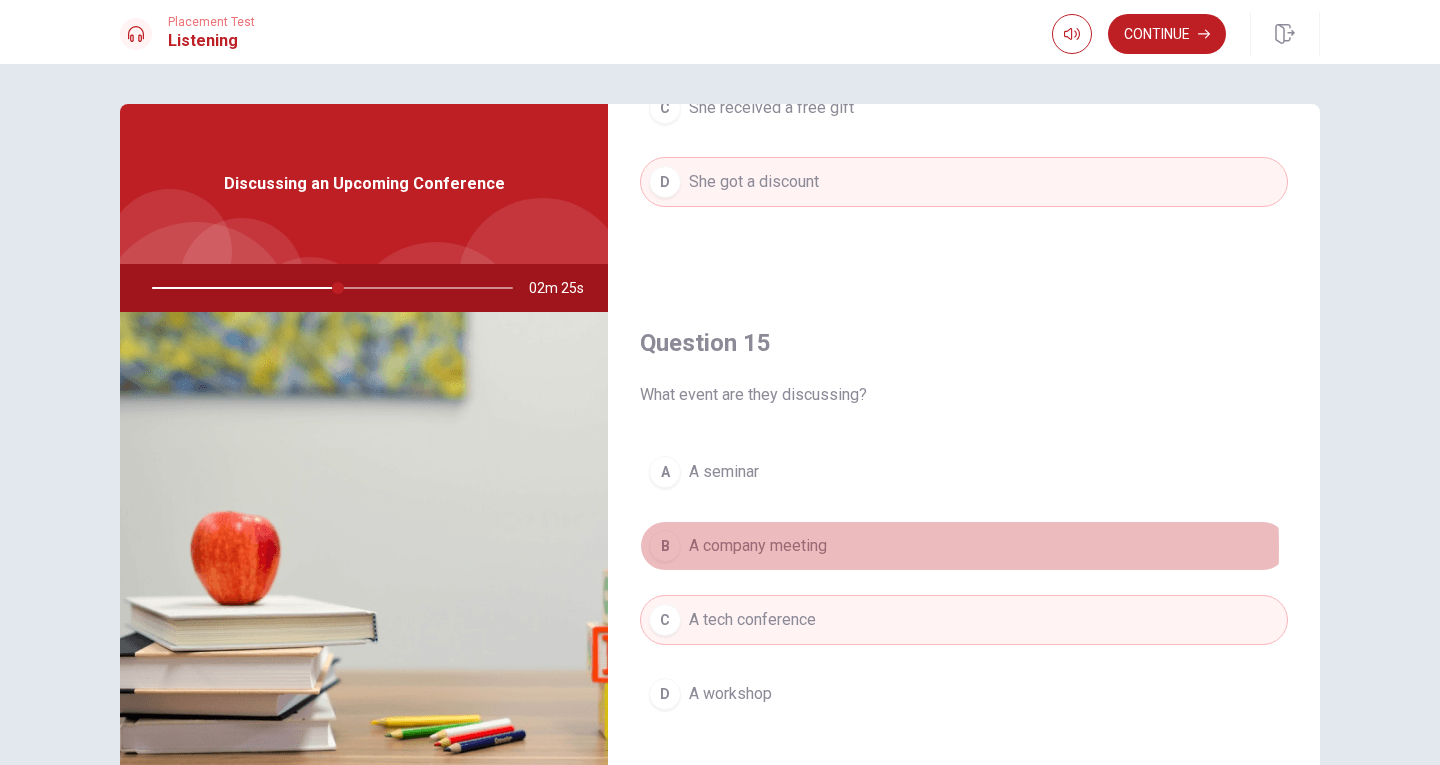 click on "A company meeting" at bounding box center (758, 546) 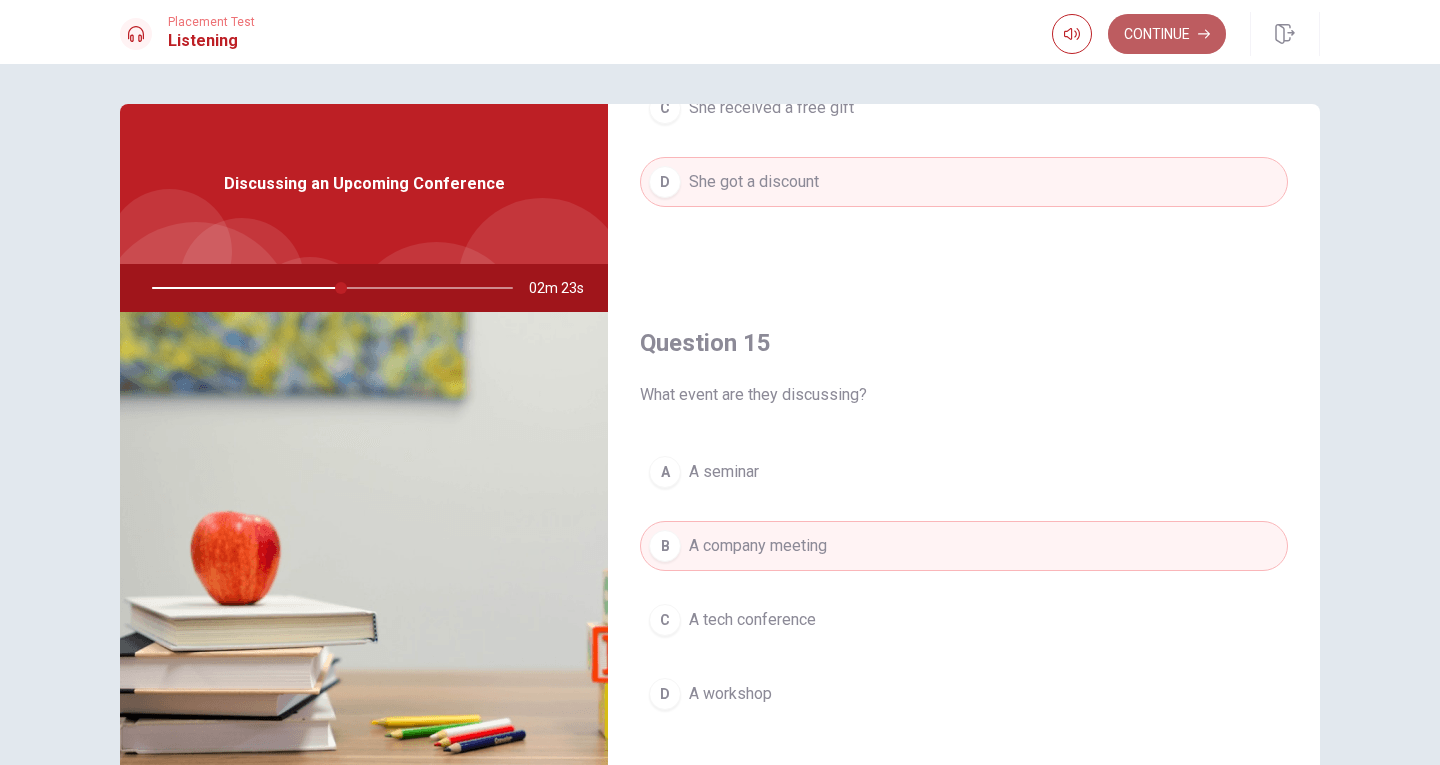 click on "Continue" at bounding box center [1167, 34] 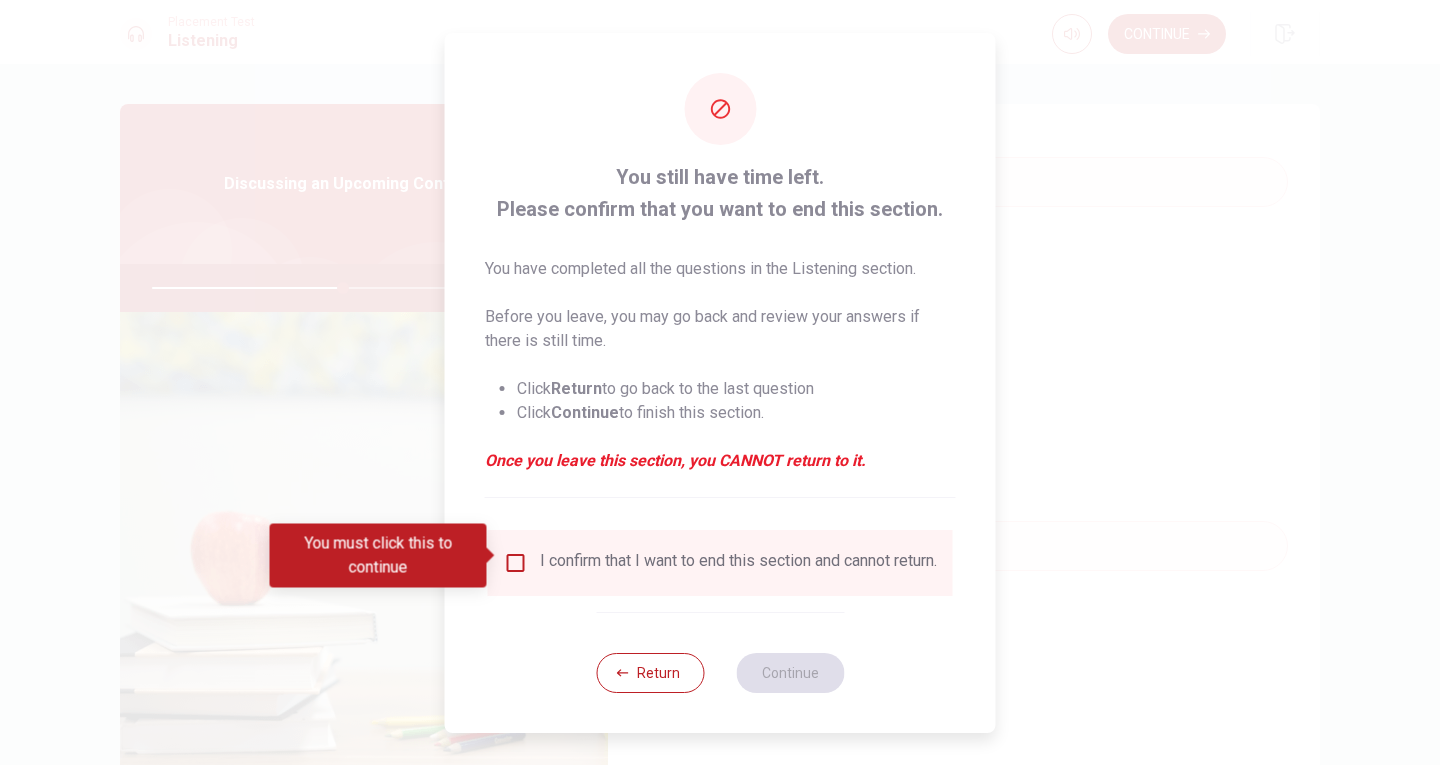 click on "I confirm that I want to end this section and cannot return." at bounding box center (738, 563) 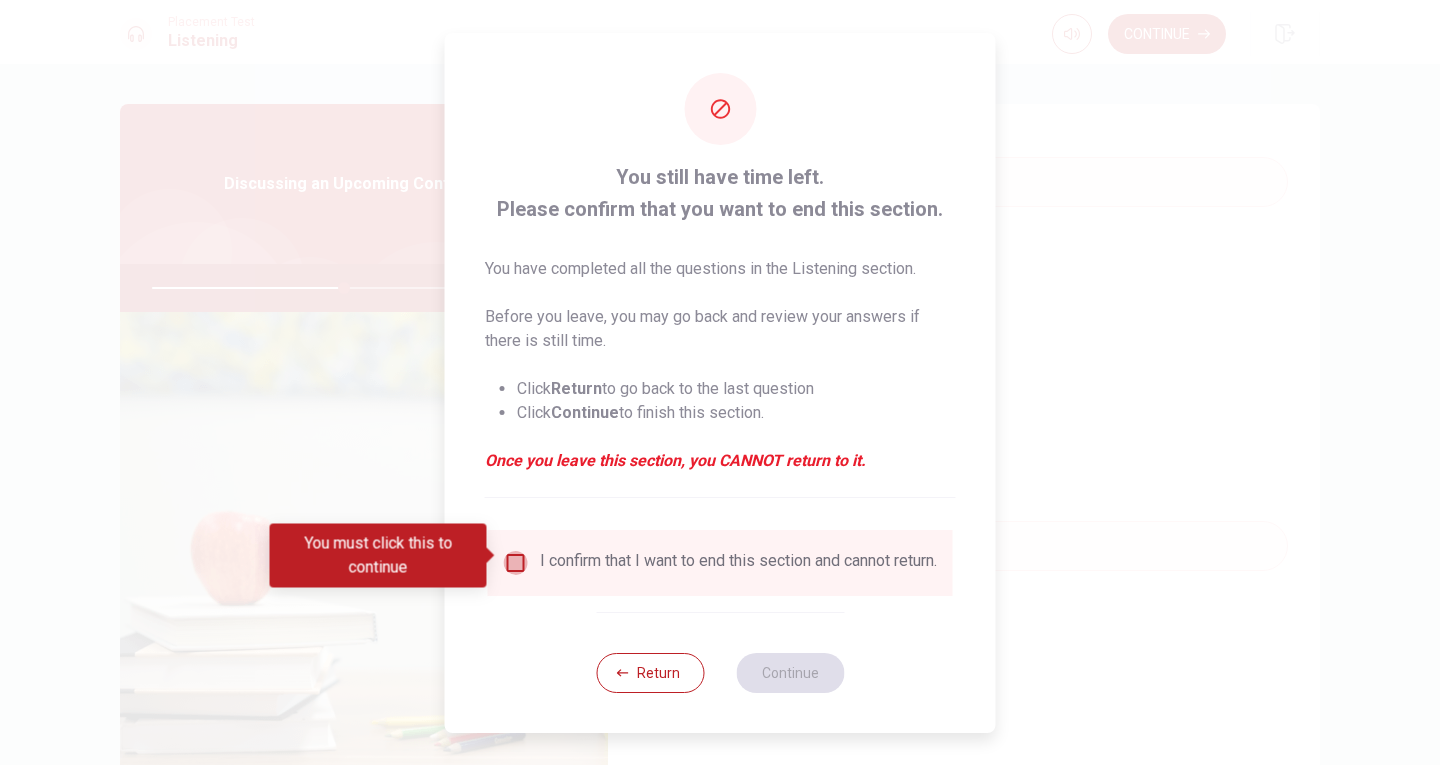 click at bounding box center (516, 563) 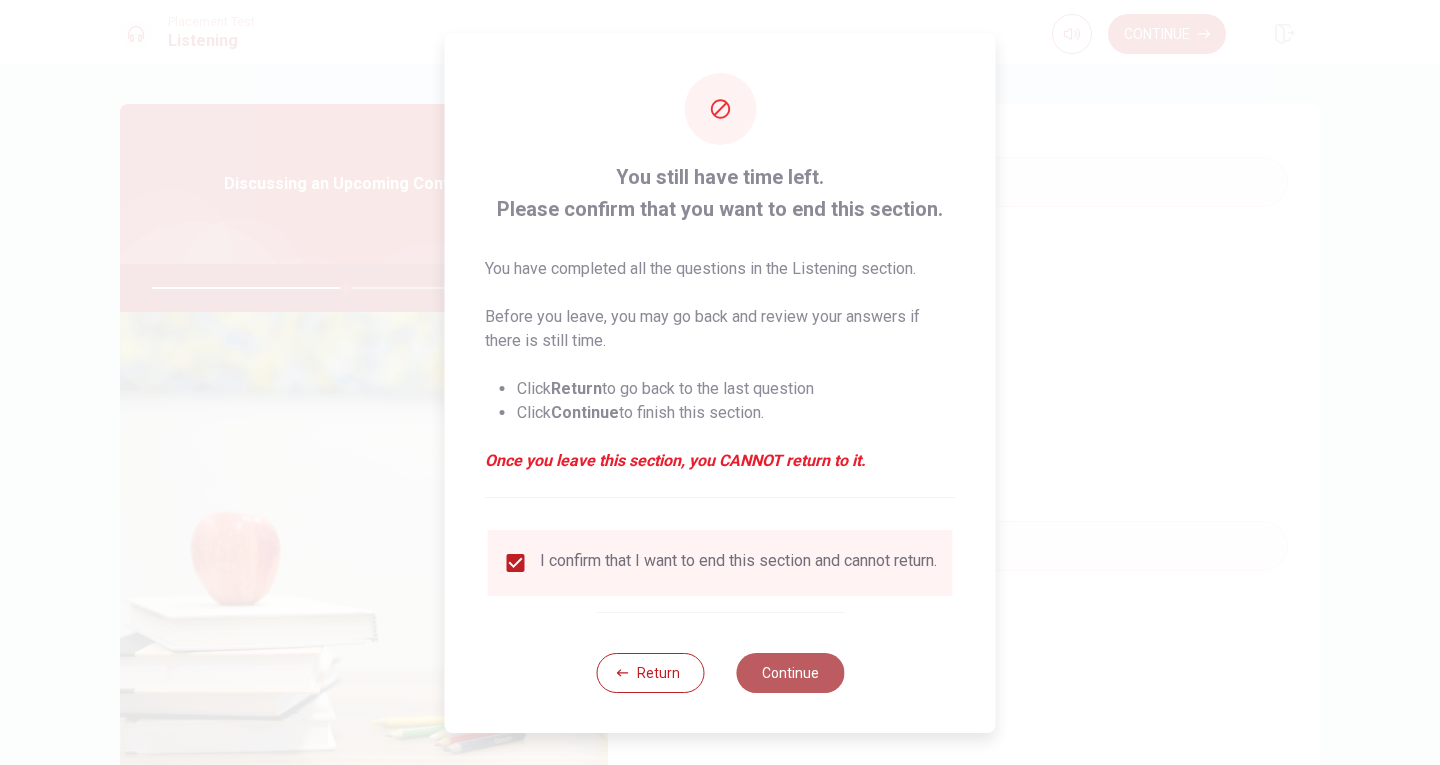 click on "Continue" at bounding box center [790, 673] 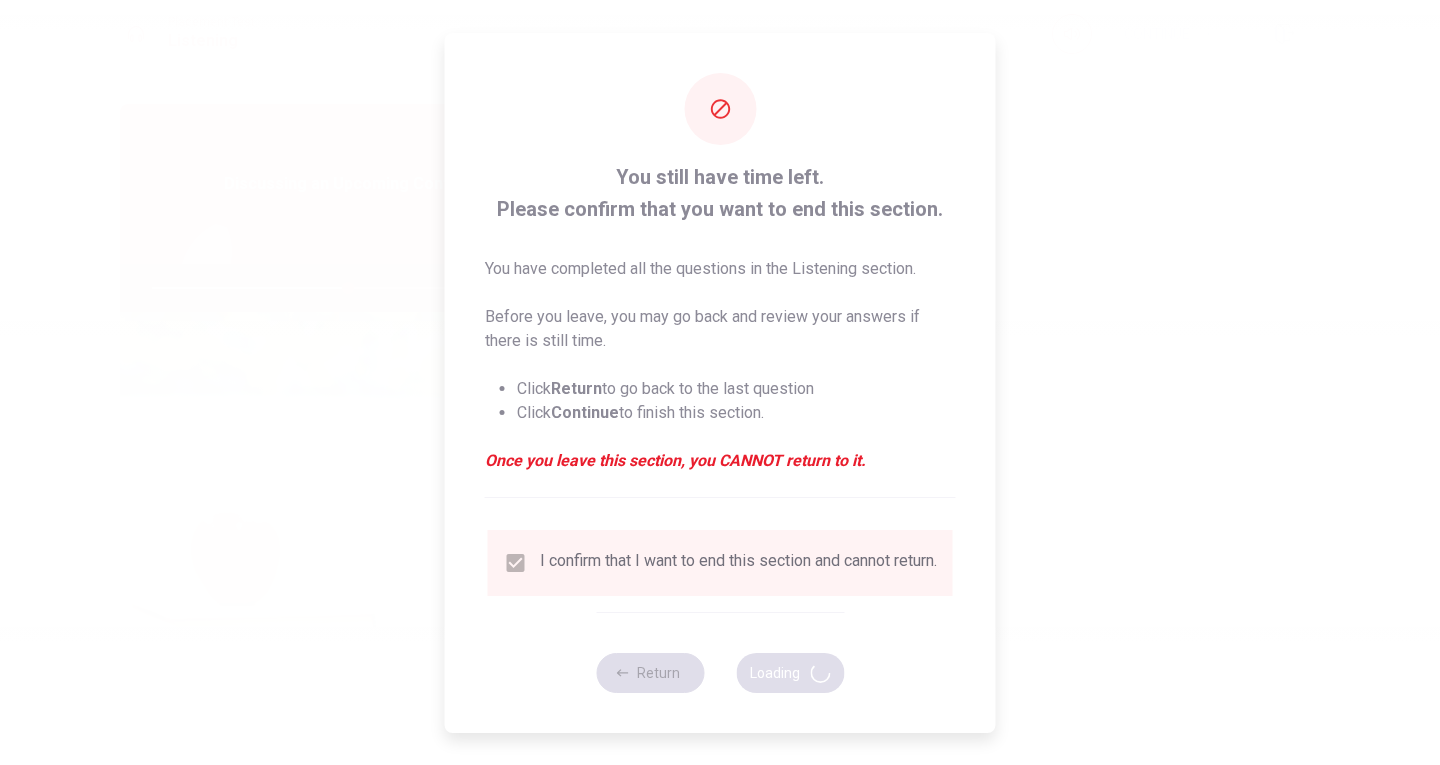 type on "55" 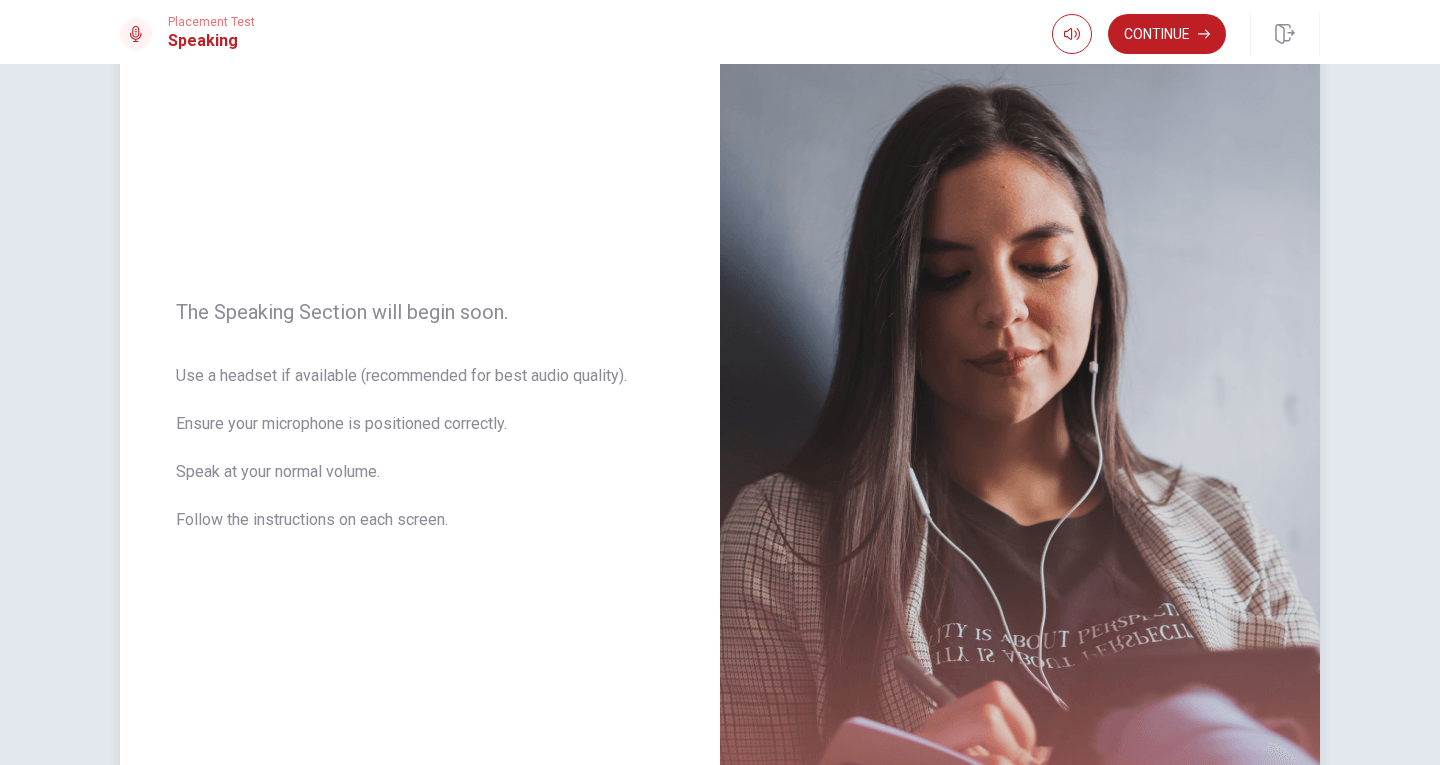 scroll, scrollTop: 111, scrollLeft: 0, axis: vertical 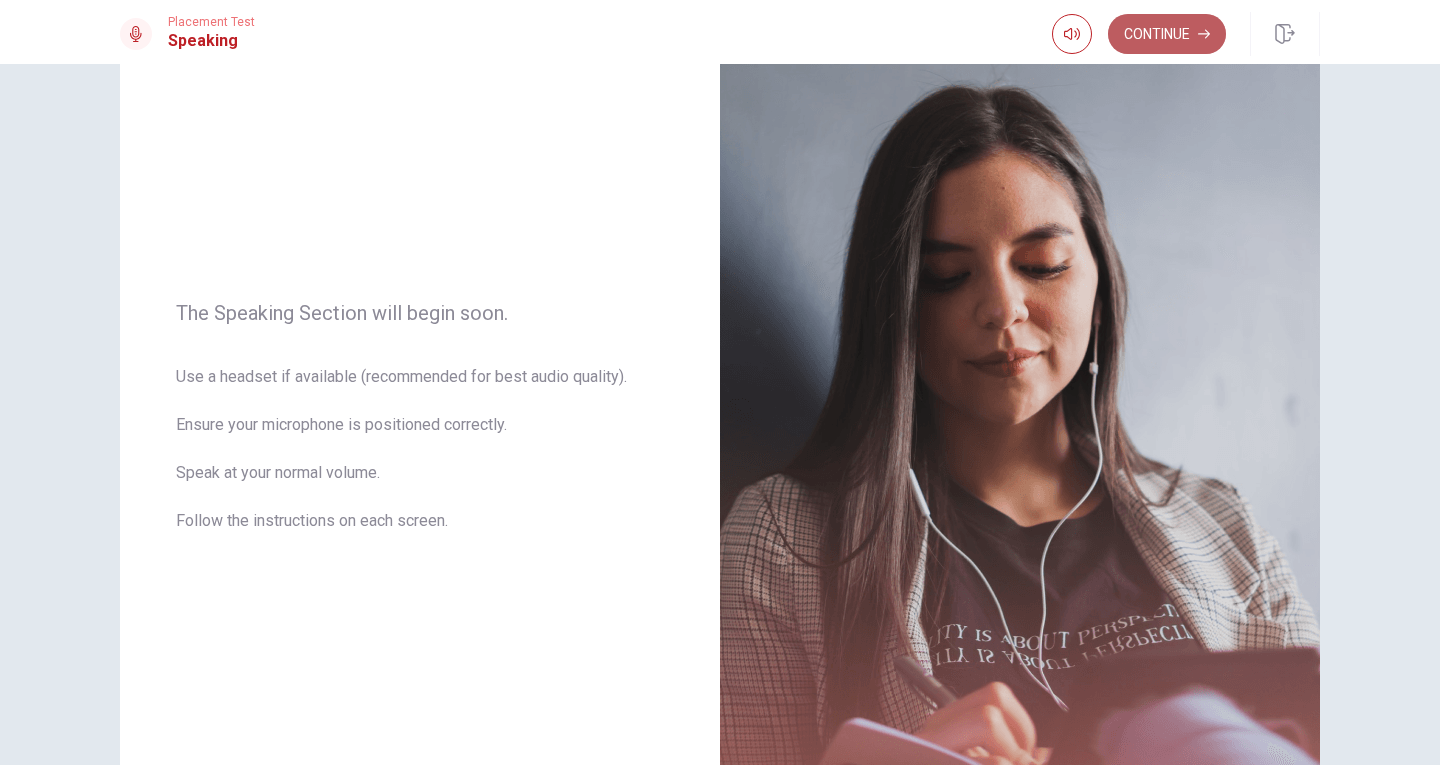 click on "Continue" at bounding box center [1167, 34] 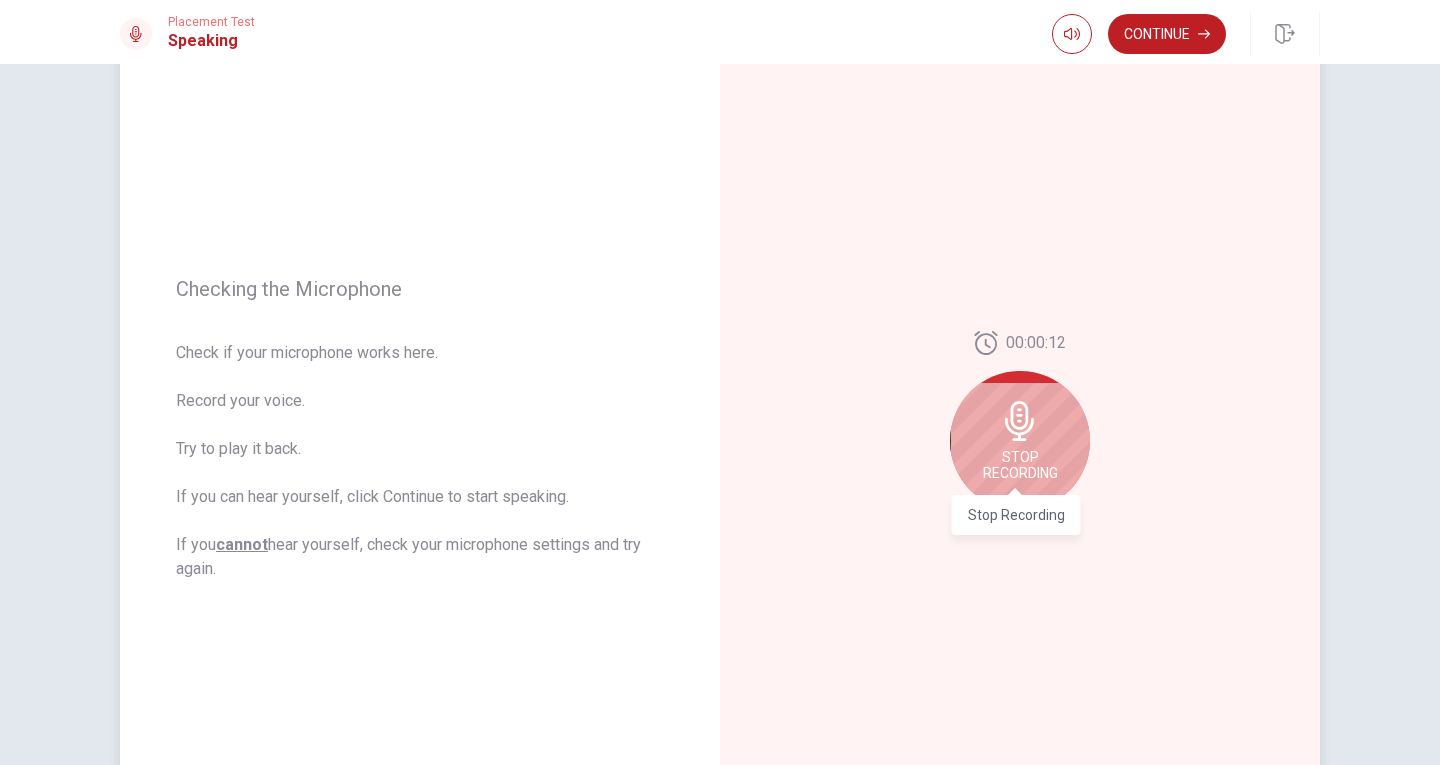 click on "Stop   Recording" at bounding box center [1020, 465] 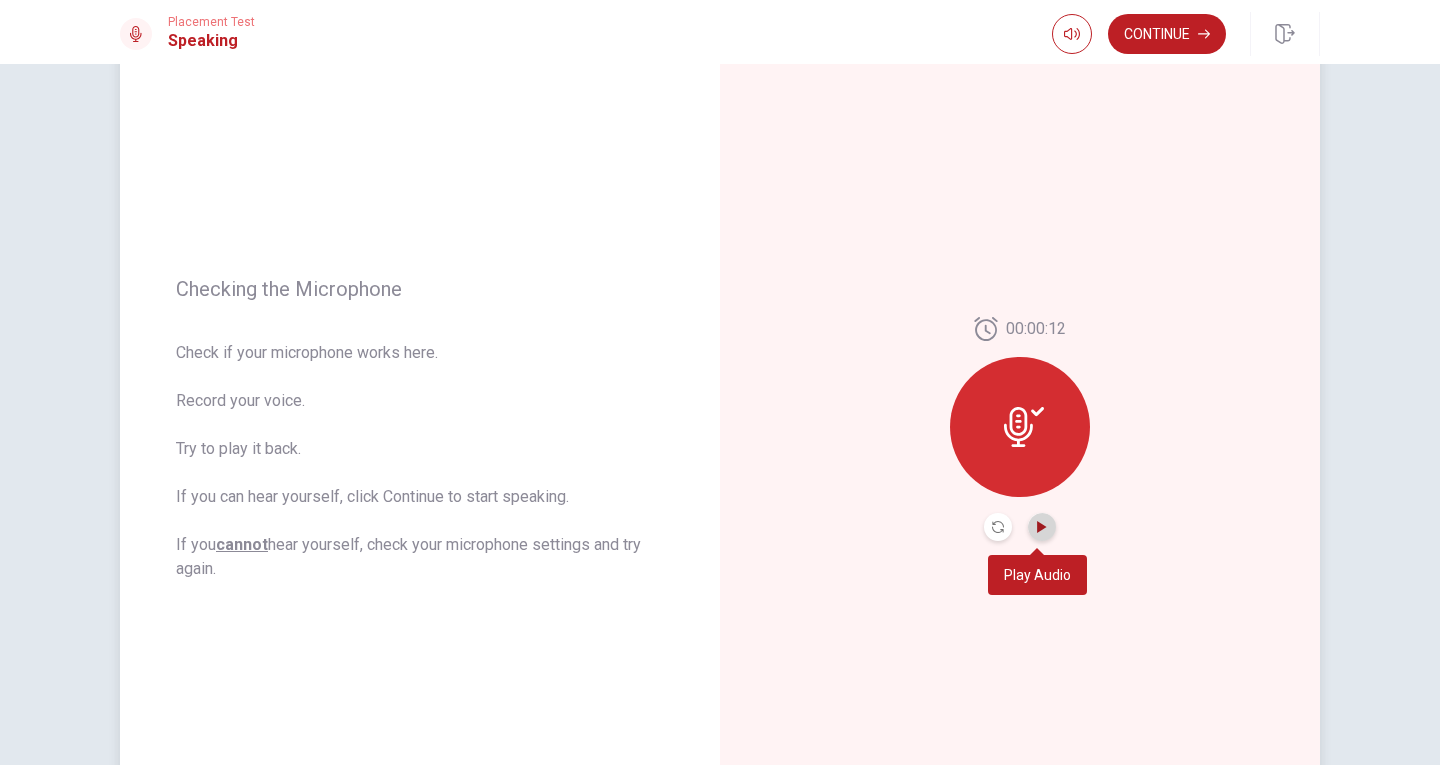 click 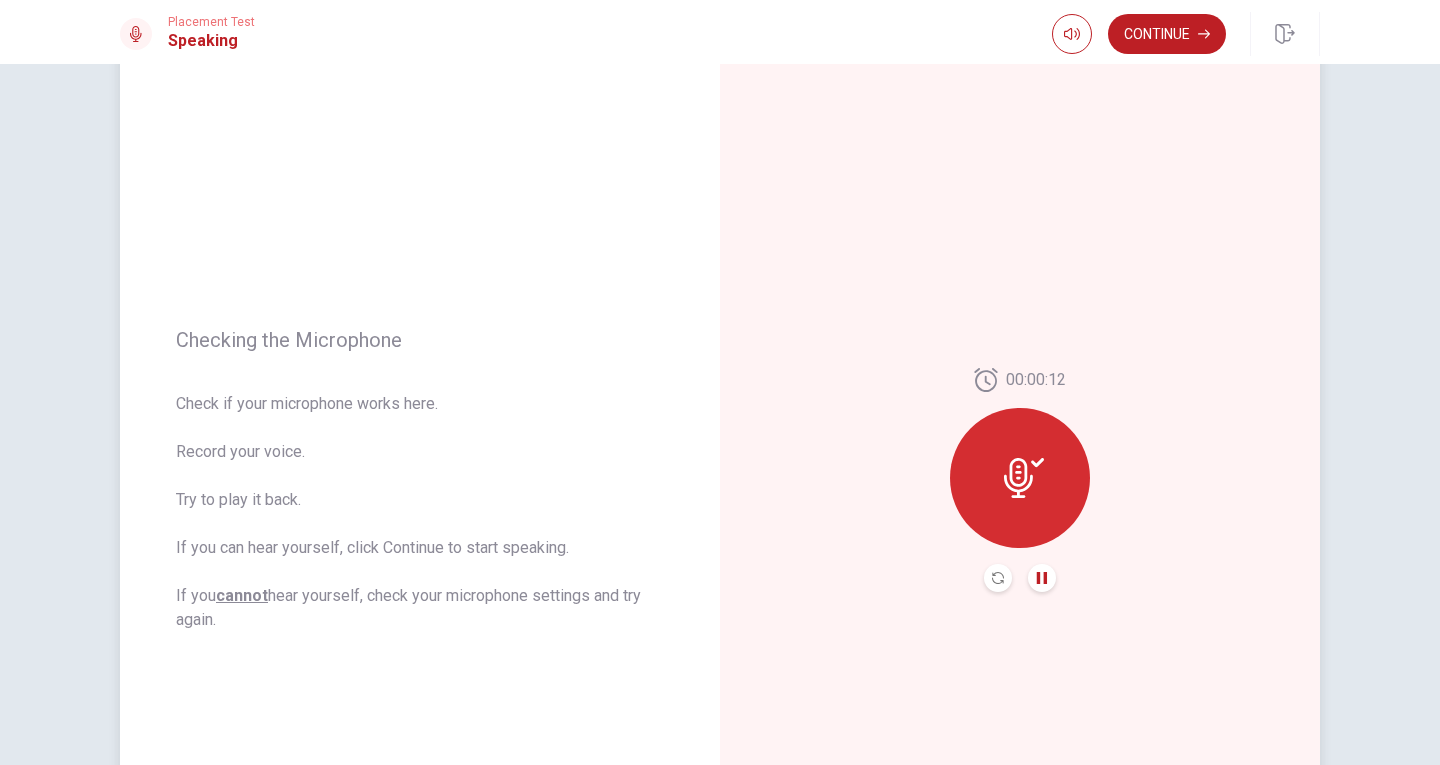 scroll, scrollTop: 61, scrollLeft: 0, axis: vertical 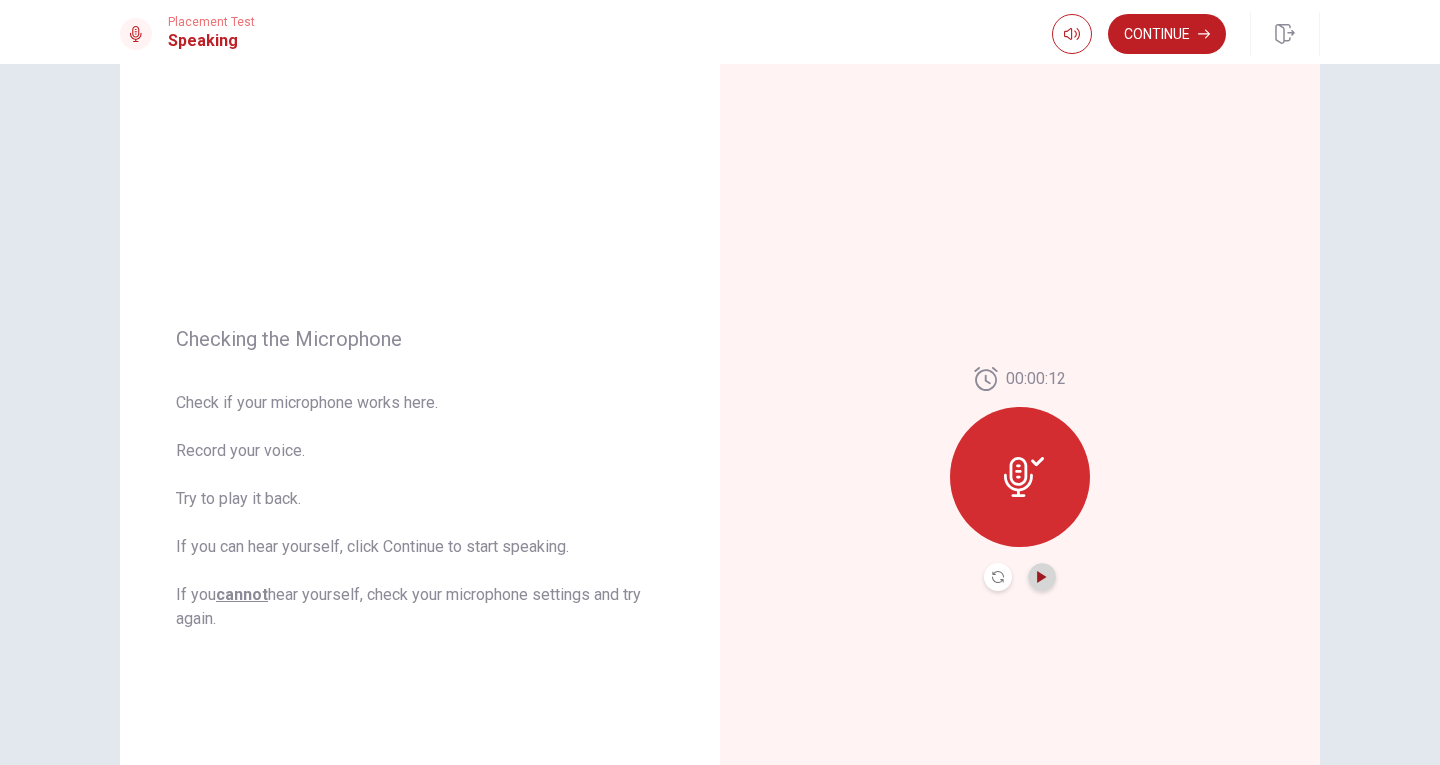click at bounding box center [1042, 577] 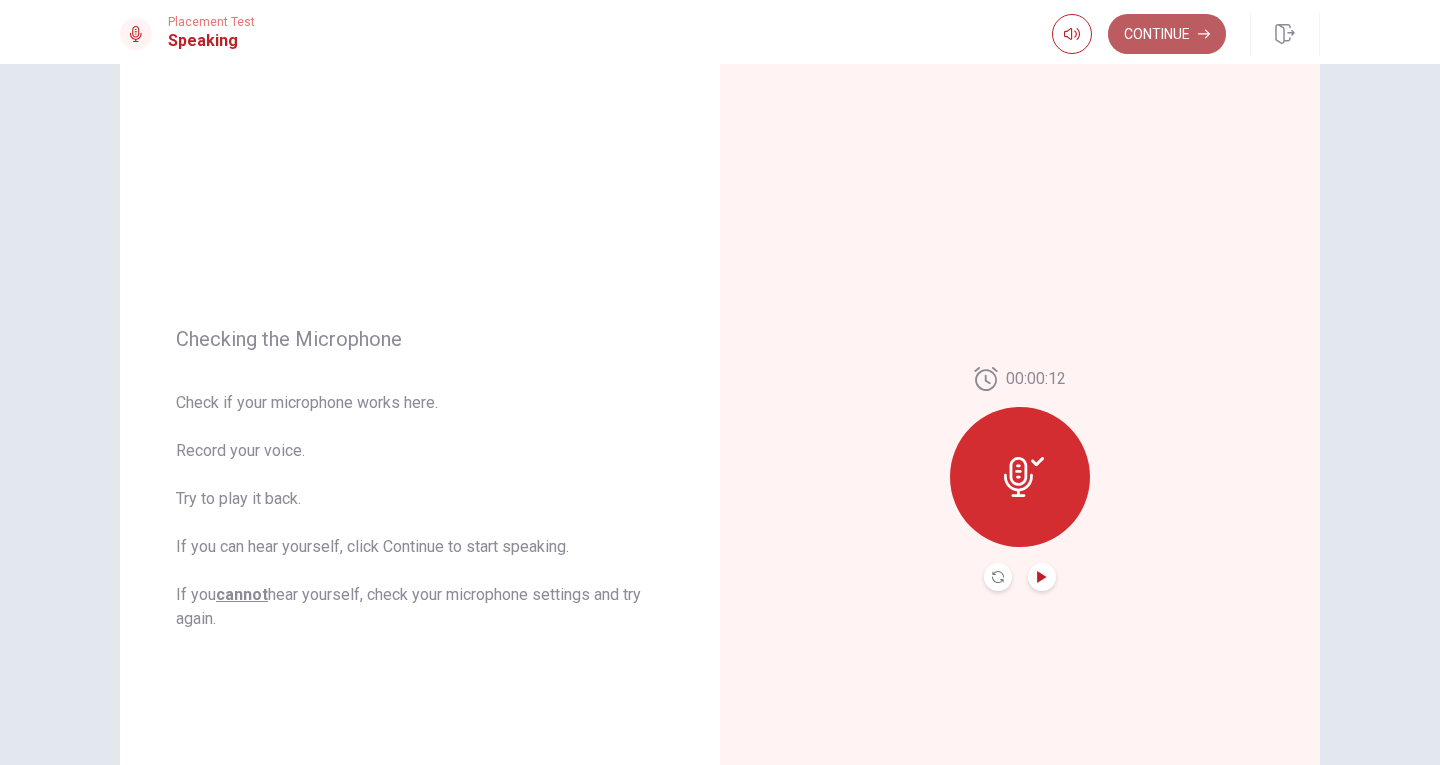click on "Continue" at bounding box center [1167, 34] 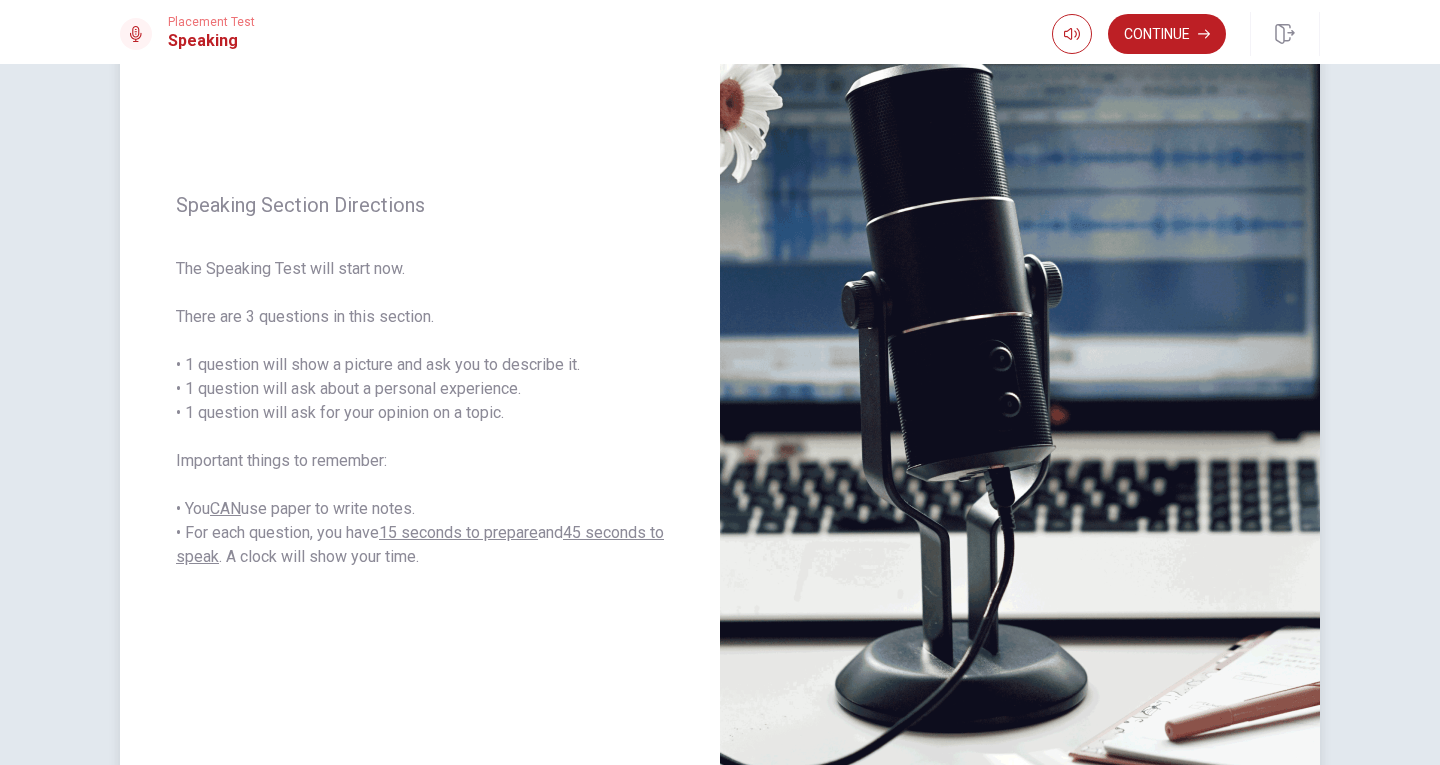scroll, scrollTop: 158, scrollLeft: 0, axis: vertical 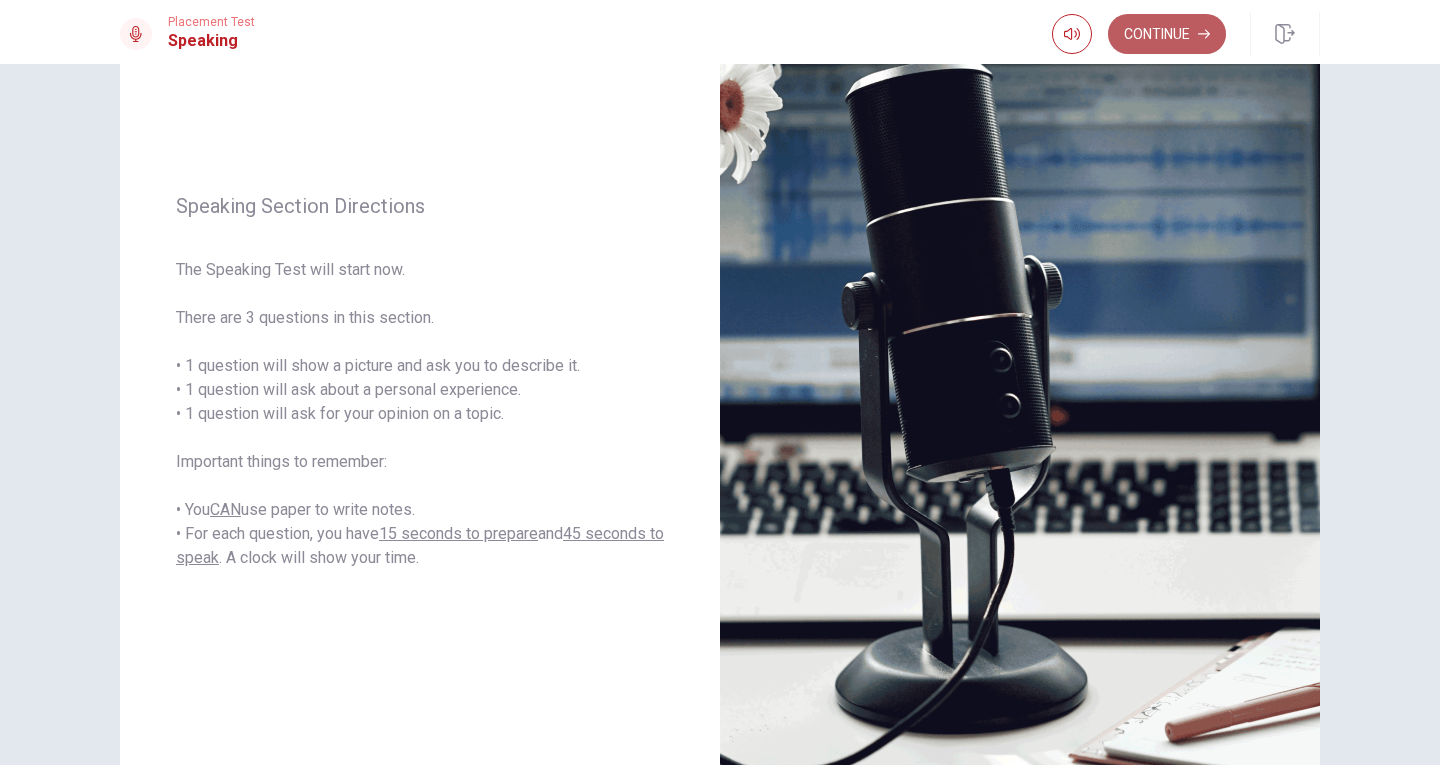 click on "Continue" at bounding box center (1167, 34) 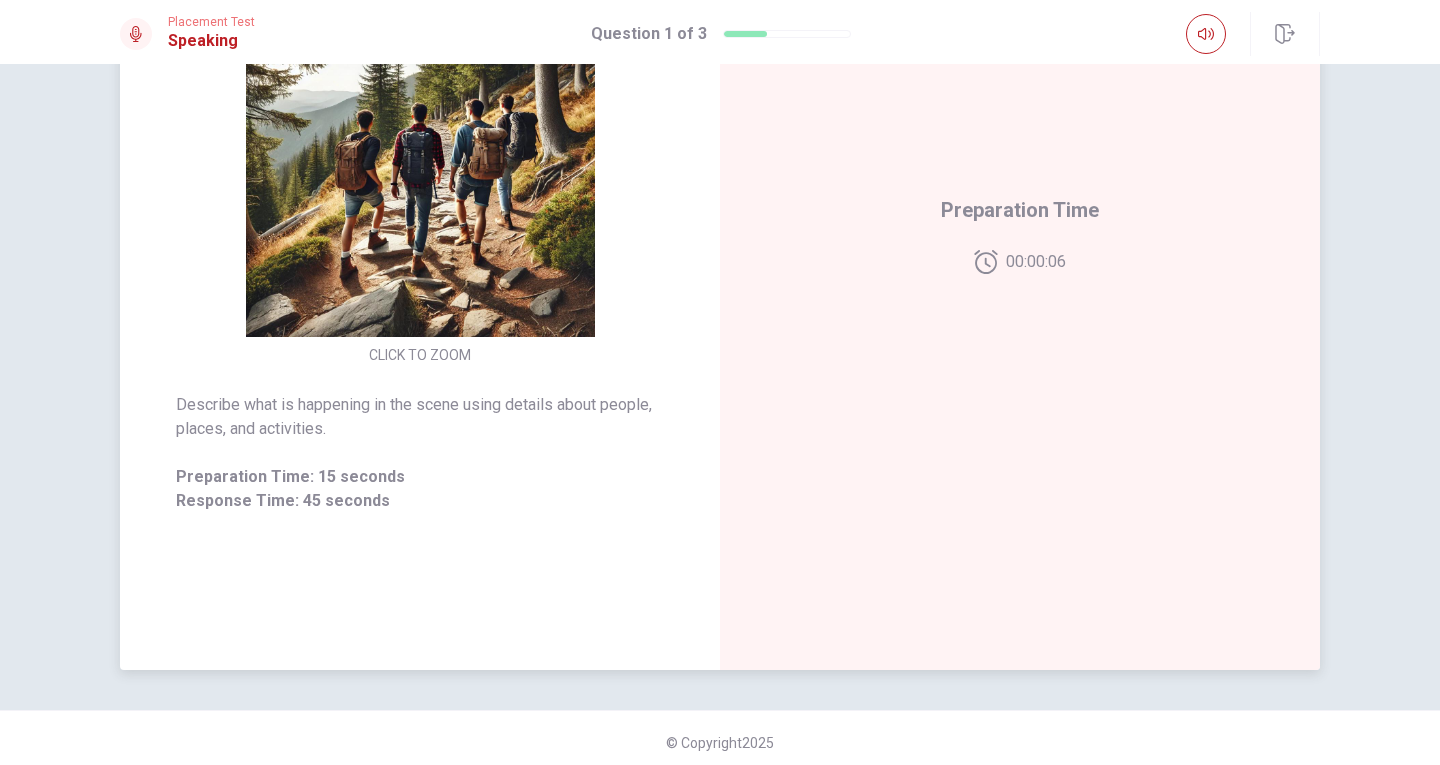 scroll, scrollTop: 315, scrollLeft: 0, axis: vertical 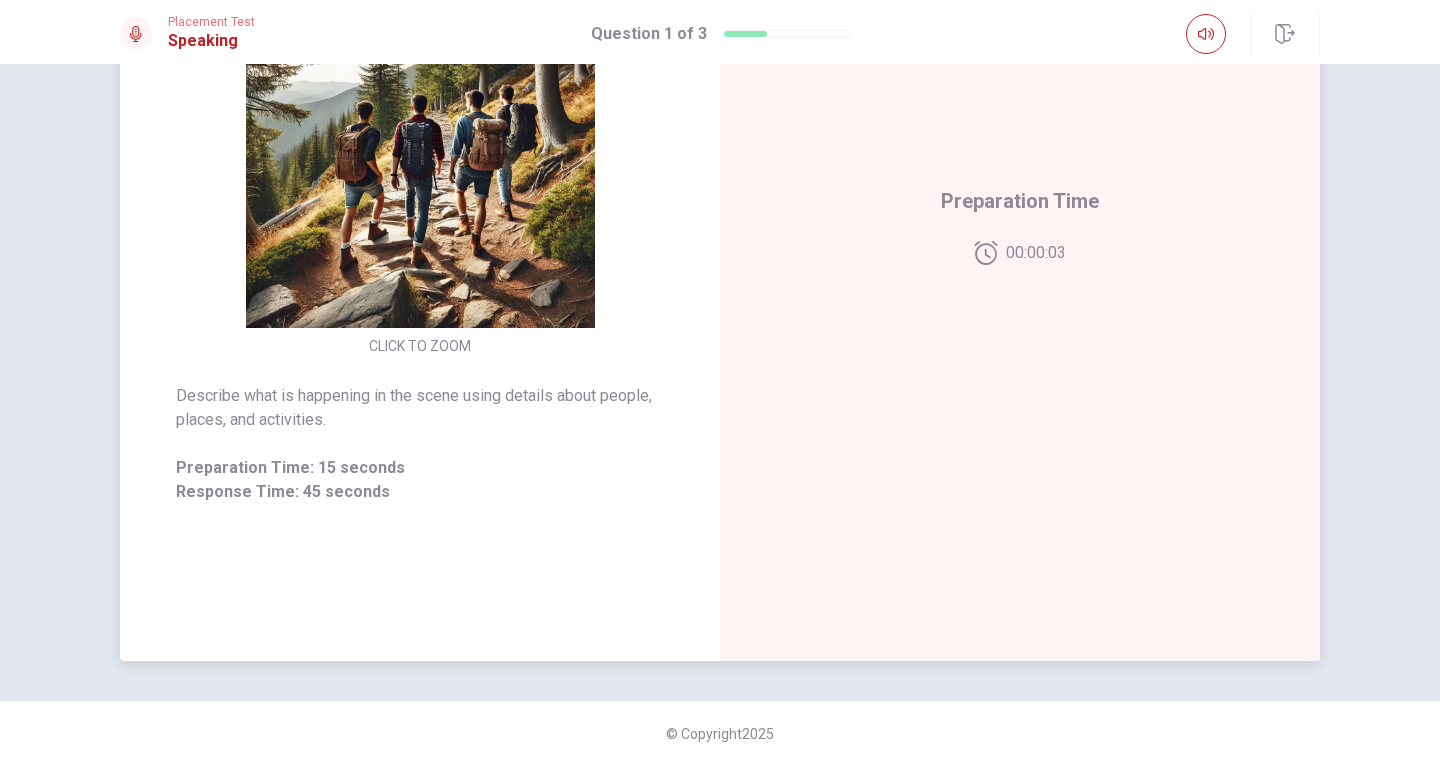 drag, startPoint x: 373, startPoint y: 400, endPoint x: 505, endPoint y: 393, distance: 132.18547 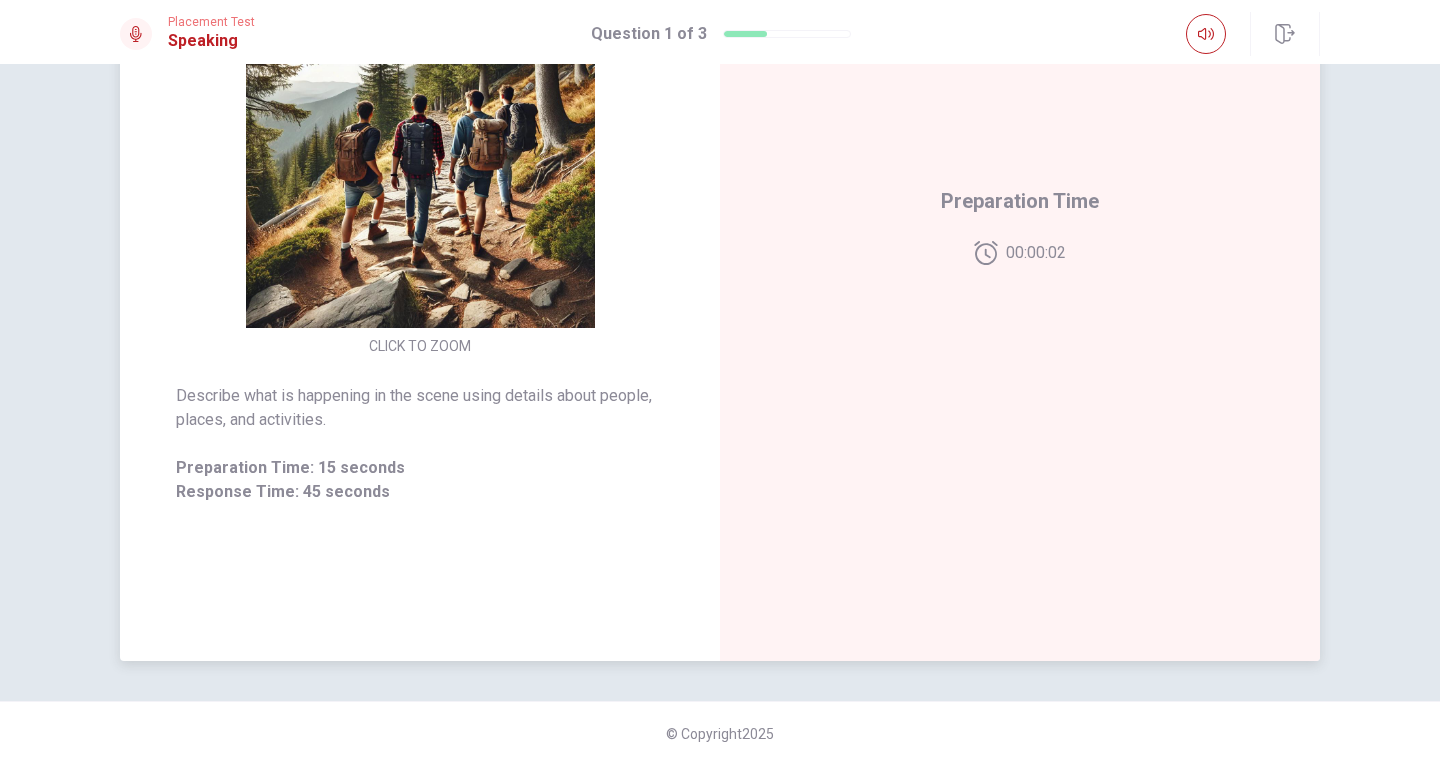 click on "Describe what is happening in the scene using details about people, places, and activities." at bounding box center (420, 408) 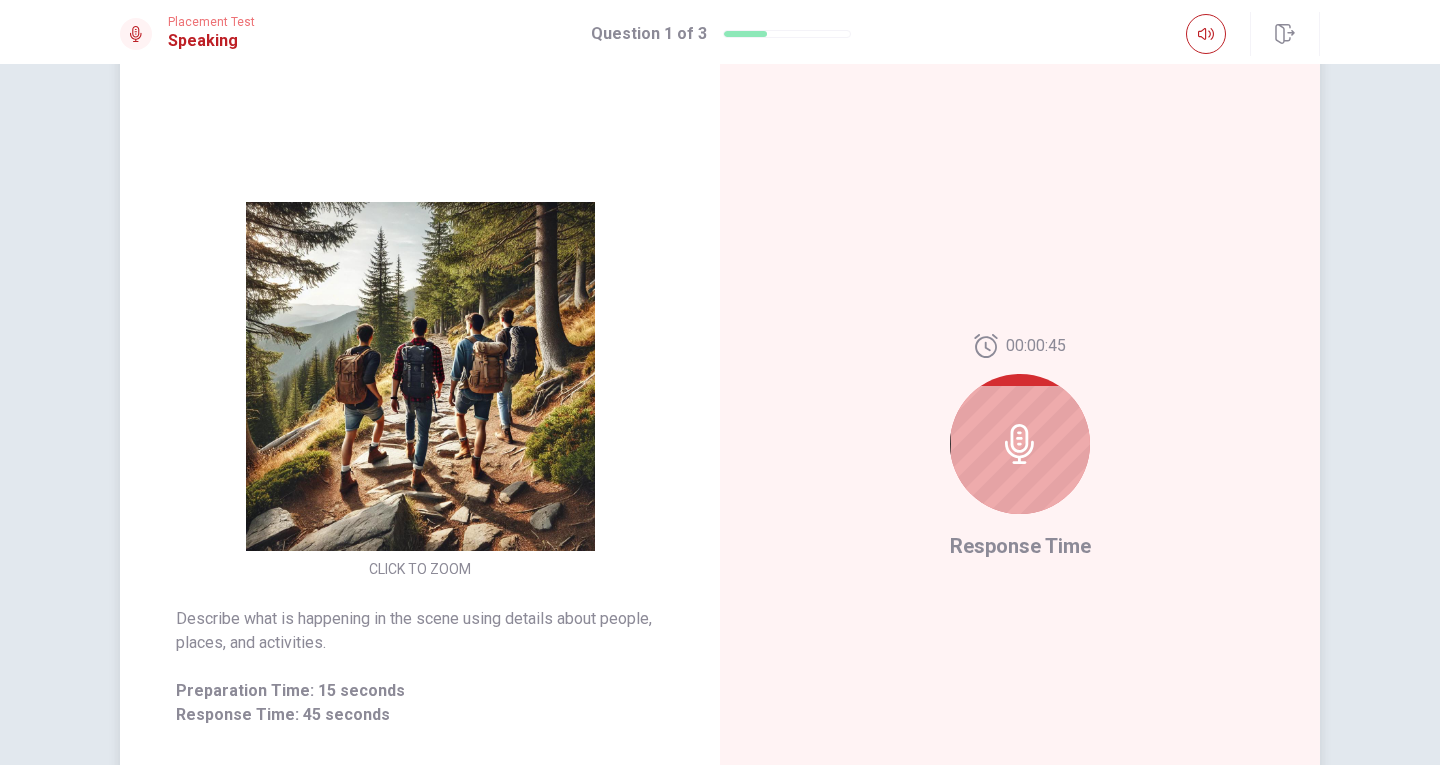 scroll, scrollTop: 90, scrollLeft: 0, axis: vertical 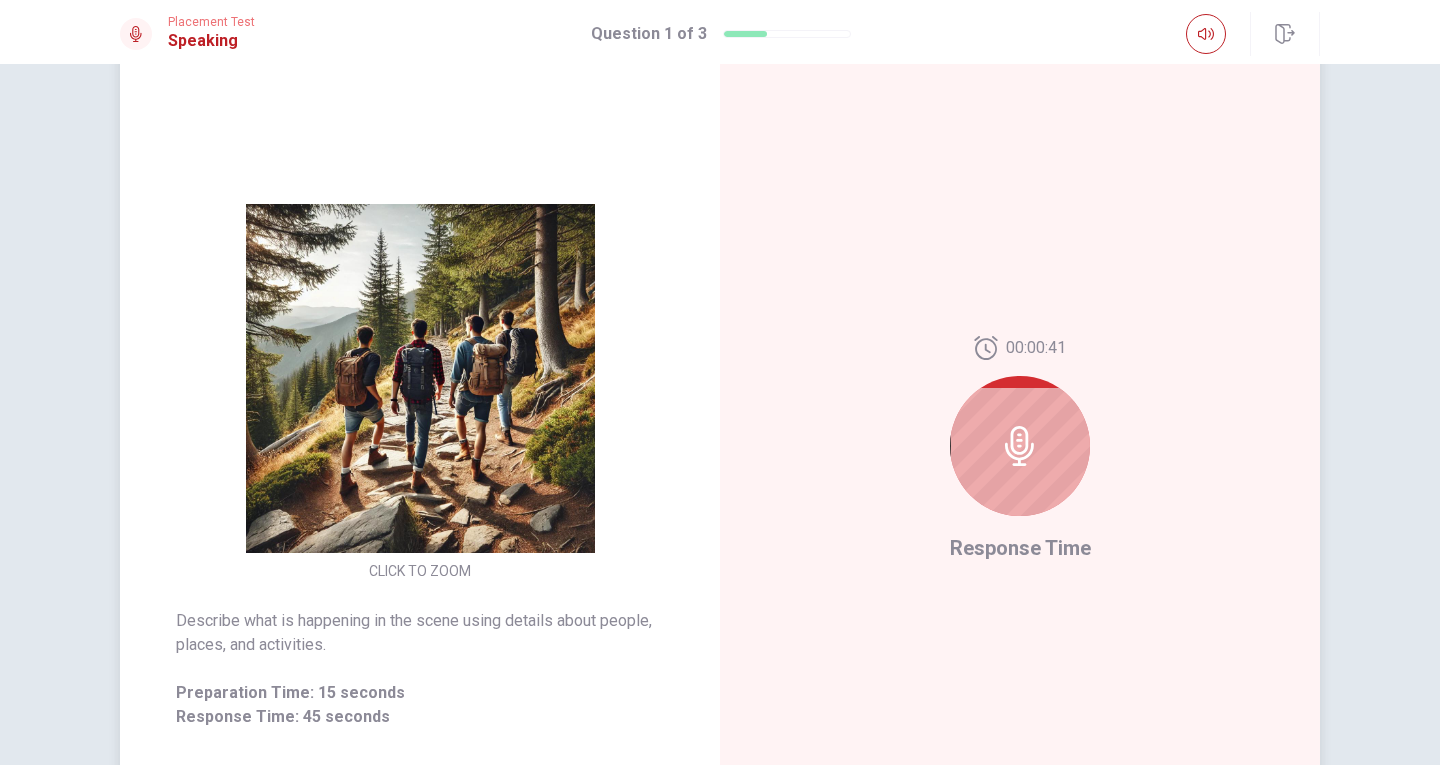 click 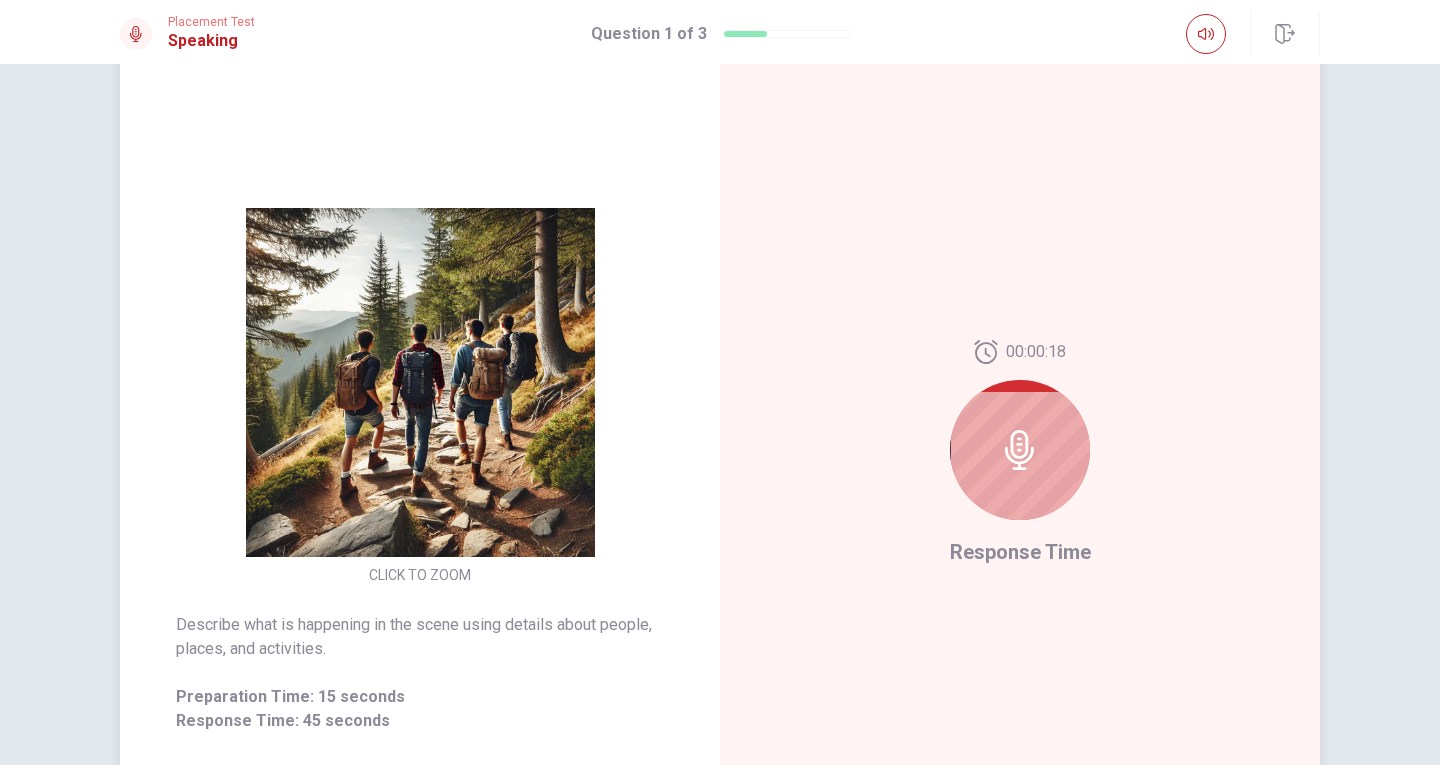 scroll, scrollTop: 87, scrollLeft: 0, axis: vertical 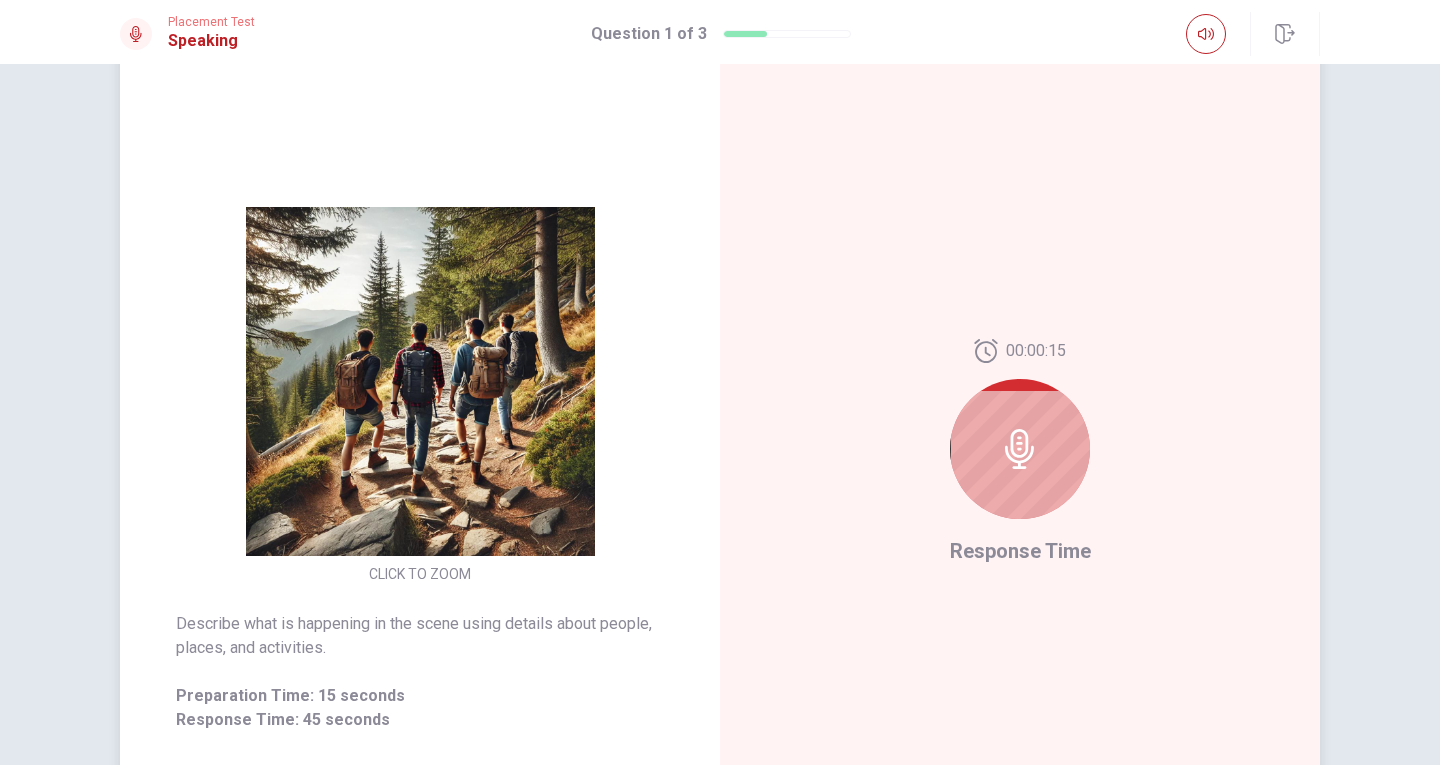 click at bounding box center [1020, 449] 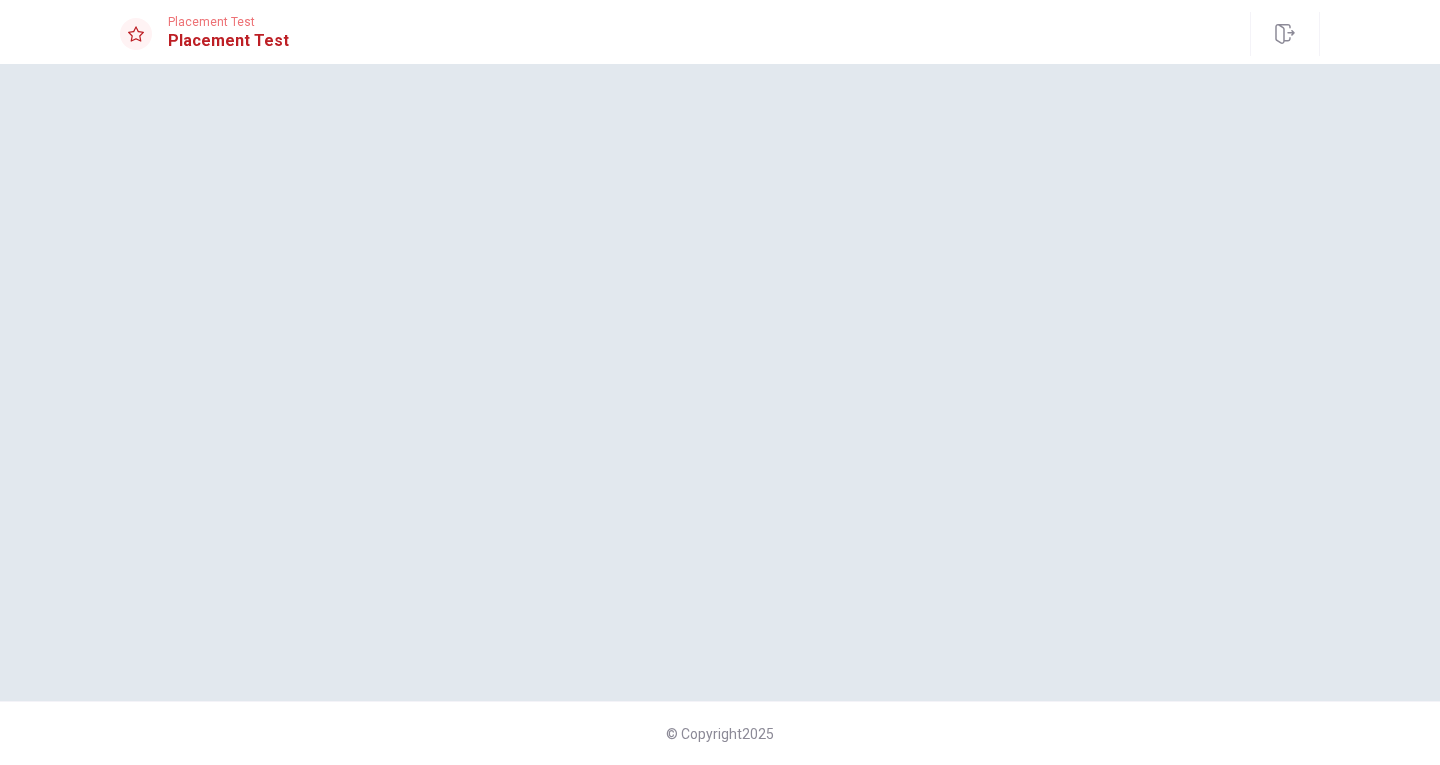 scroll, scrollTop: 0, scrollLeft: 0, axis: both 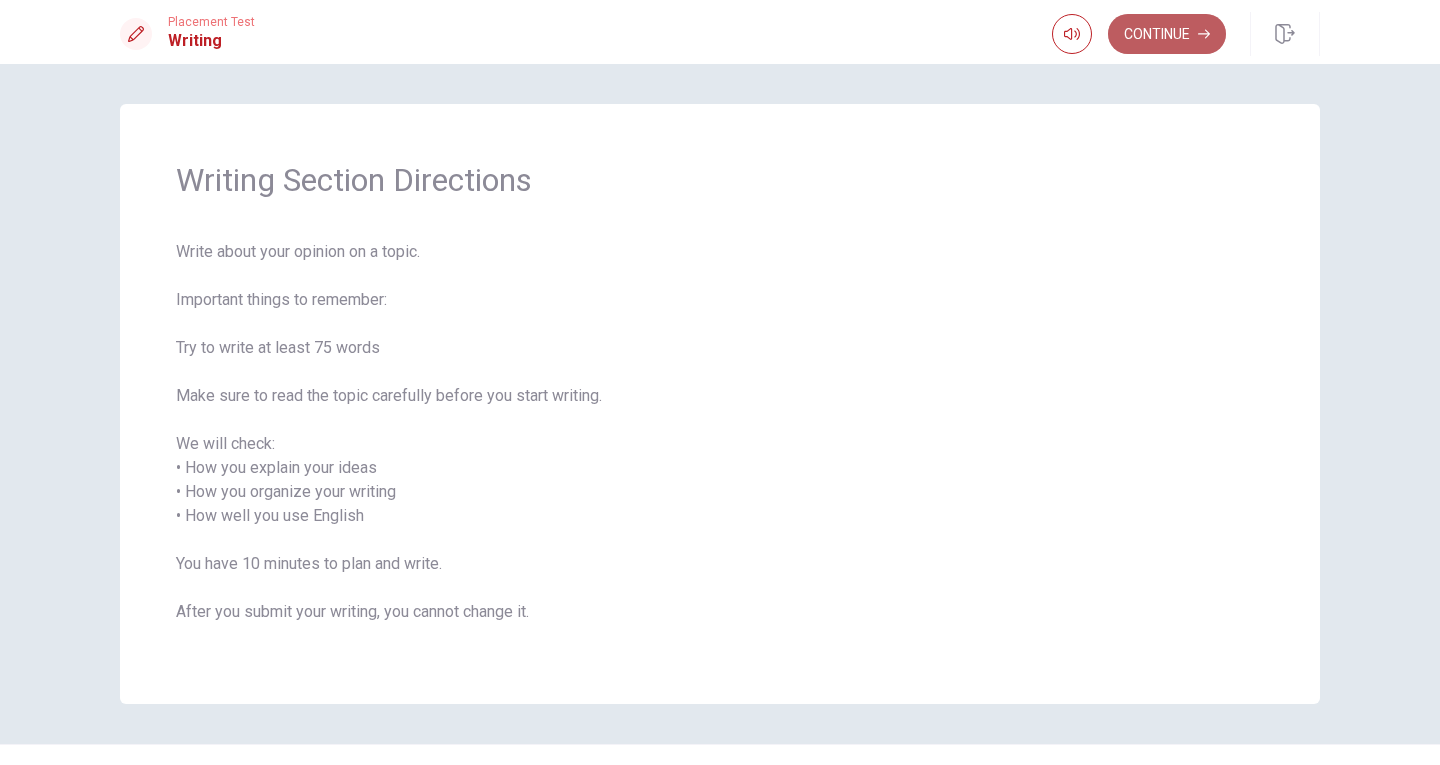 click on "Continue" at bounding box center (1167, 34) 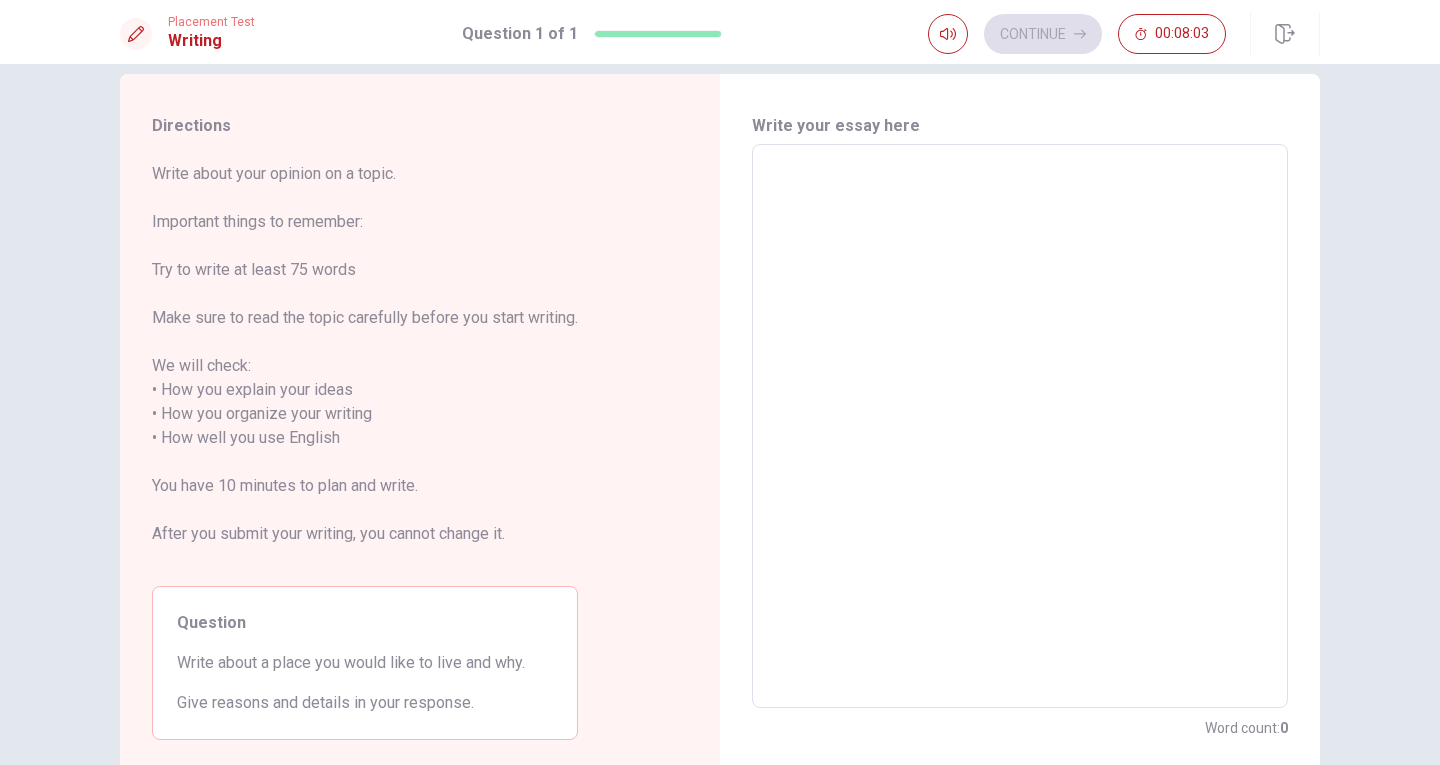 scroll, scrollTop: 25, scrollLeft: 0, axis: vertical 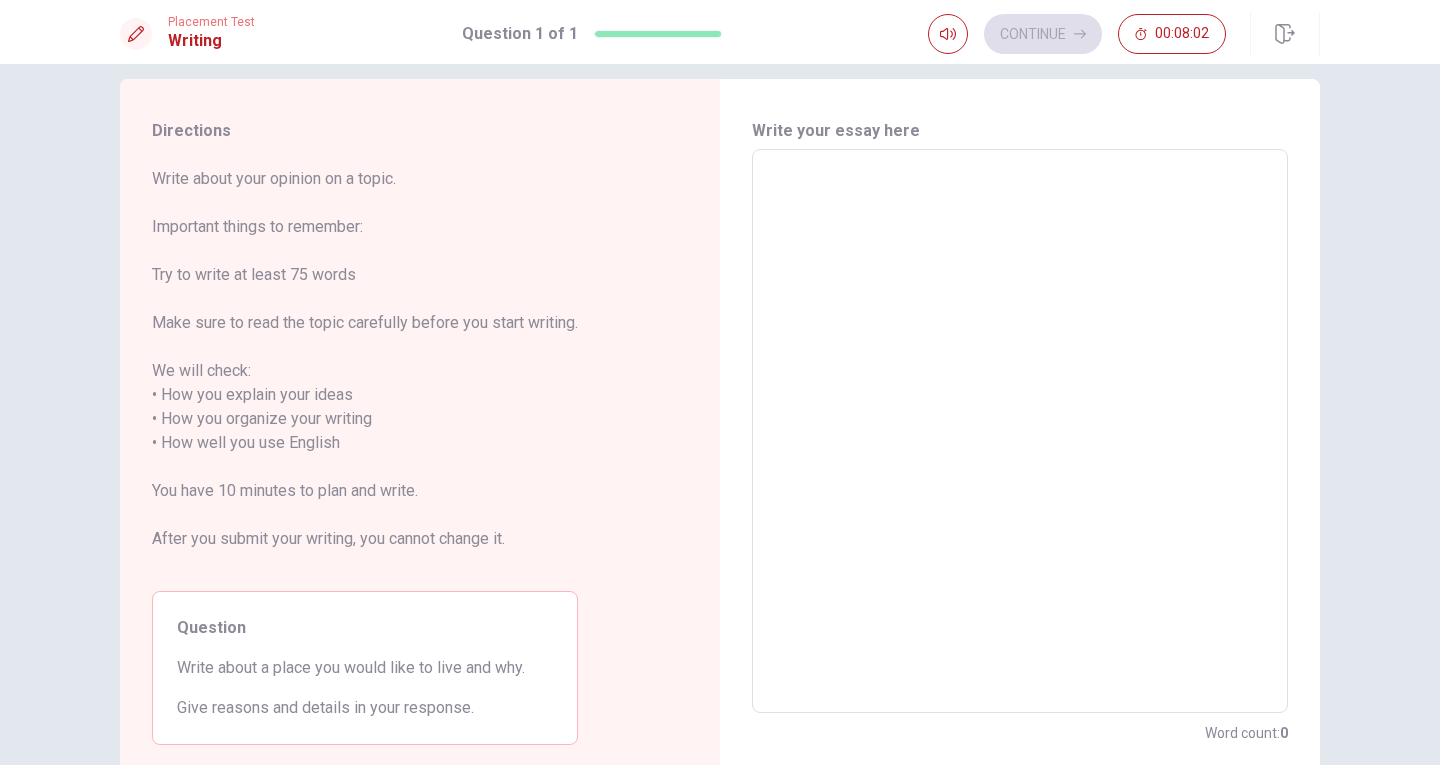 click at bounding box center [1020, 431] 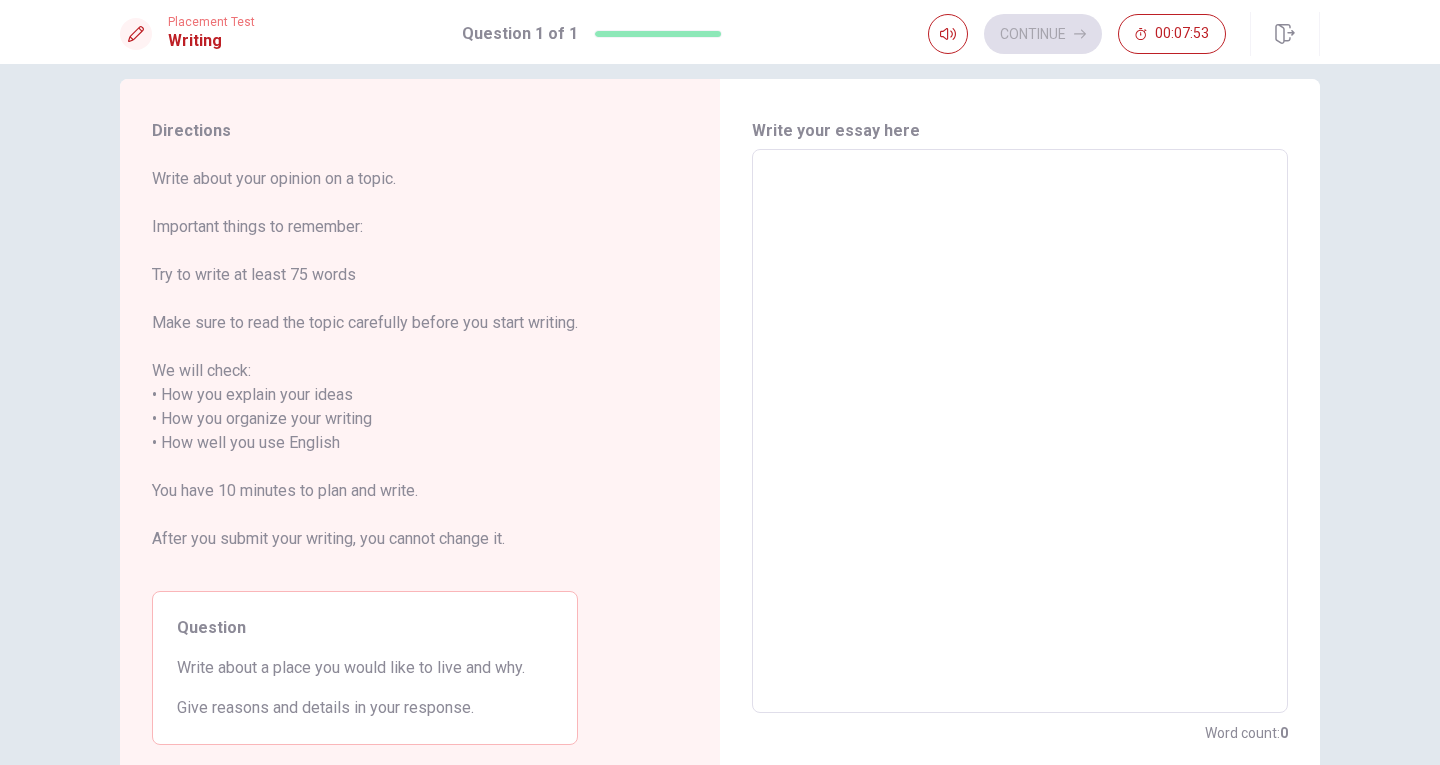 type on "i" 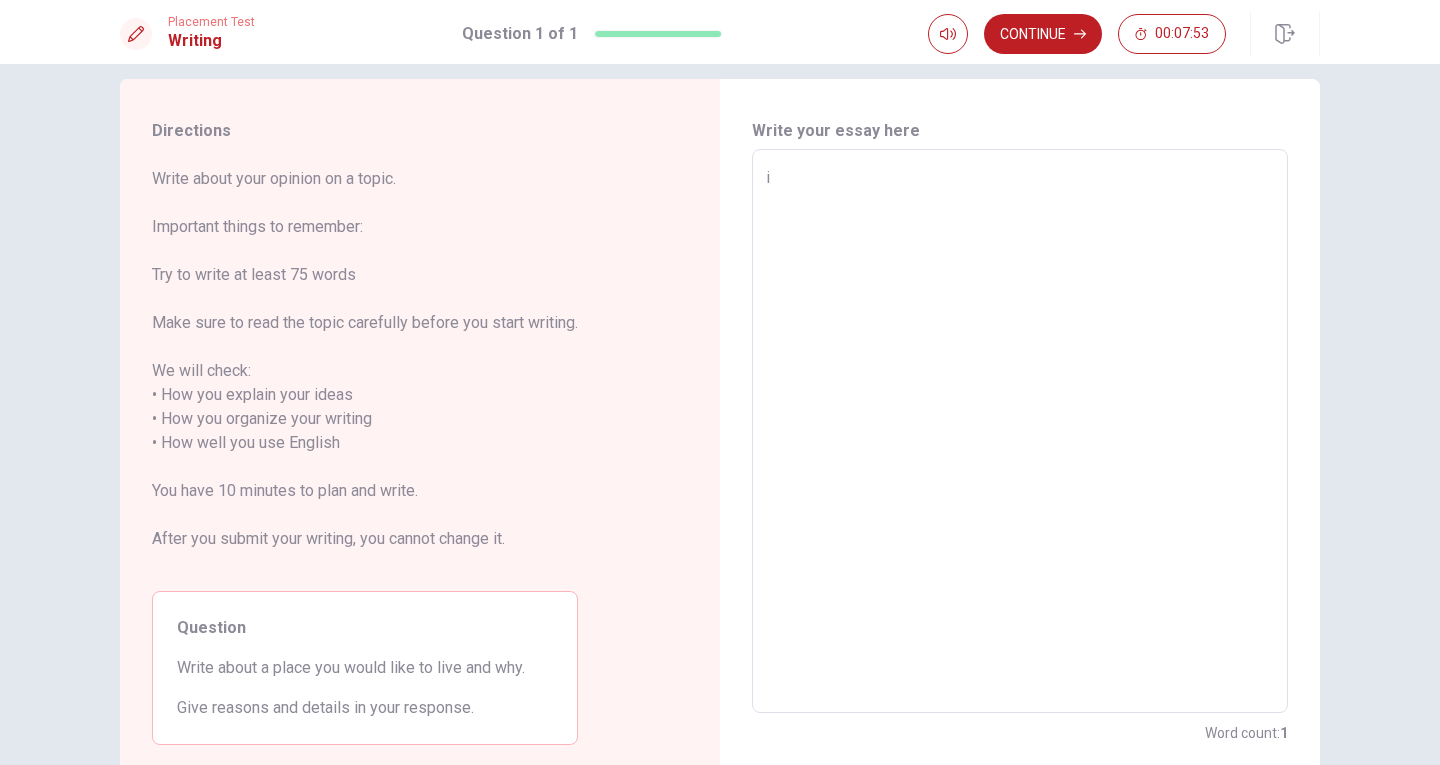 type on "x" 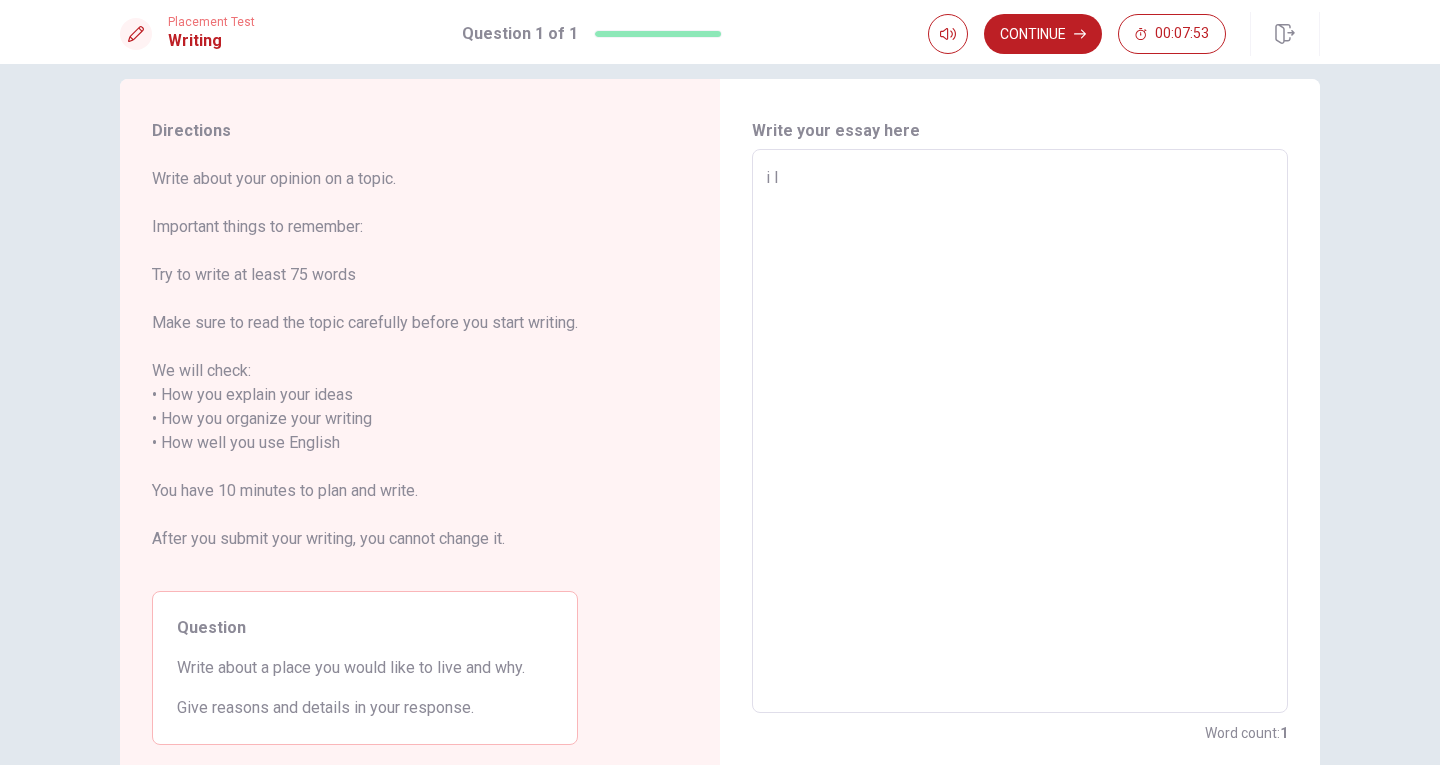 type on "x" 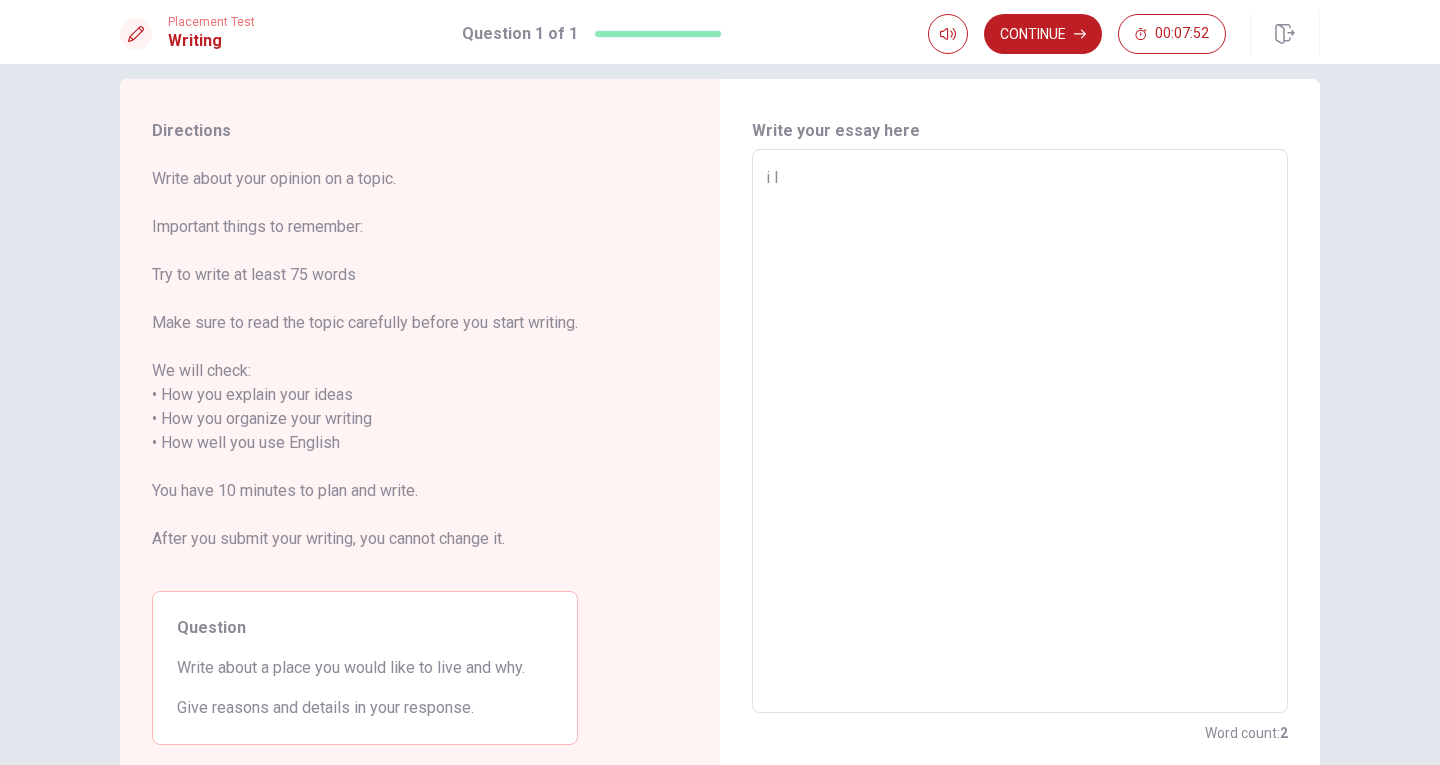type on "i li" 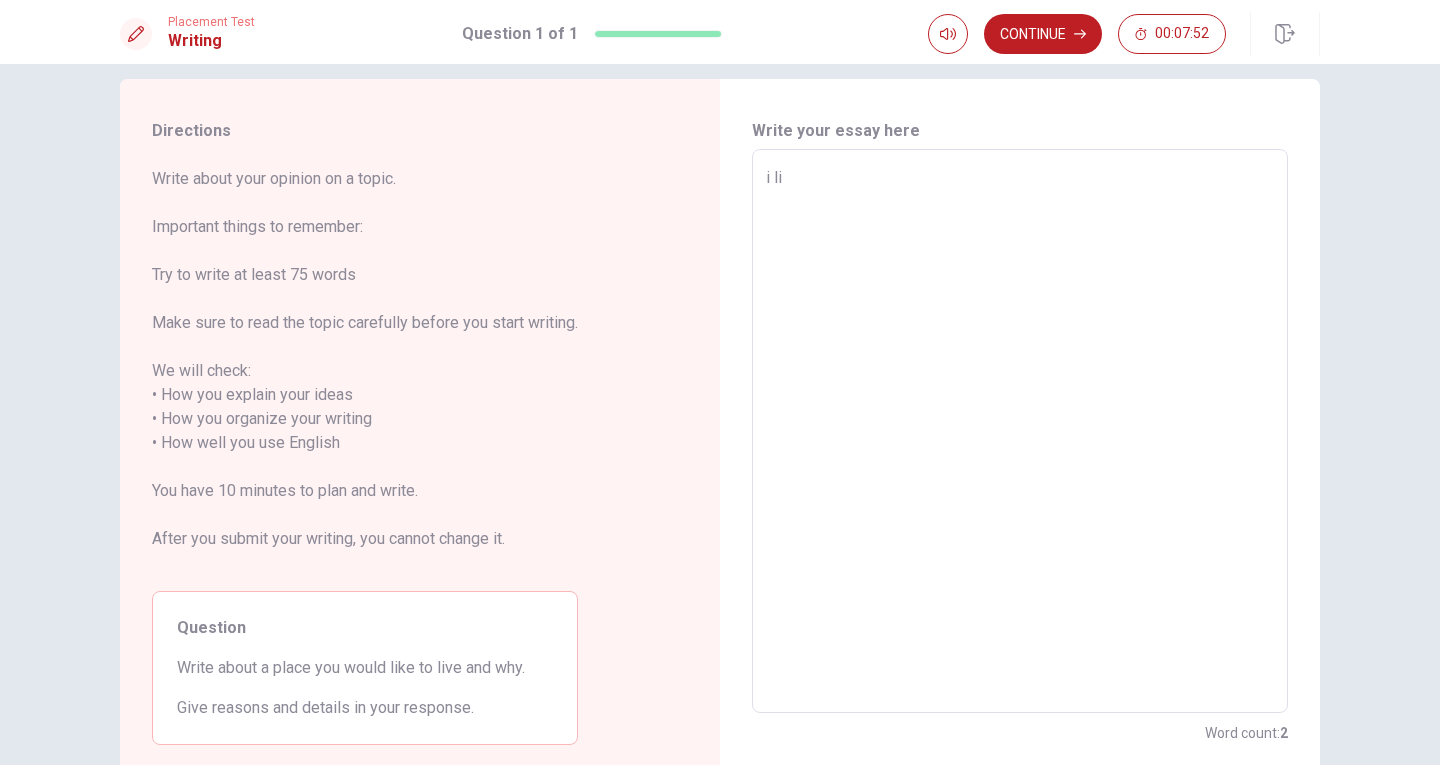 type on "x" 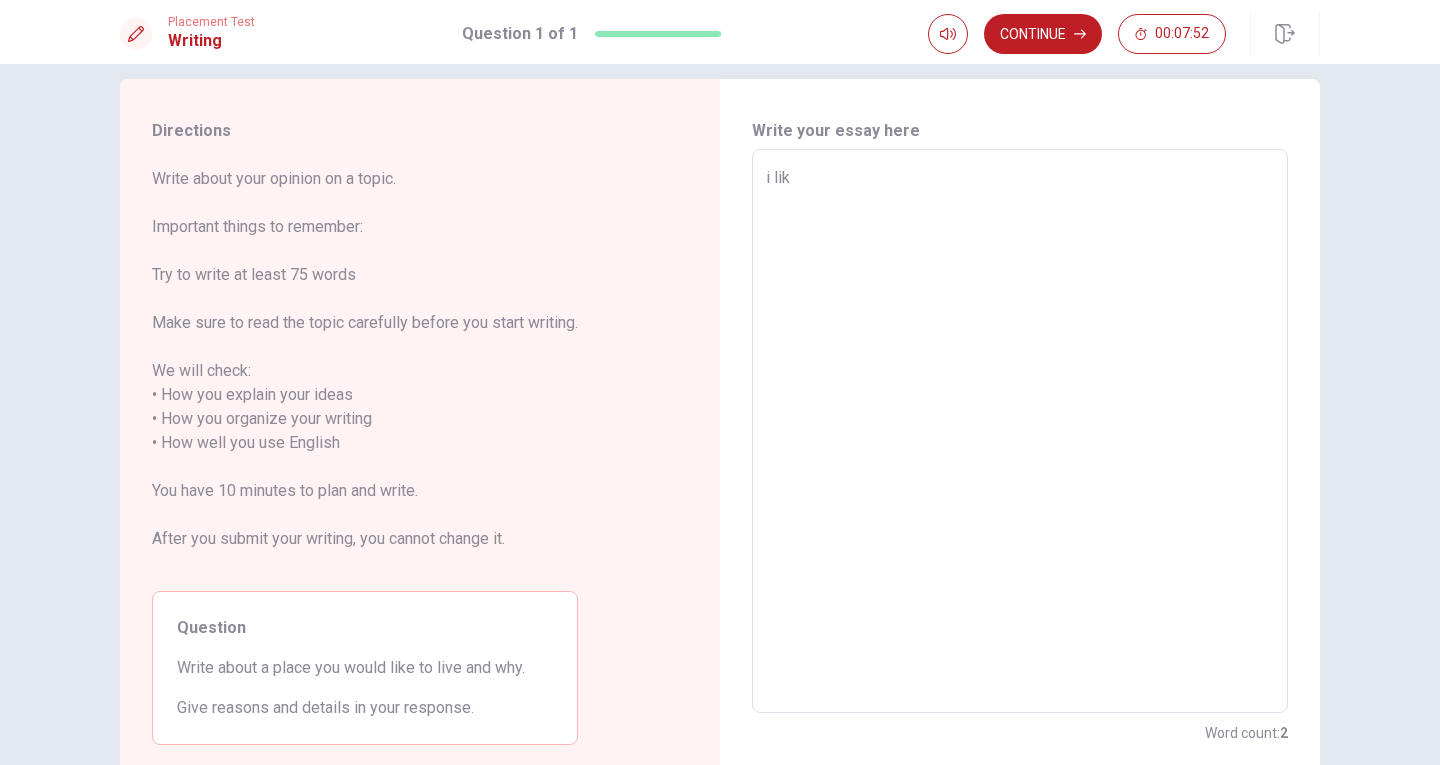 type on "x" 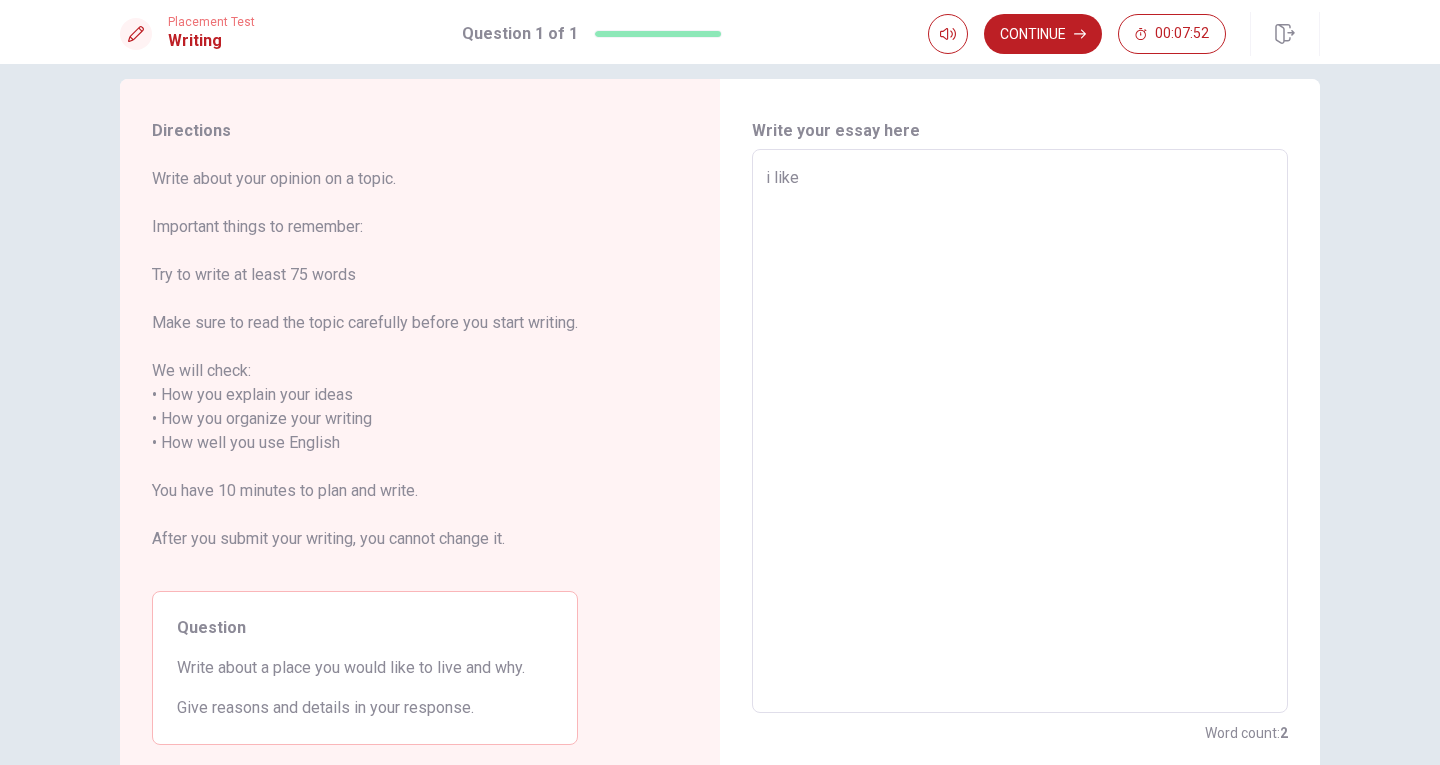 type on "x" 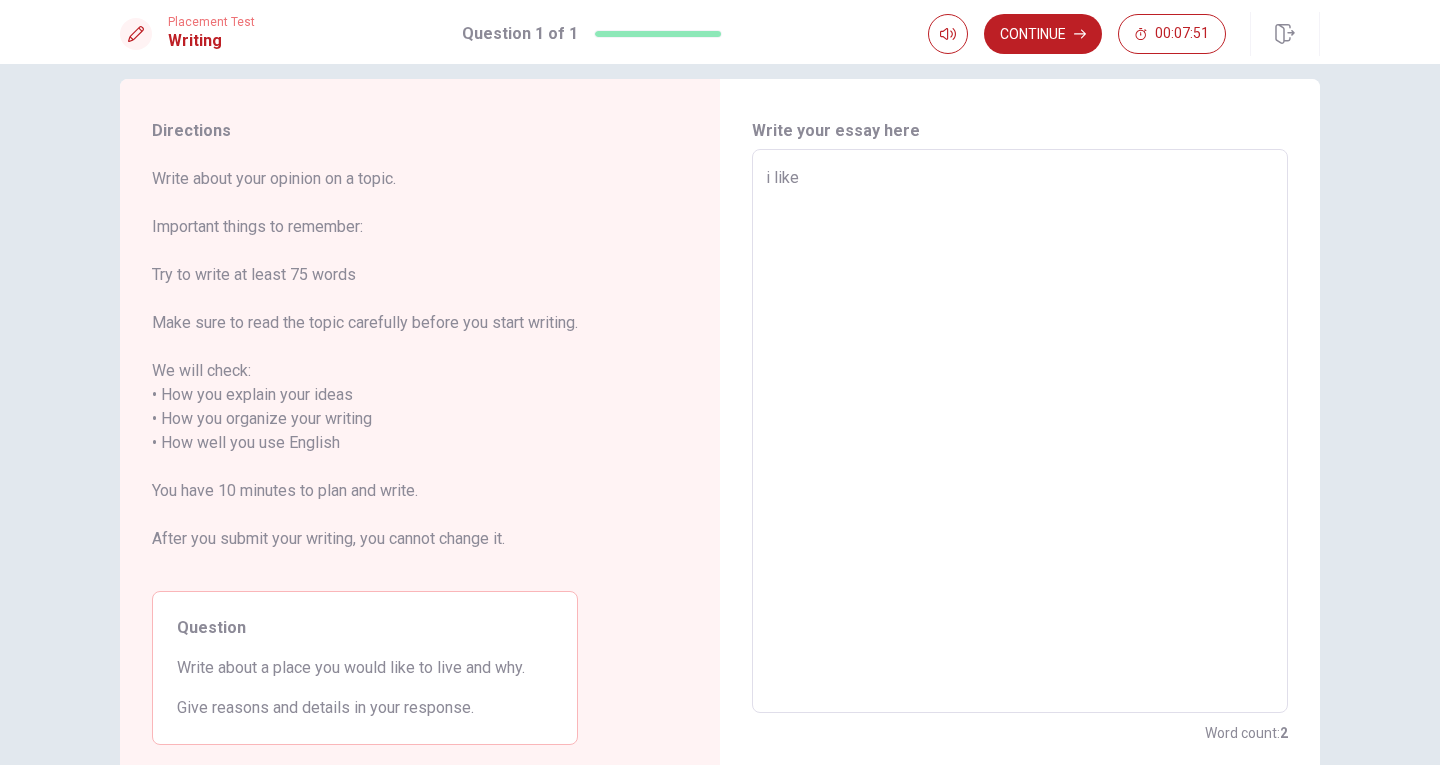 type on "i like l" 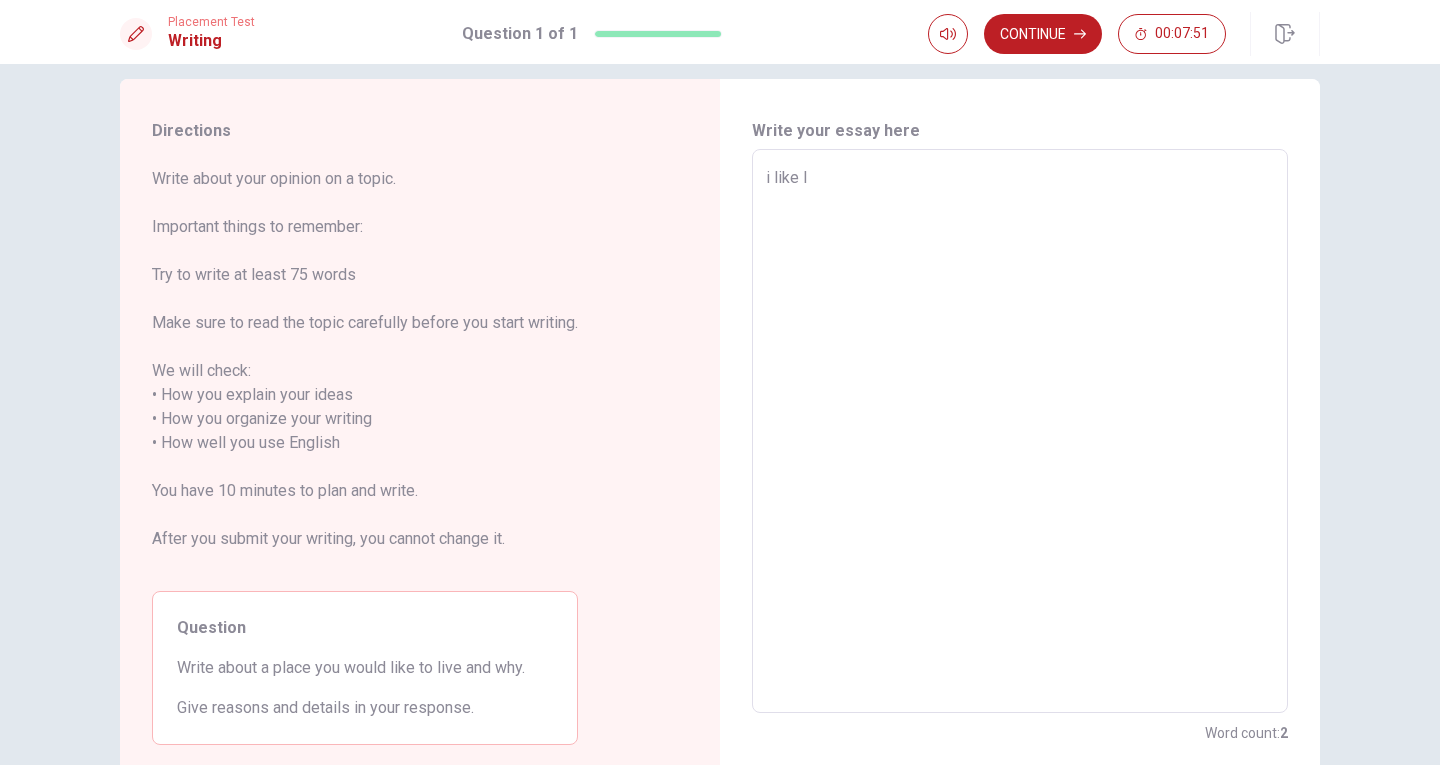 type on "x" 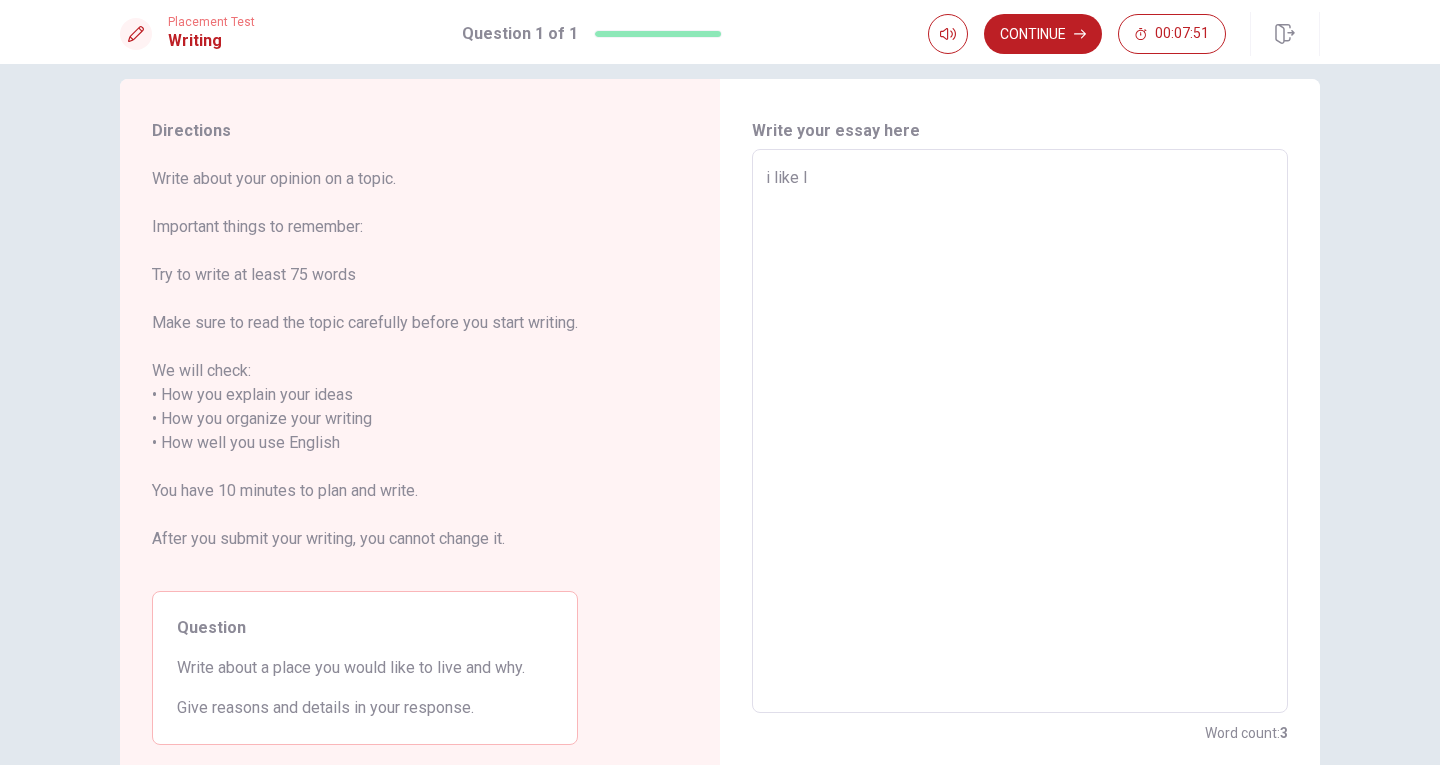 type on "i like li" 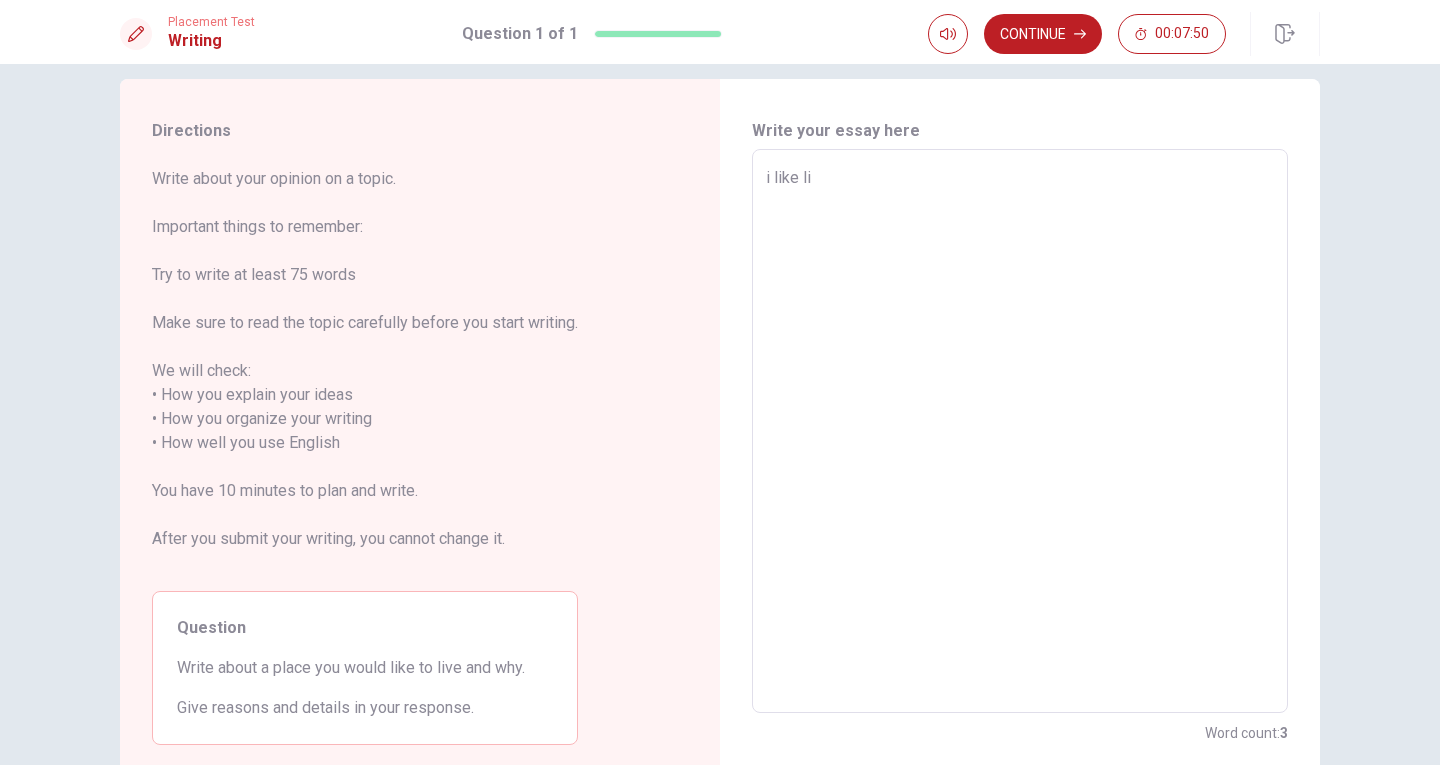 type on "x" 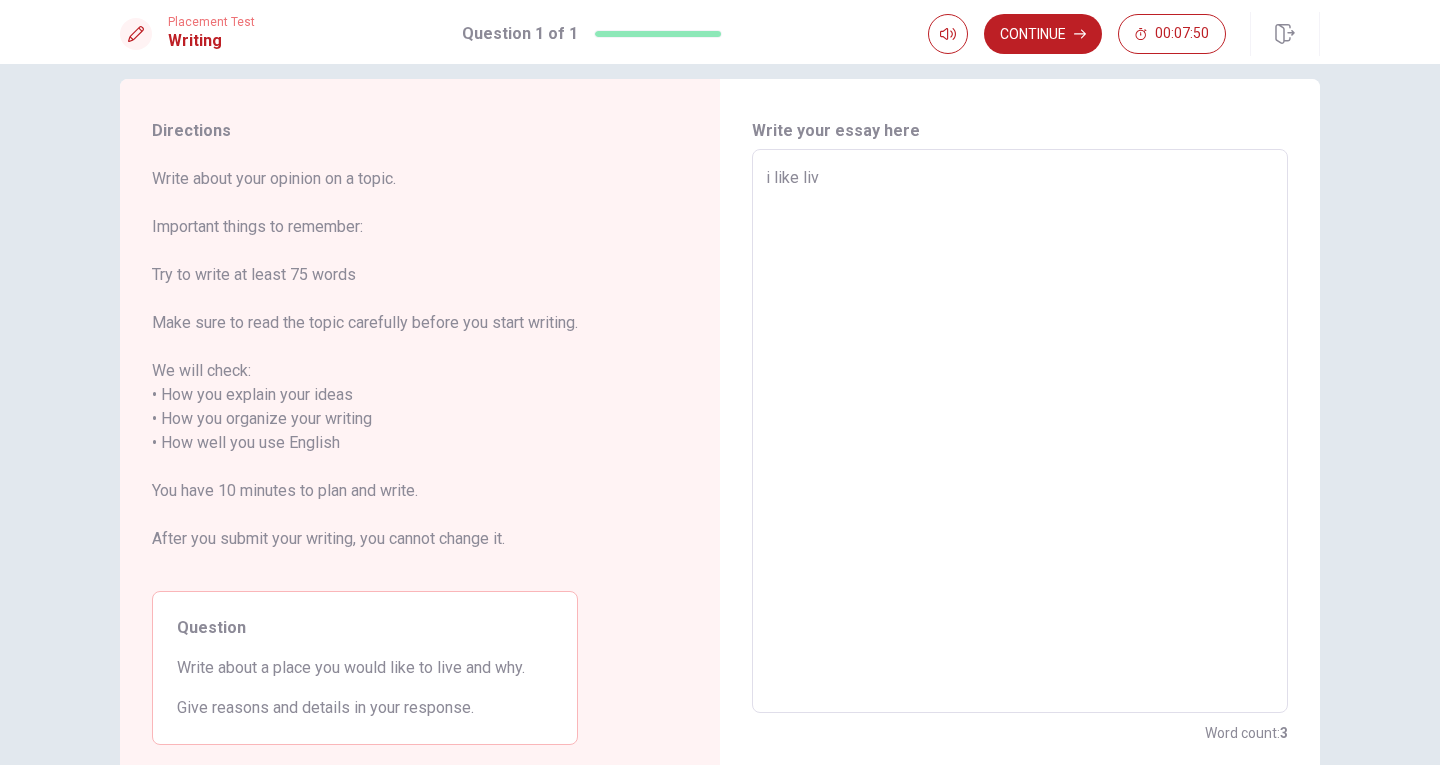 type on "x" 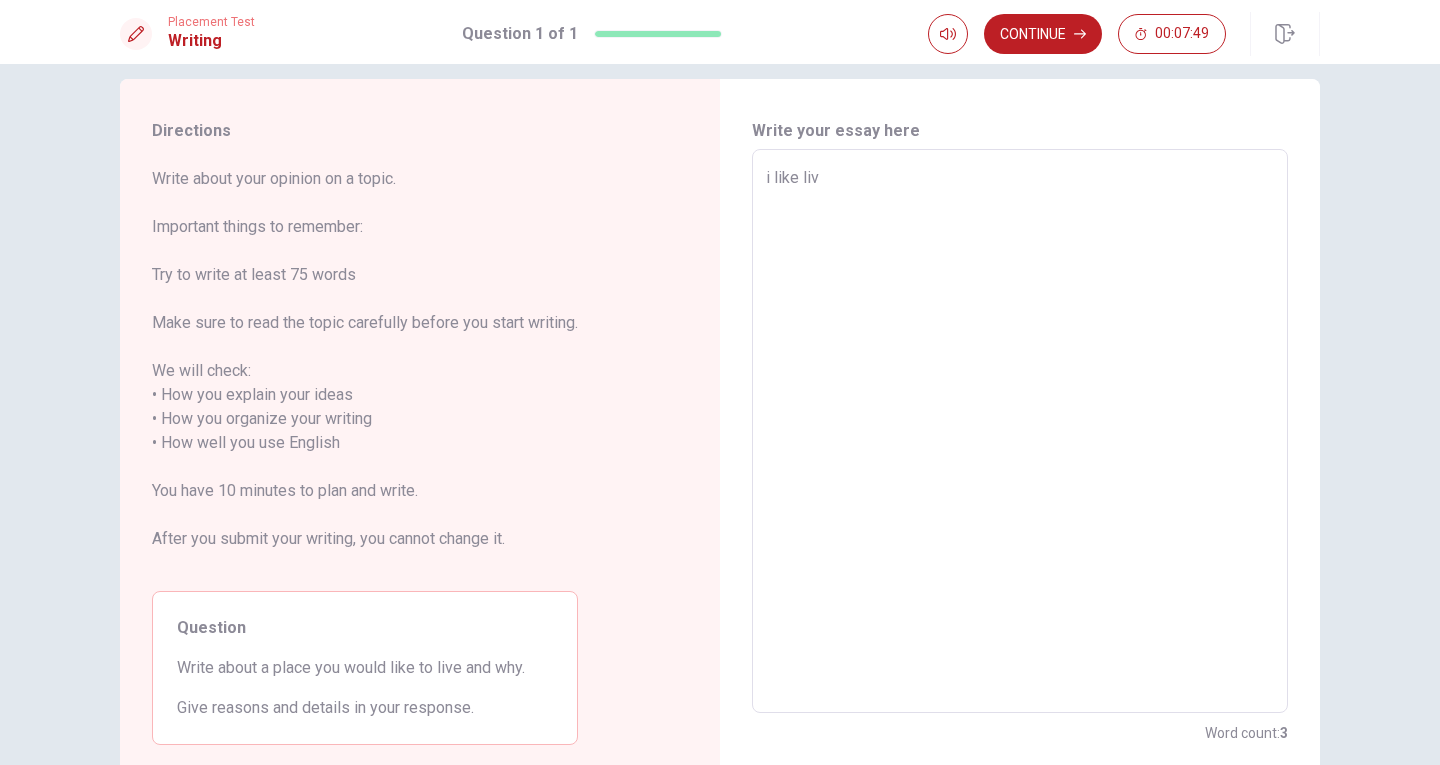 type on "i like live" 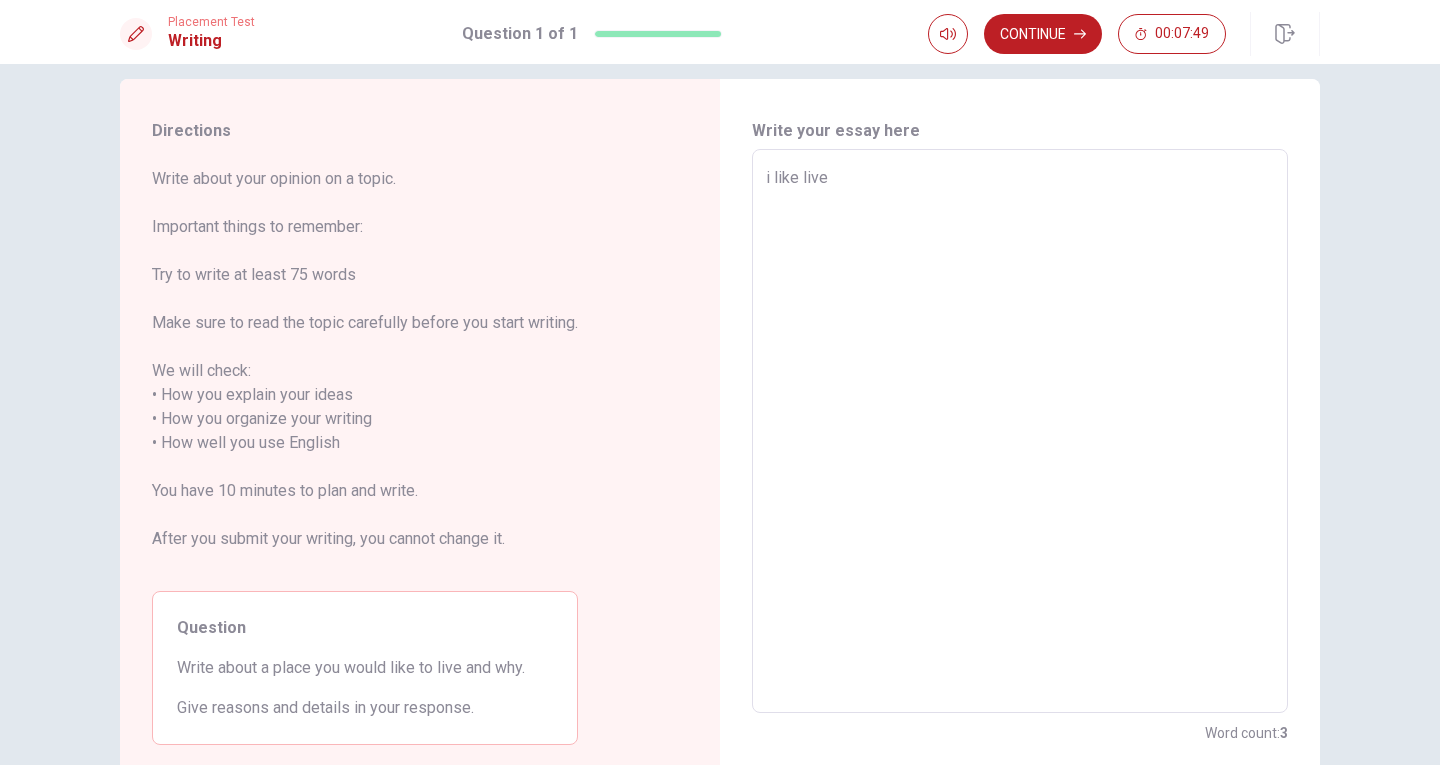 type on "x" 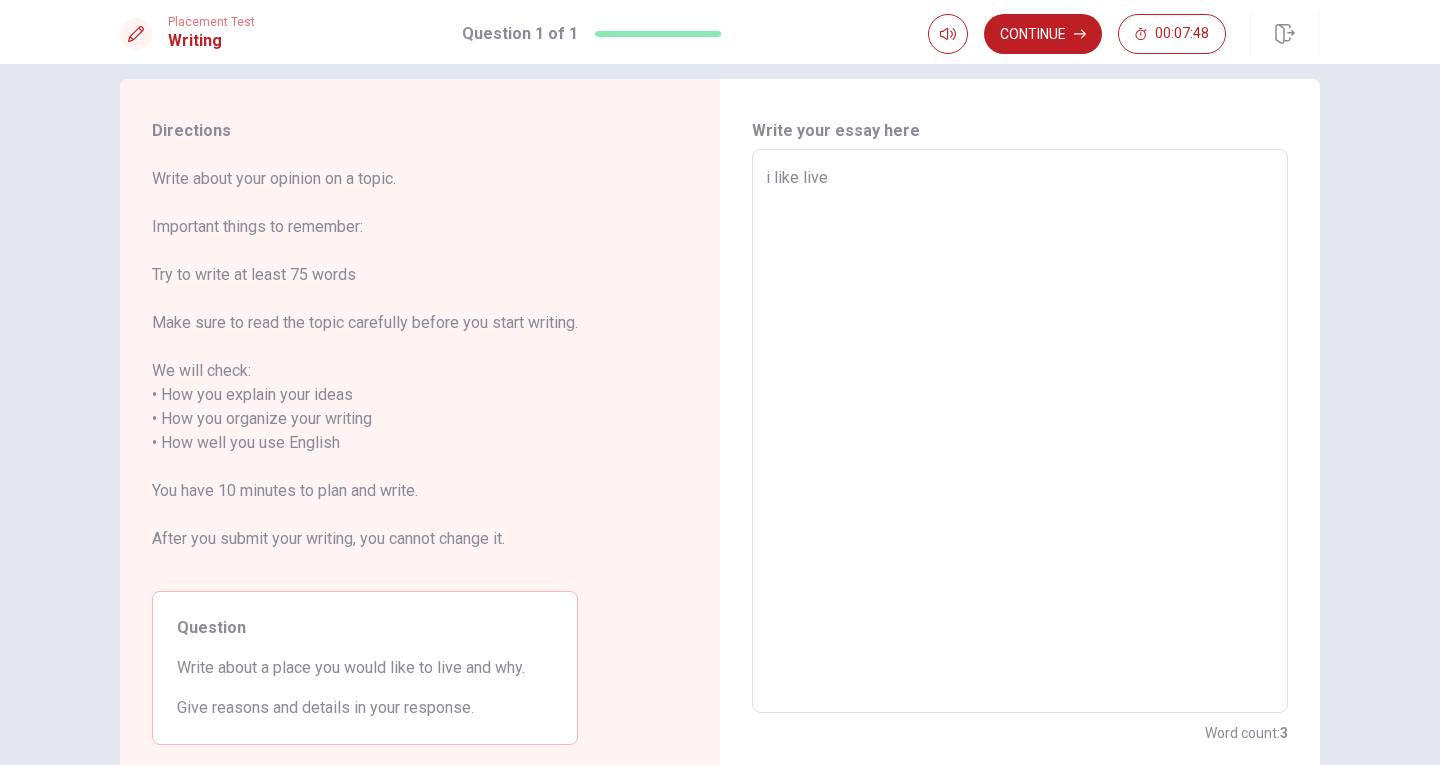 type on "x" 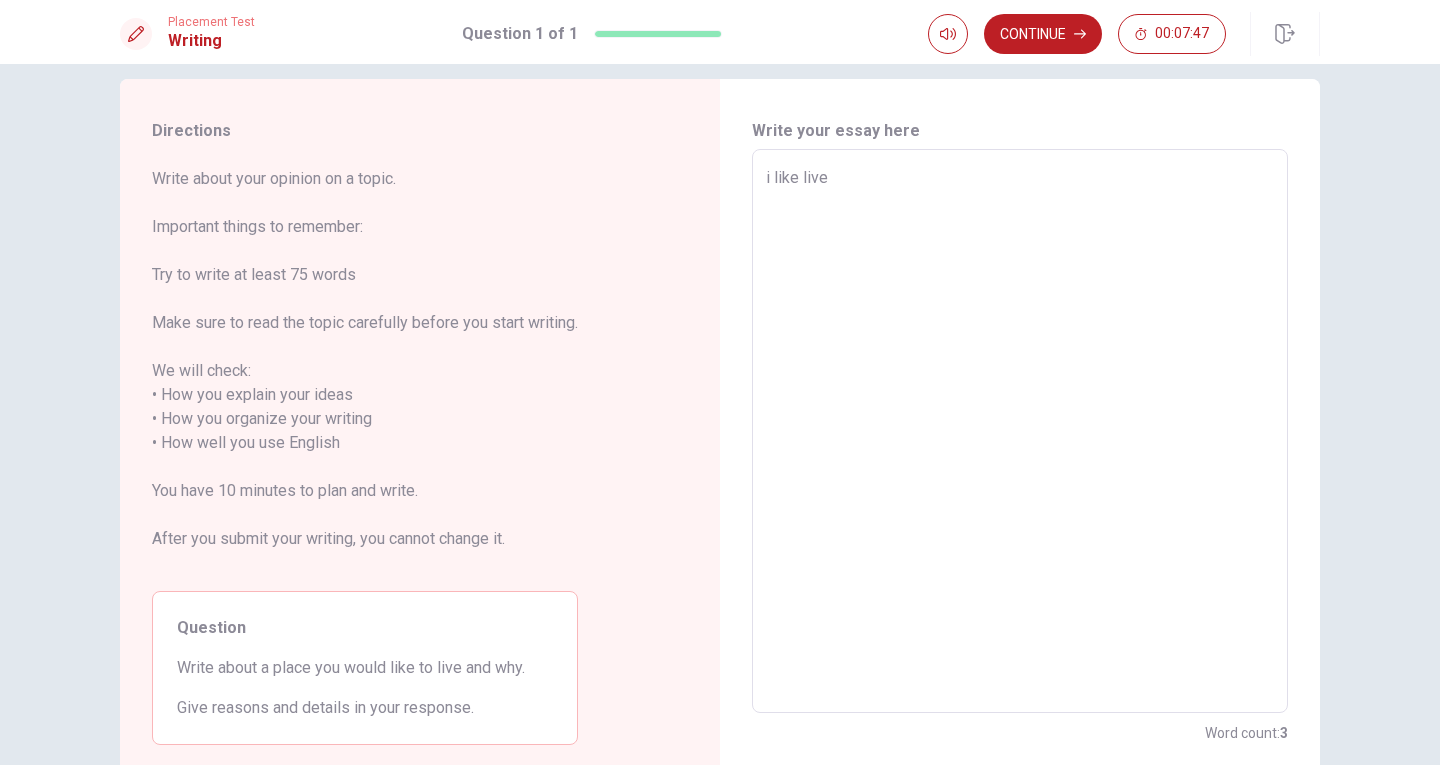 type on "i like live i" 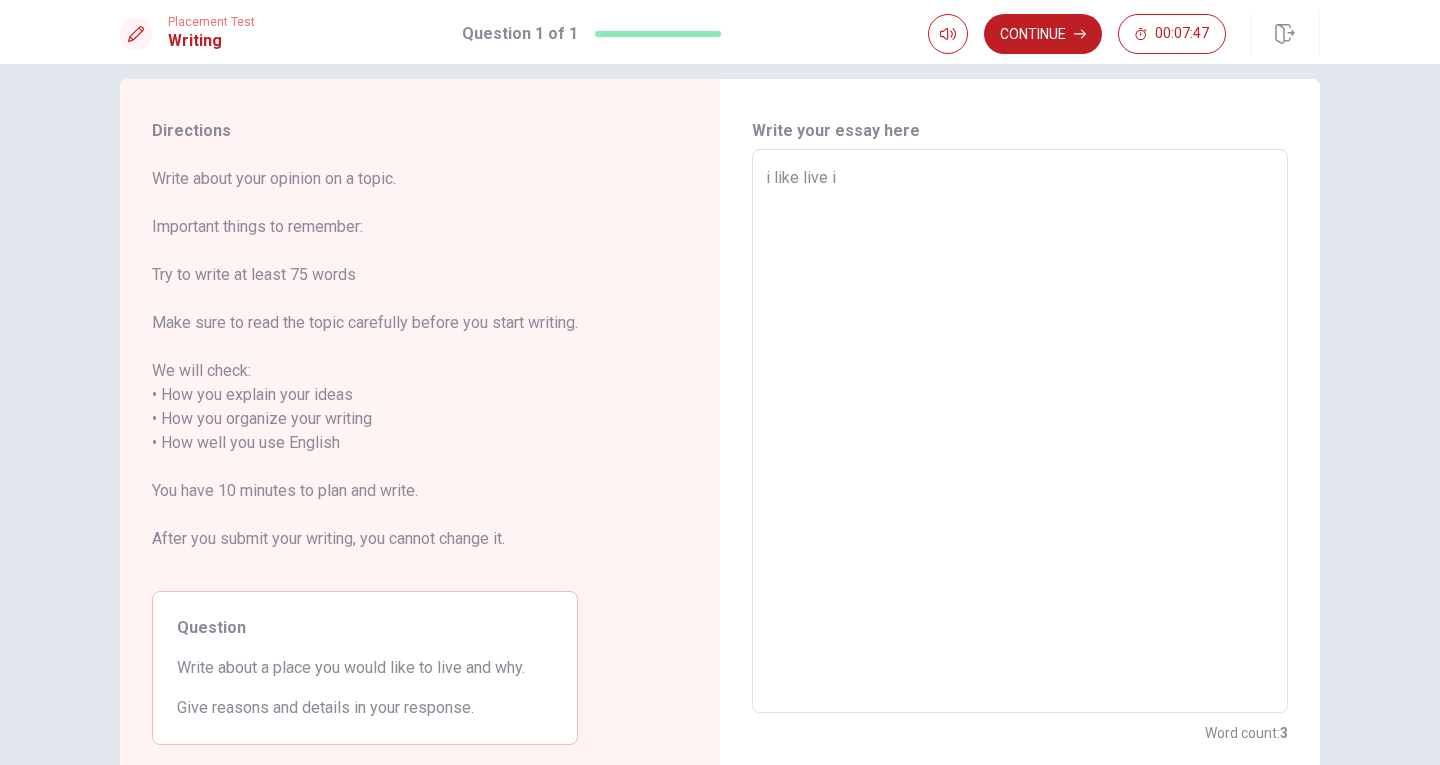 type on "x" 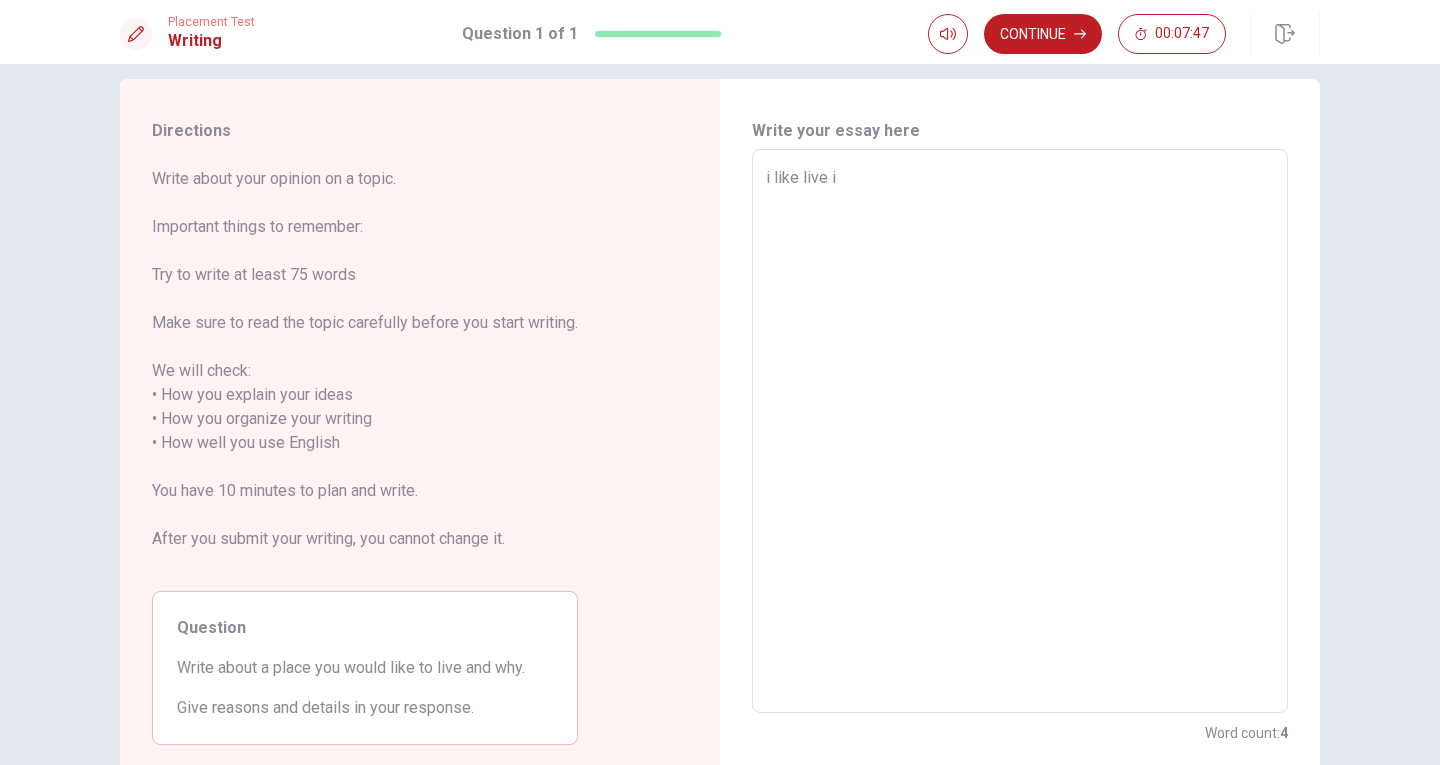 type on "i like live in" 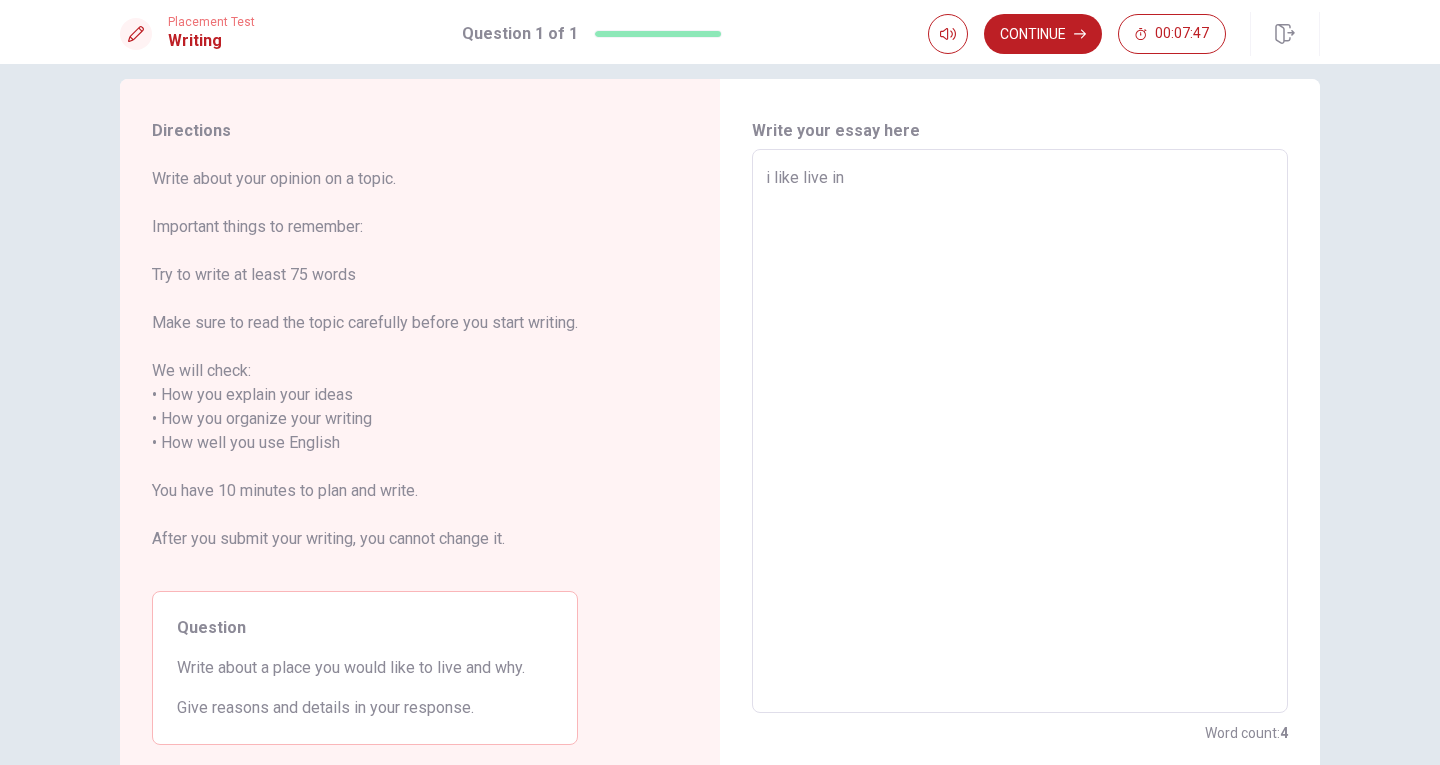 type on "x" 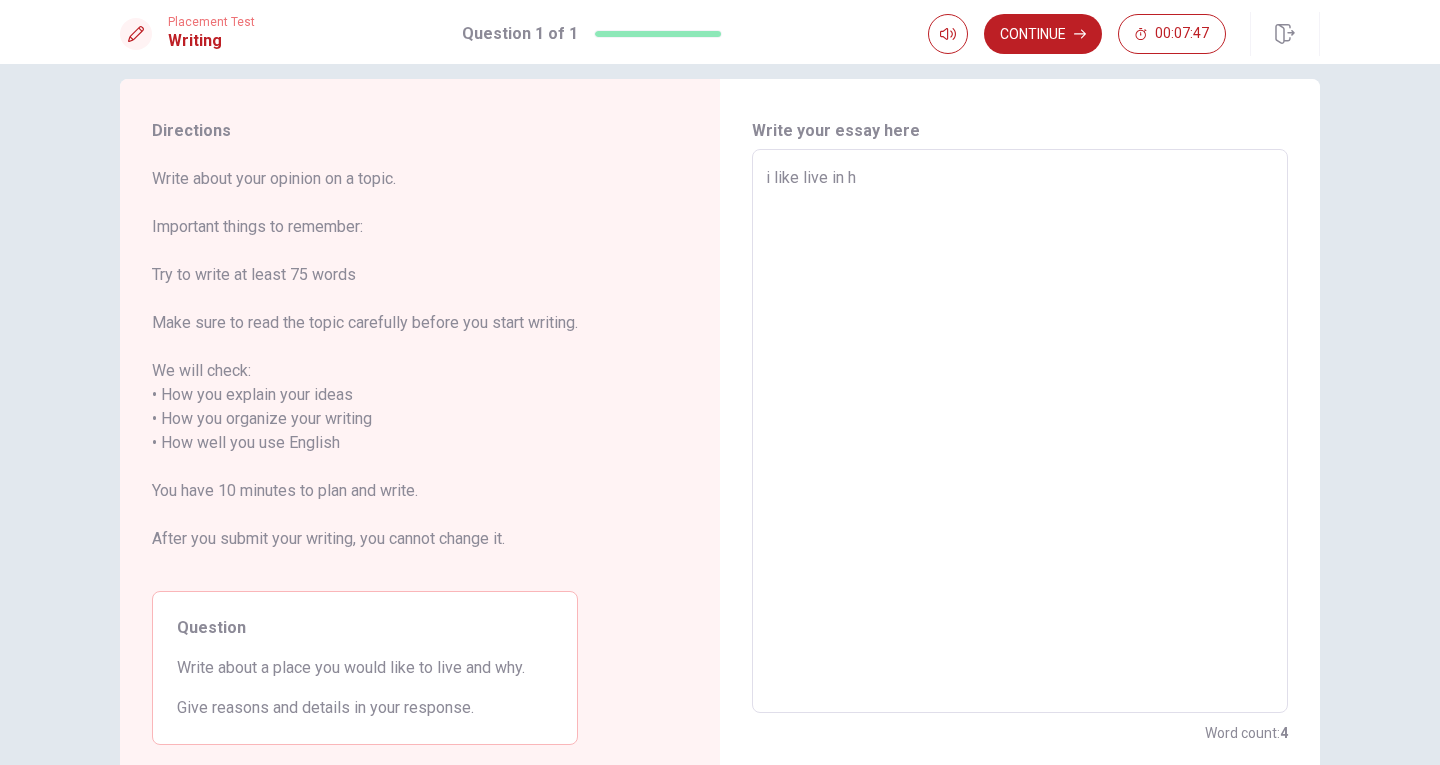 type on "x" 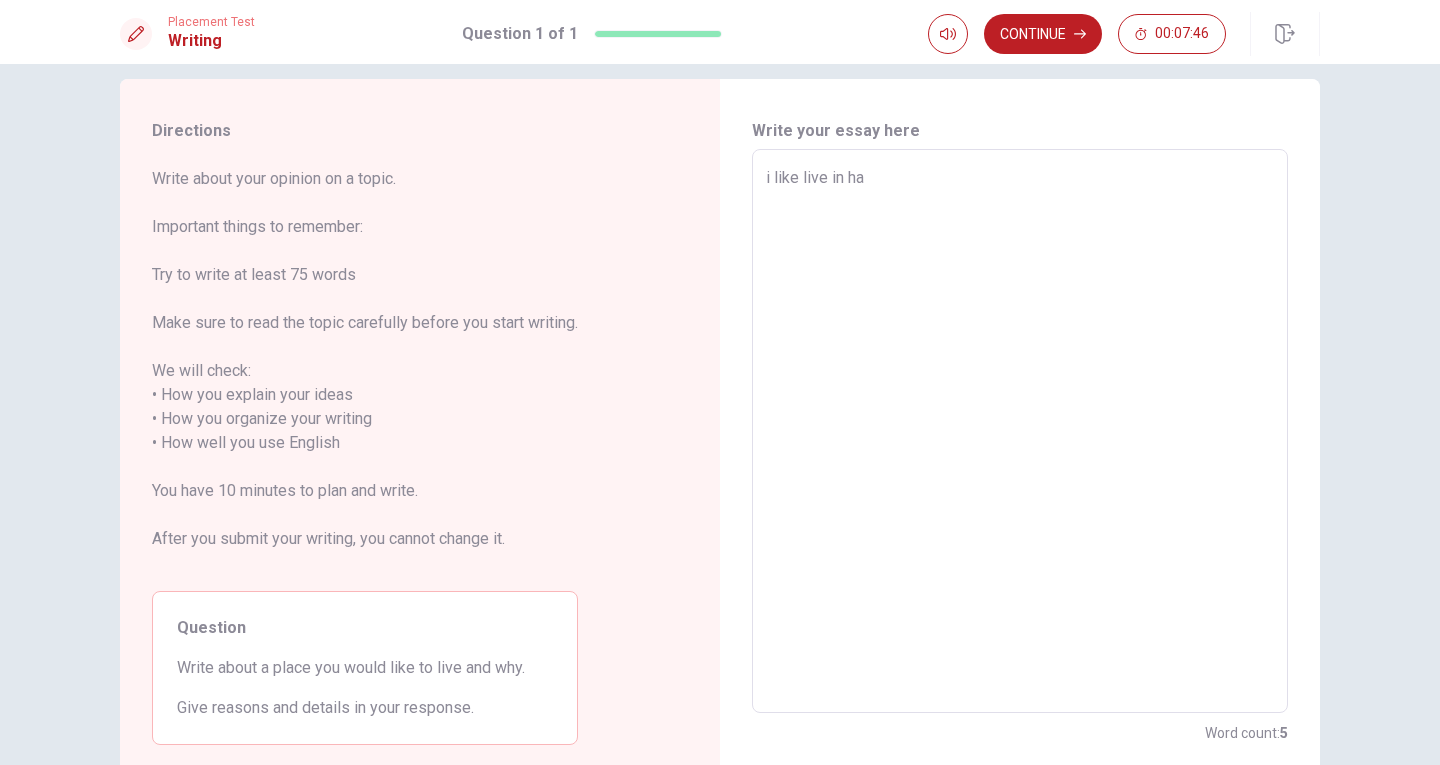 type on "x" 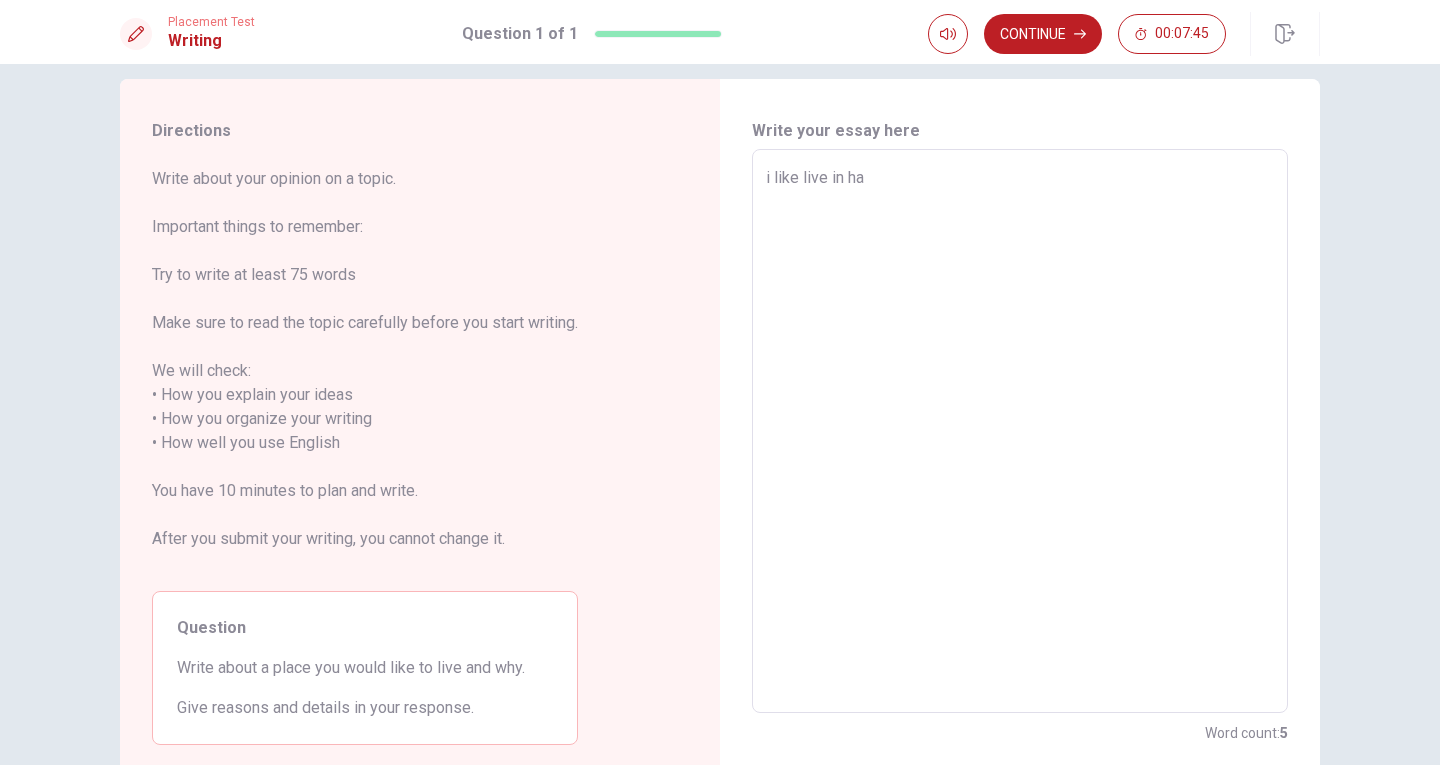 type on "i like live in h" 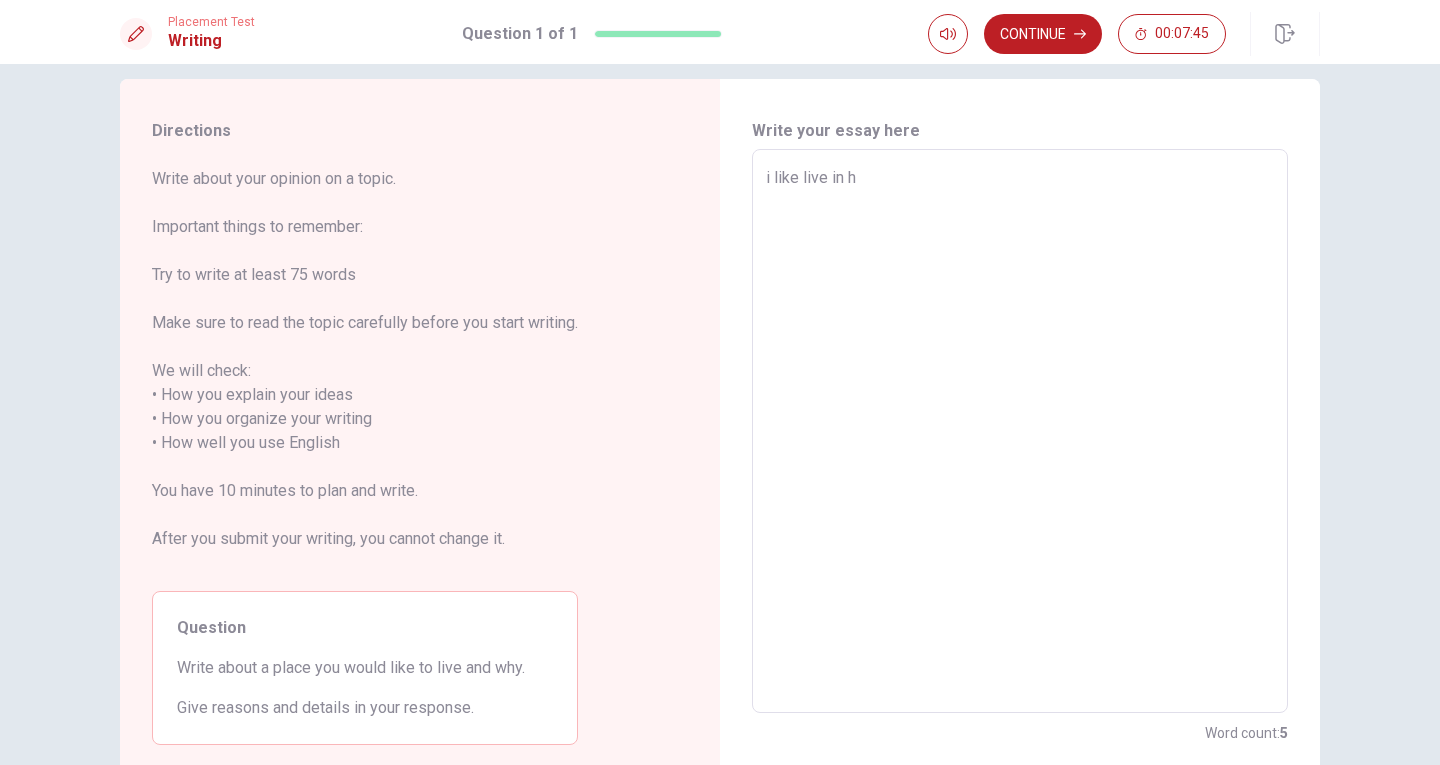 type on "x" 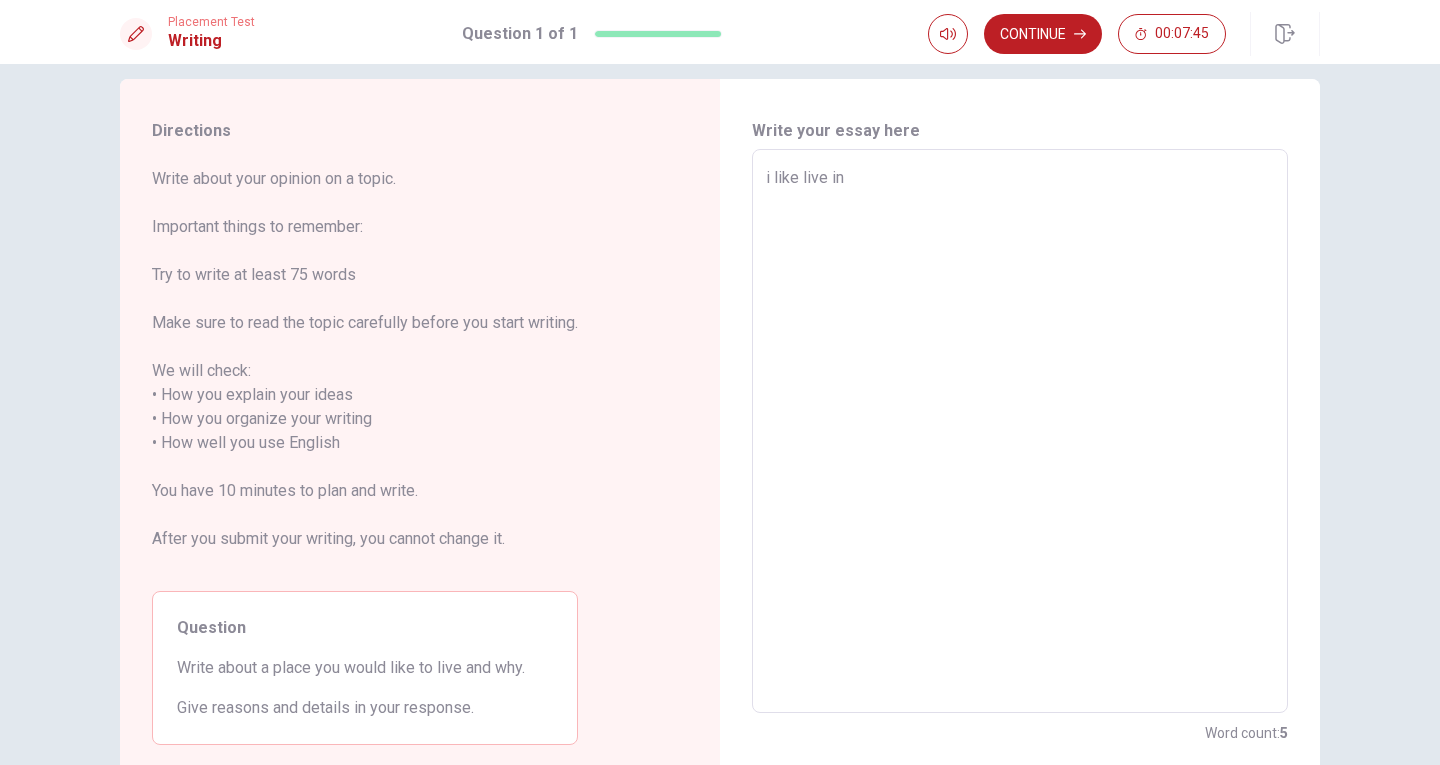 type on "x" 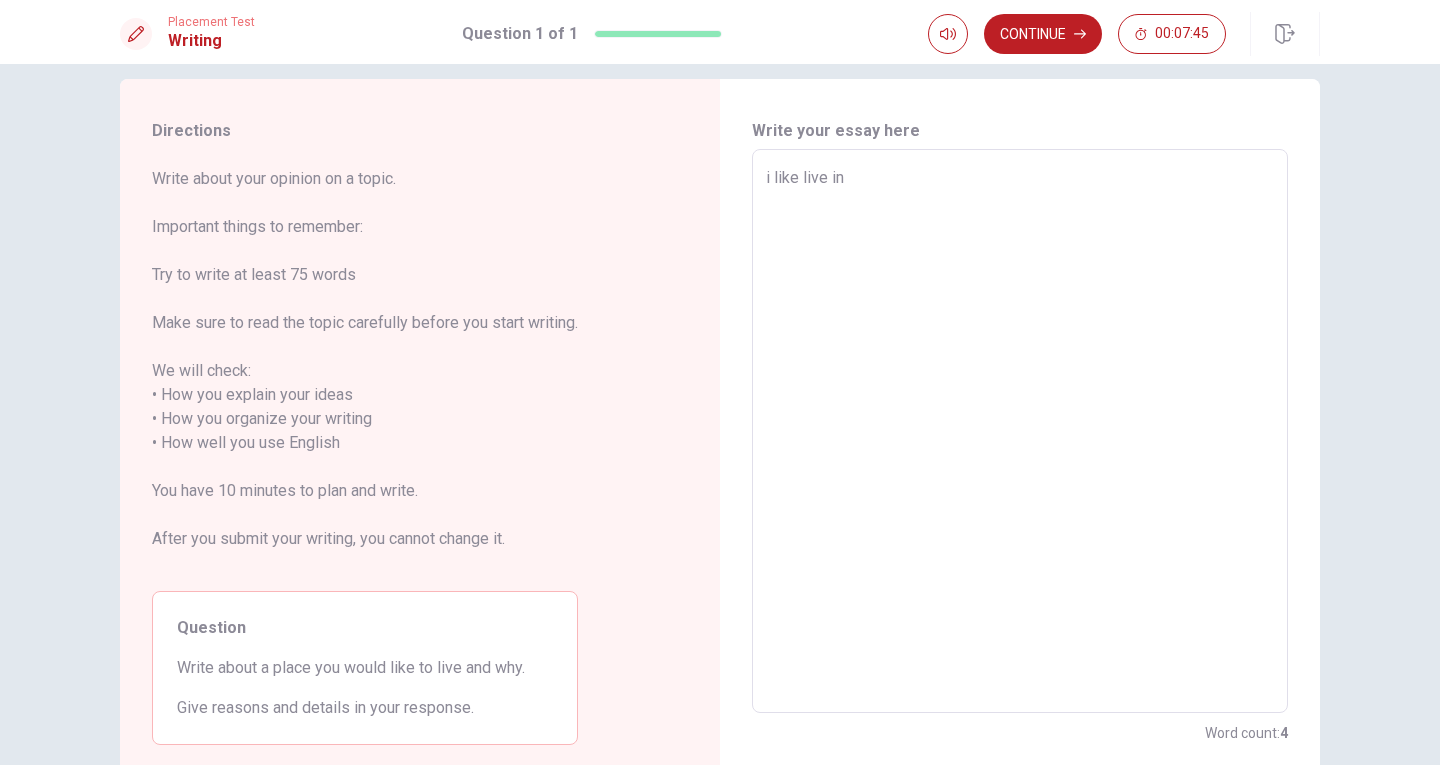 type on "i like live in H" 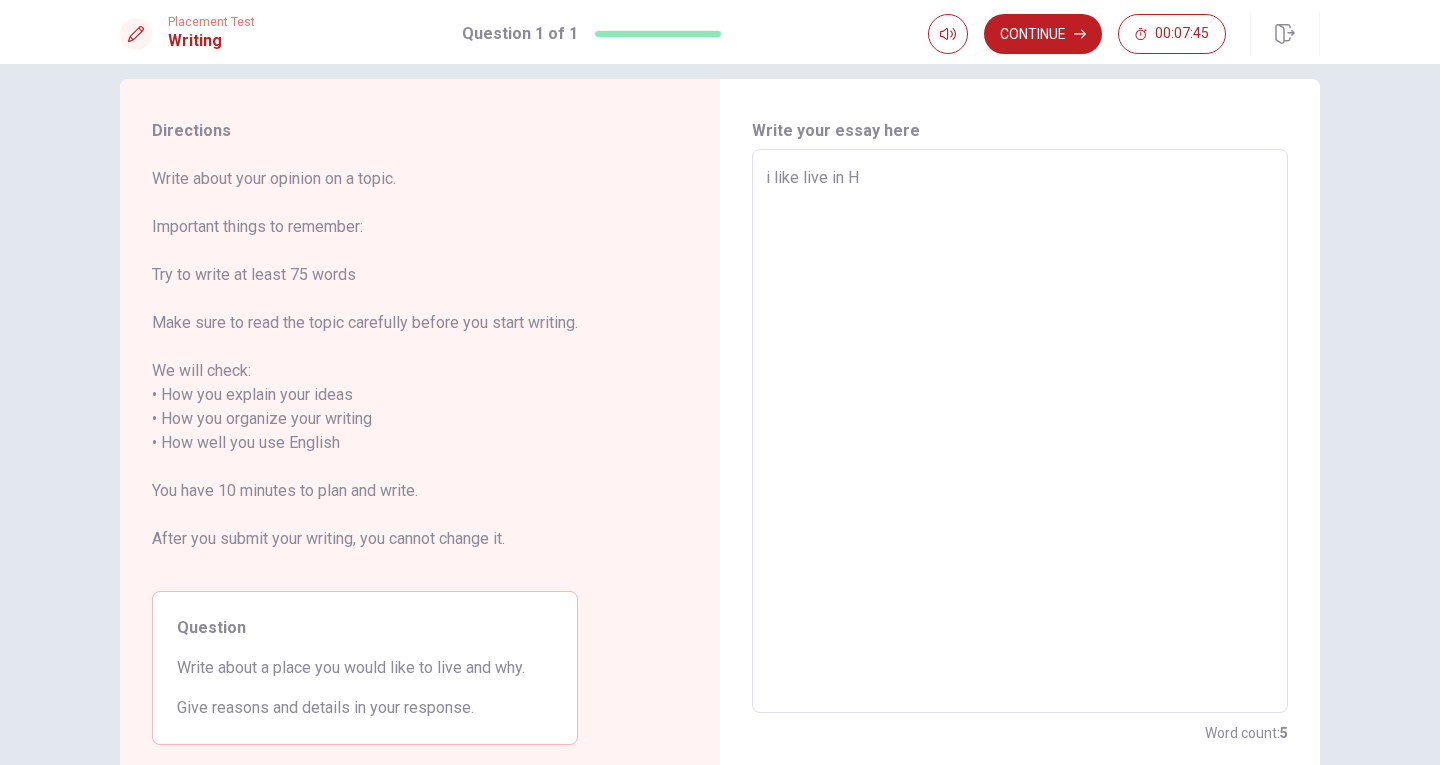 type on "x" 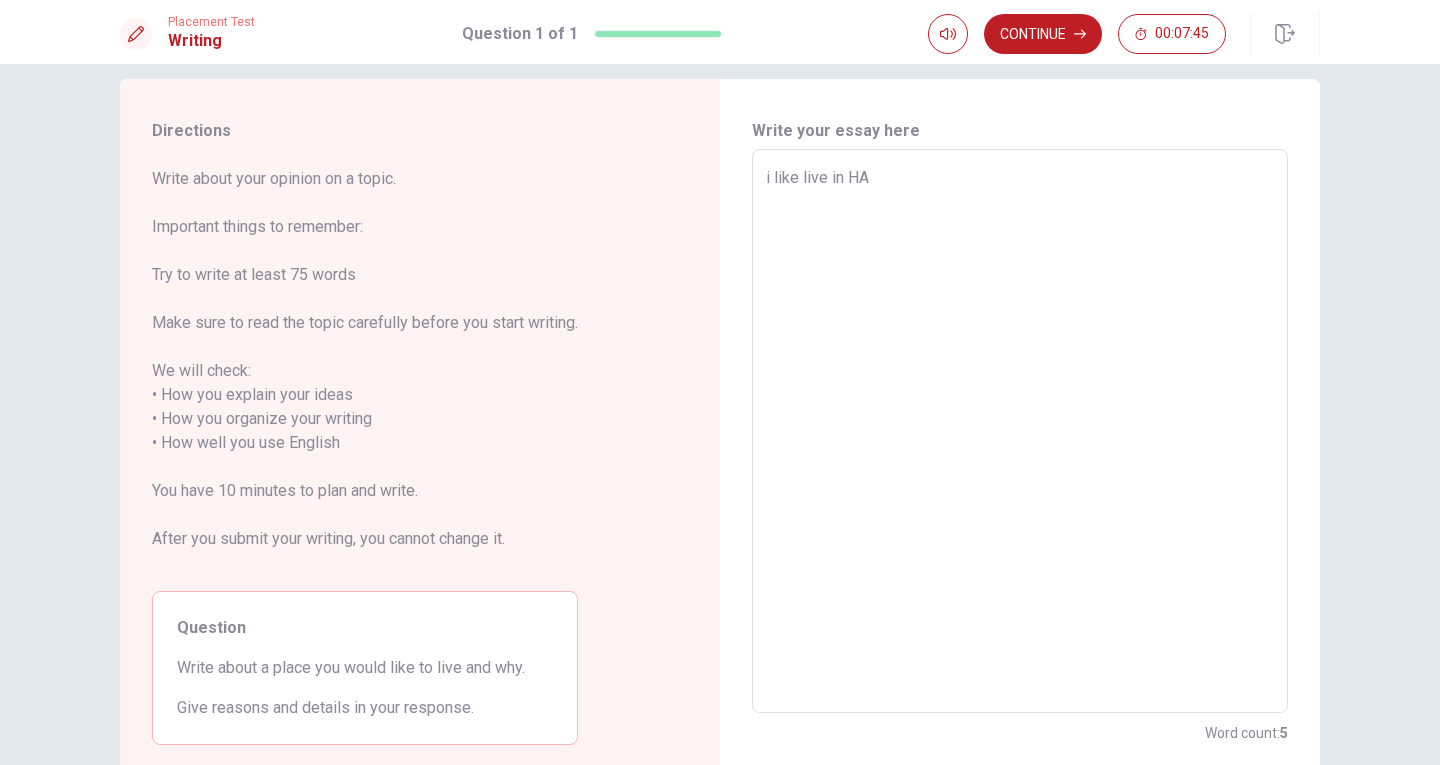 type on "x" 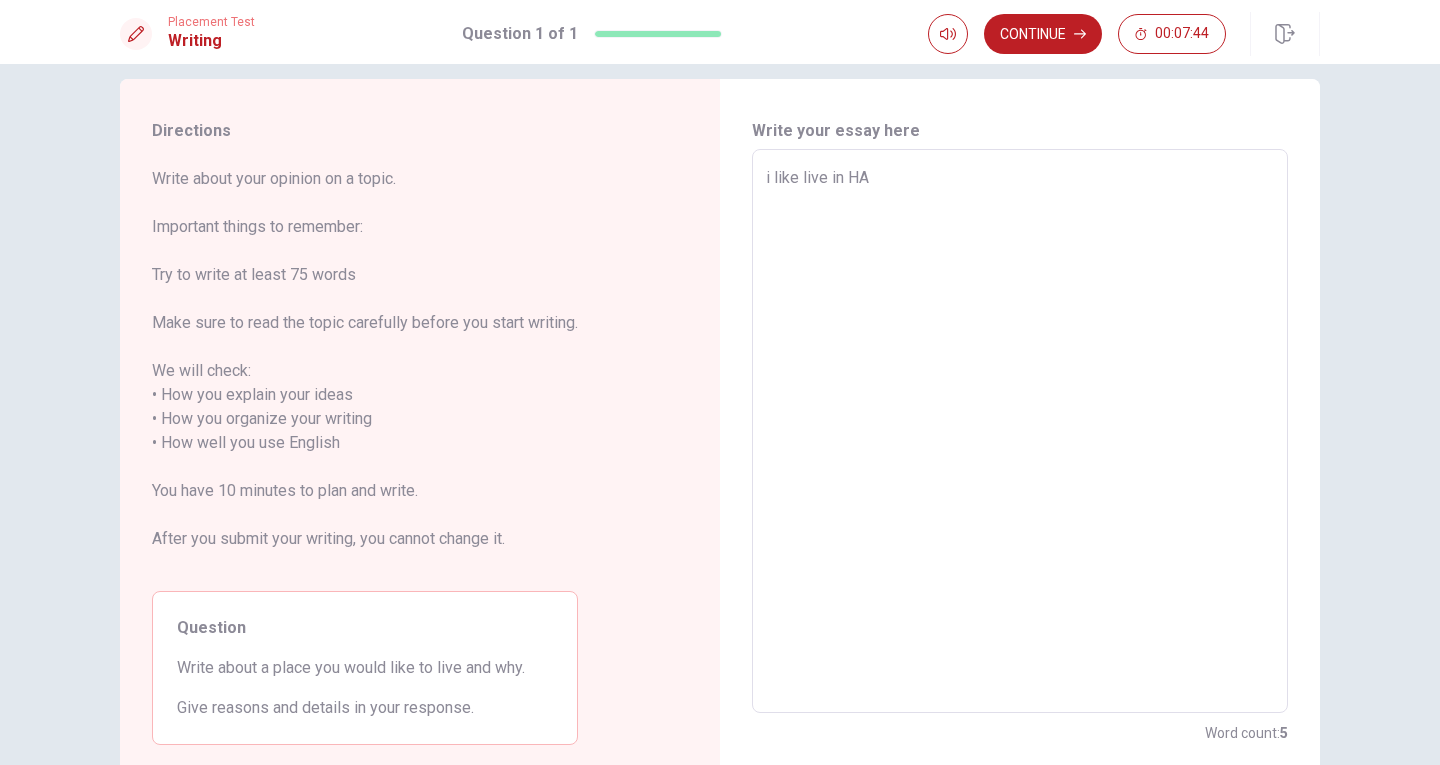 type on "i like live in H" 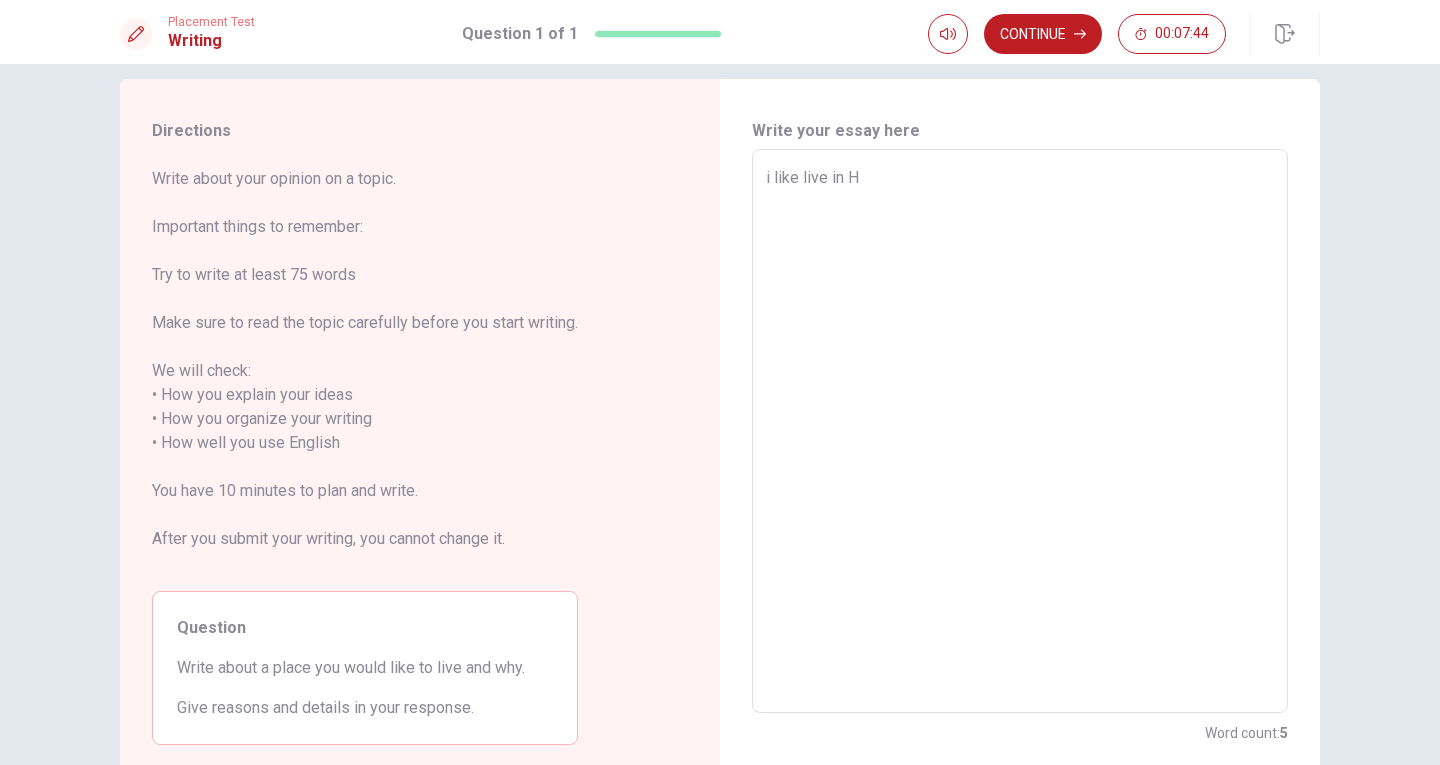 type on "x" 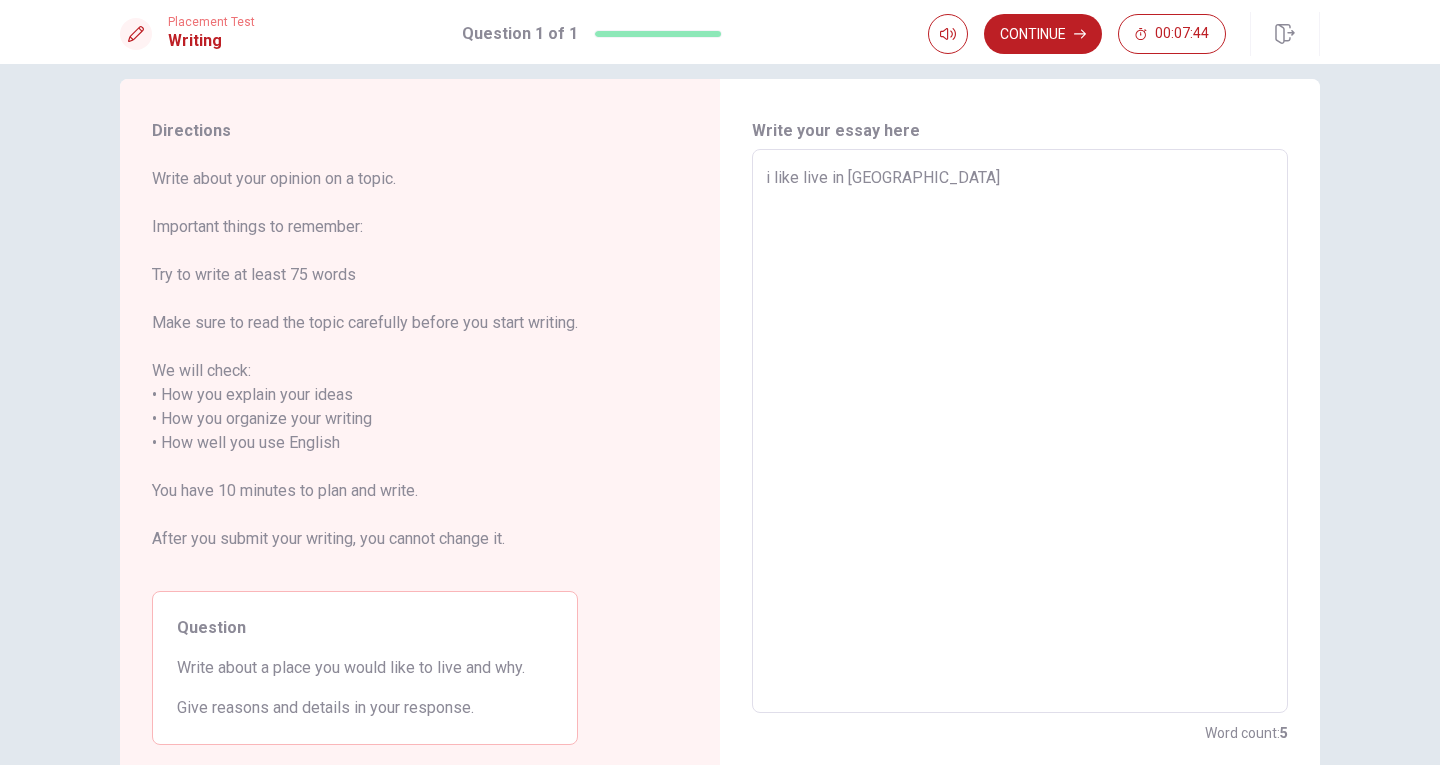type on "x" 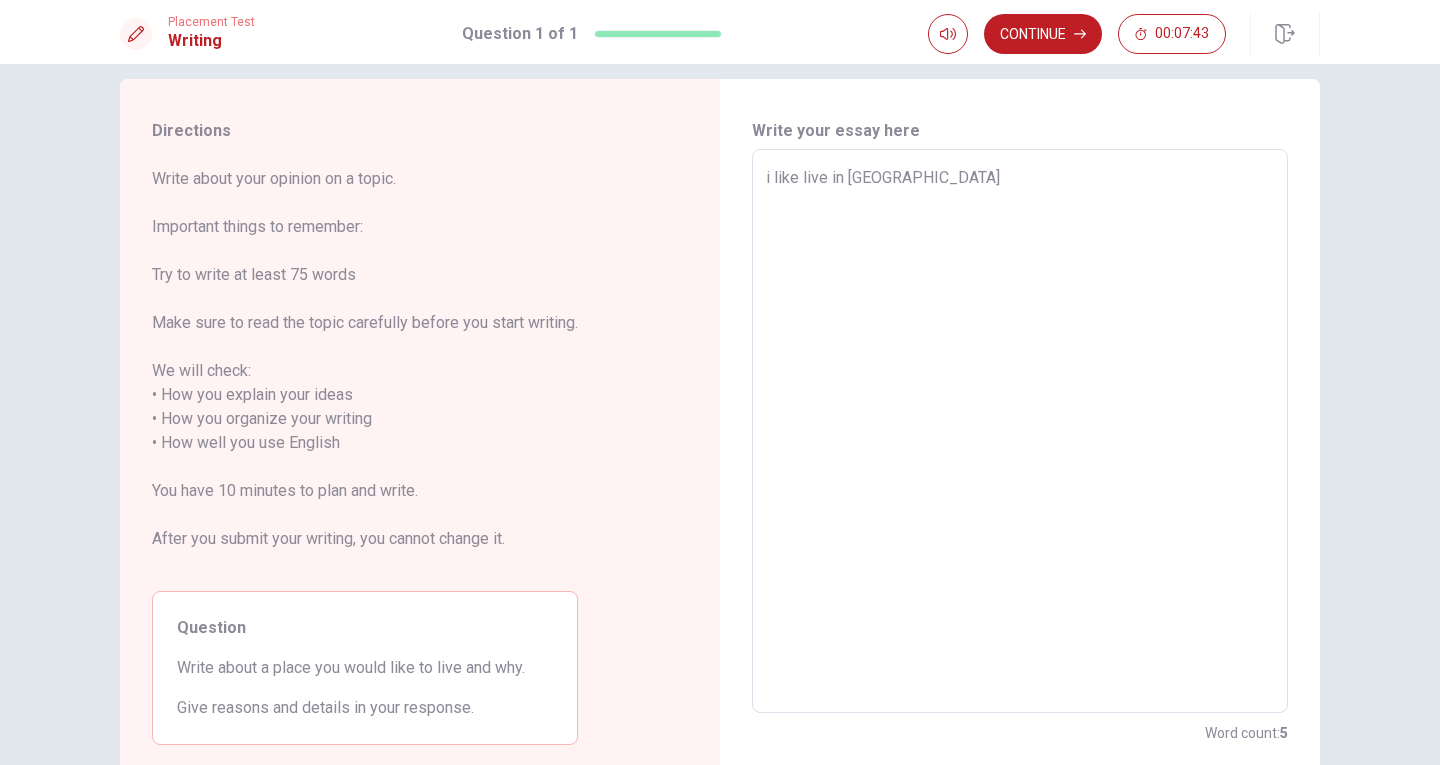 type on "i like live in [GEOGRAPHIC_DATA]" 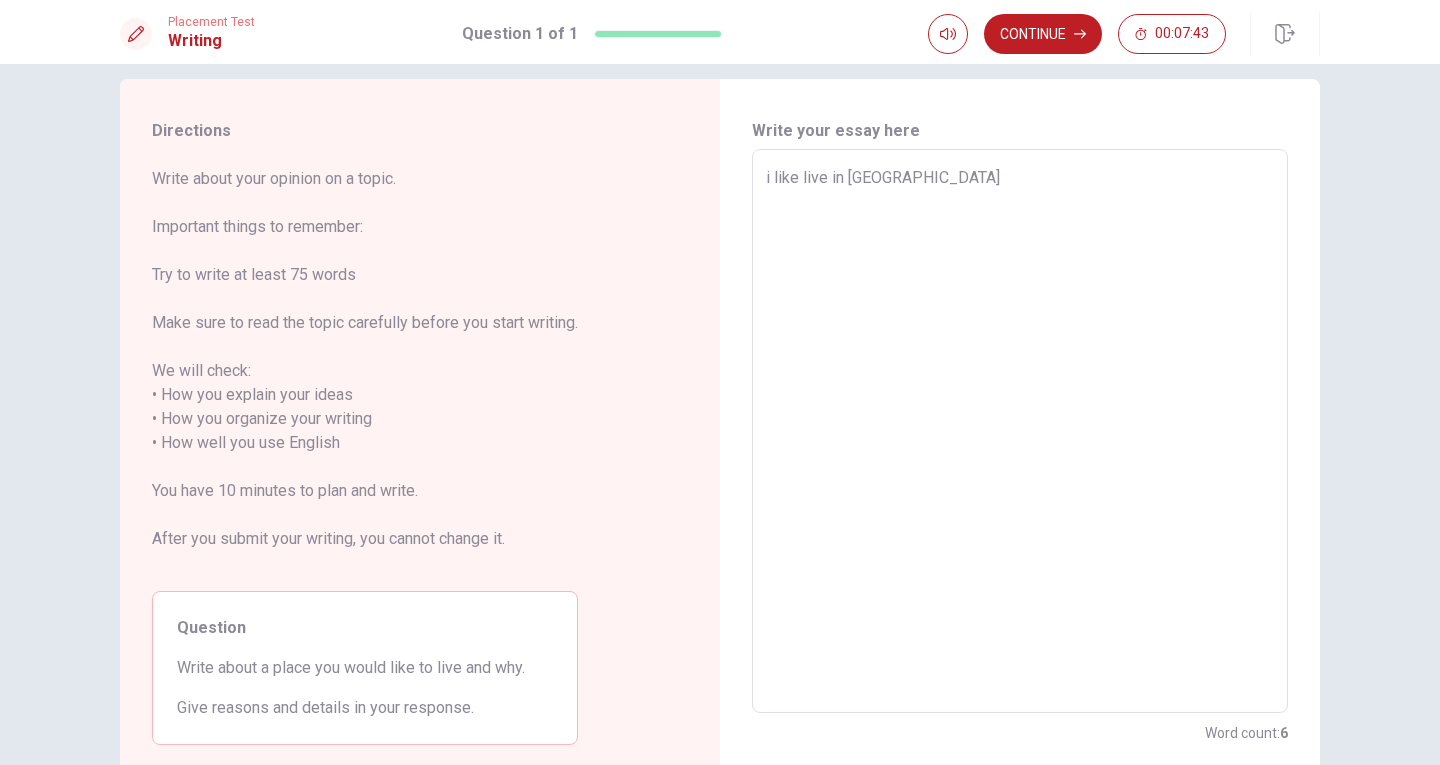 type on "x" 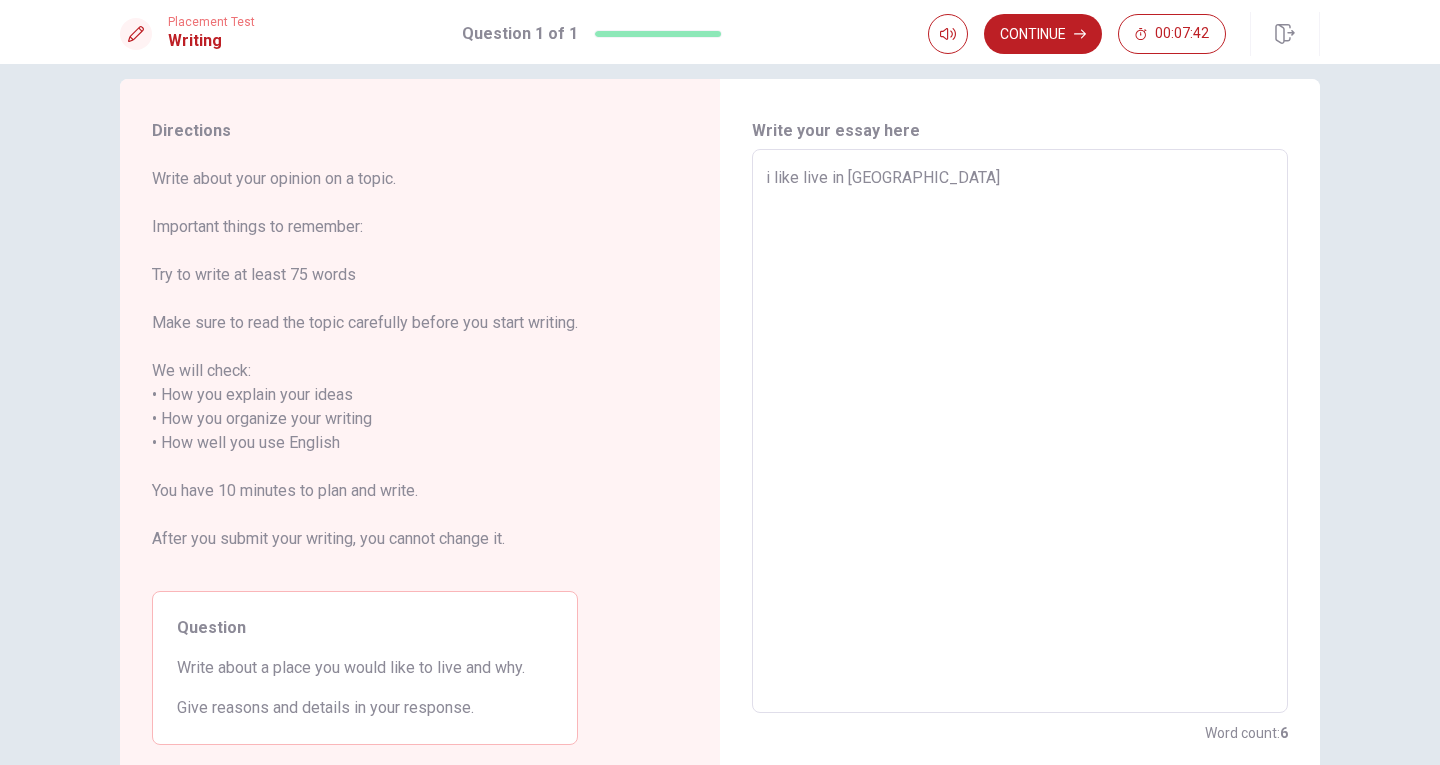 type on "i like live in Ha No" 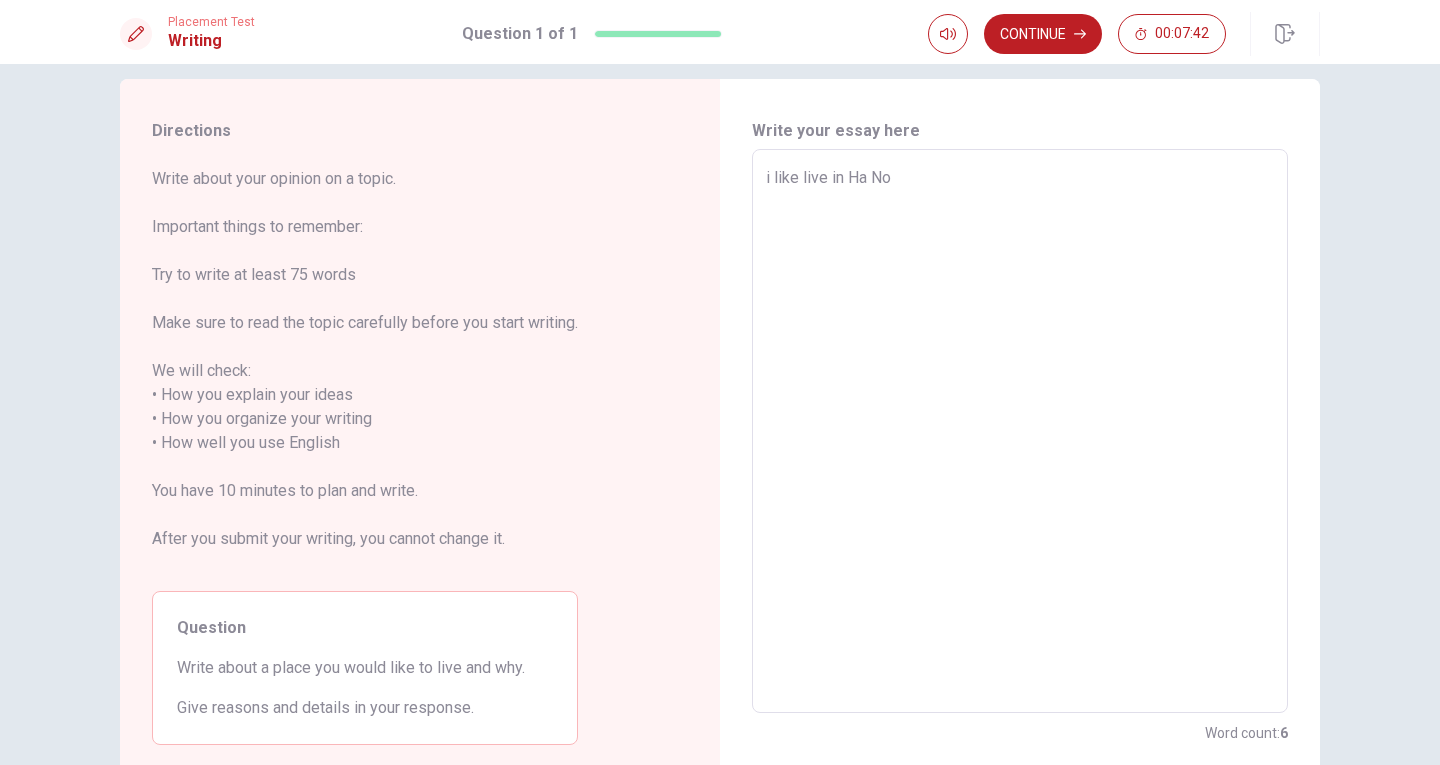 type on "x" 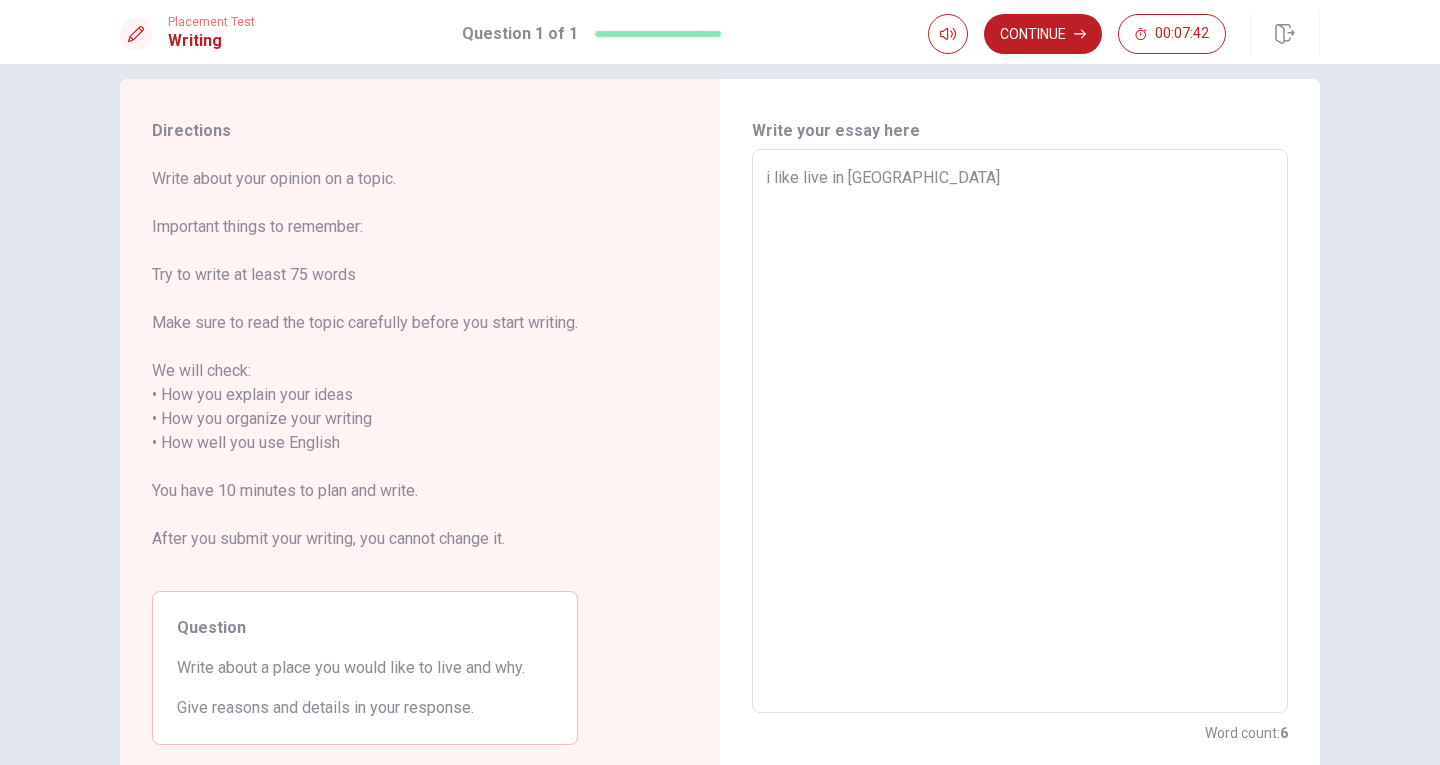 type on "x" 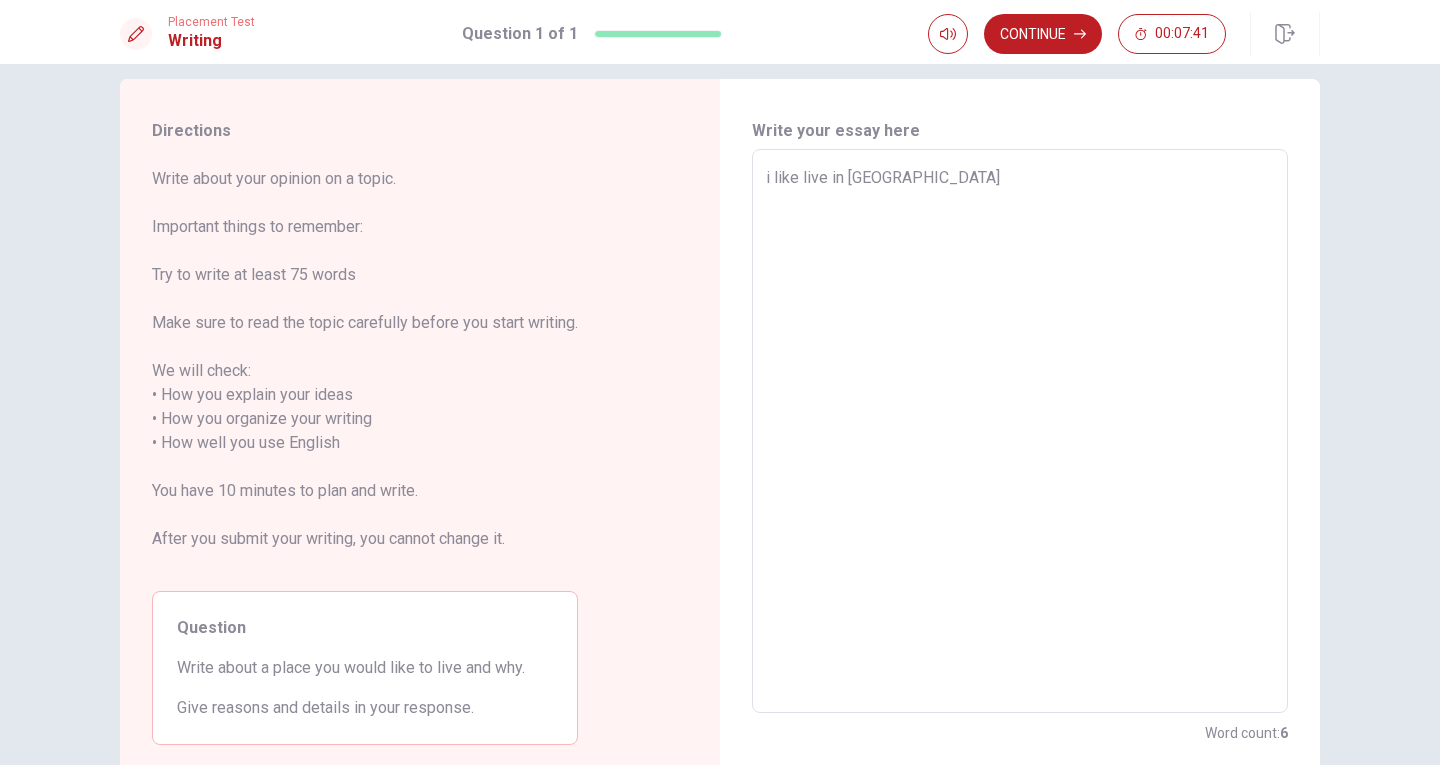type on "i like live in [GEOGRAPHIC_DATA] C" 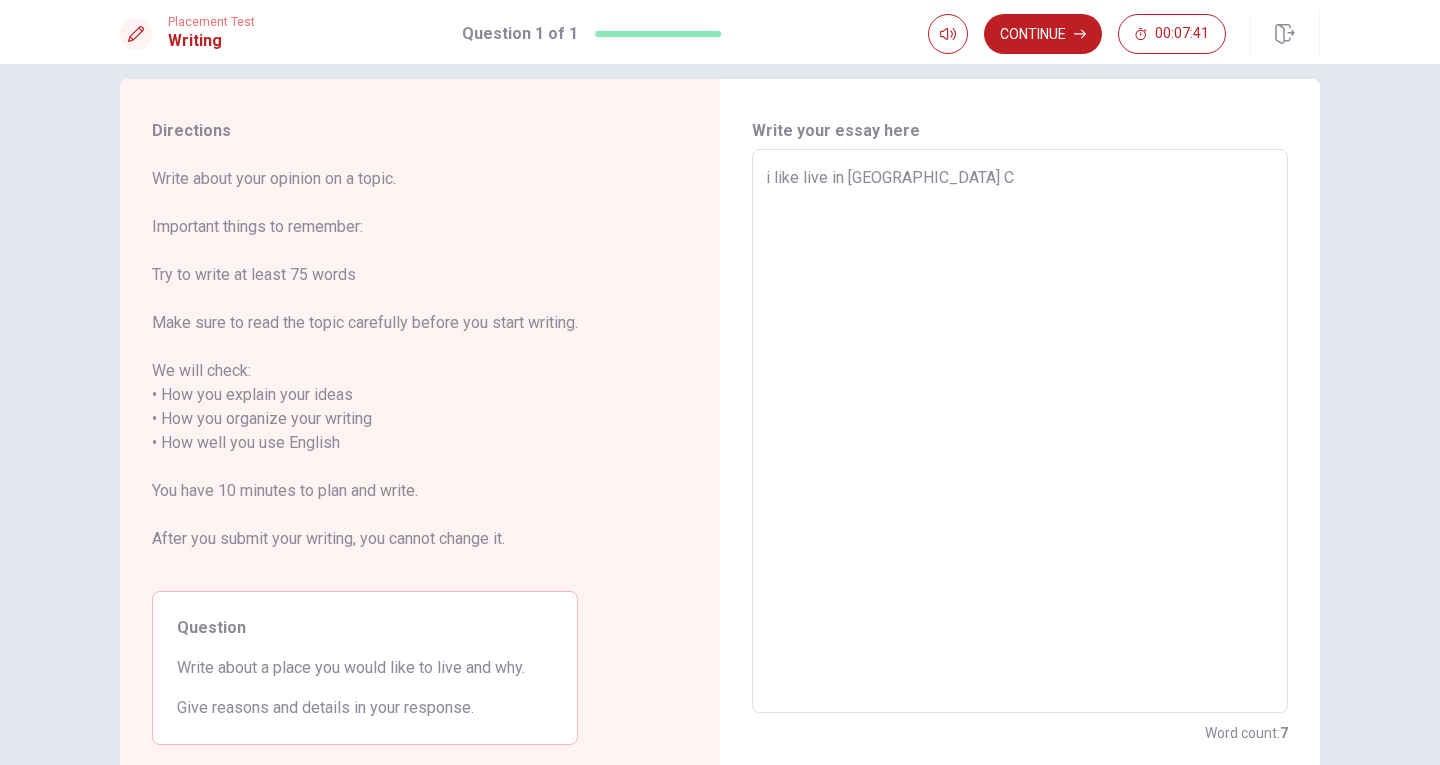 type on "x" 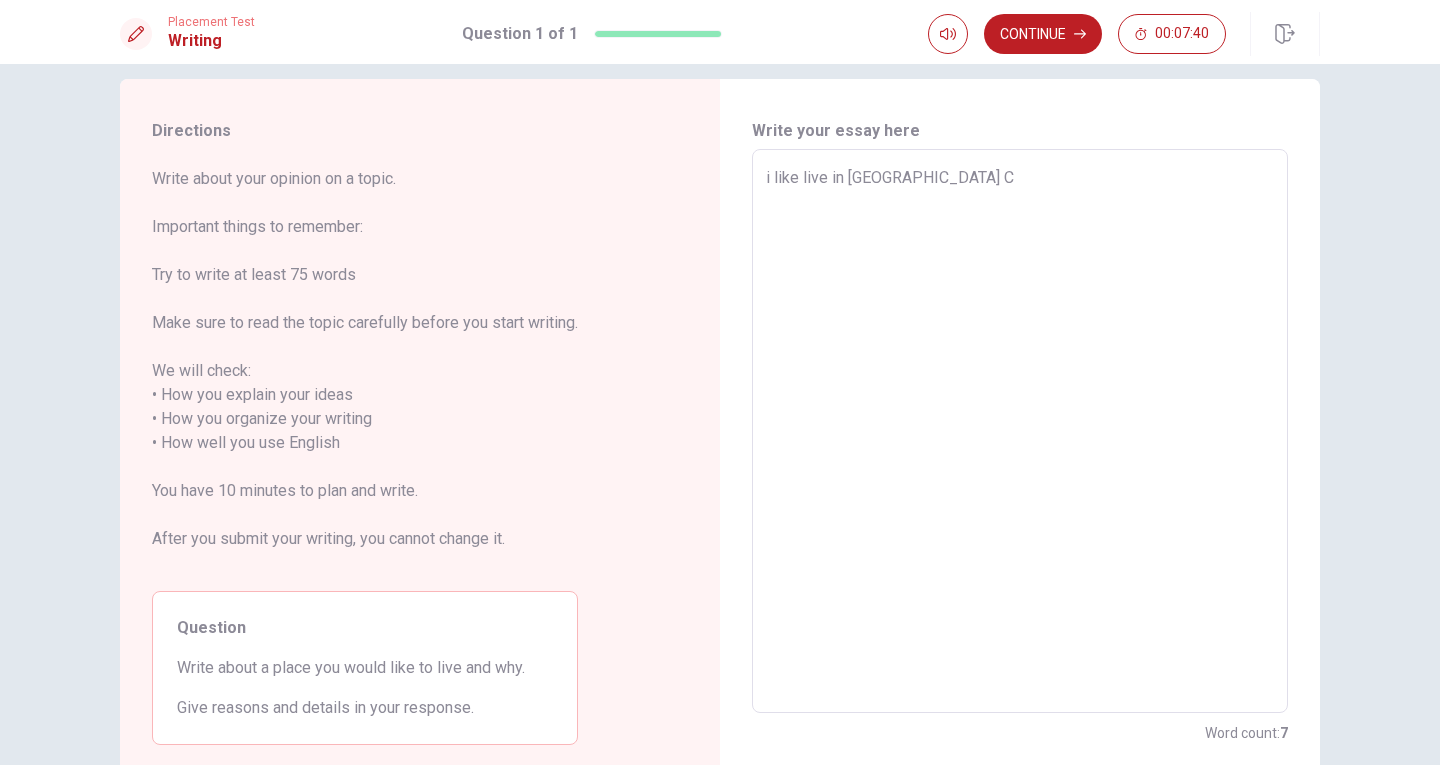 type on "i like live in [GEOGRAPHIC_DATA]" 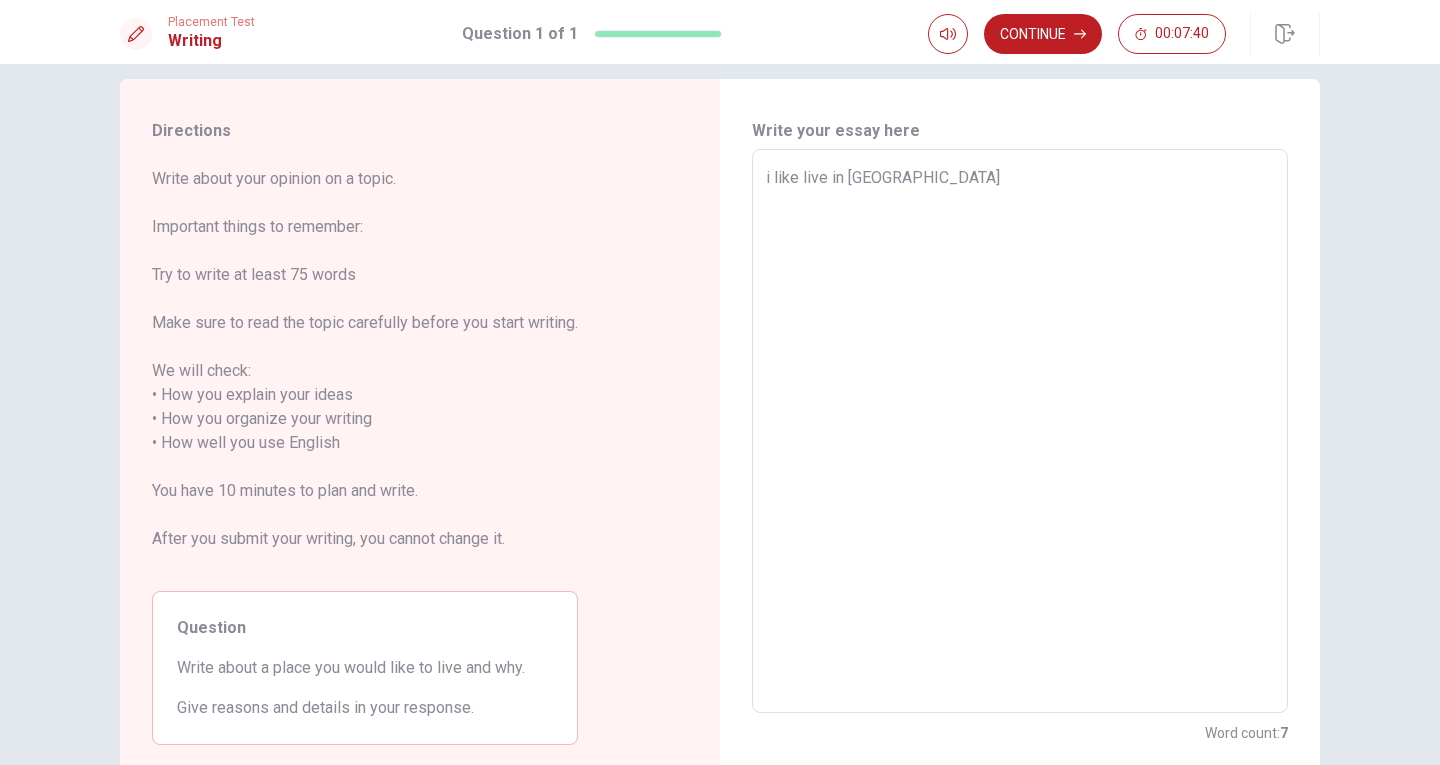 type on "x" 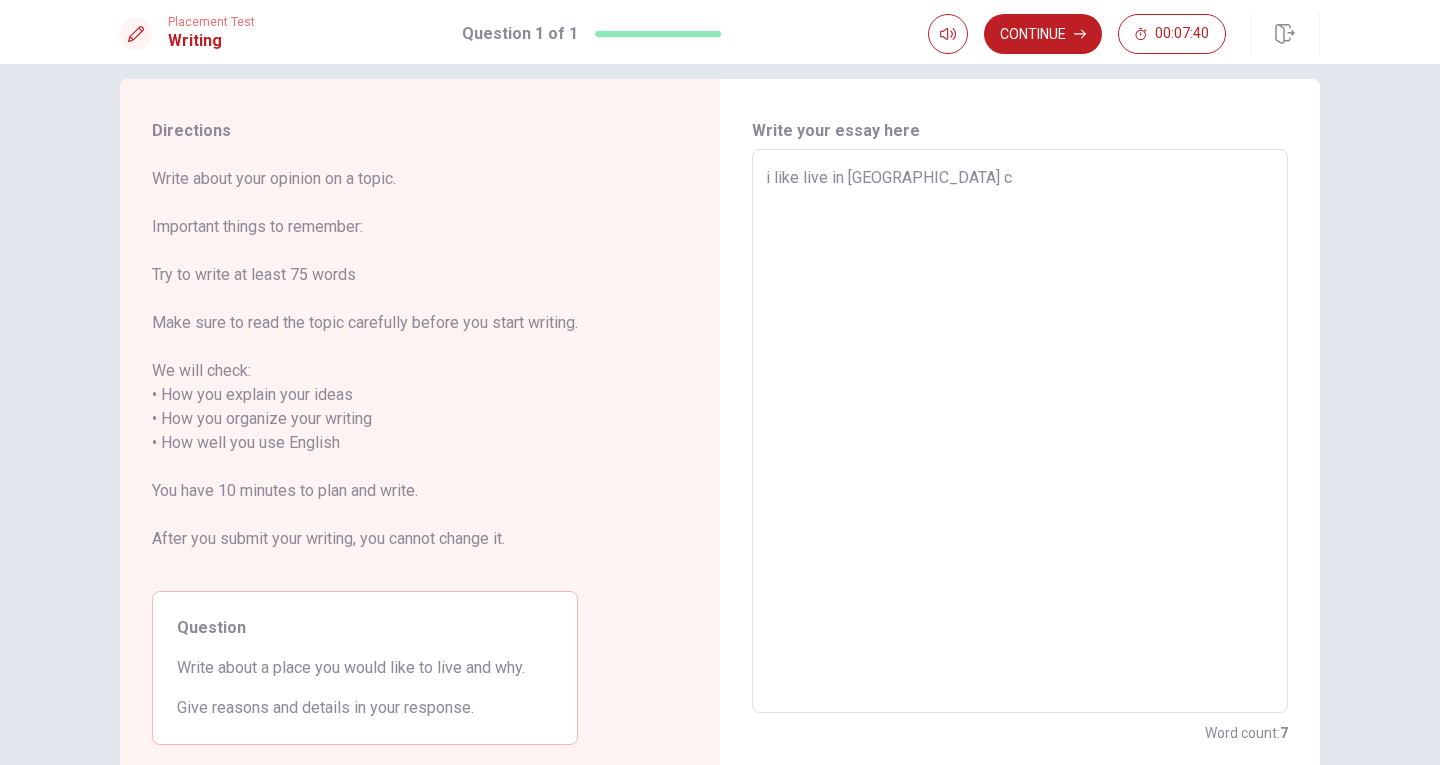type on "x" 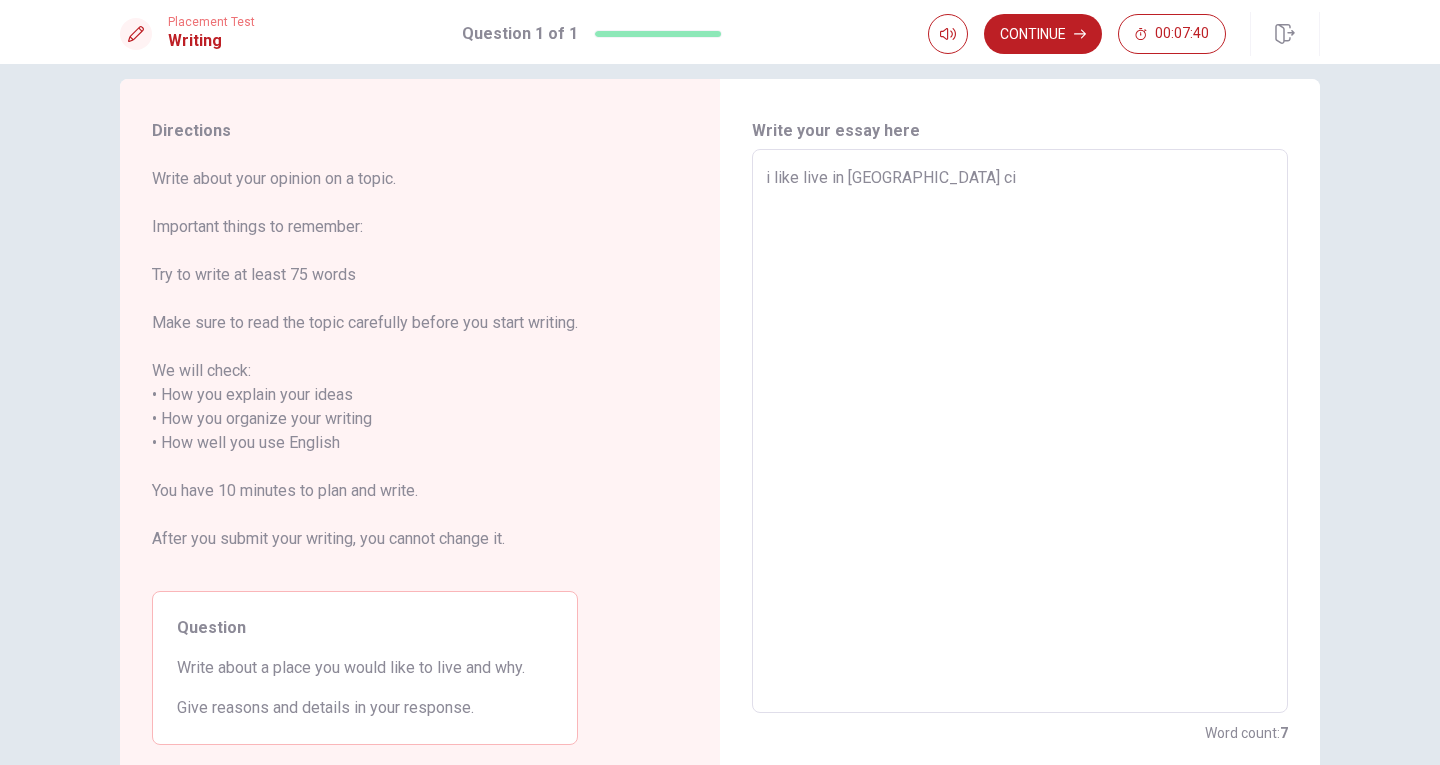type on "x" 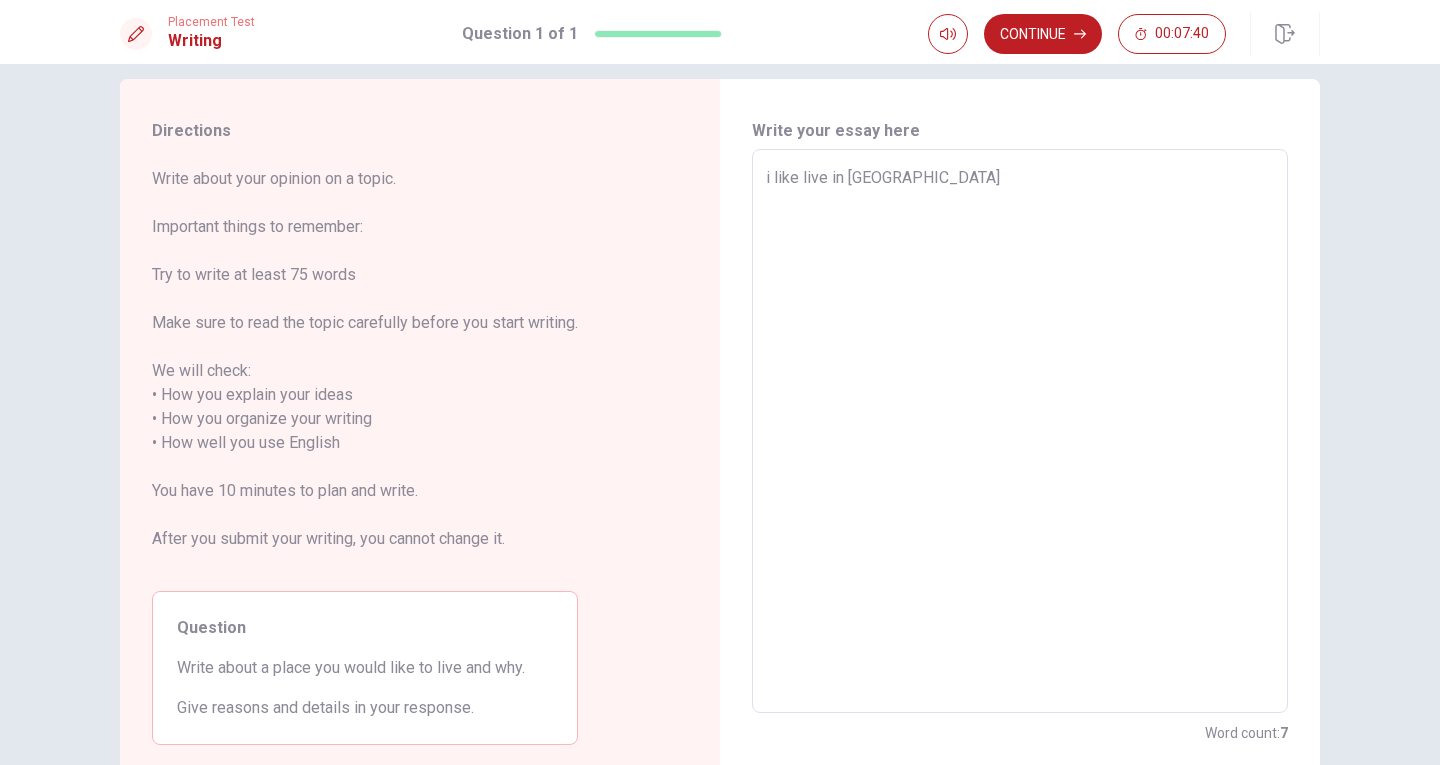 type on "x" 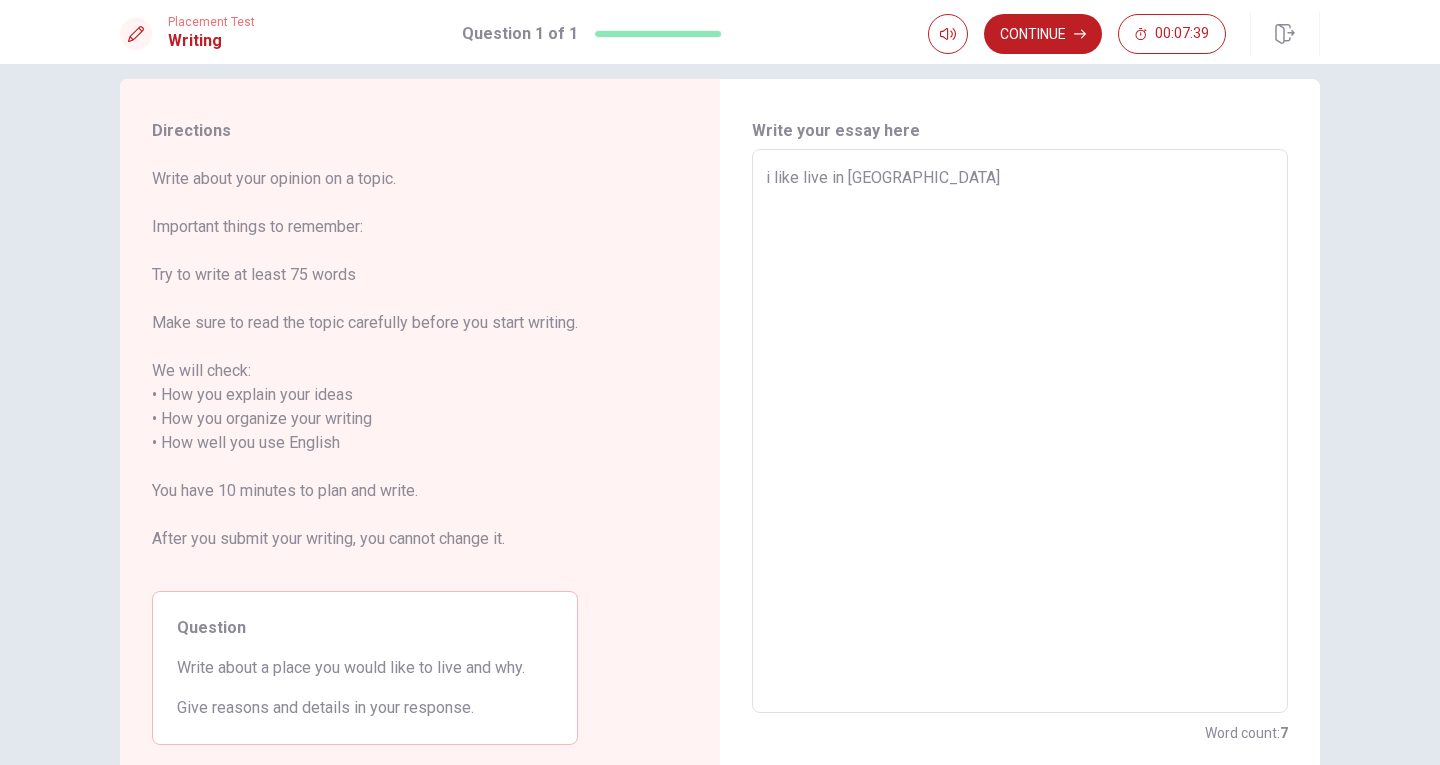 type on "i like live in [GEOGRAPHIC_DATA]" 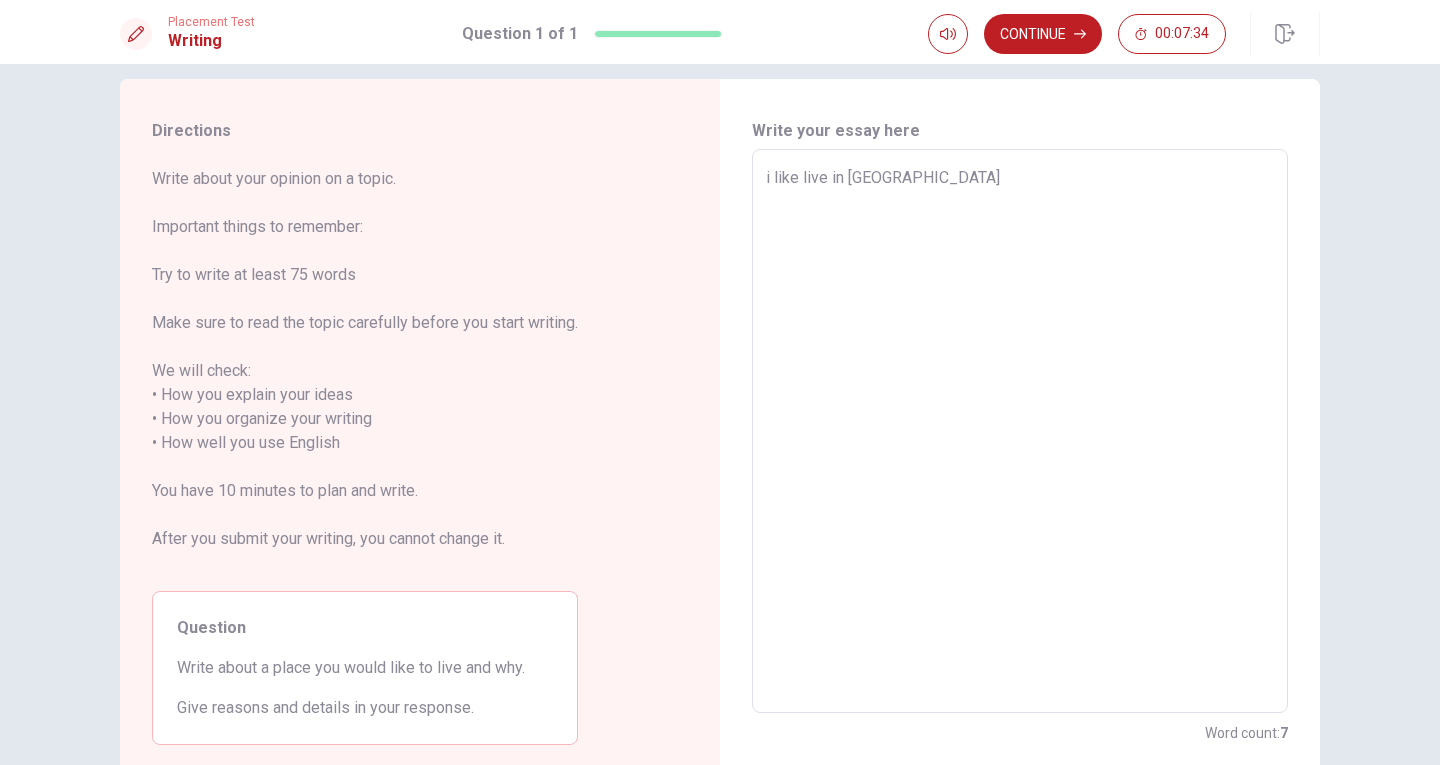 type on "x" 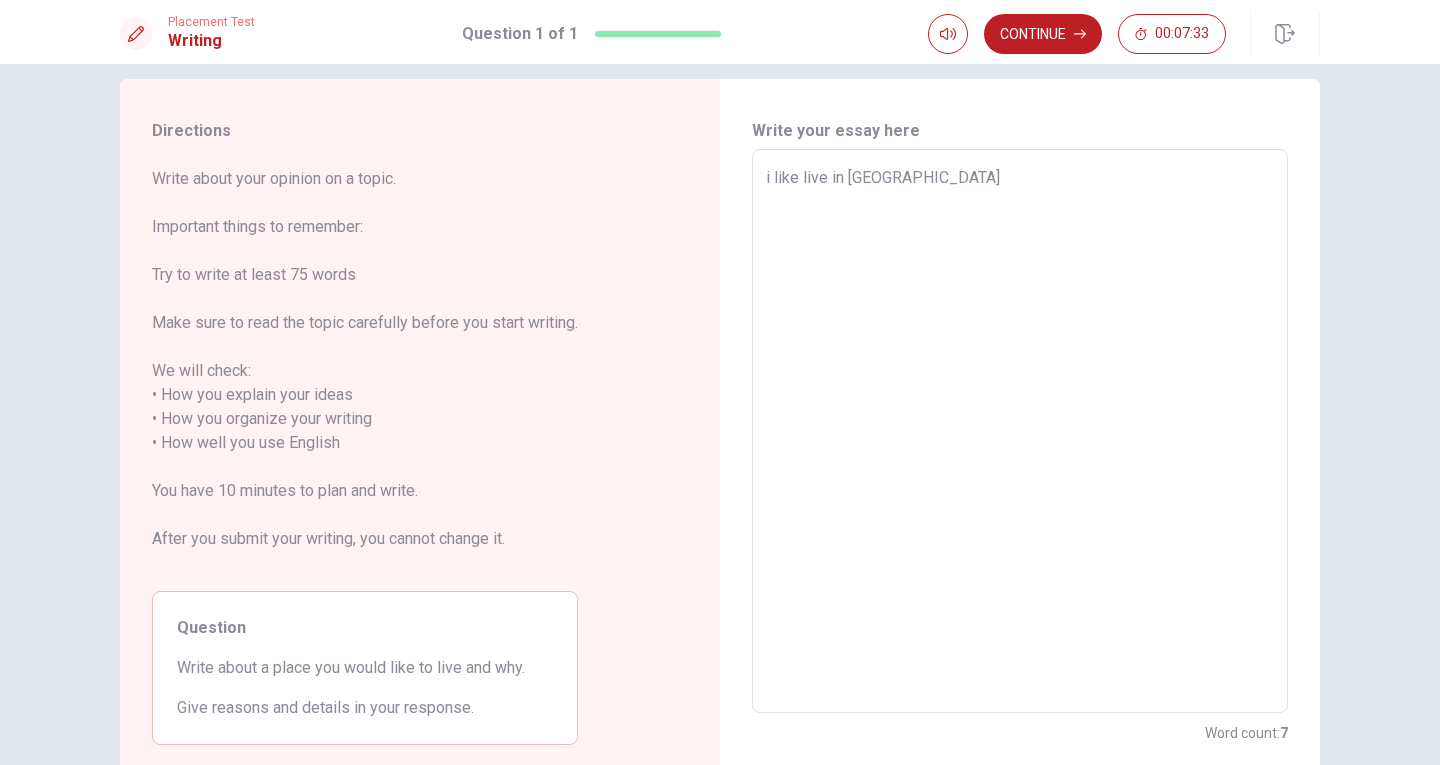 type on "i like live in [GEOGRAPHIC_DATA] b" 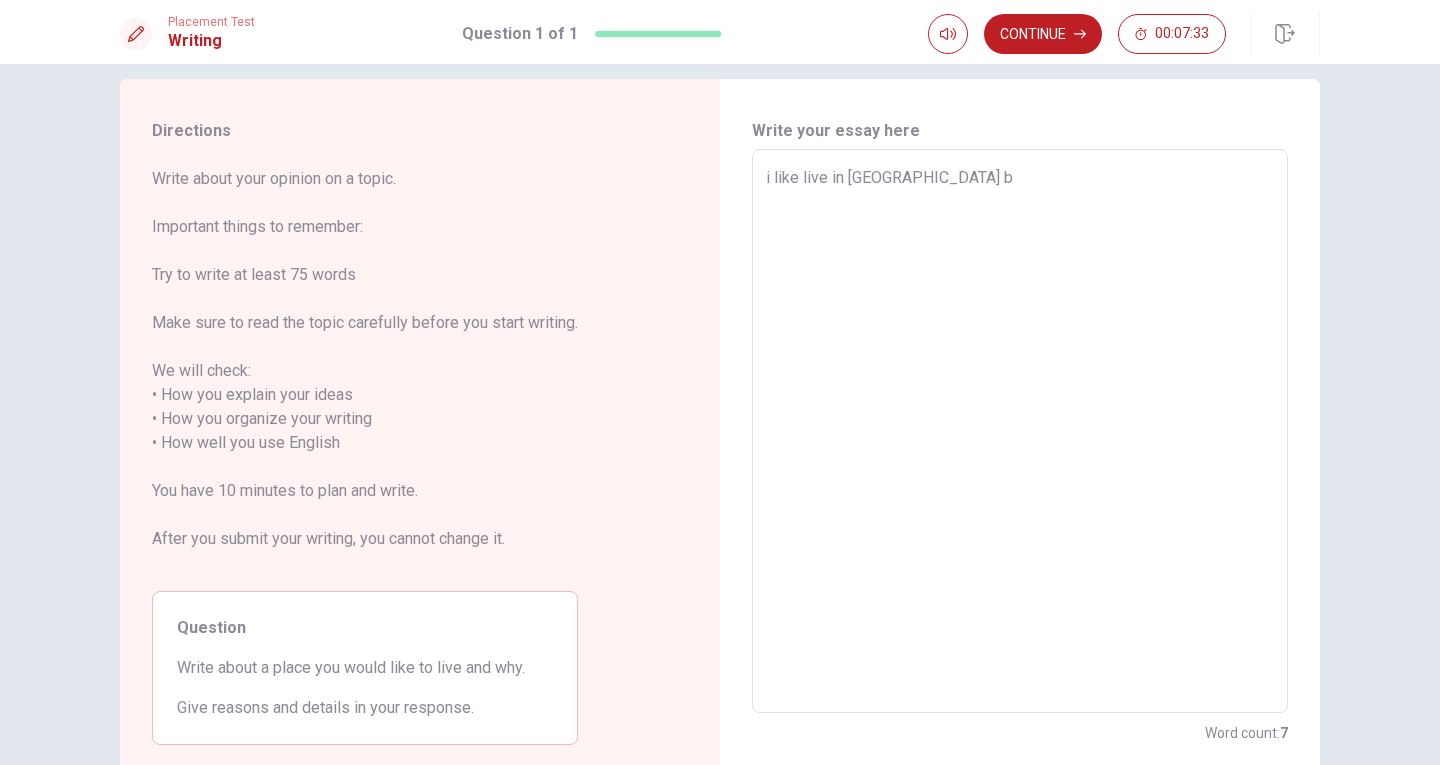 type on "x" 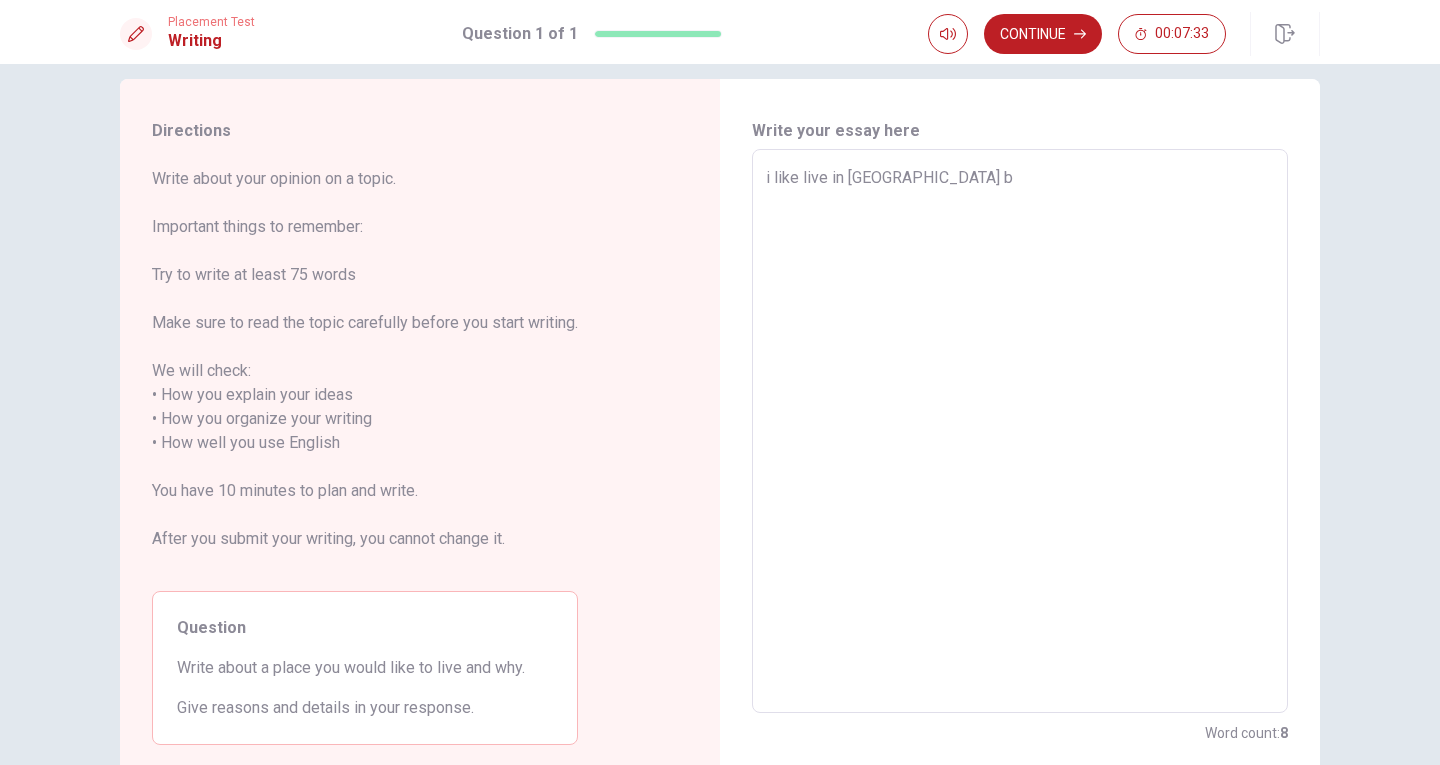 type on "i like live in [GEOGRAPHIC_DATA] be" 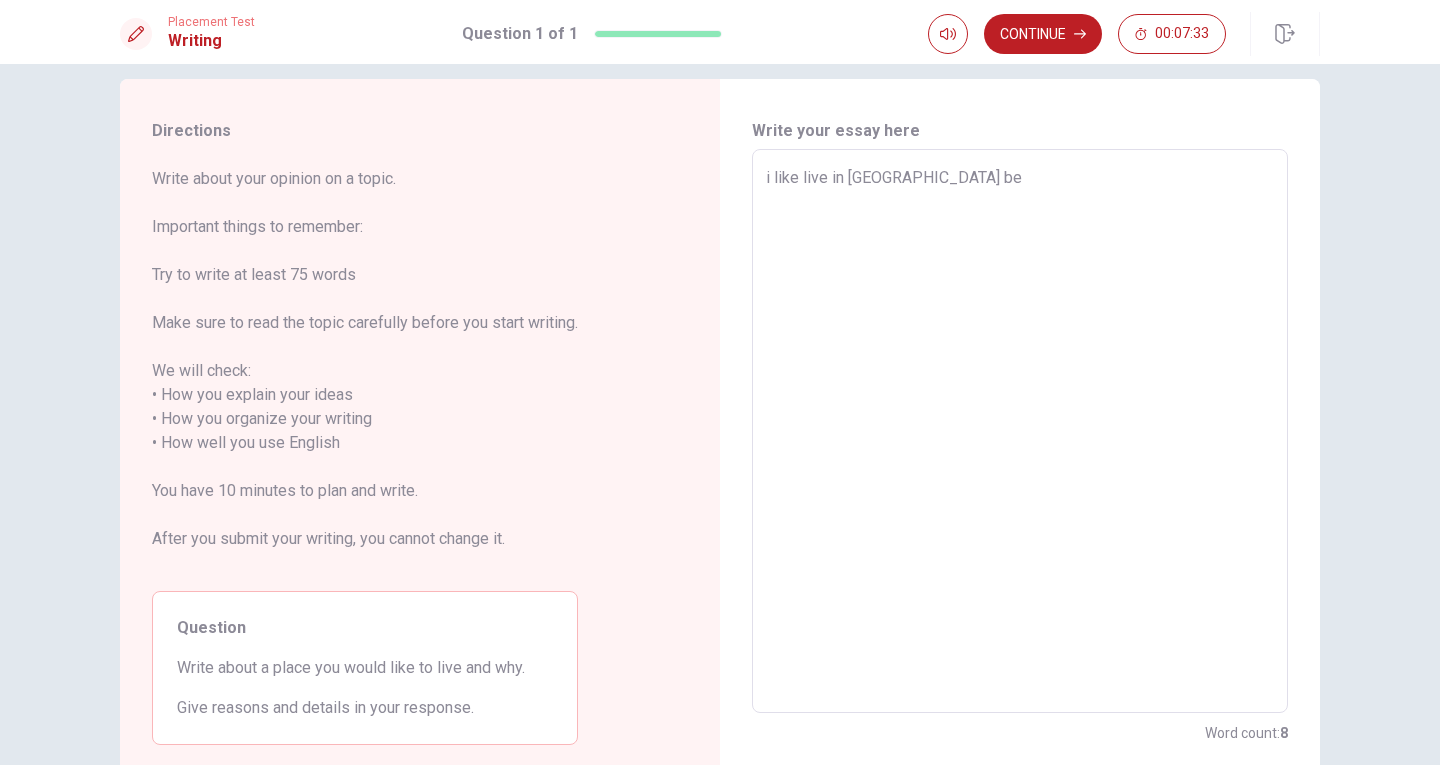 type on "x" 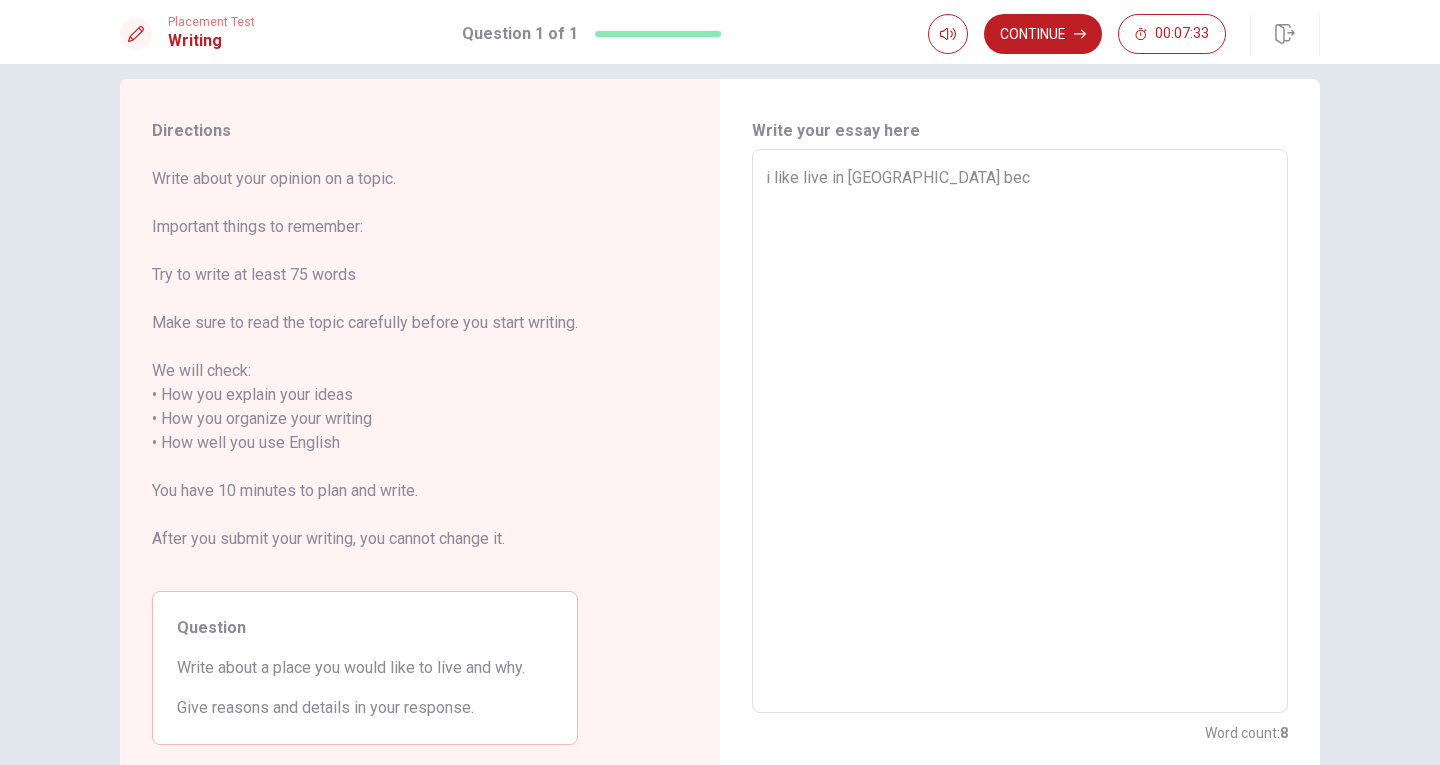 type on "x" 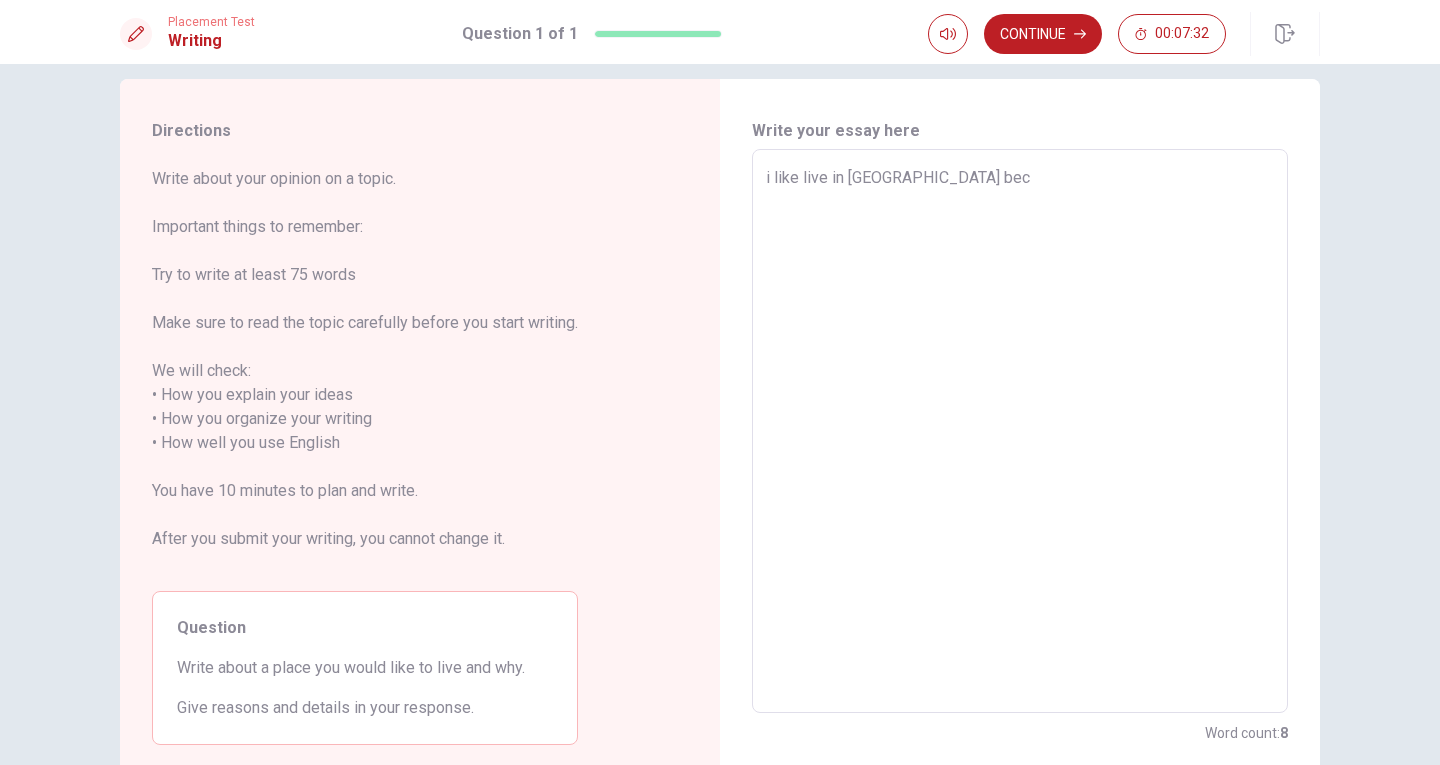 type on "i like live in [GEOGRAPHIC_DATA] beca" 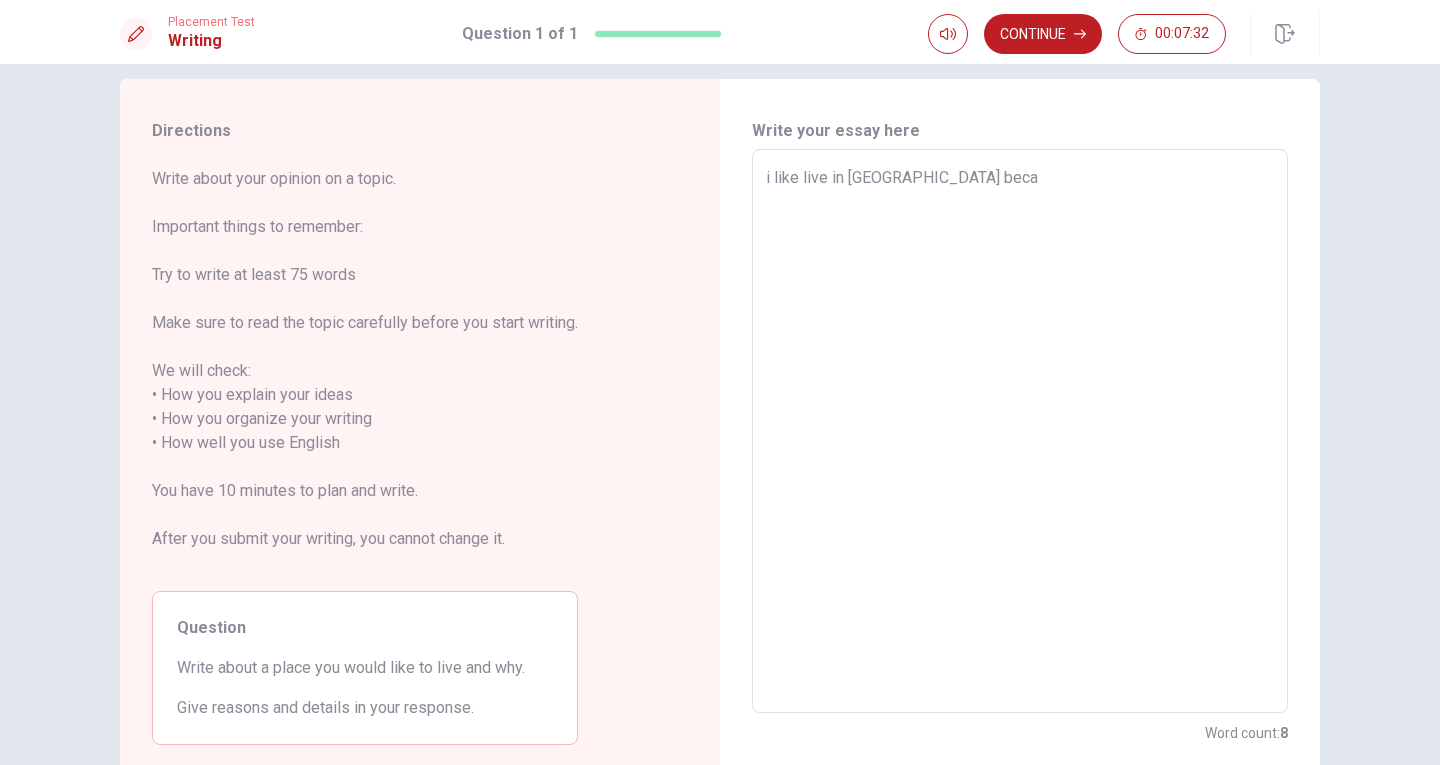type on "x" 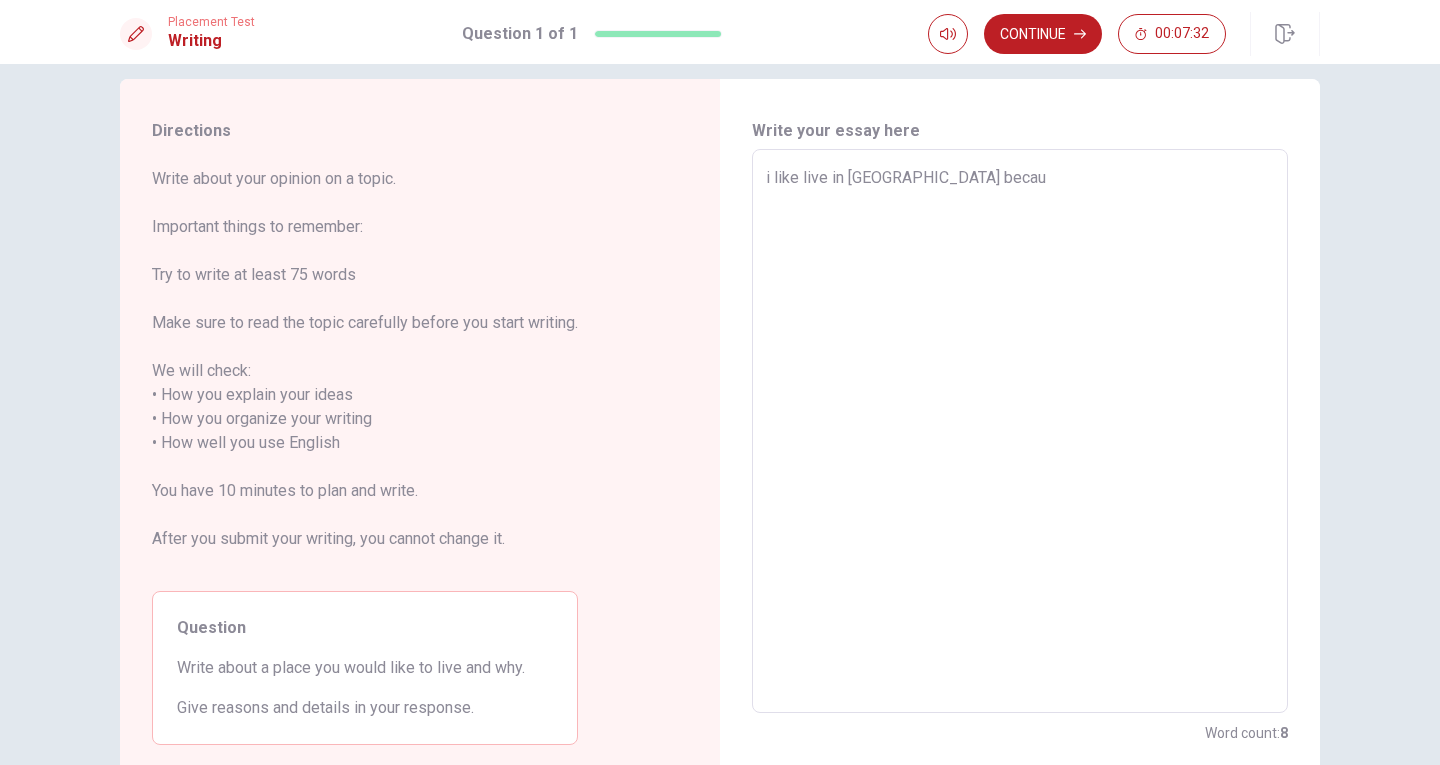 type on "x" 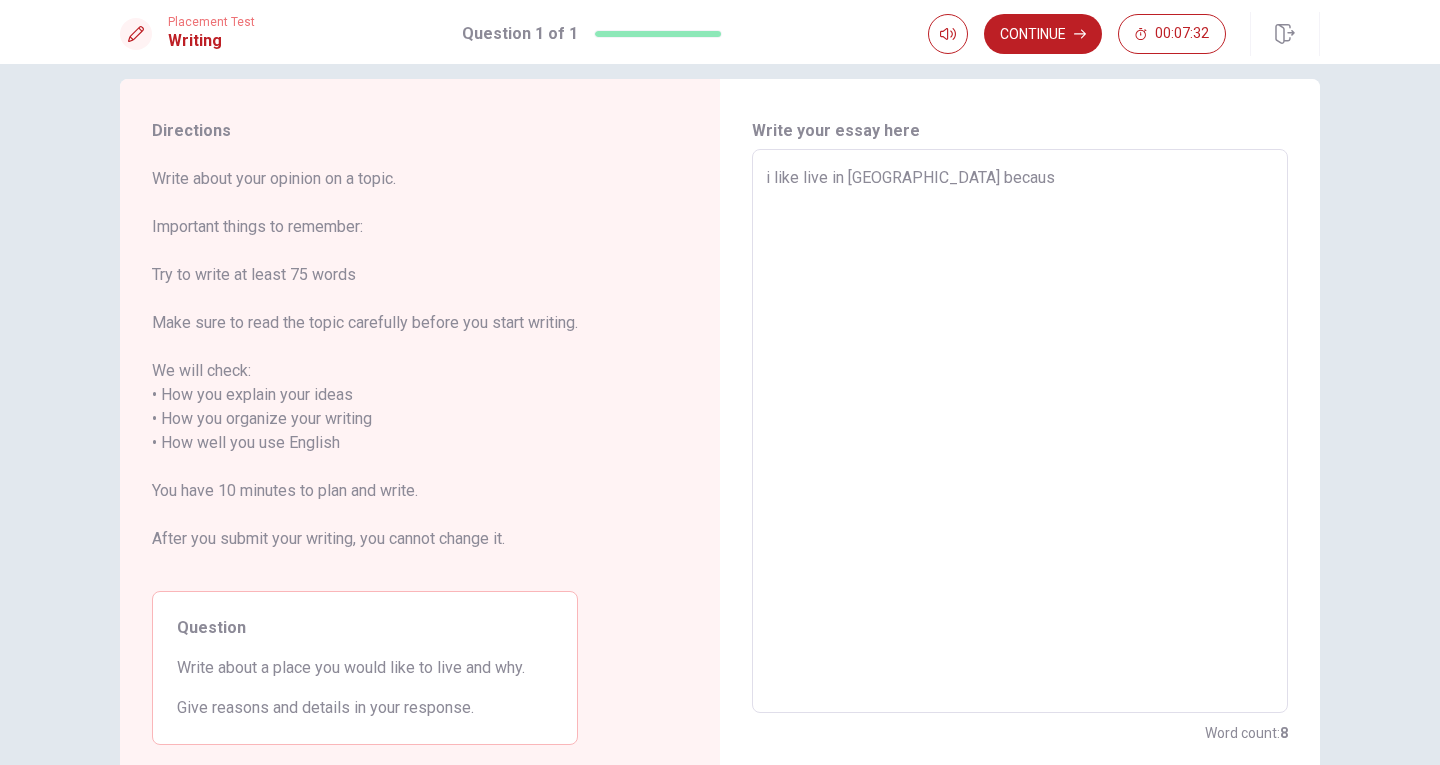 type on "x" 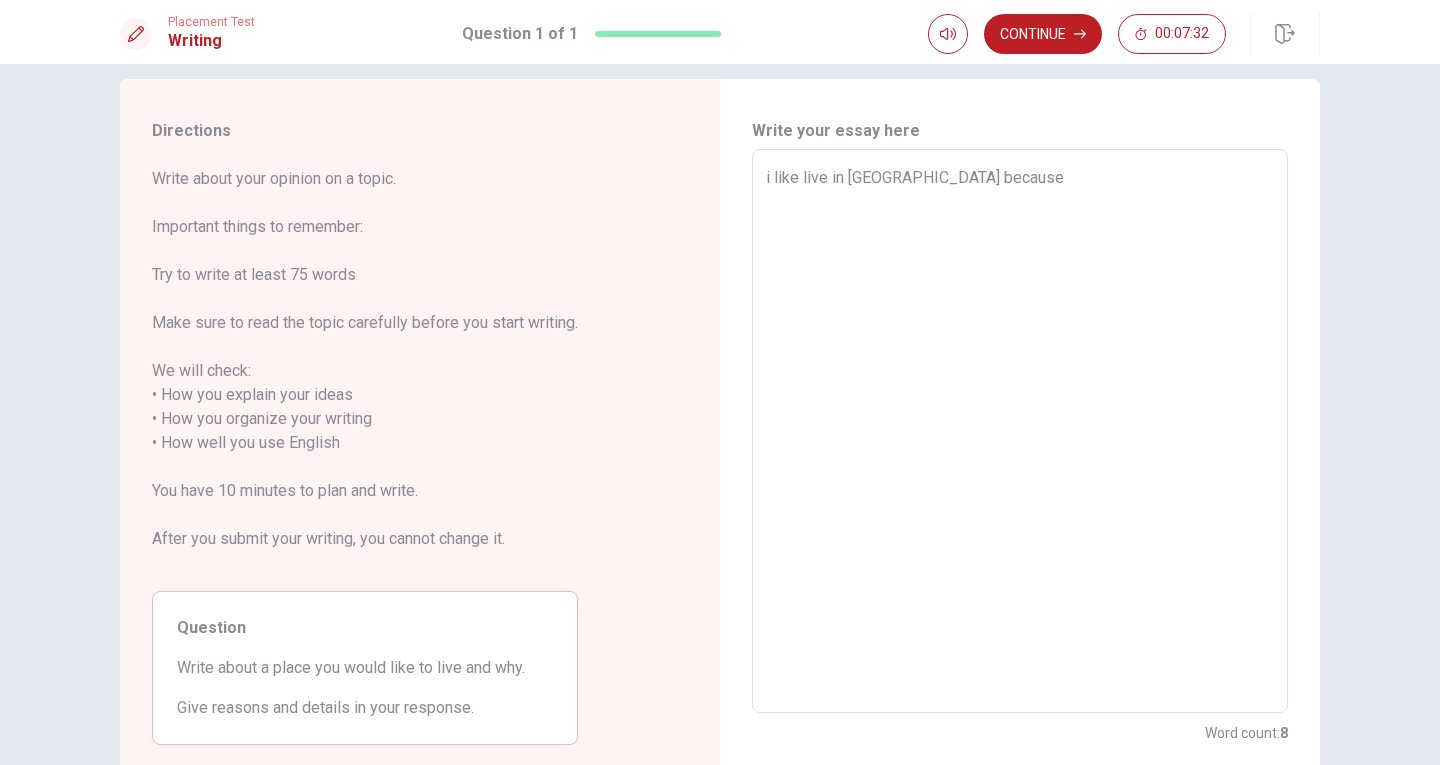 type on "x" 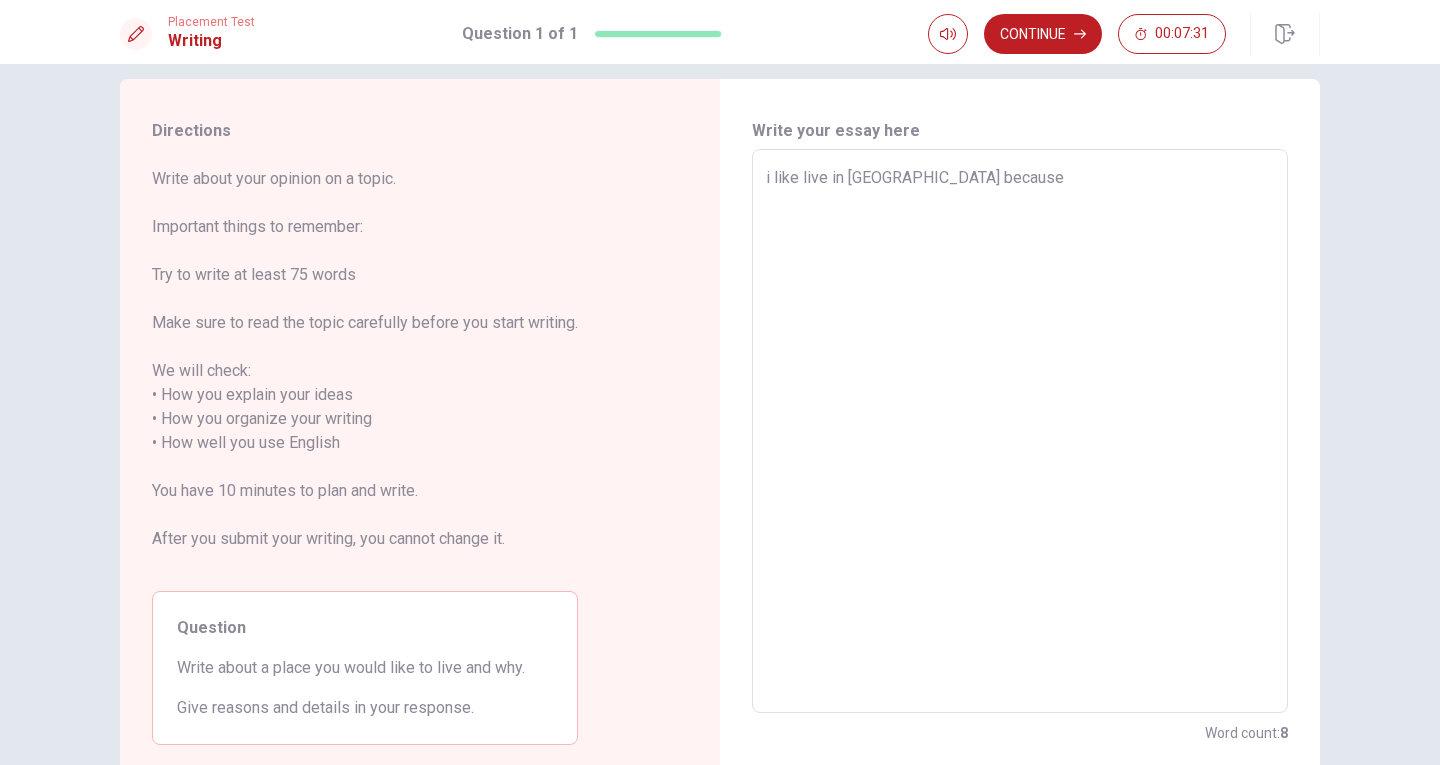 type on "i like live in [GEOGRAPHIC_DATA] because" 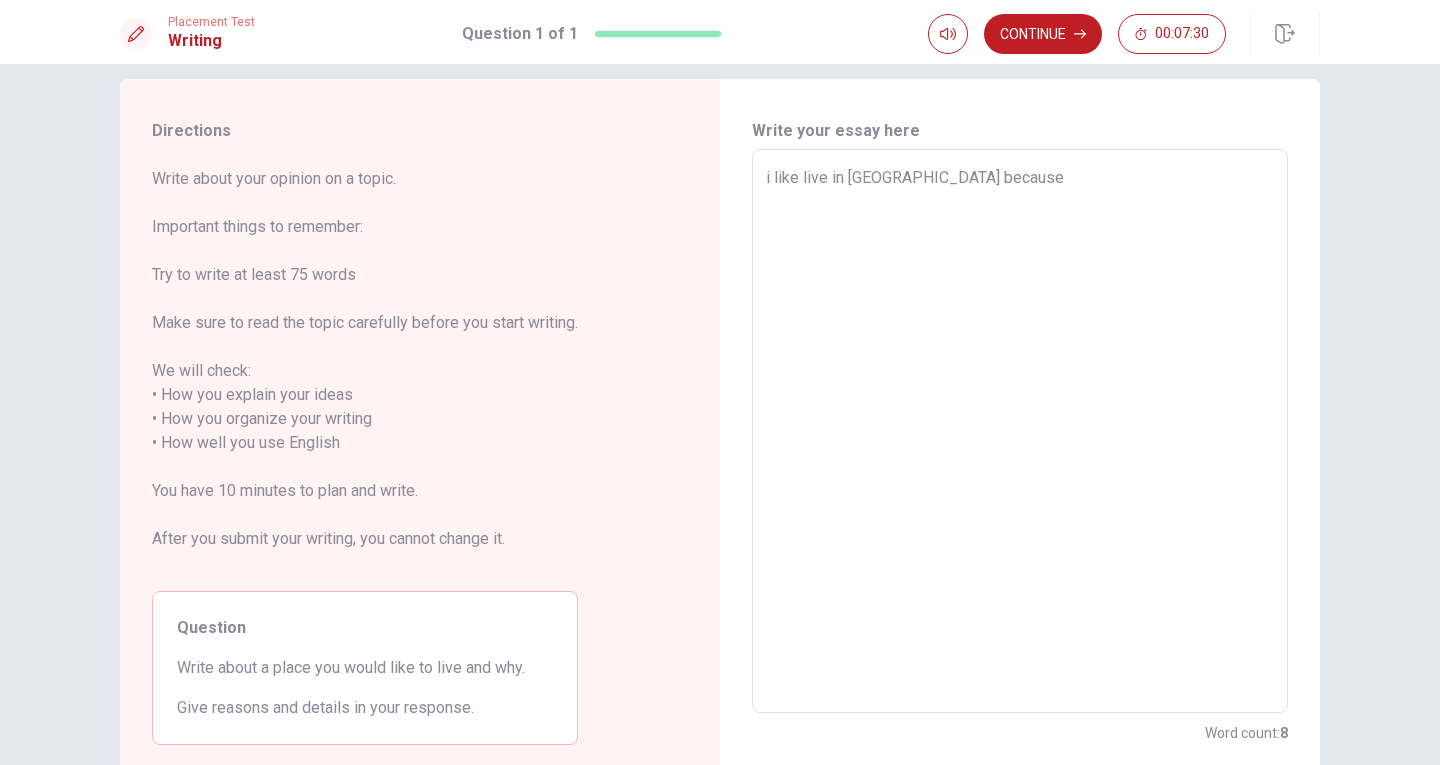 type on "x" 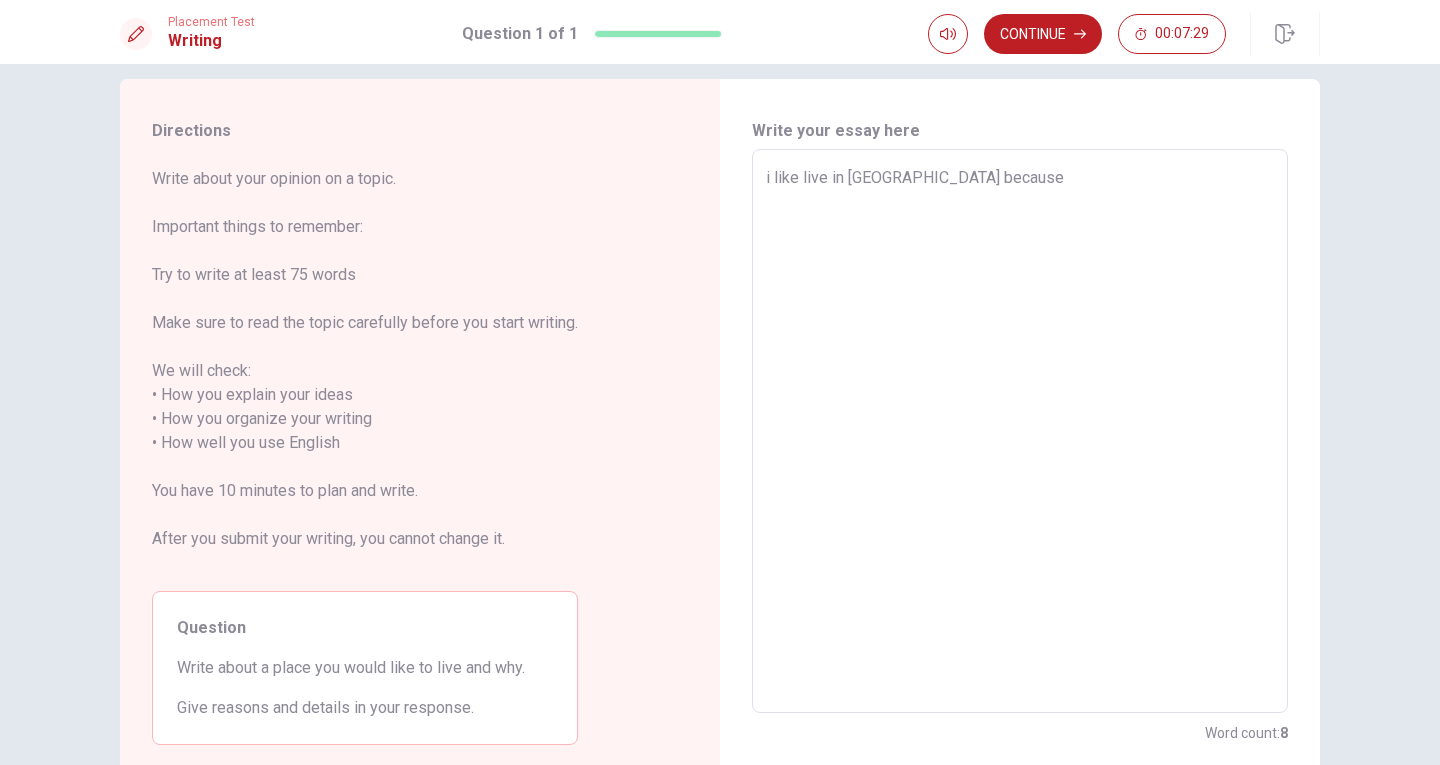 type on "i like live in [GEOGRAPHIC_DATA] because i" 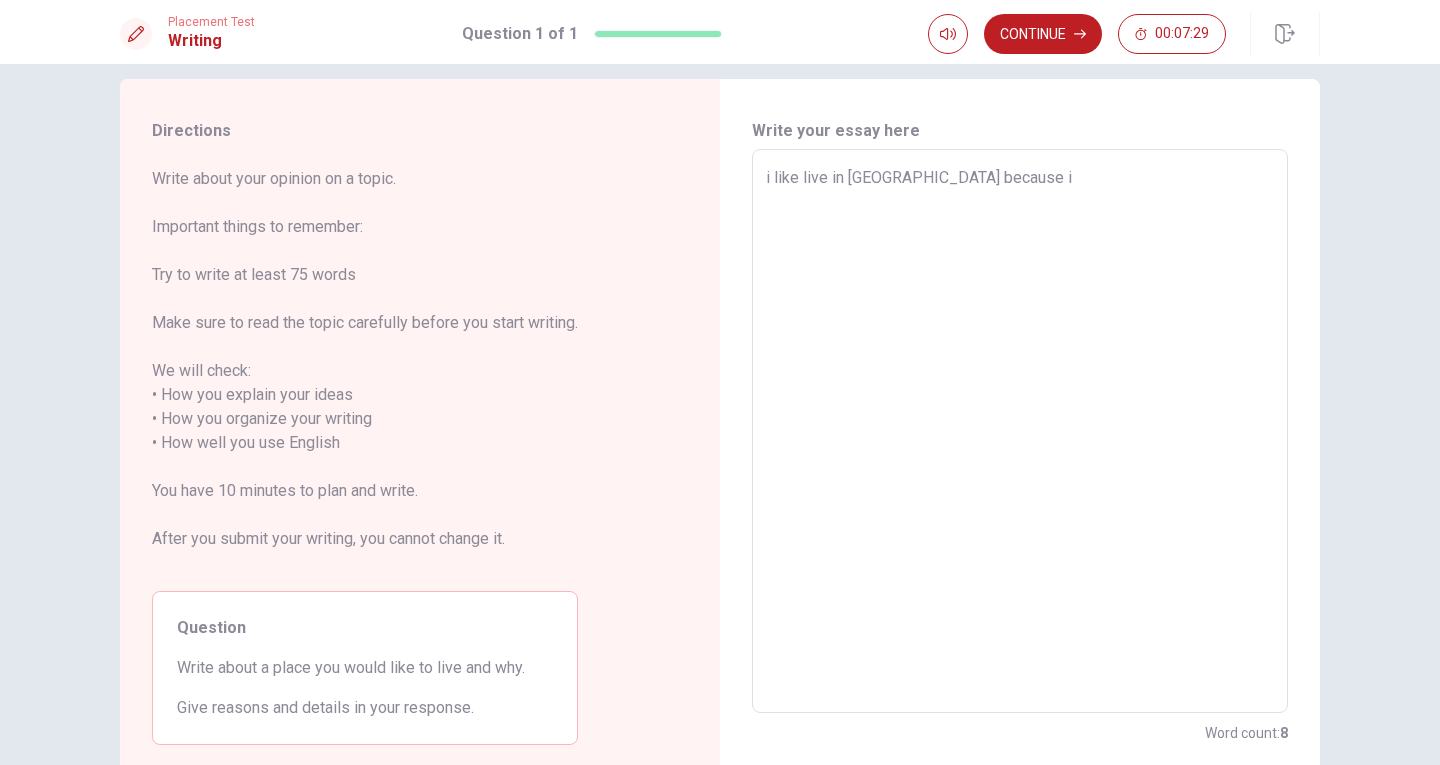 type on "x" 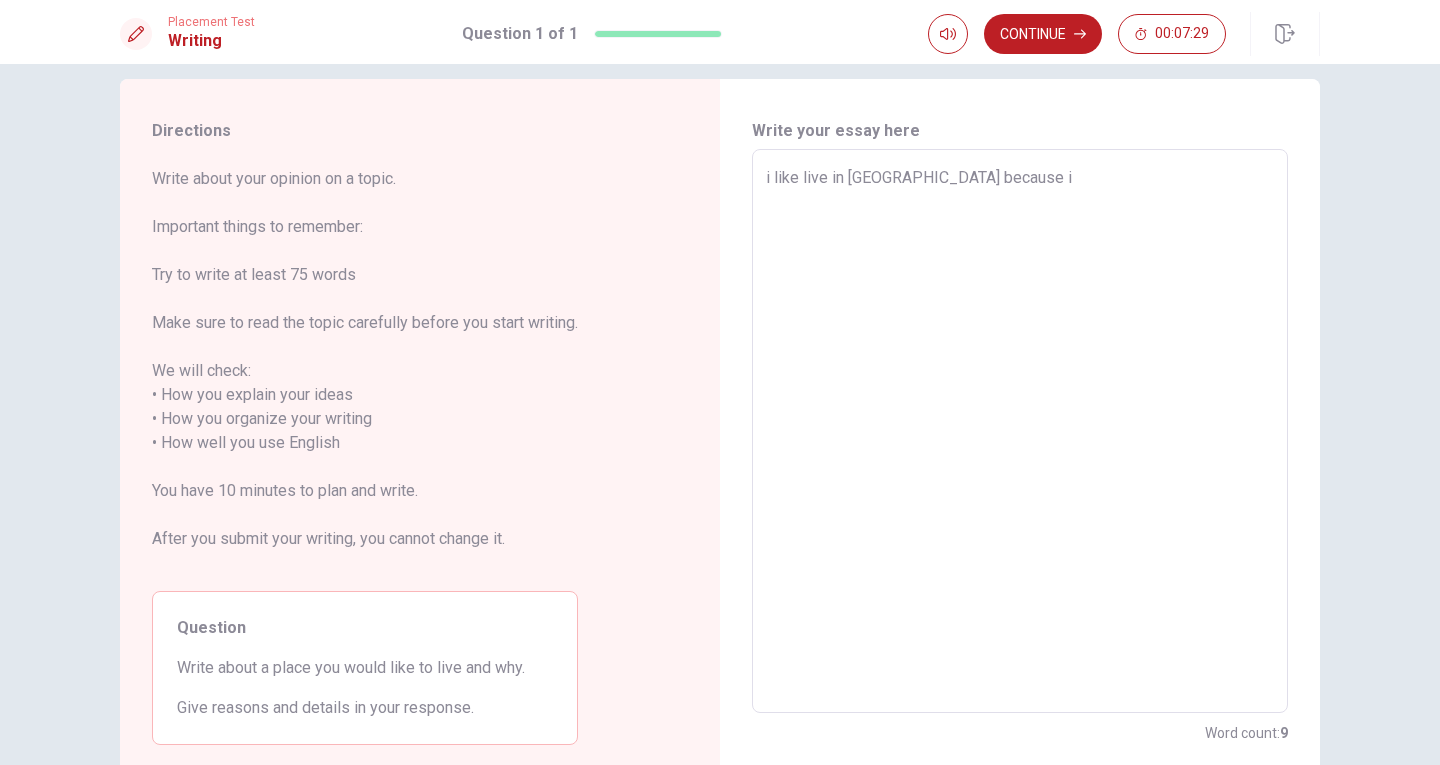 type on "i like live in [GEOGRAPHIC_DATA] because in" 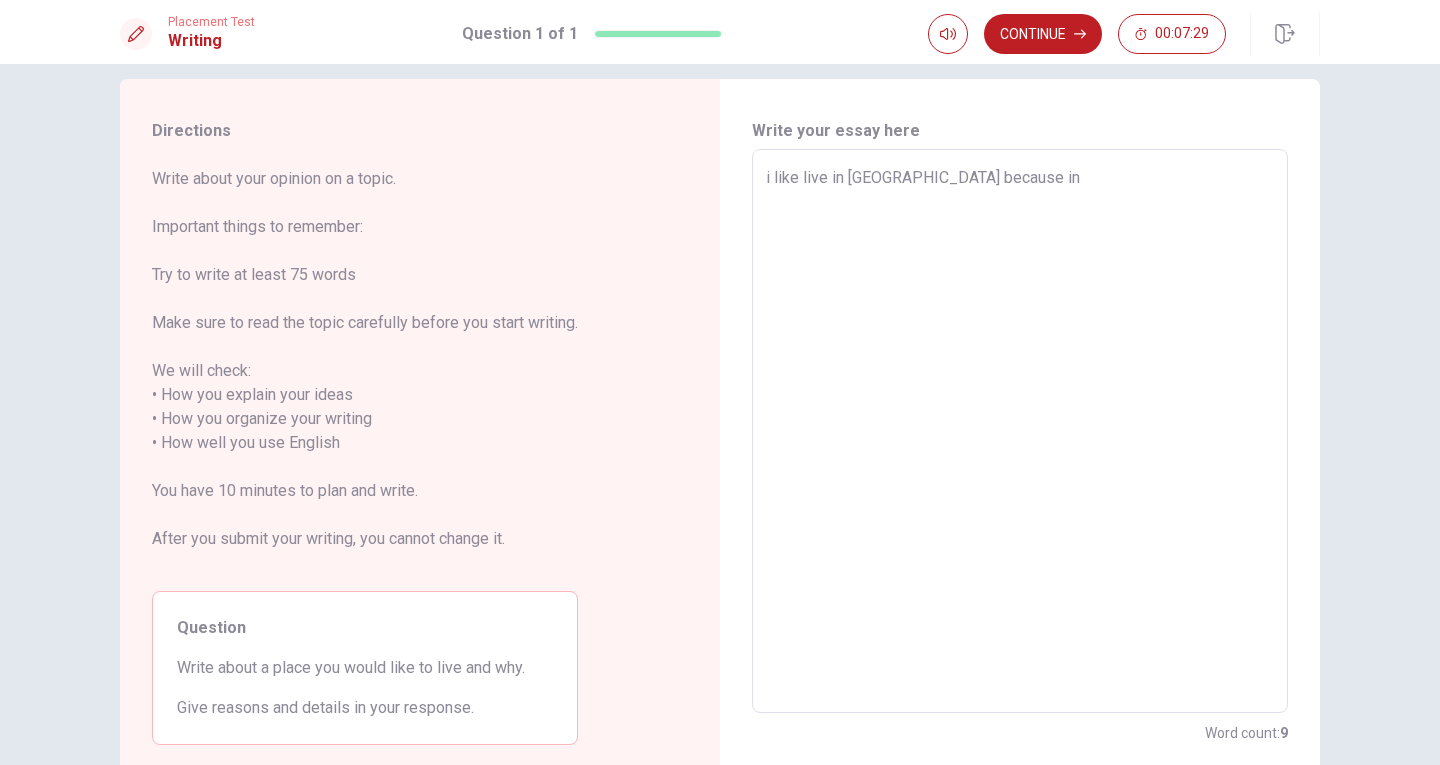 type on "x" 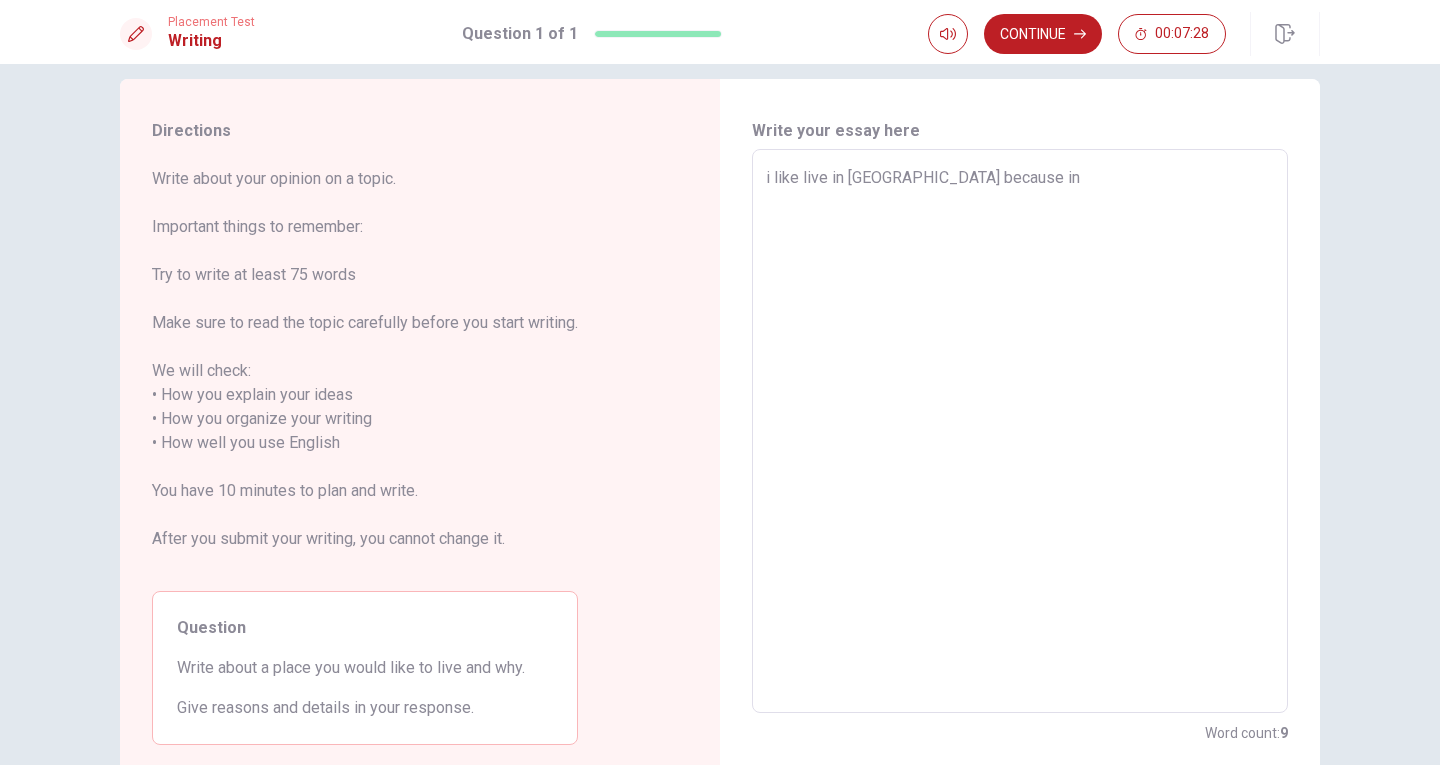 type on "i like live in [GEOGRAPHIC_DATA] because in" 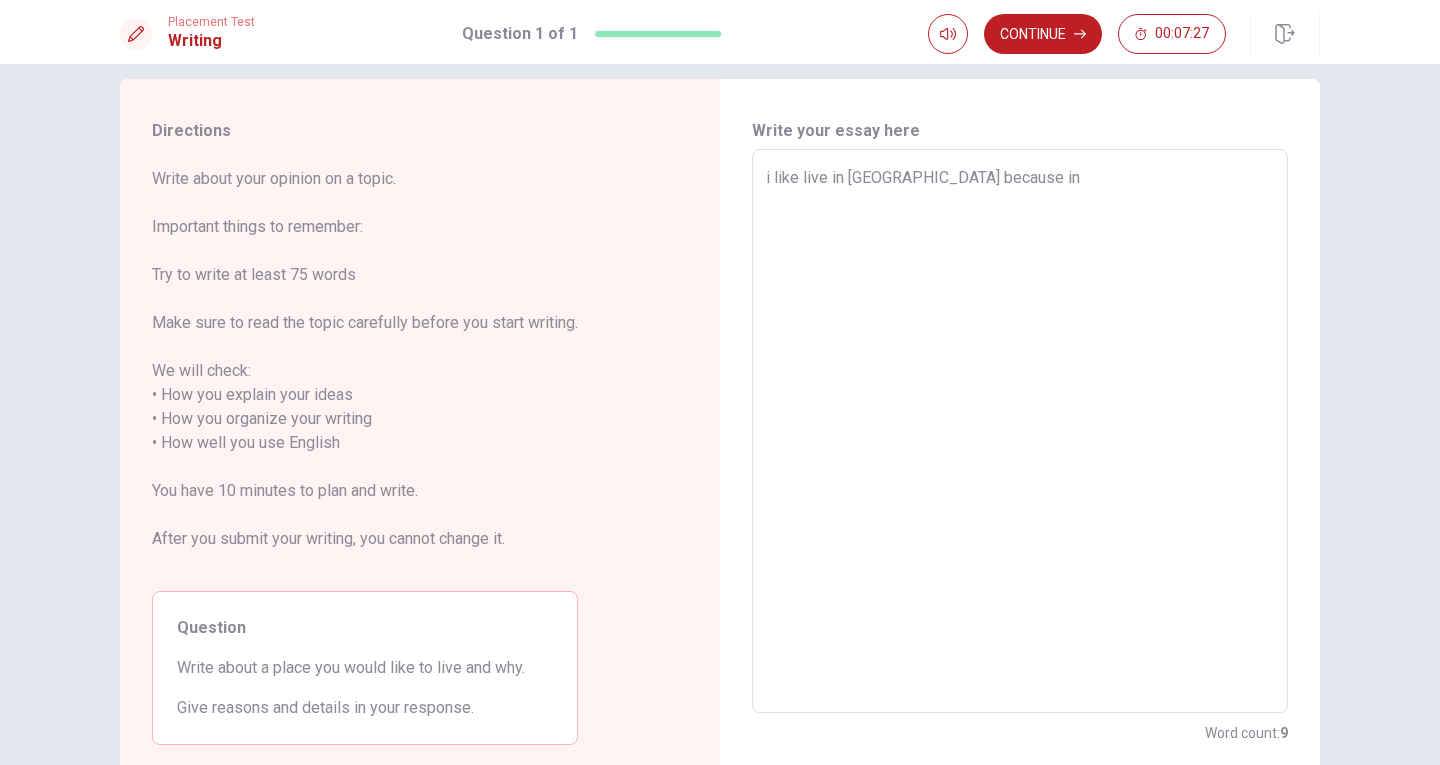 type on "i like live in [GEOGRAPHIC_DATA] because in H" 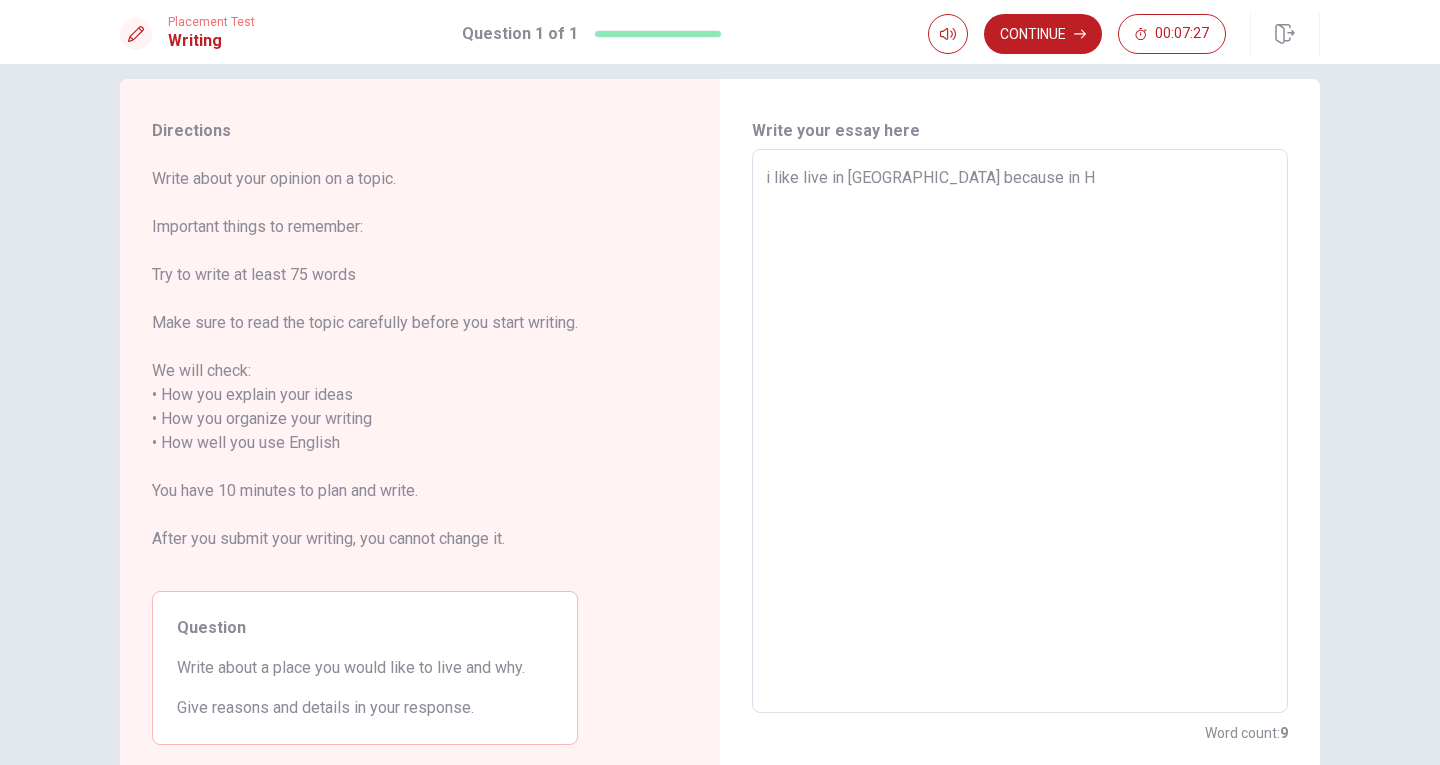 type on "x" 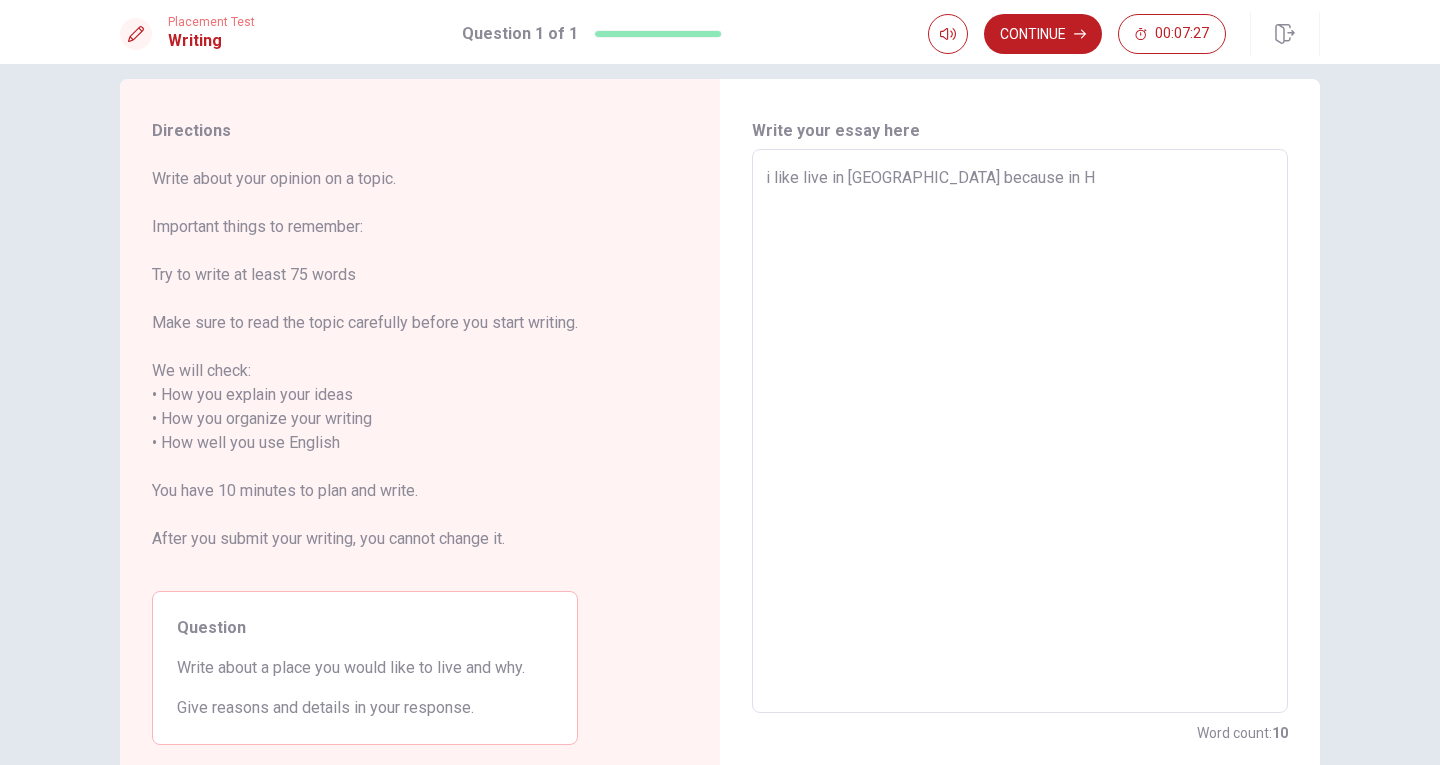 type on "i like live in [GEOGRAPHIC_DATA] because in [GEOGRAPHIC_DATA]" 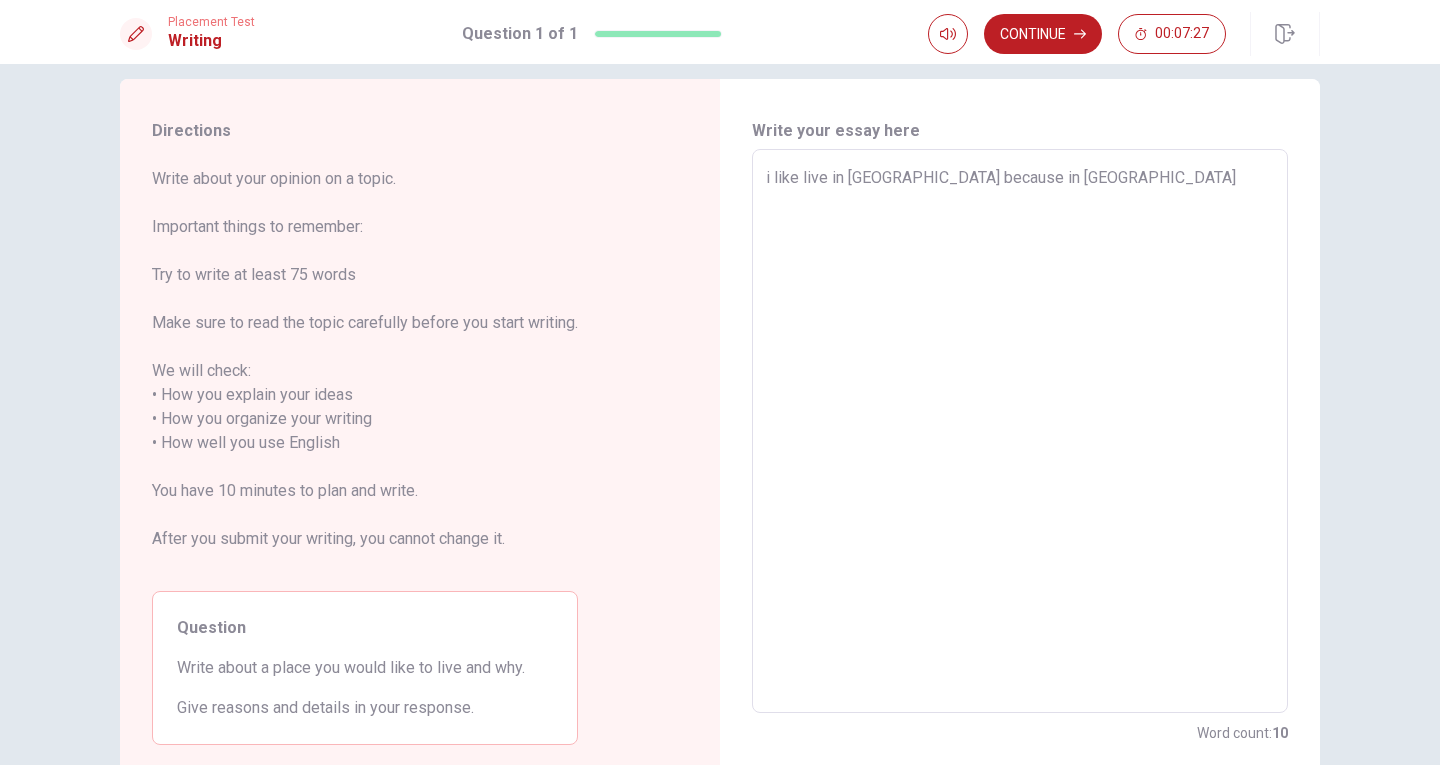 type on "x" 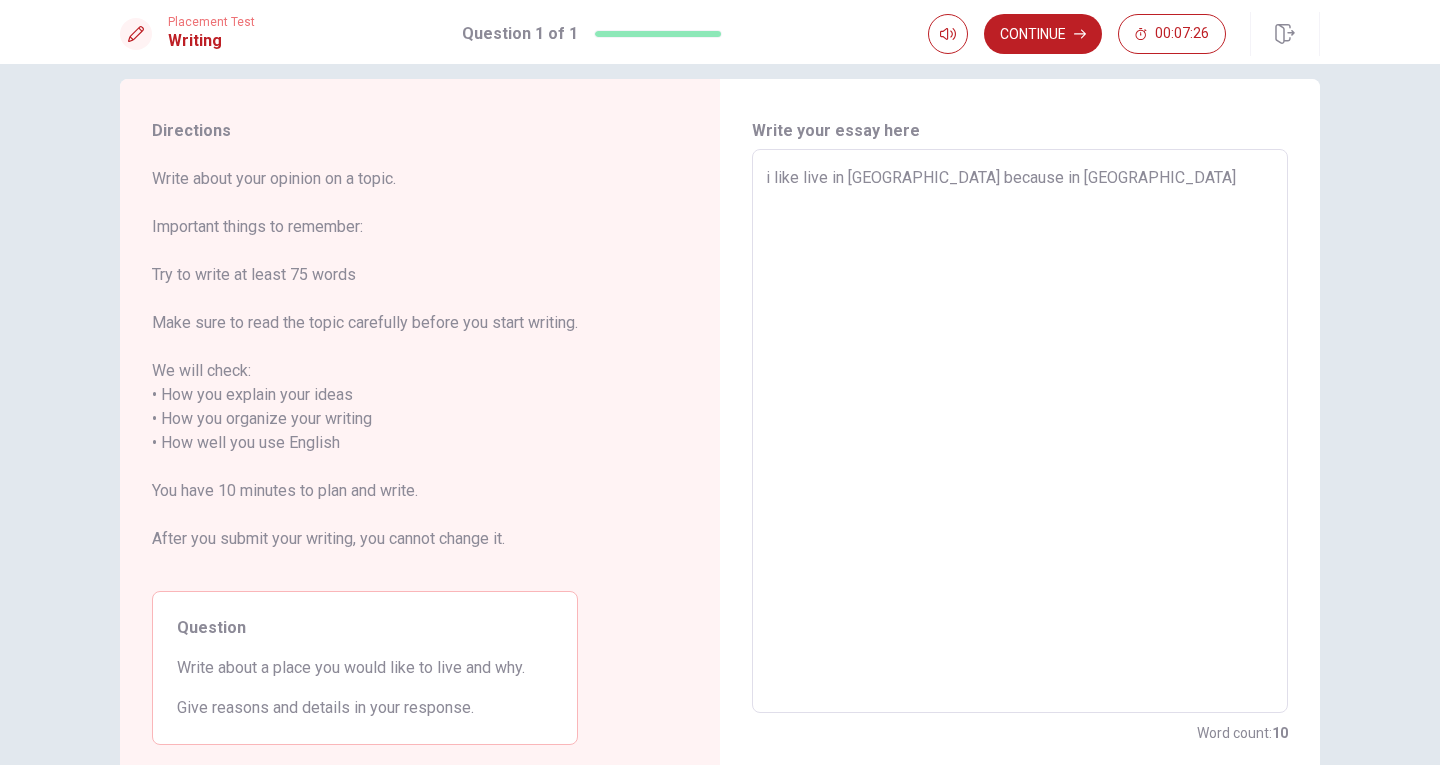 type on "i like live in [GEOGRAPHIC_DATA] because in [GEOGRAPHIC_DATA]" 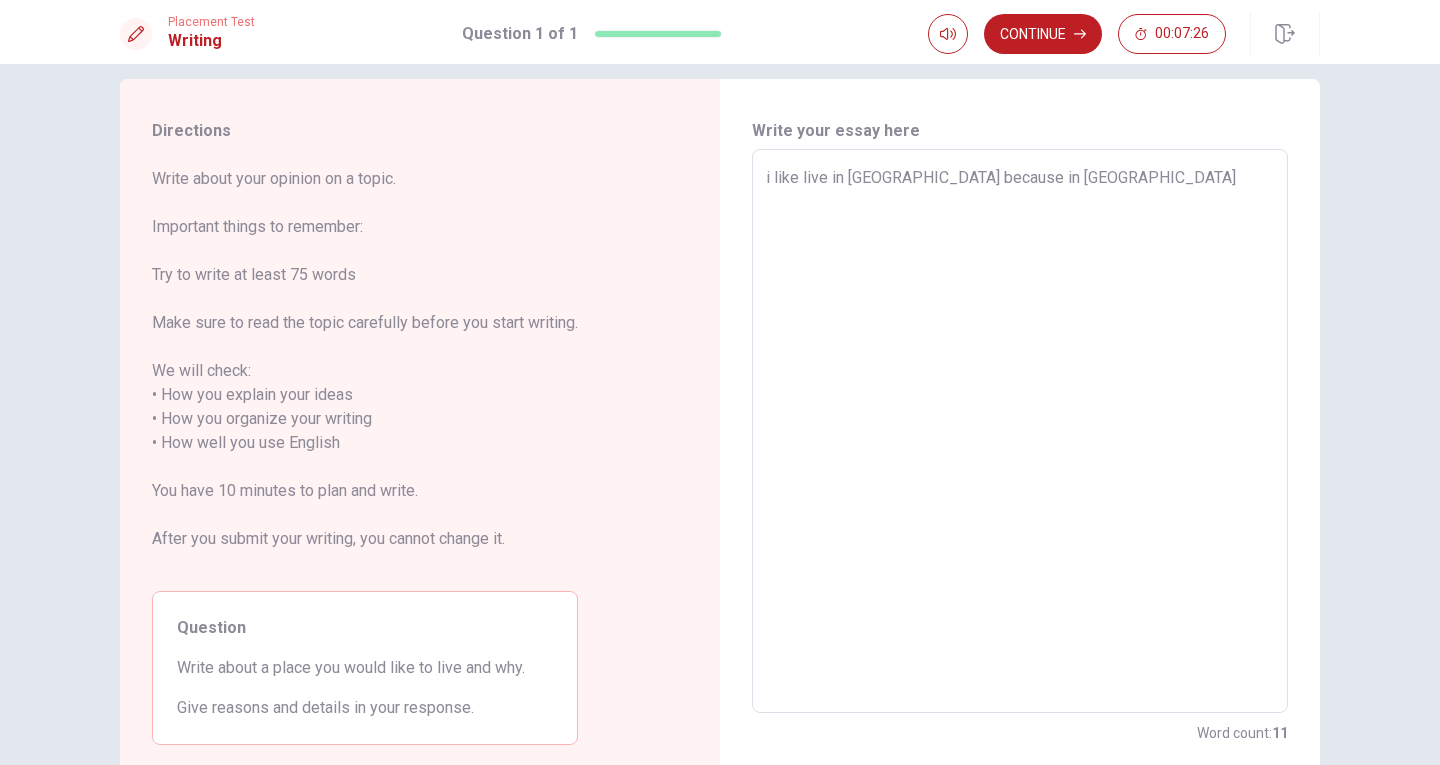 type on "i like live in [GEOGRAPHIC_DATA] because in [GEOGRAPHIC_DATA]" 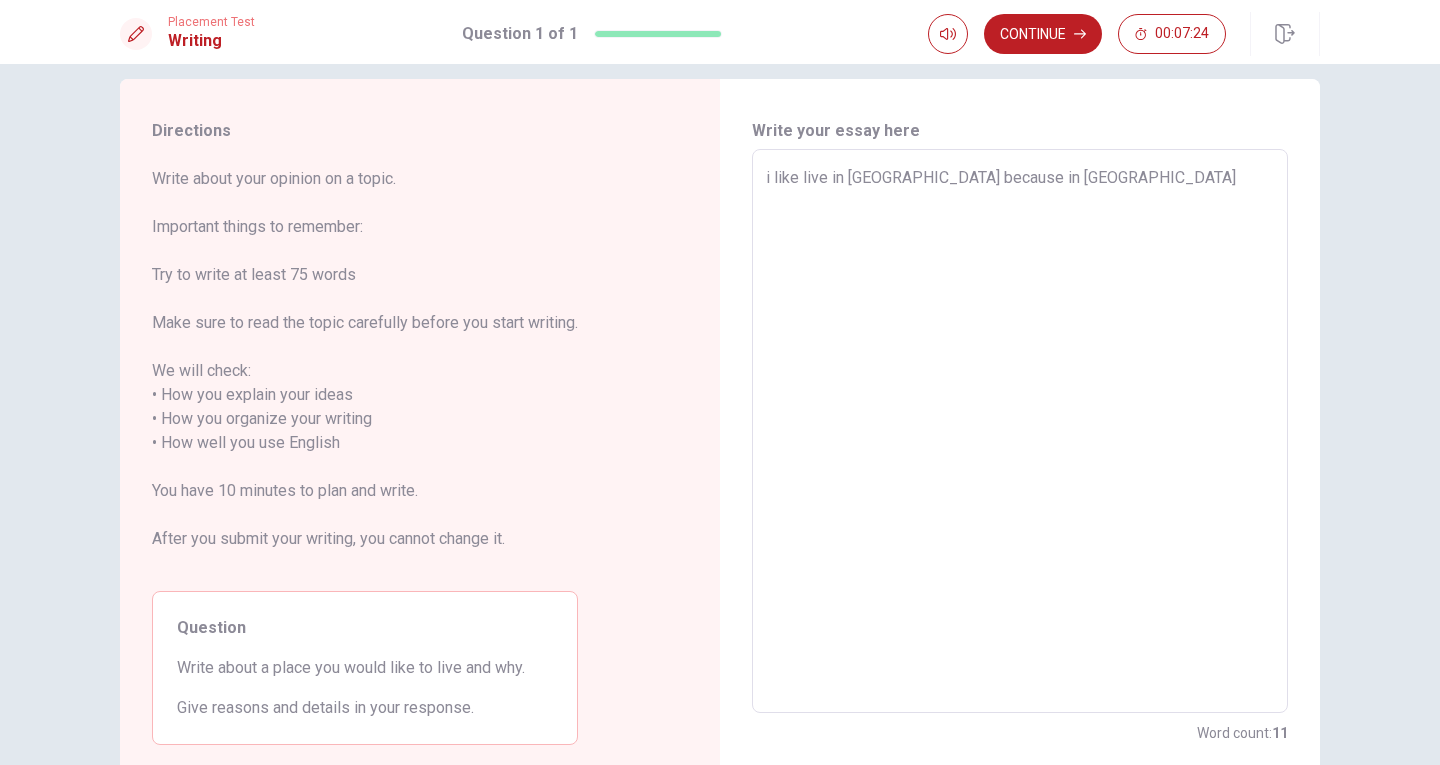 type on "x" 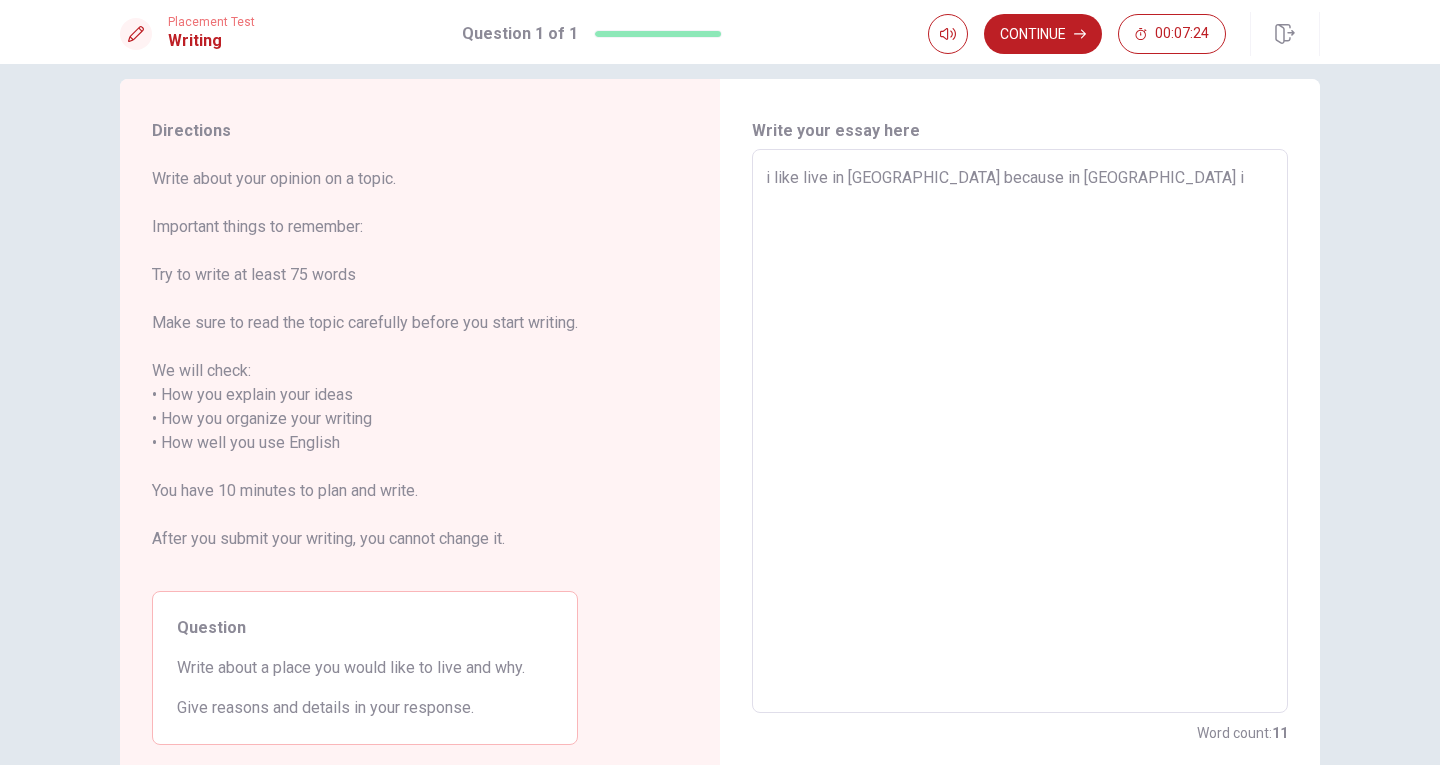 type on "x" 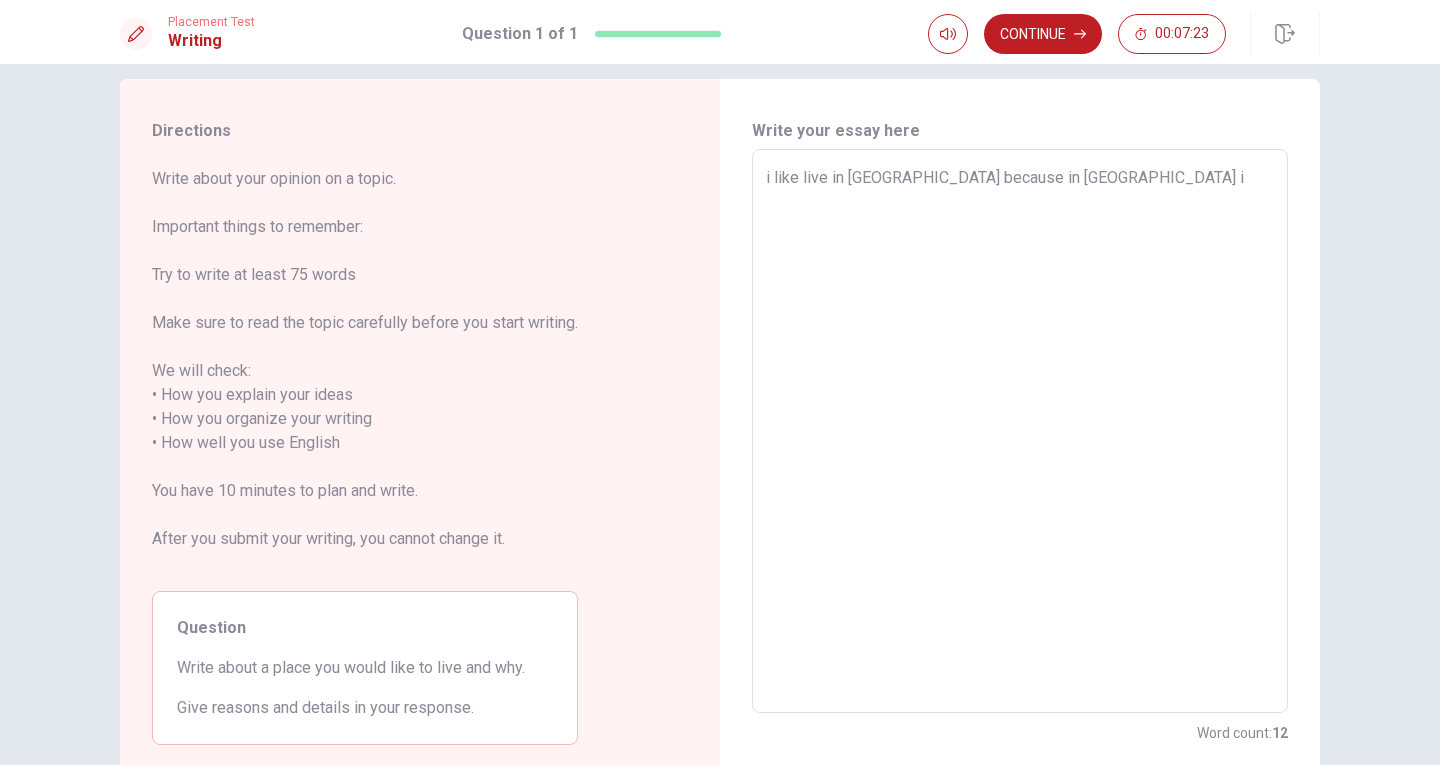type on "i like live in [GEOGRAPHIC_DATA] because in [GEOGRAPHIC_DATA] i" 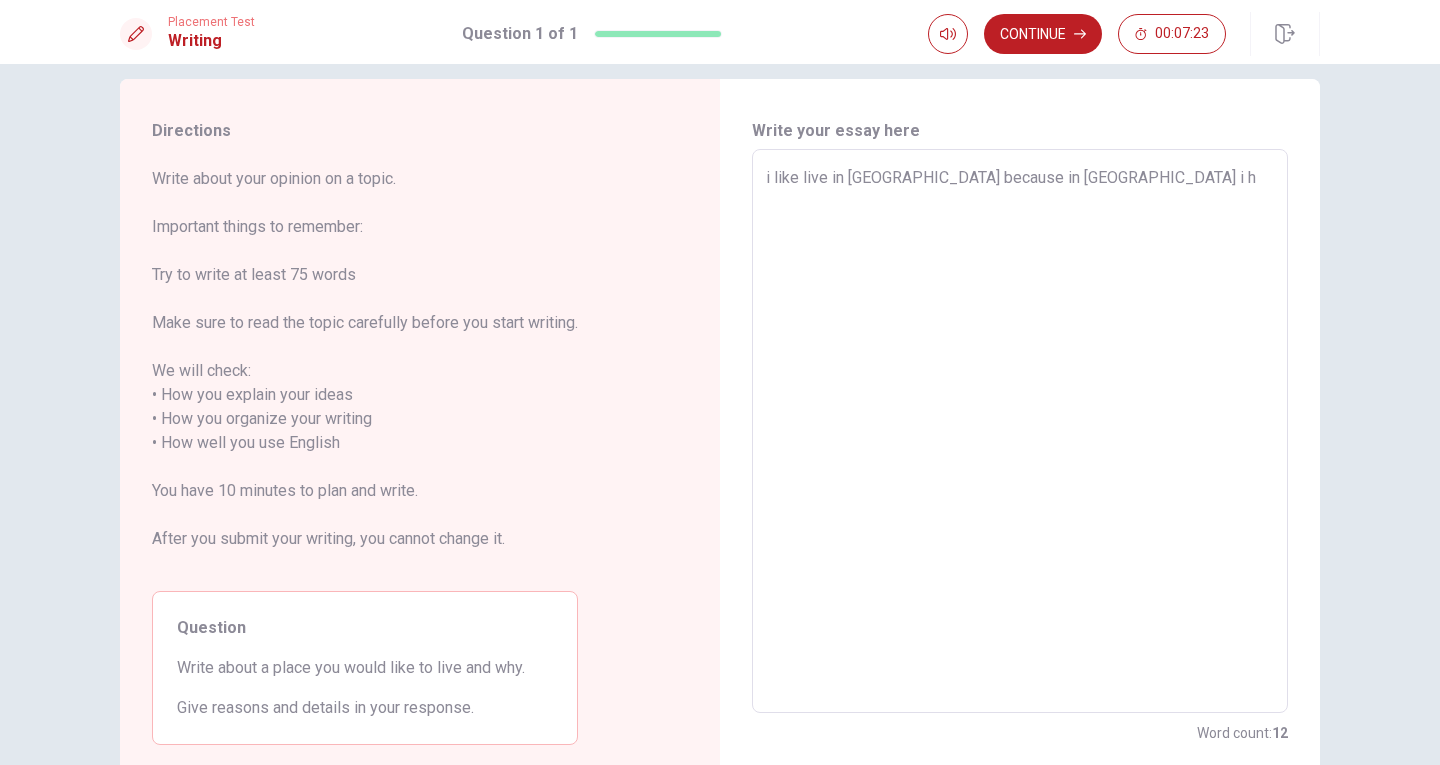 type on "x" 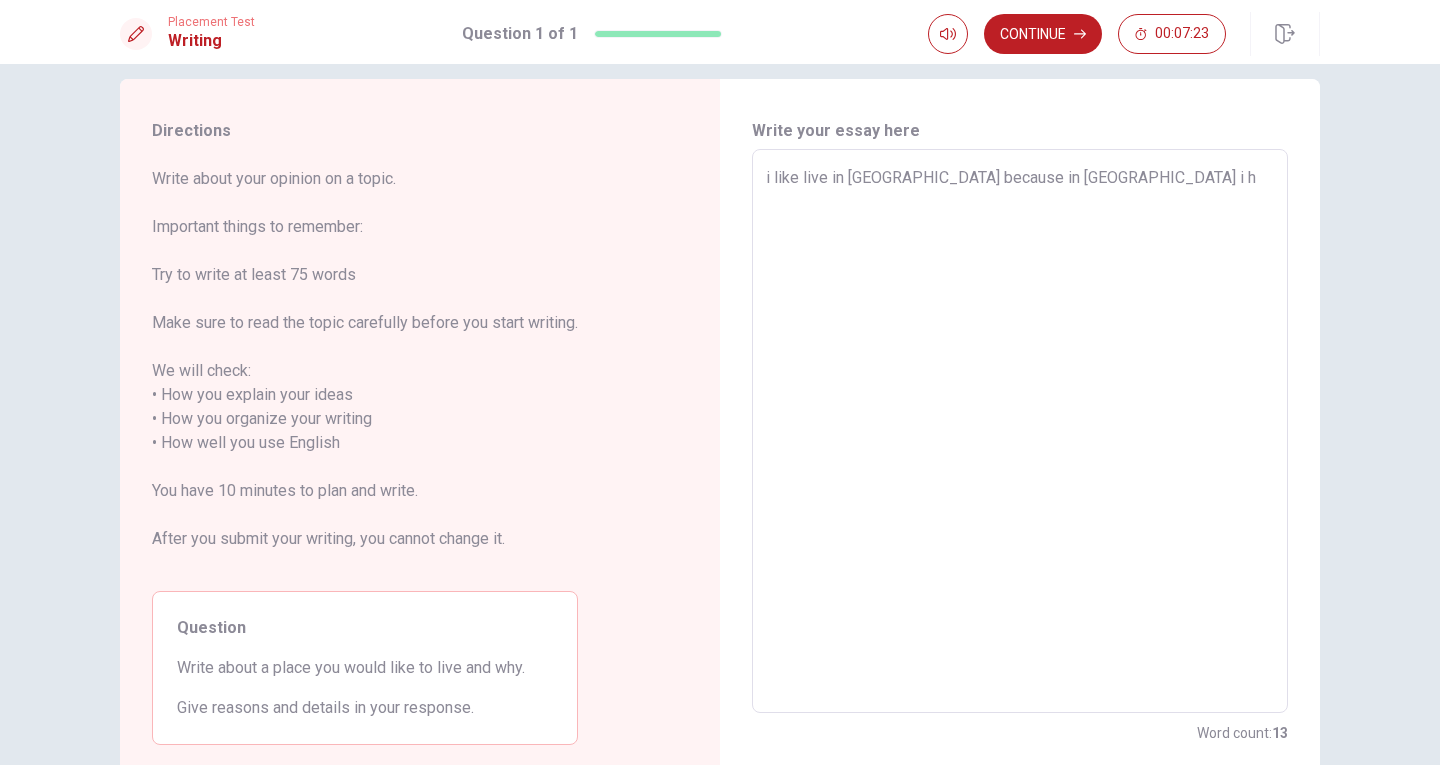 type on "i like live in [GEOGRAPHIC_DATA] because in [GEOGRAPHIC_DATA] i ha" 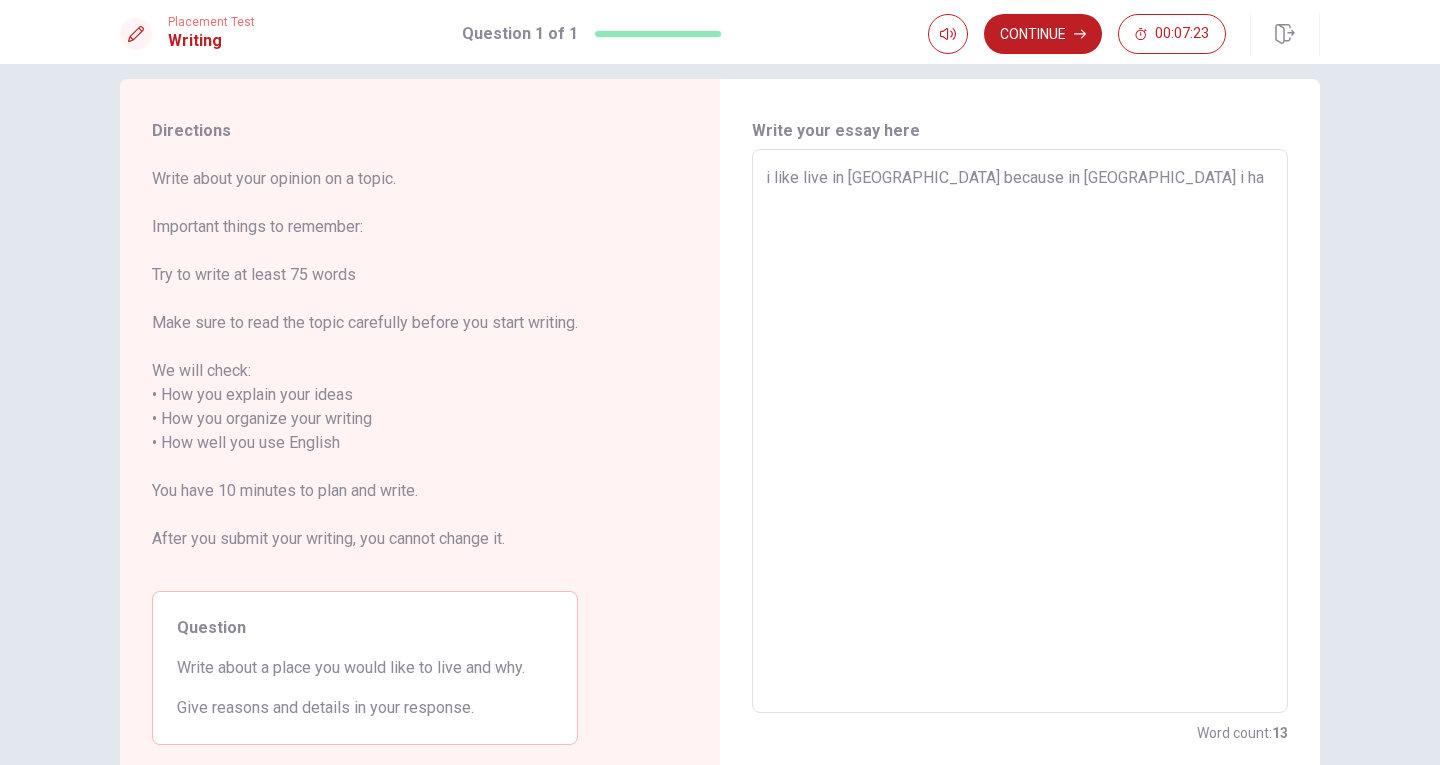 type on "x" 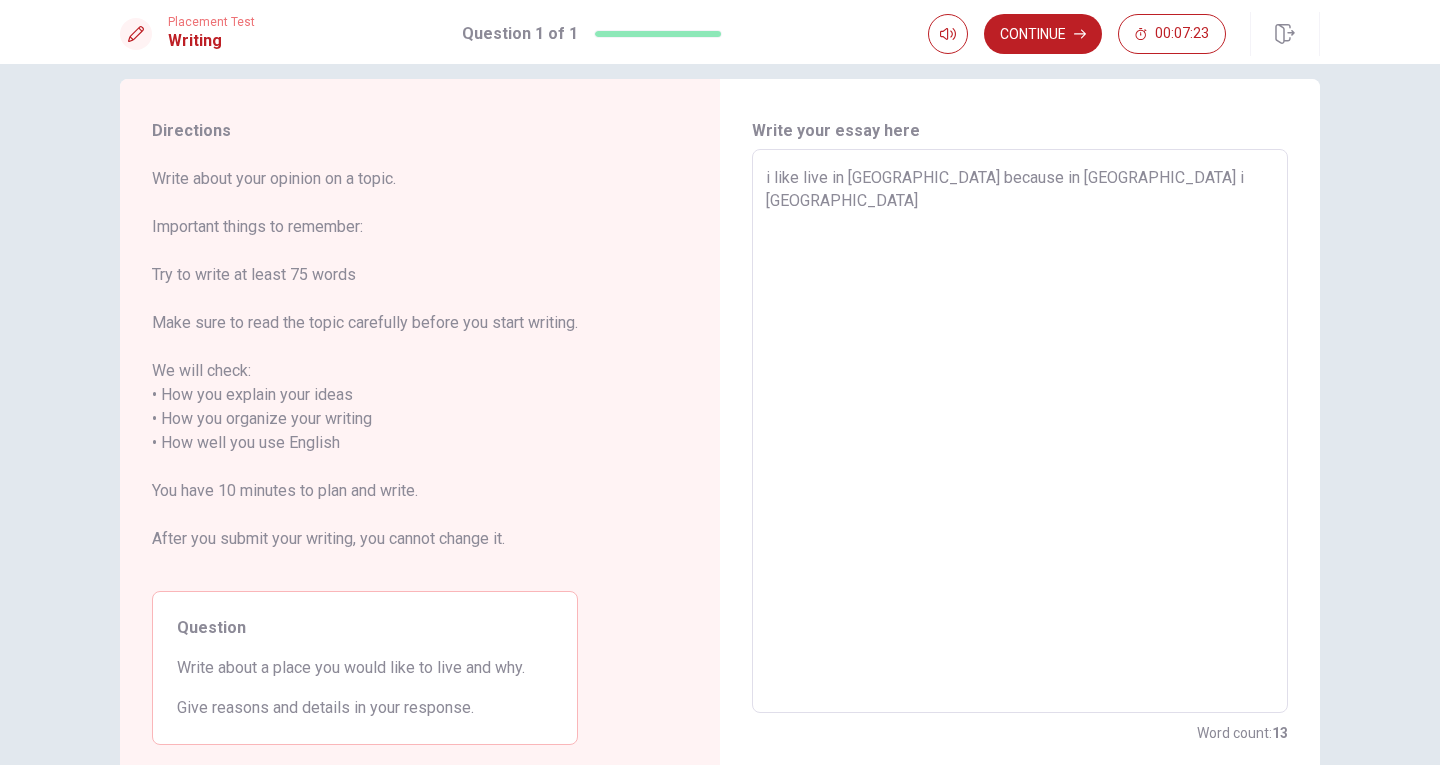 type on "x" 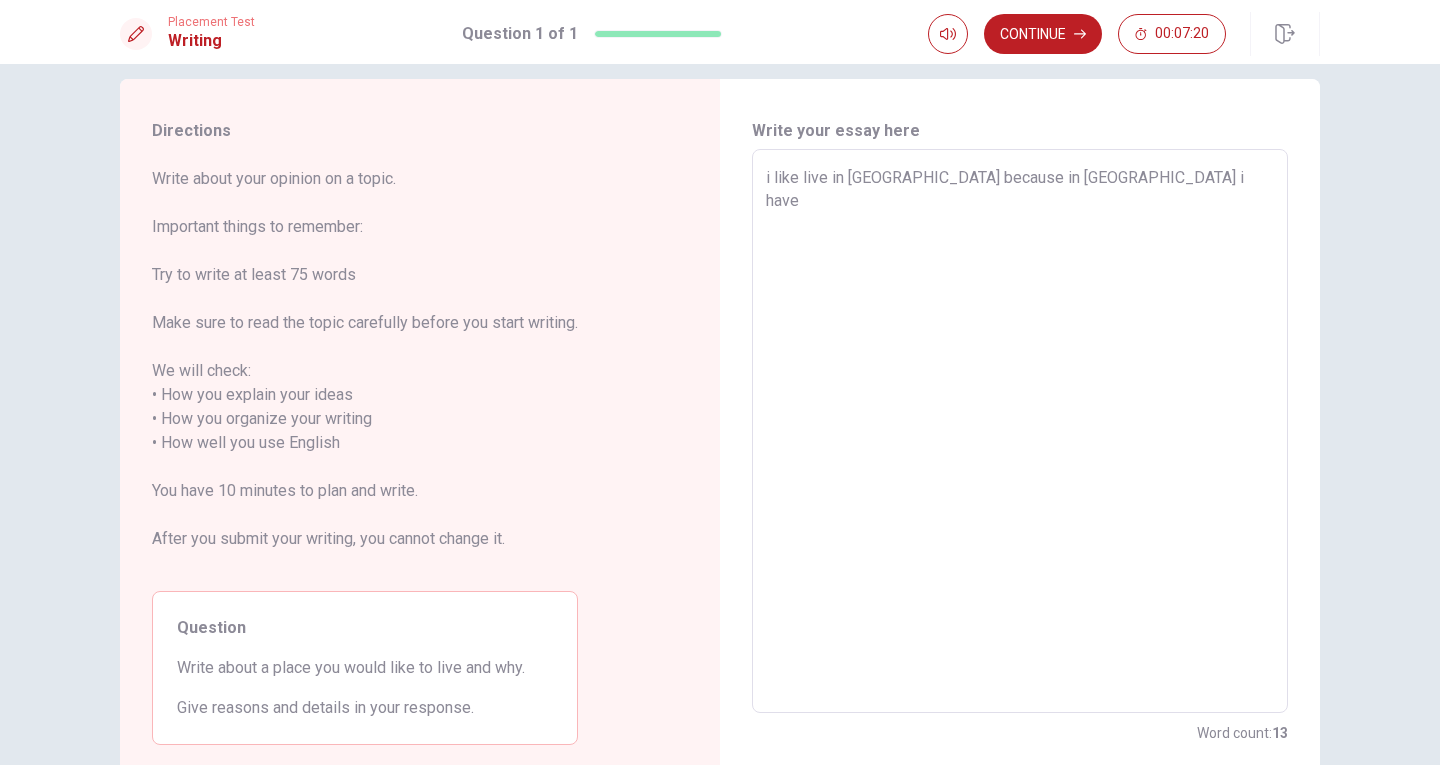 type on "x" 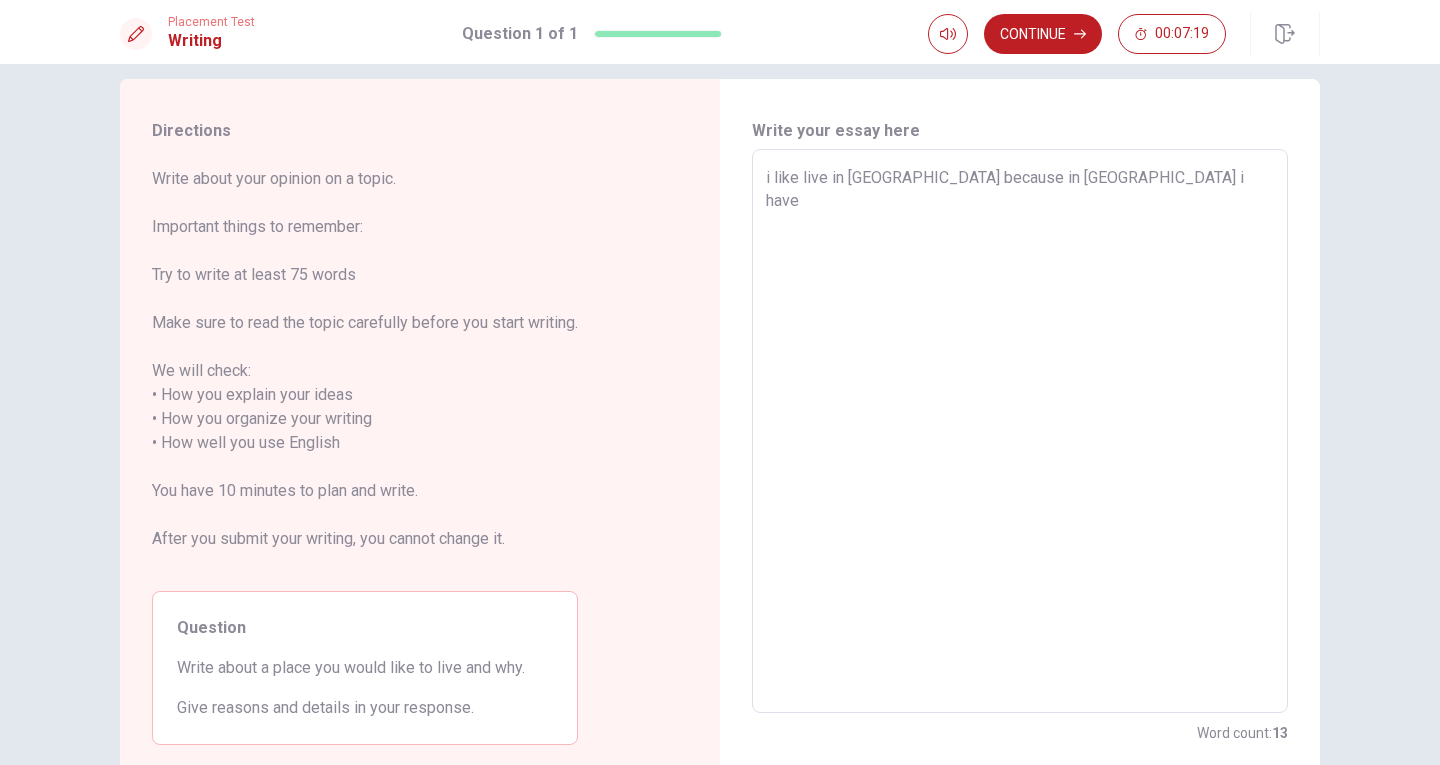 type on "i like live in [GEOGRAPHIC_DATA] because in [GEOGRAPHIC_DATA] i have" 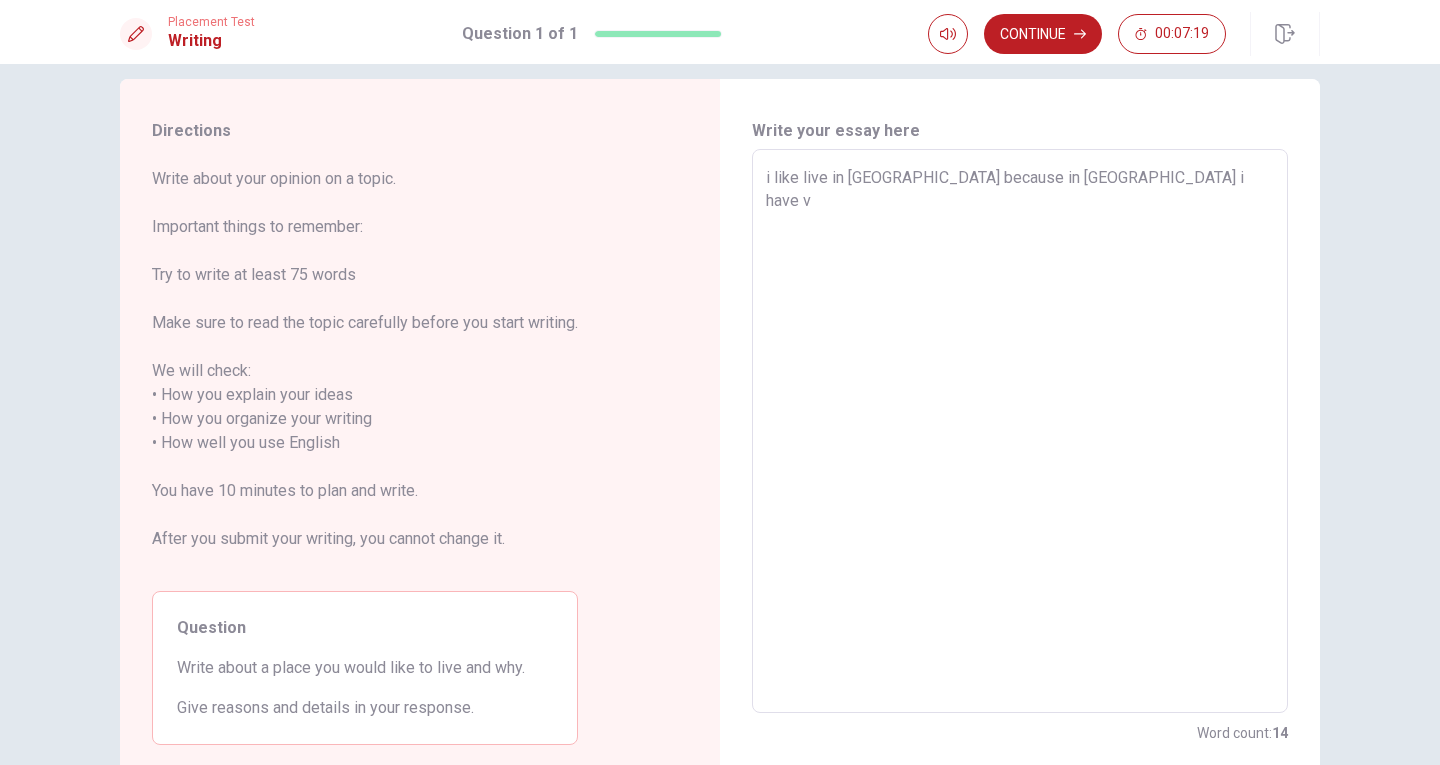 type on "x" 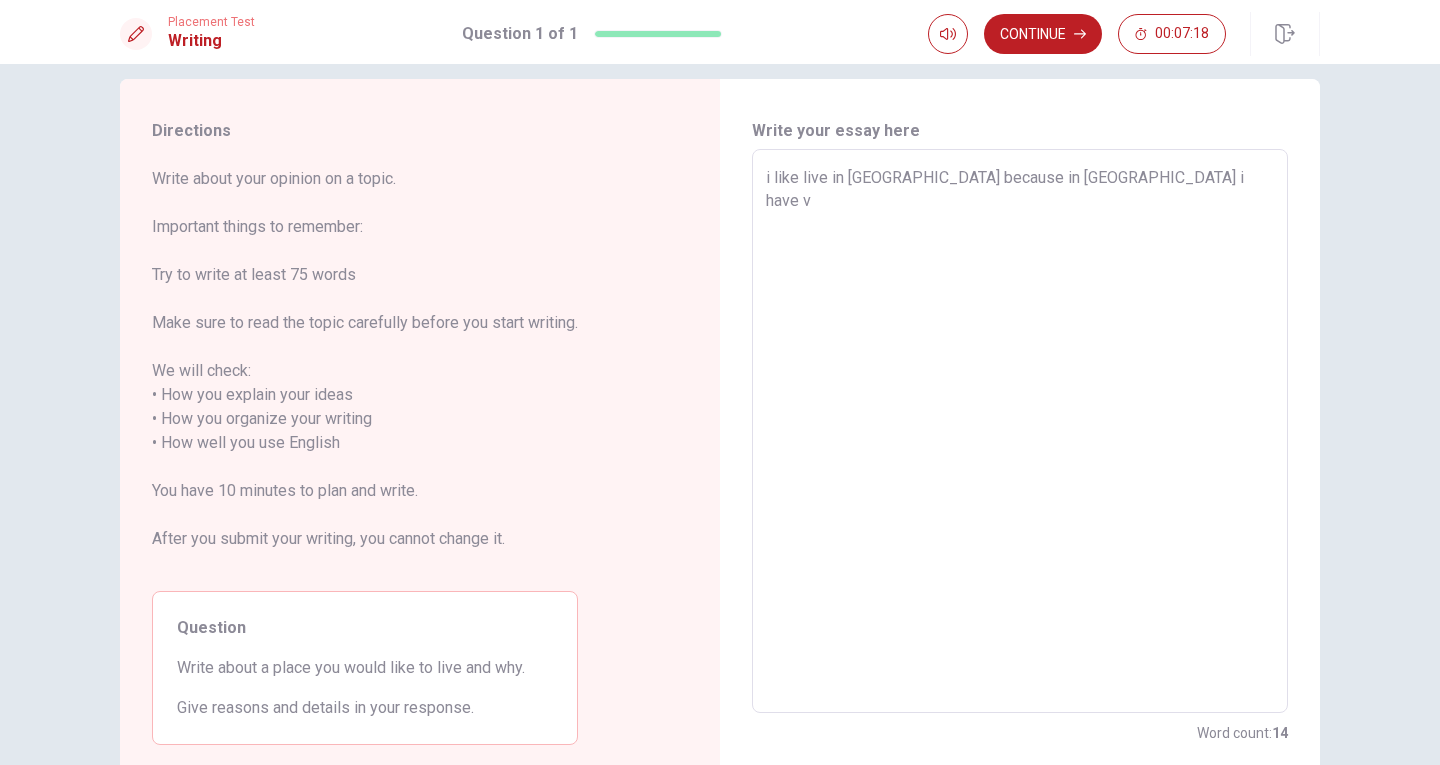 type on "i like live in [GEOGRAPHIC_DATA] because in [GEOGRAPHIC_DATA] i have ve" 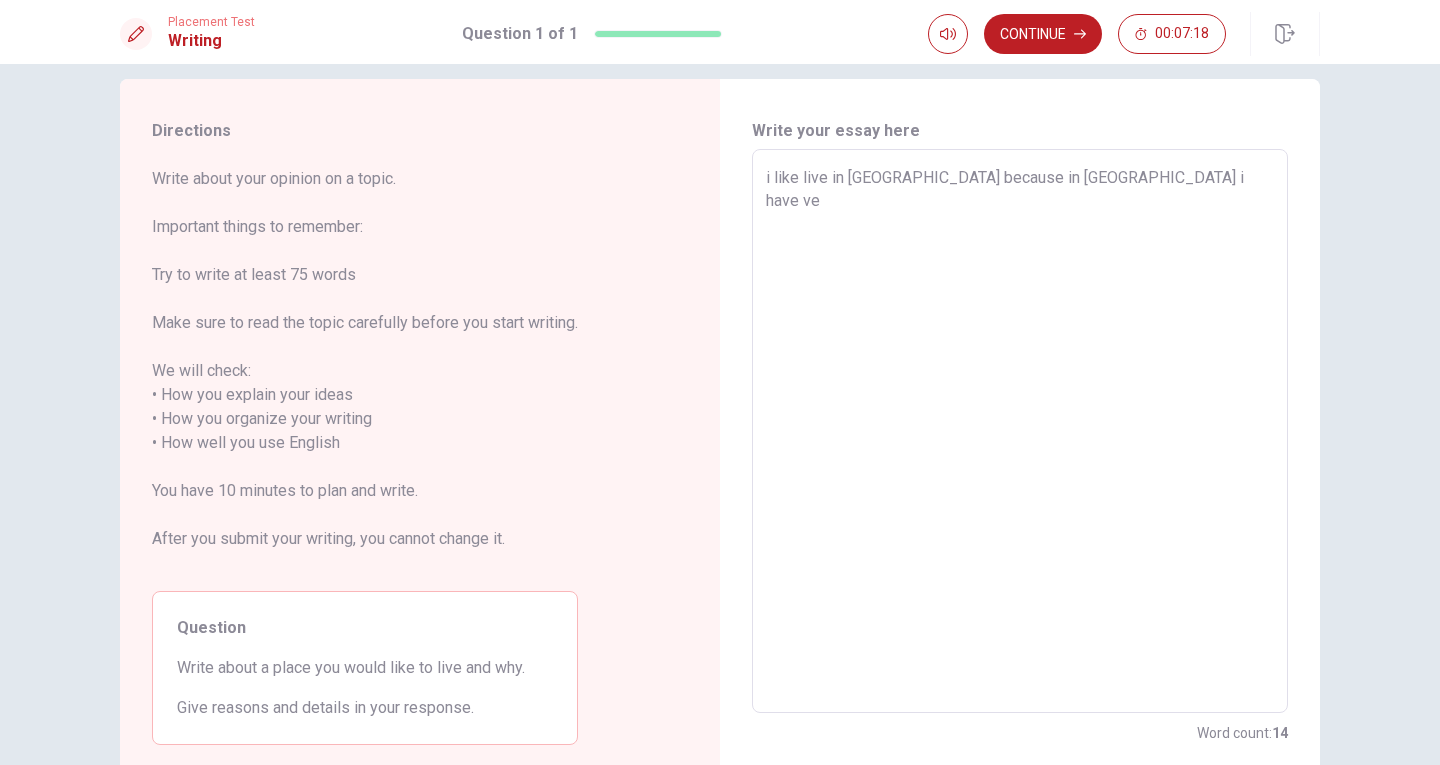 type on "x" 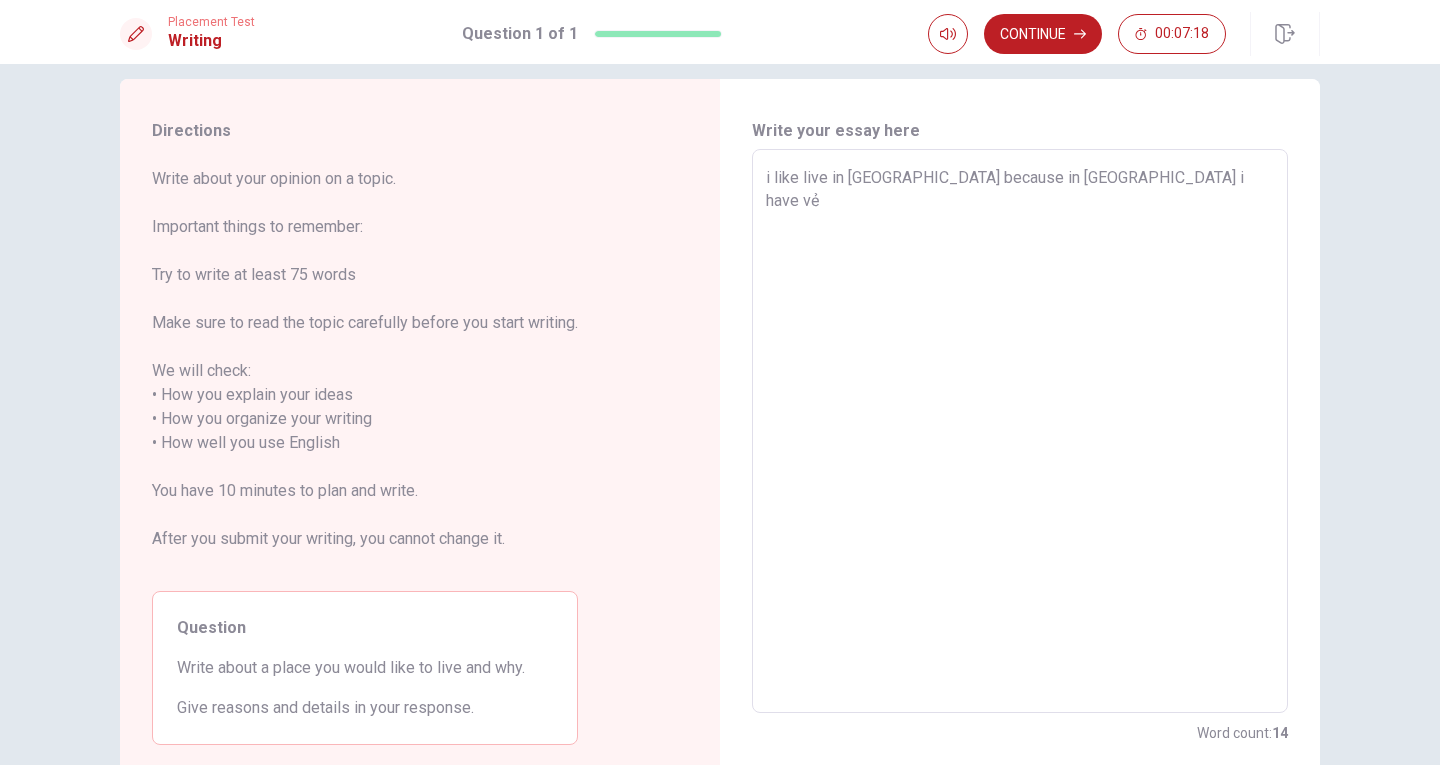 type on "x" 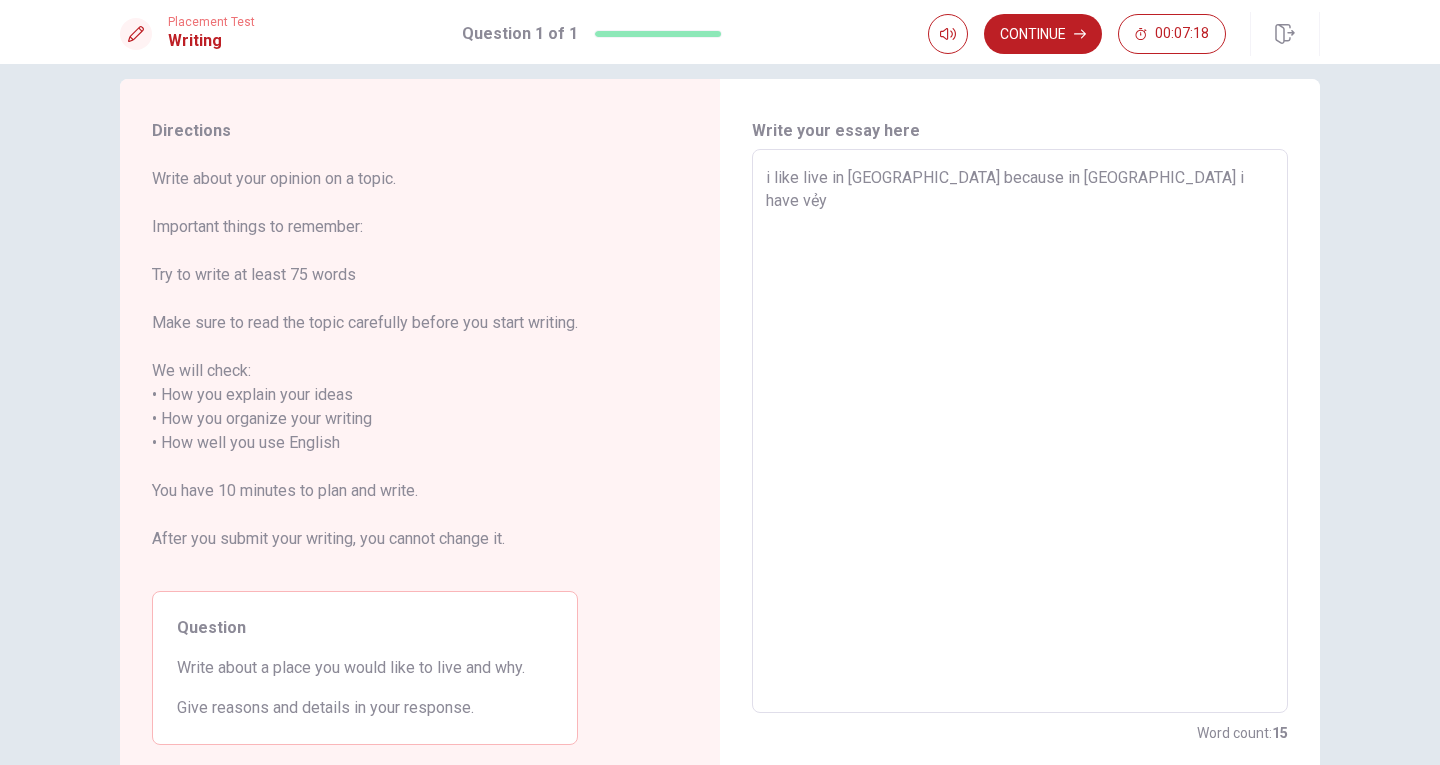 type on "x" 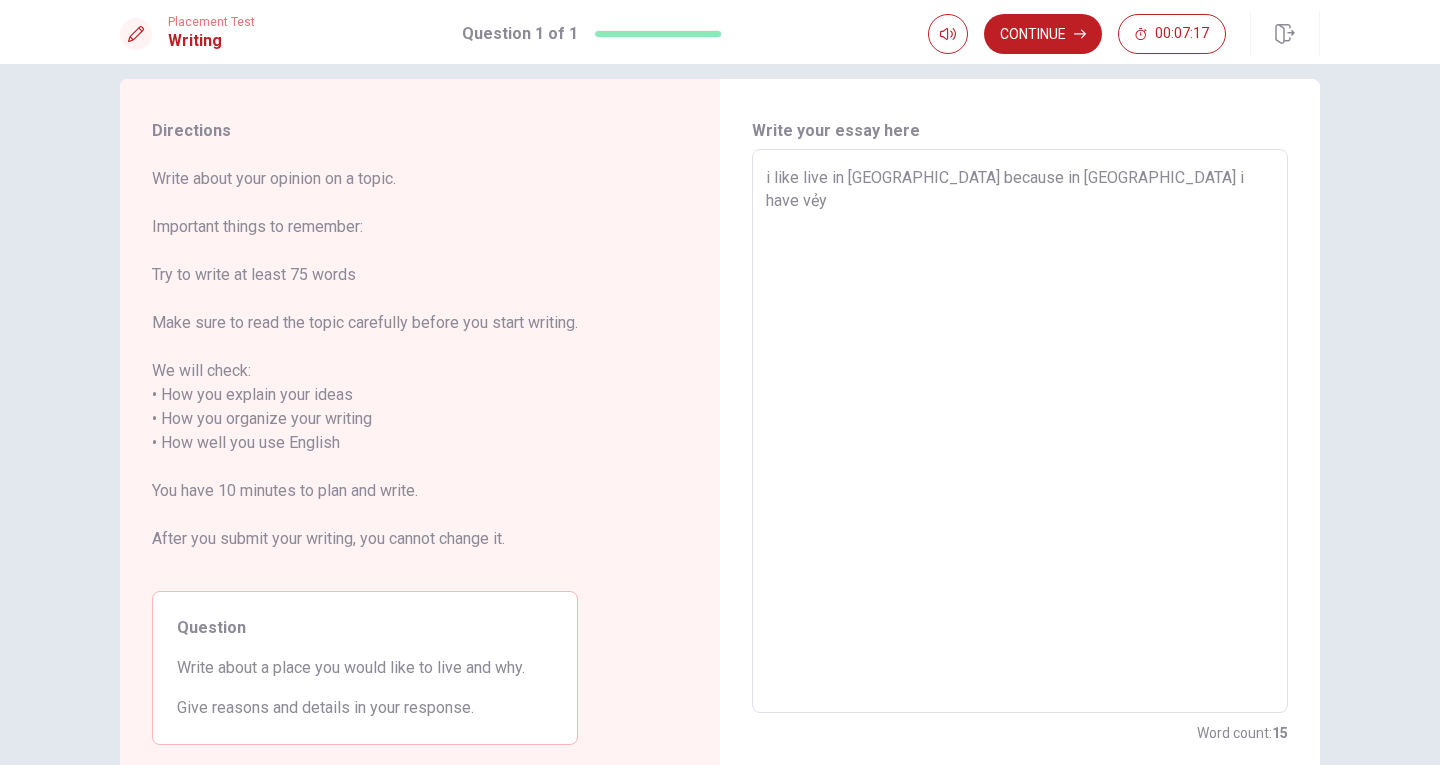 type on "i like live in [GEOGRAPHIC_DATA] because in [GEOGRAPHIC_DATA] i have vẻ" 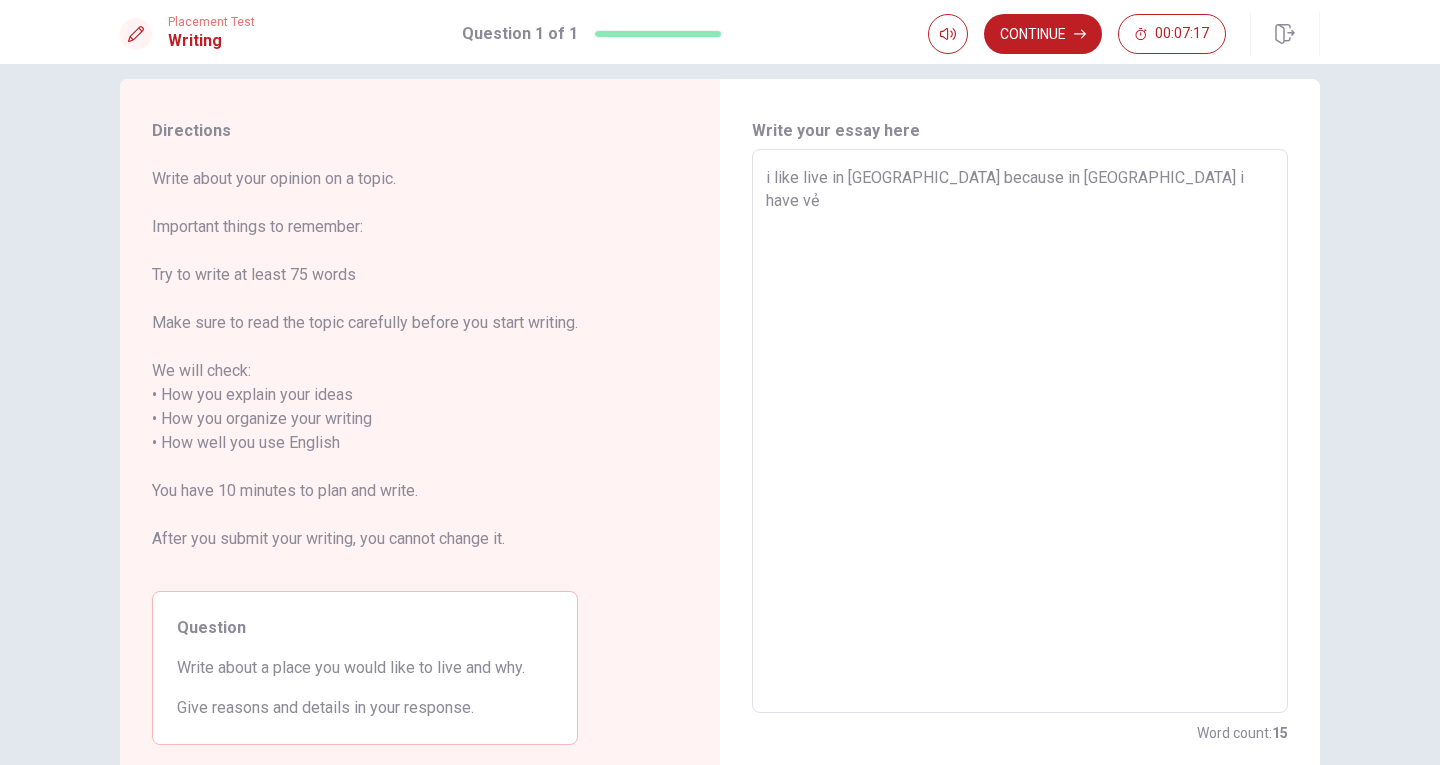 type on "x" 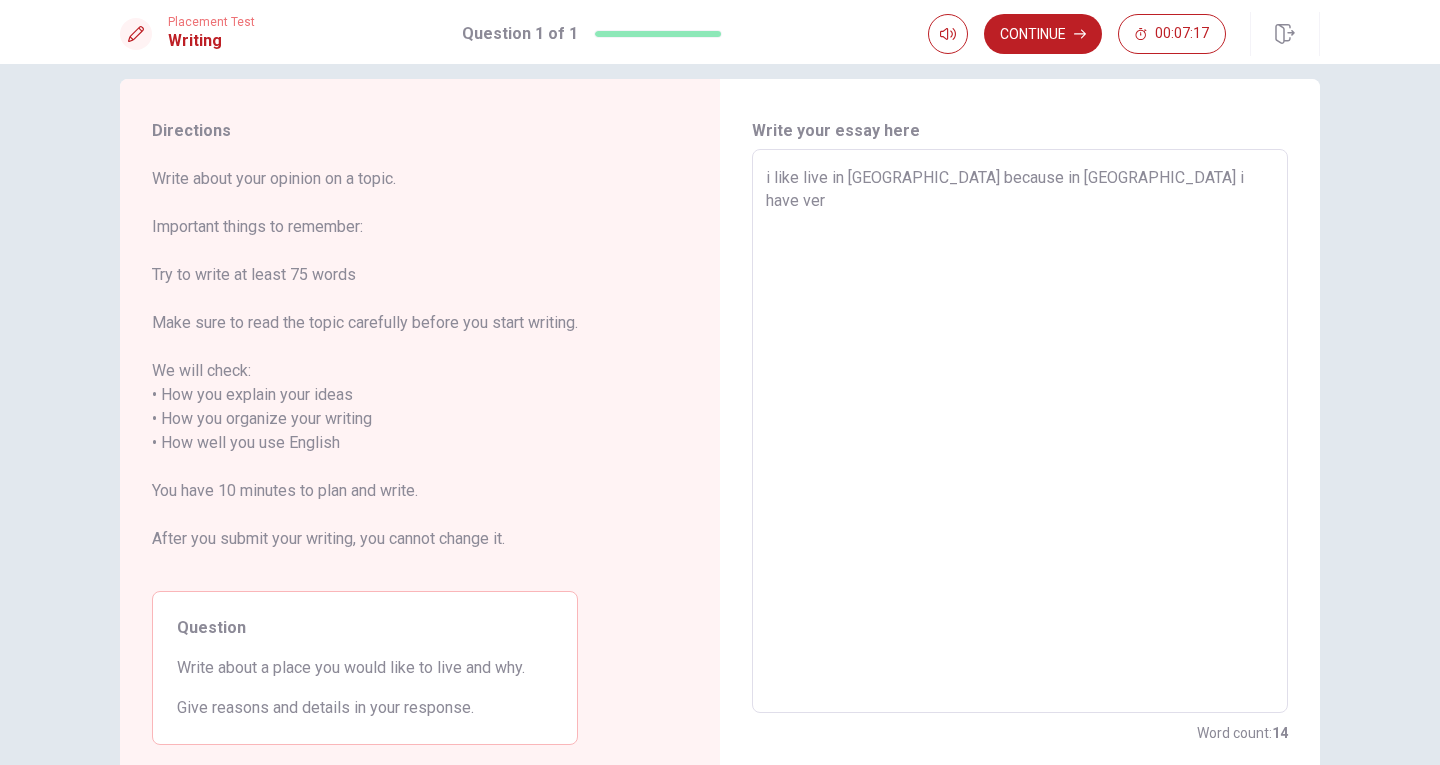 type on "x" 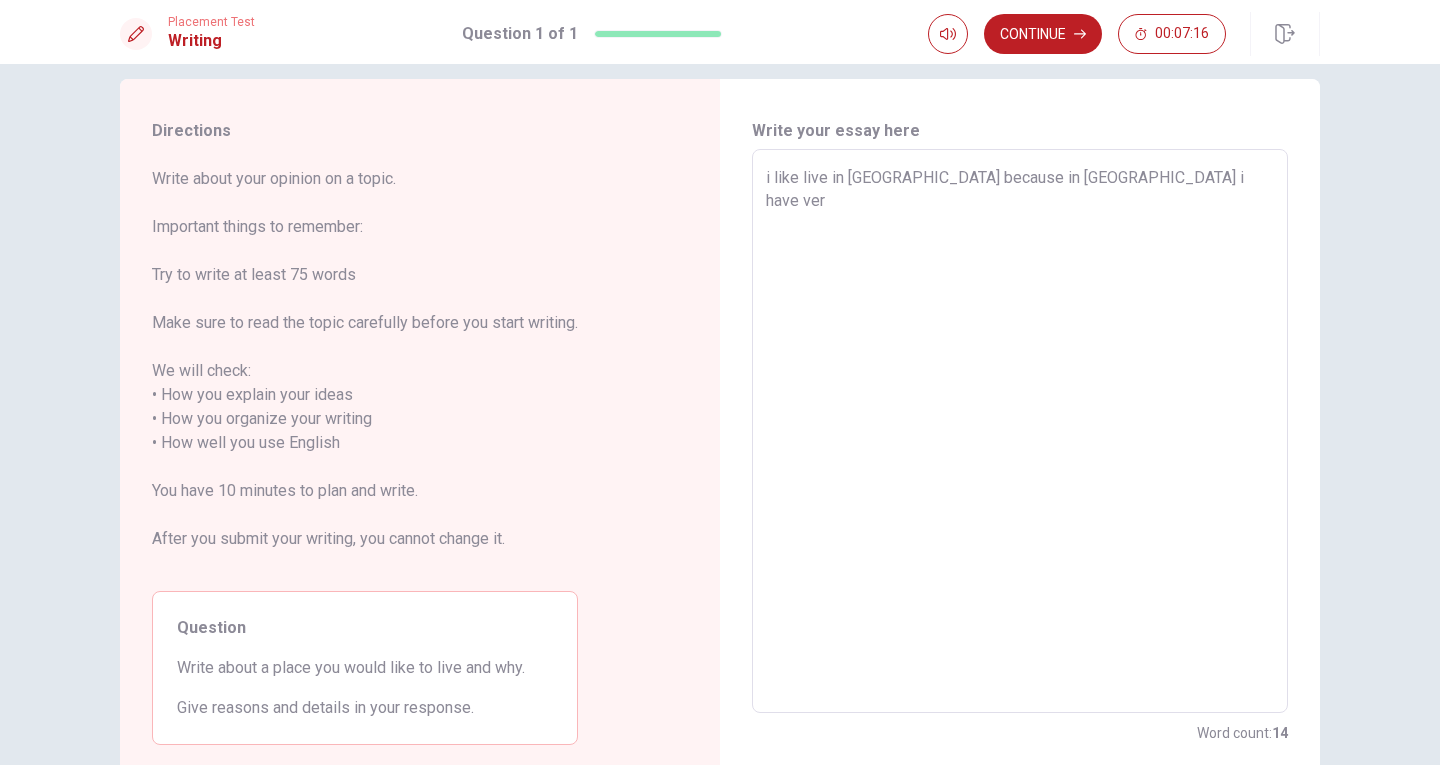 type on "i like live in [GEOGRAPHIC_DATA] because in [GEOGRAPHIC_DATA] i have very" 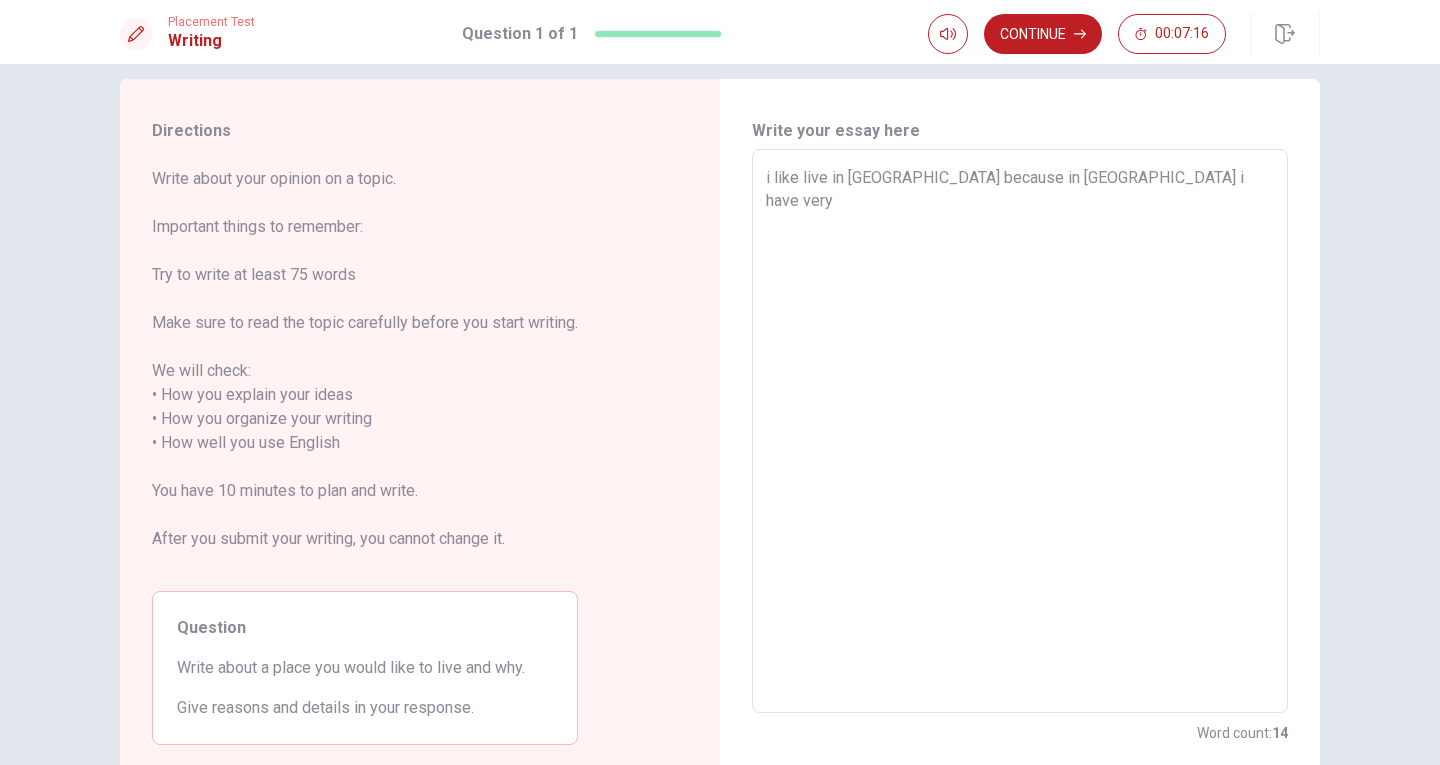 type on "x" 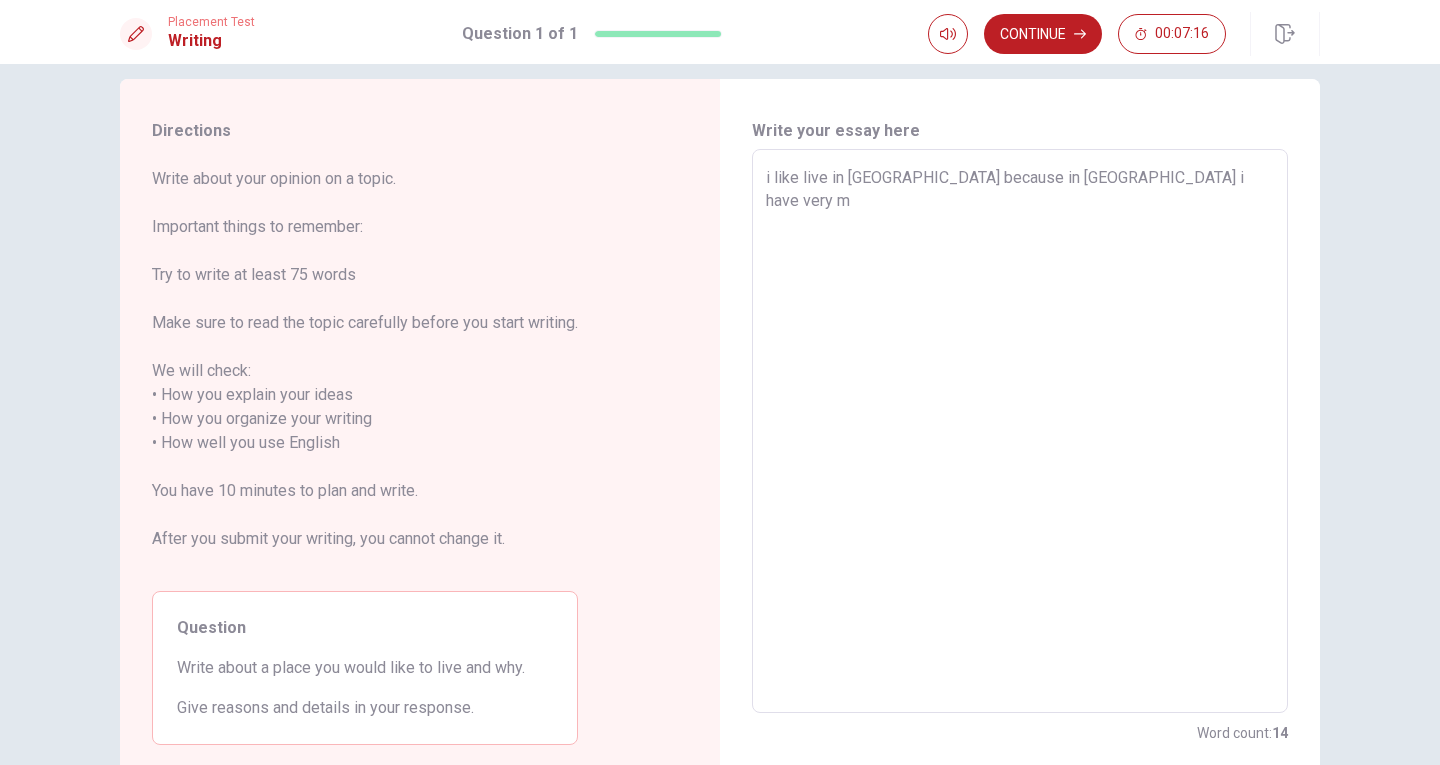 type on "x" 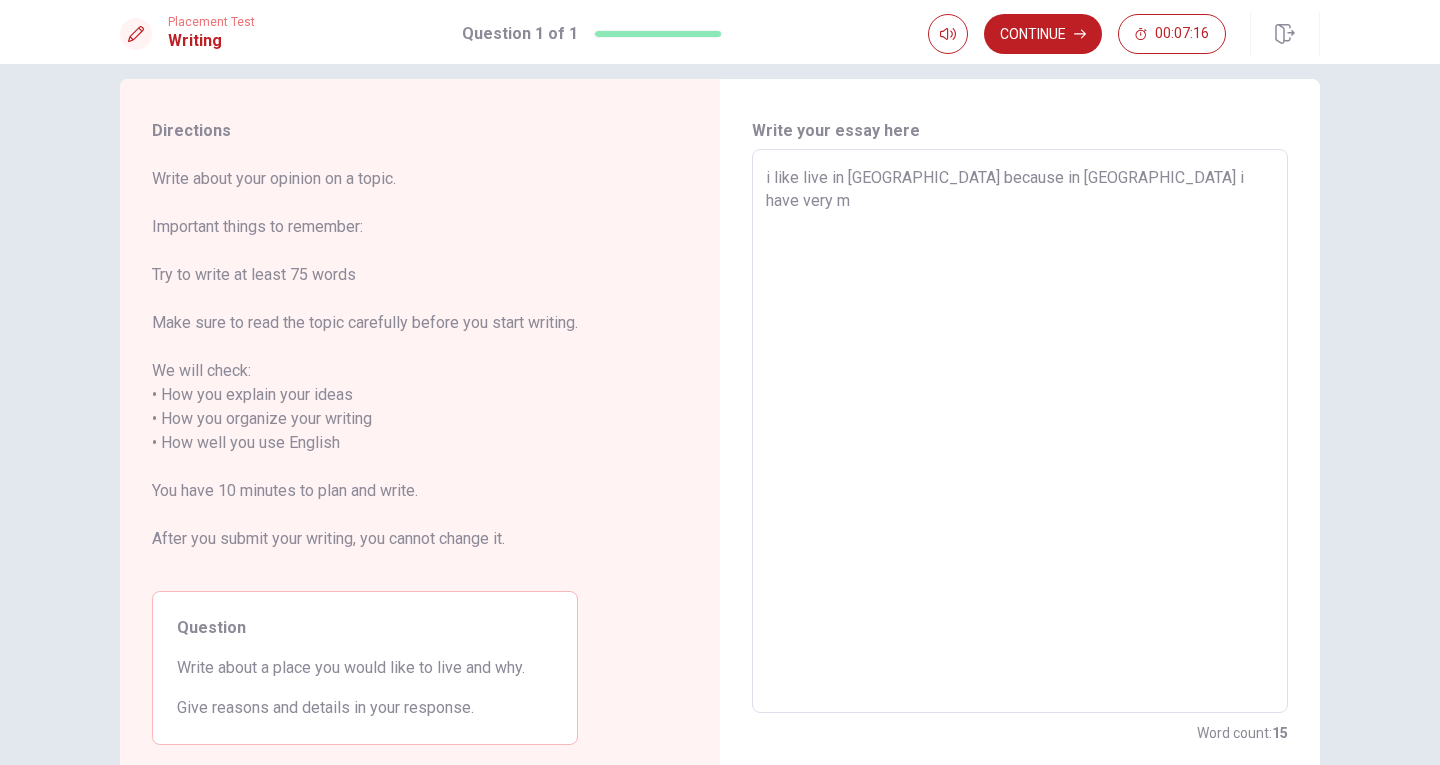 type on "i like live in [GEOGRAPHIC_DATA] because in [GEOGRAPHIC_DATA] i have very mu" 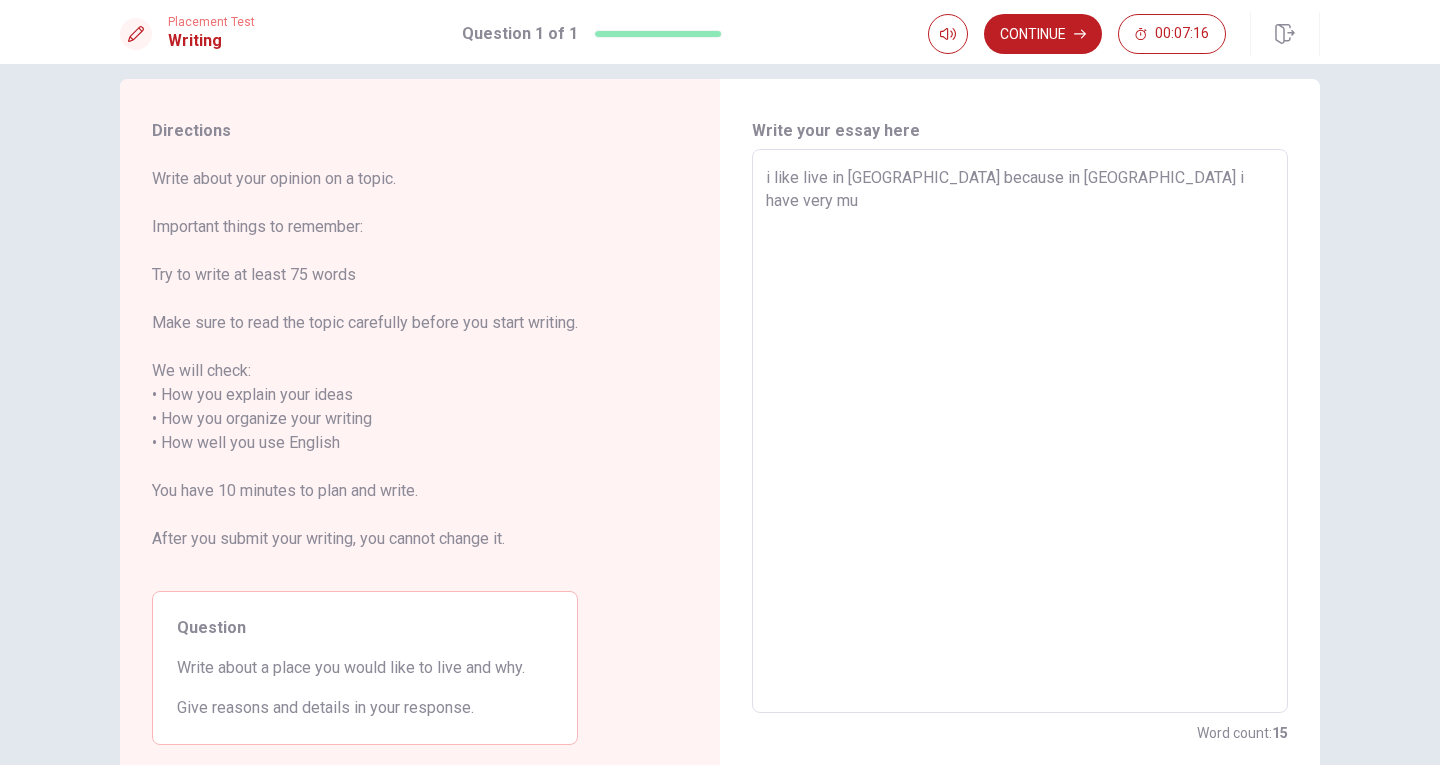 type on "x" 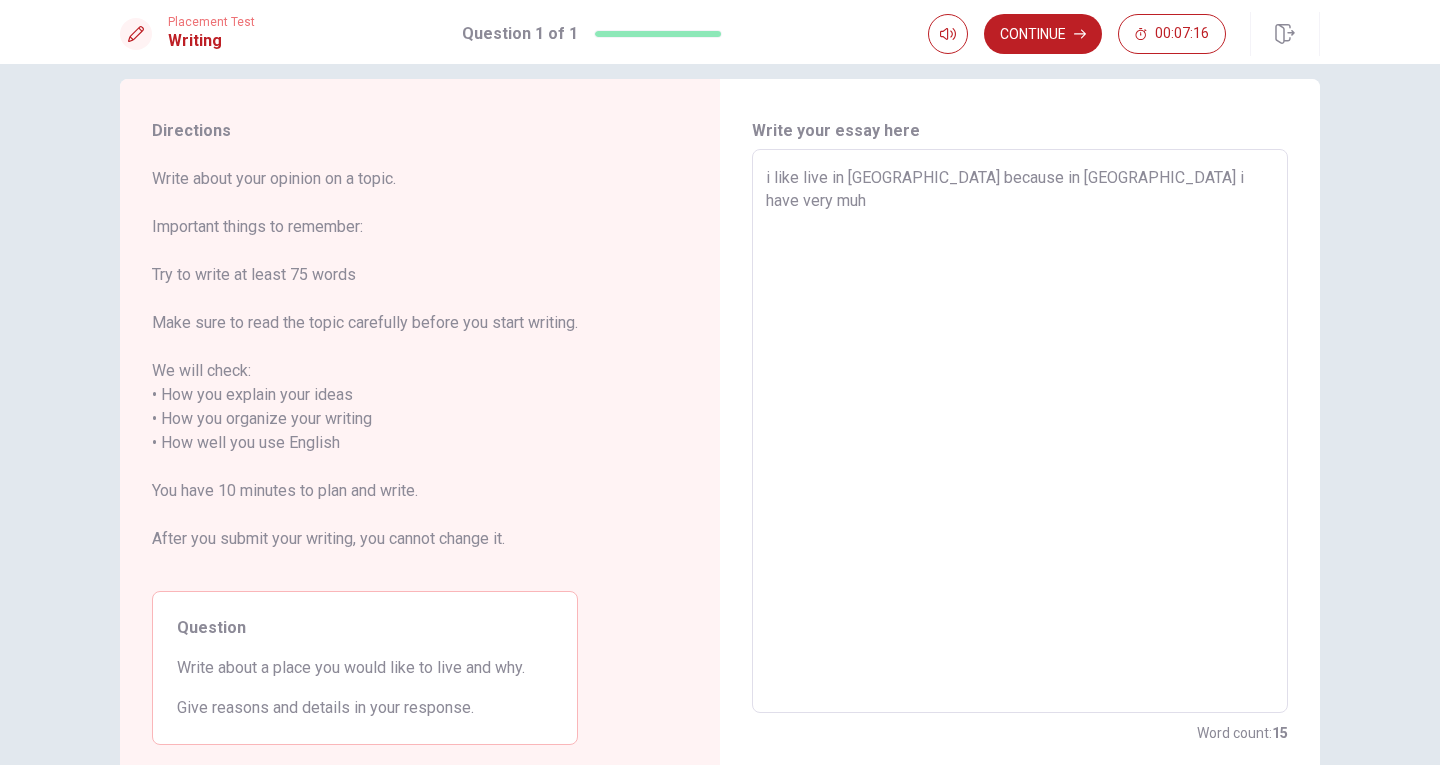 type on "x" 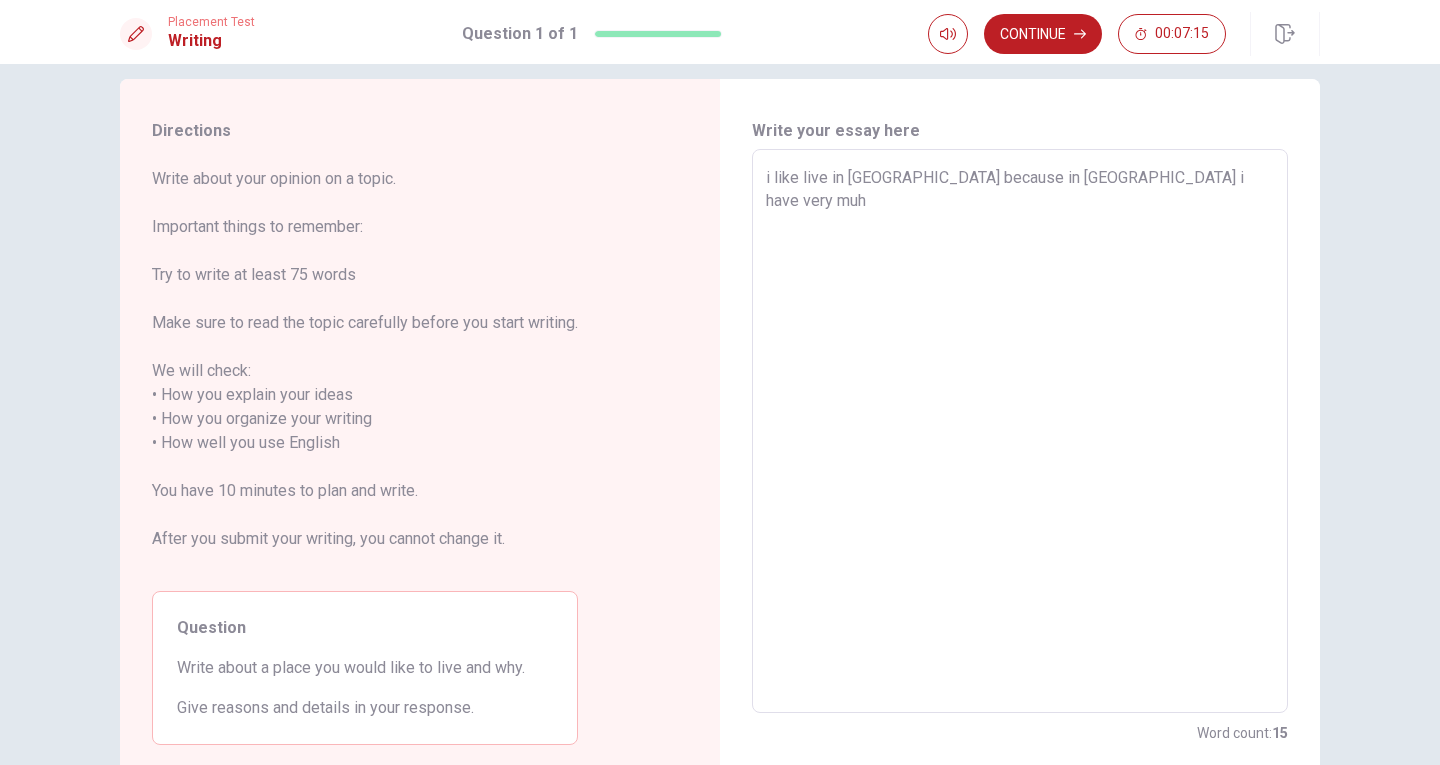 type on "i like live in [GEOGRAPHIC_DATA] because in [GEOGRAPHIC_DATA] i have very mu" 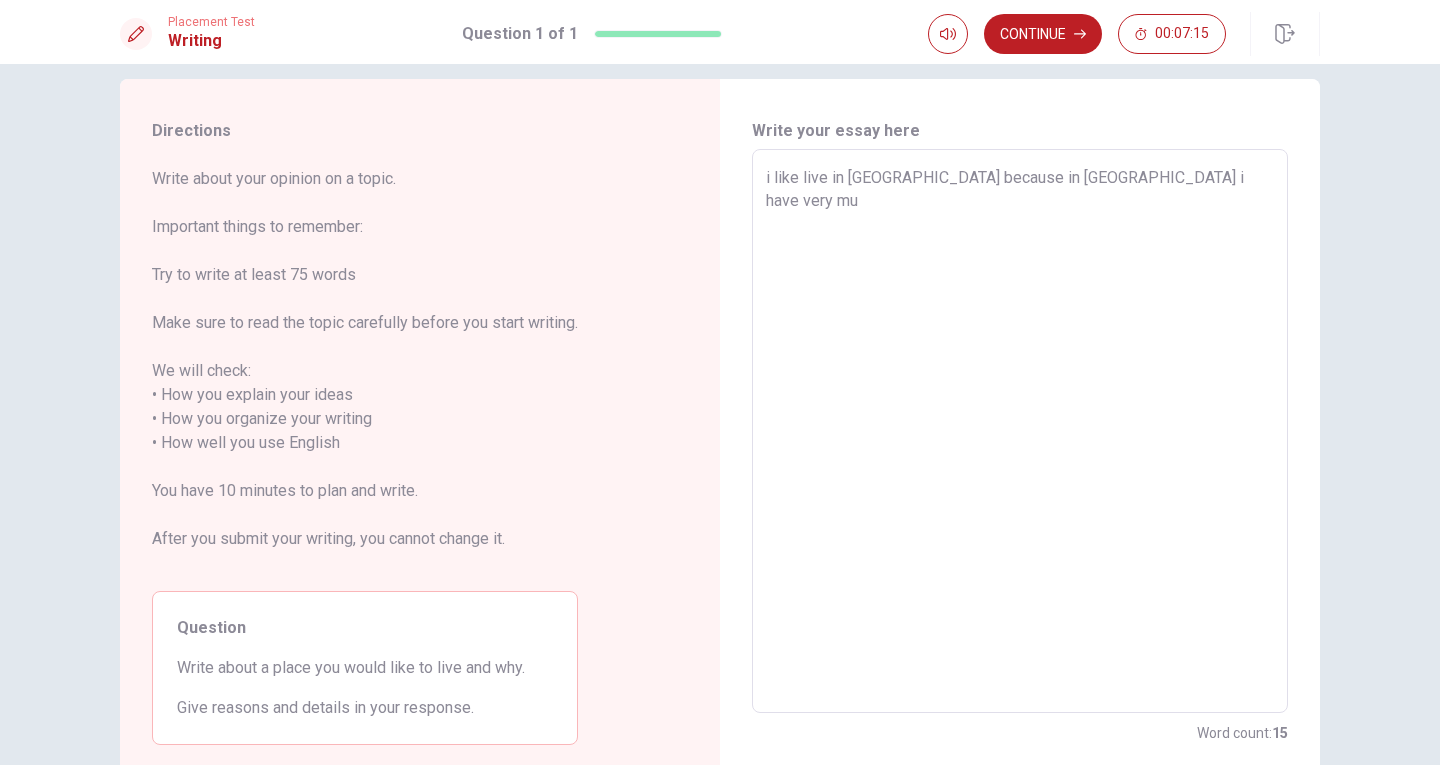 type on "x" 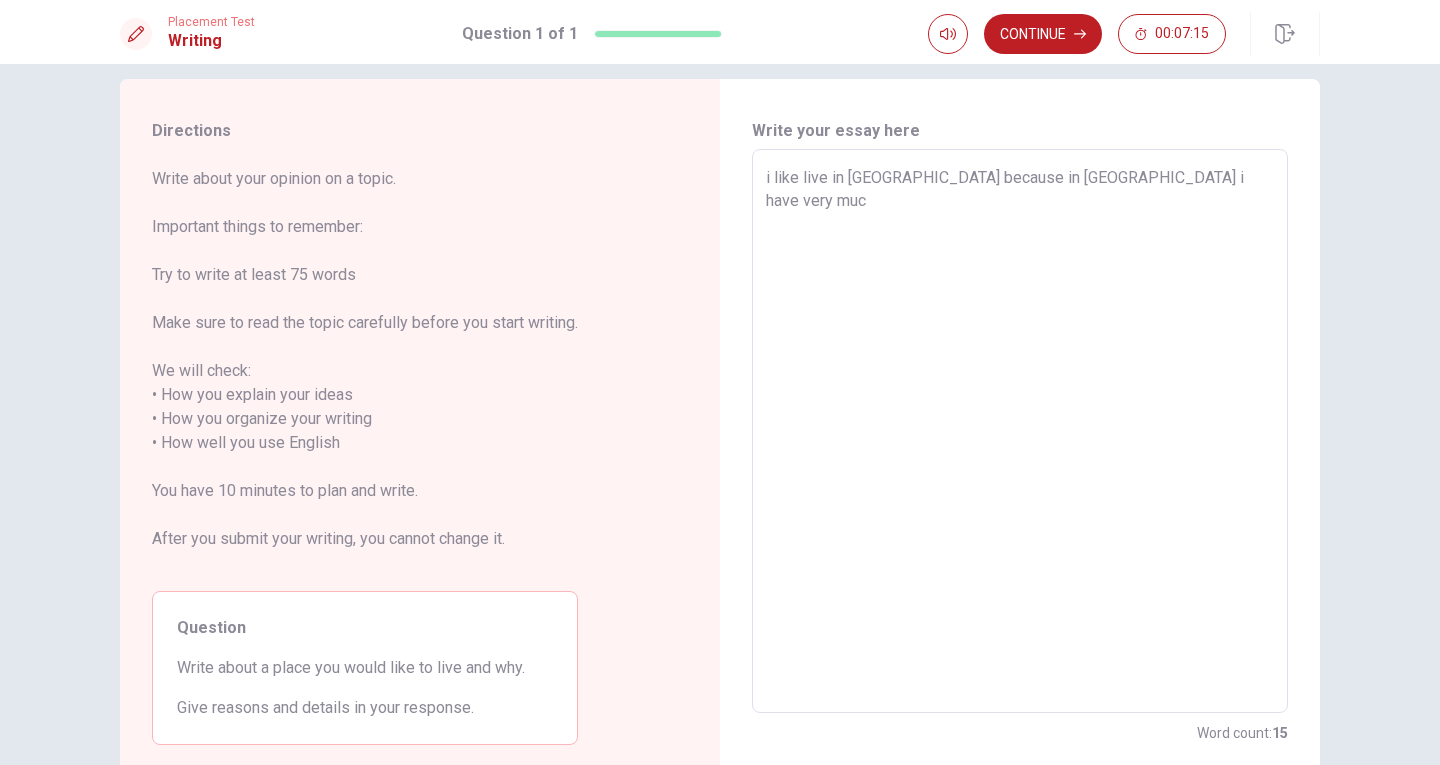 type on "x" 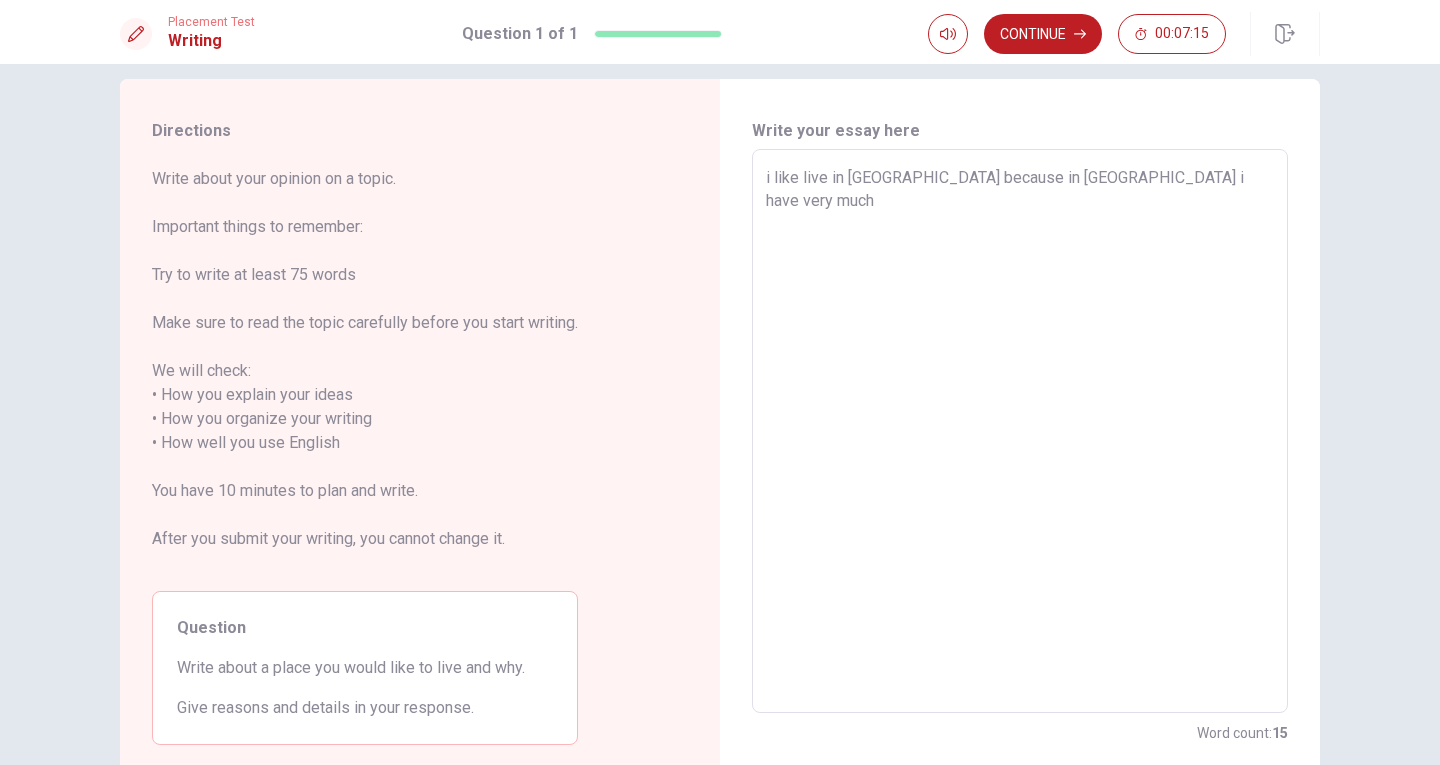 type on "x" 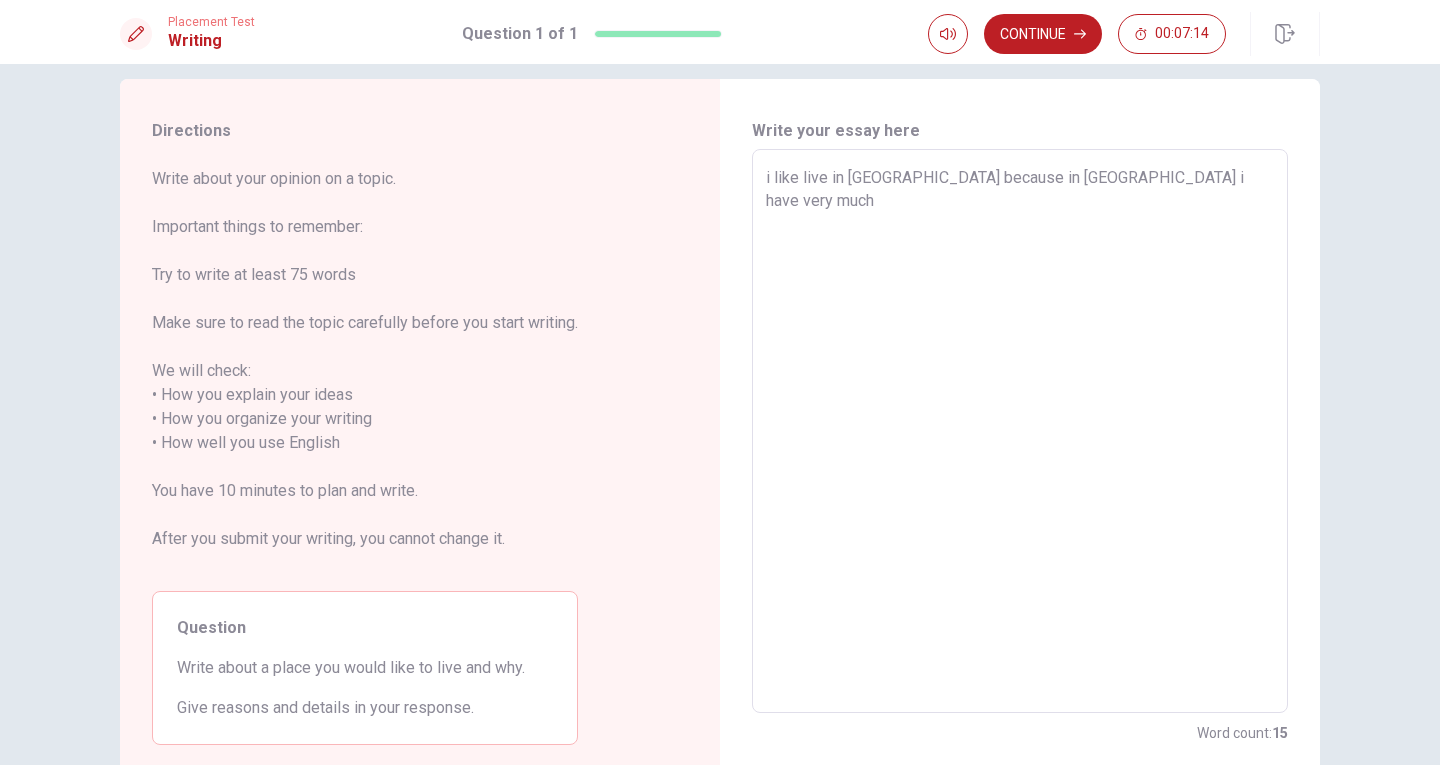 type on "i like live in [GEOGRAPHIC_DATA] because in [GEOGRAPHIC_DATA] i have very much f" 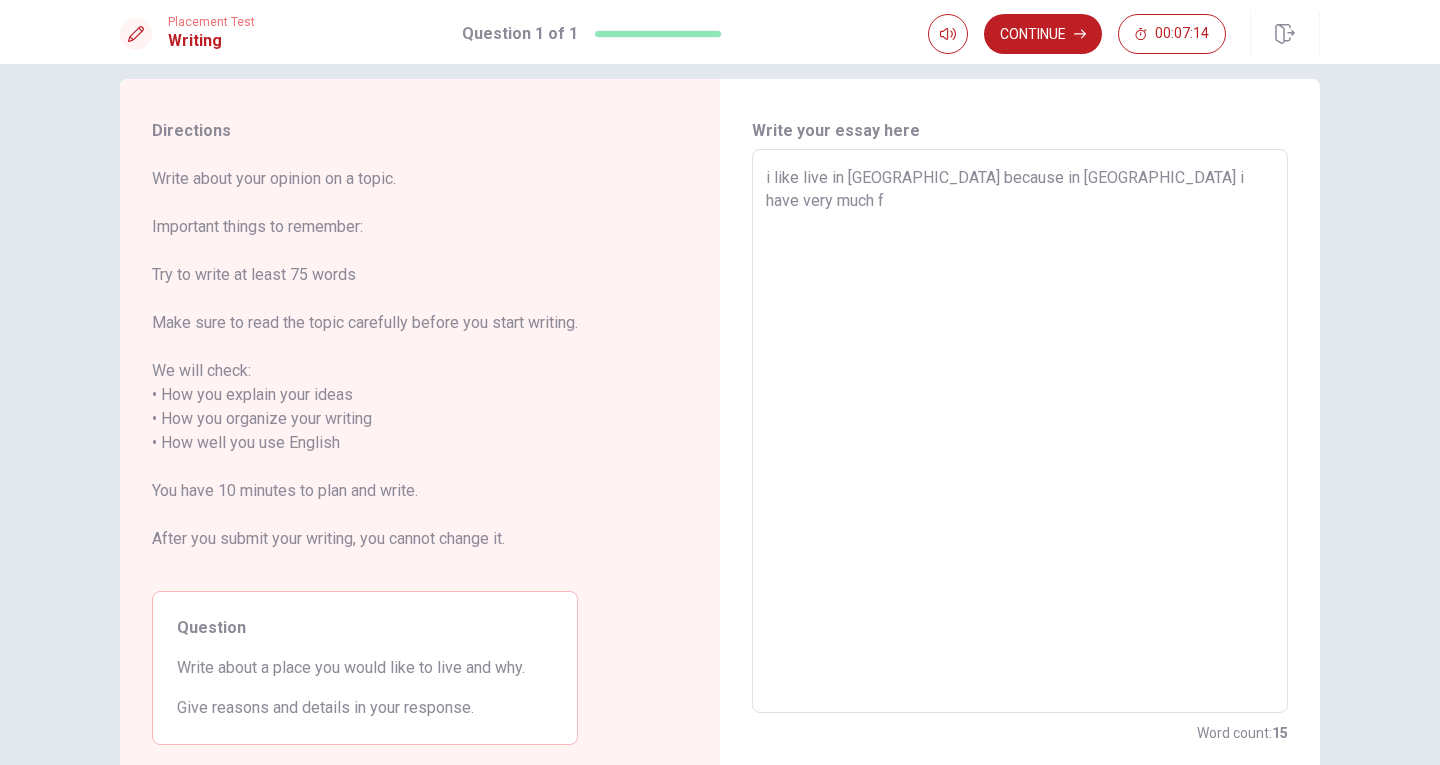 type on "x" 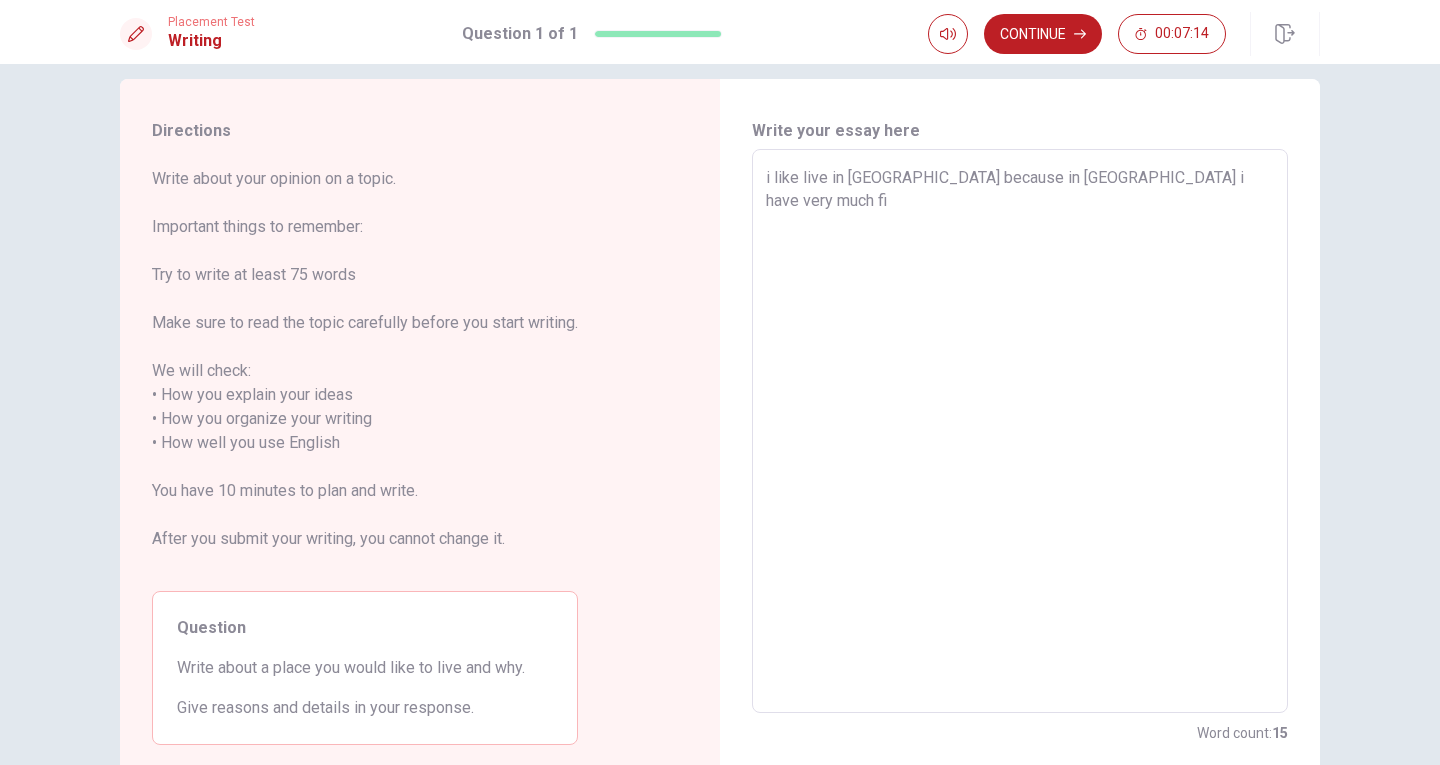type on "x" 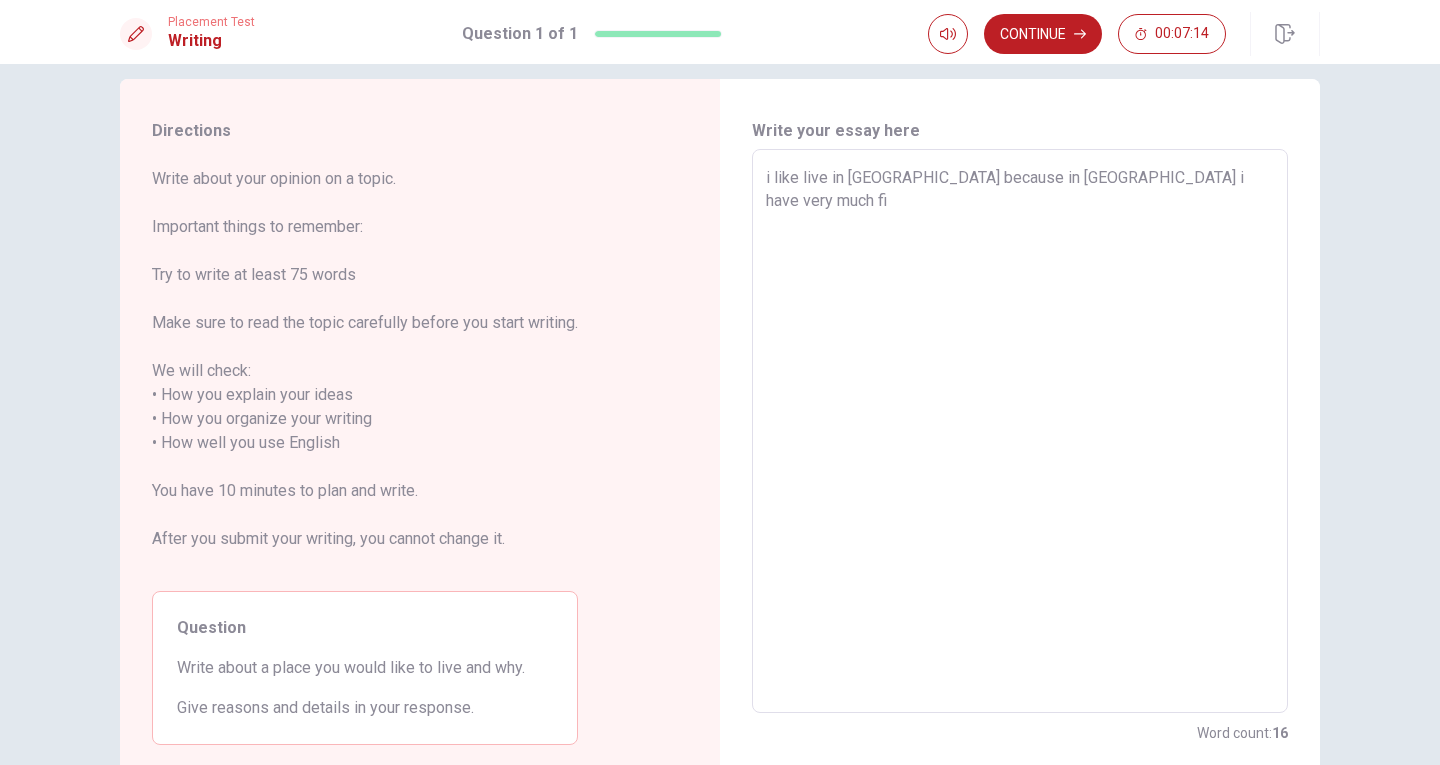type on "i like live in [GEOGRAPHIC_DATA] because in [GEOGRAPHIC_DATA] i have very much fir" 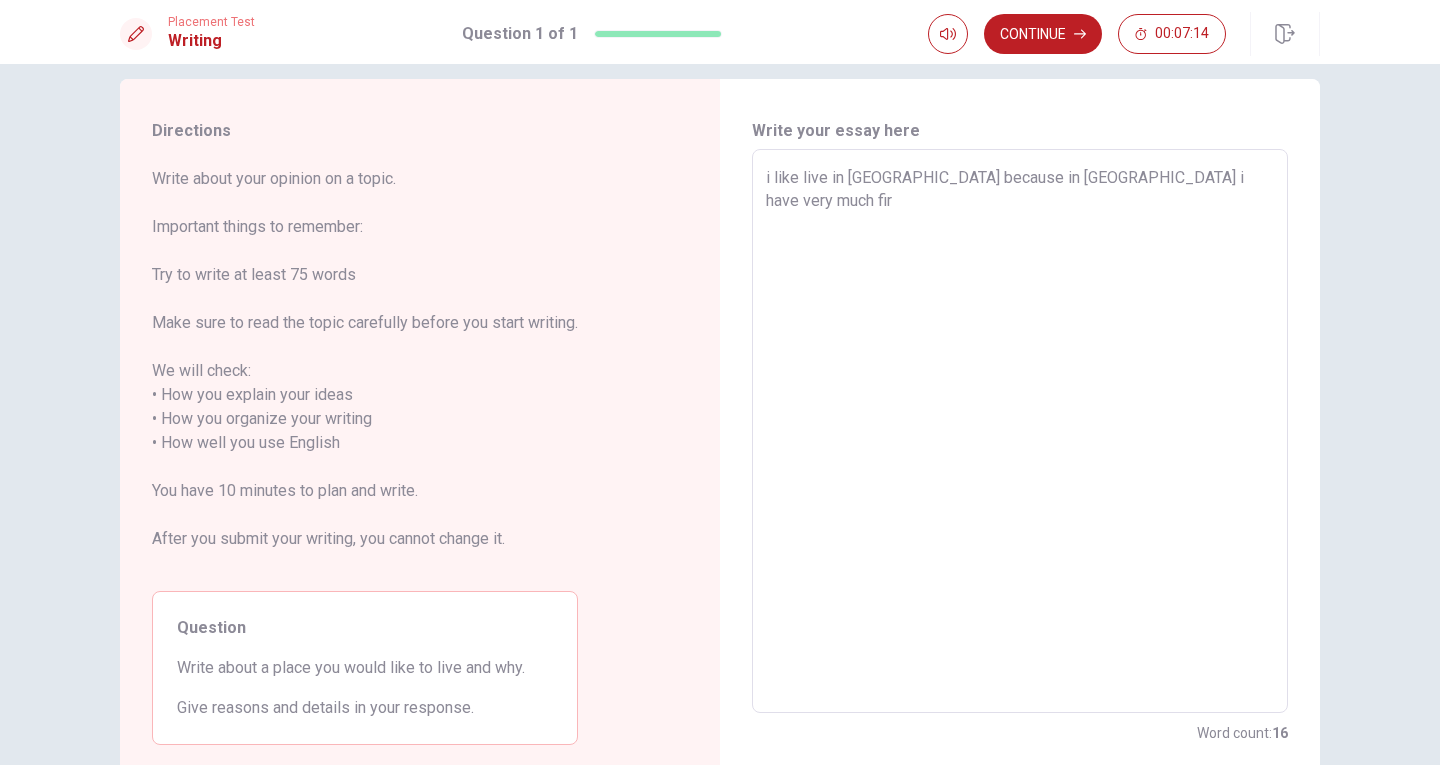 type on "x" 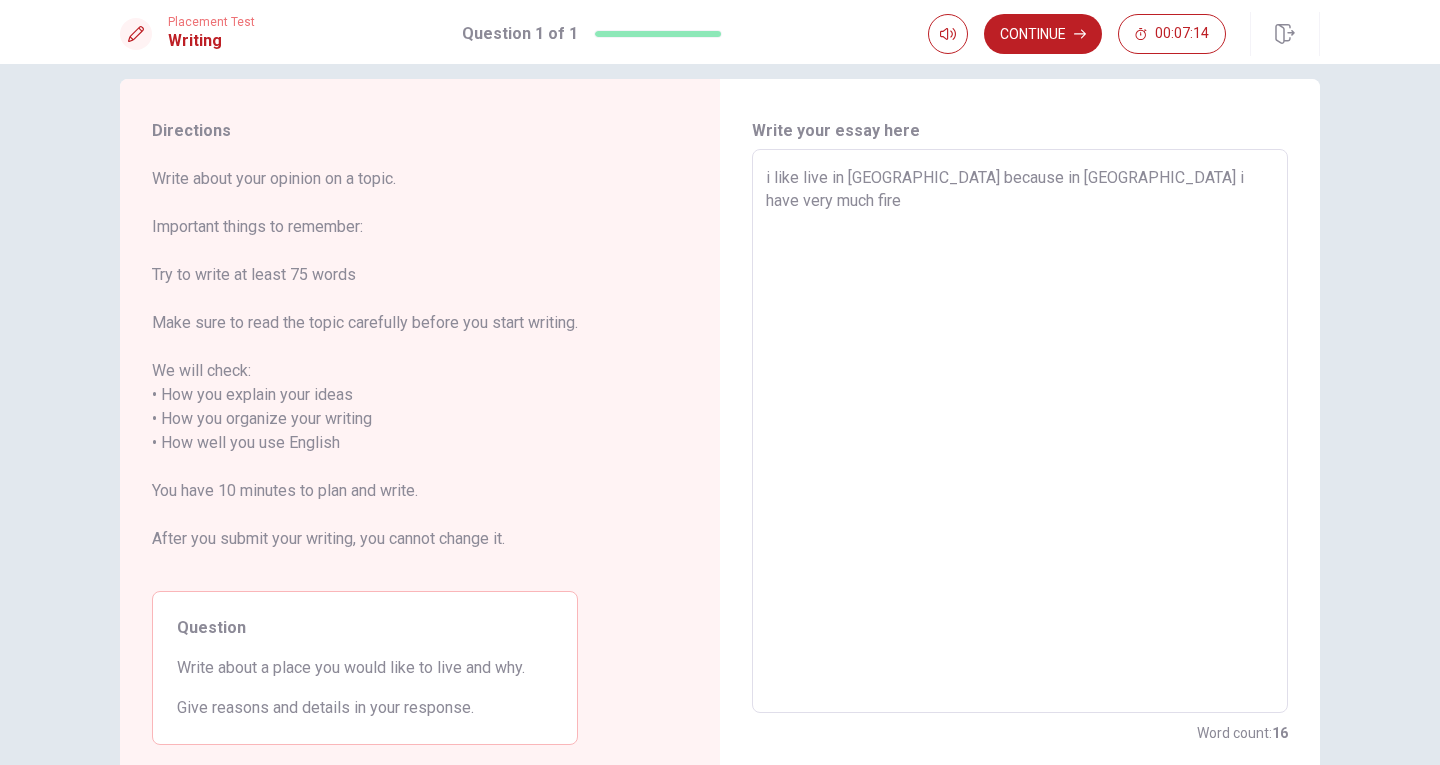 type on "x" 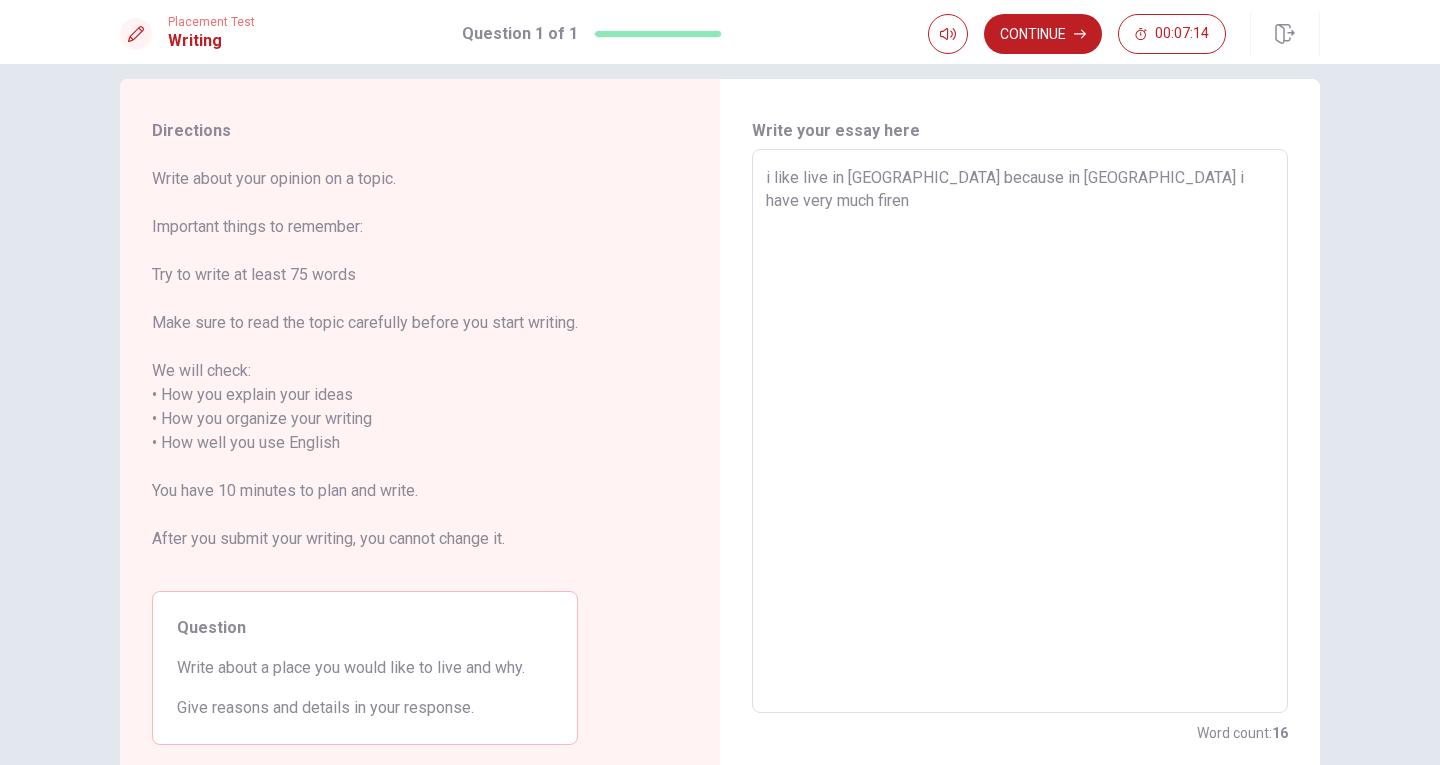 type on "x" 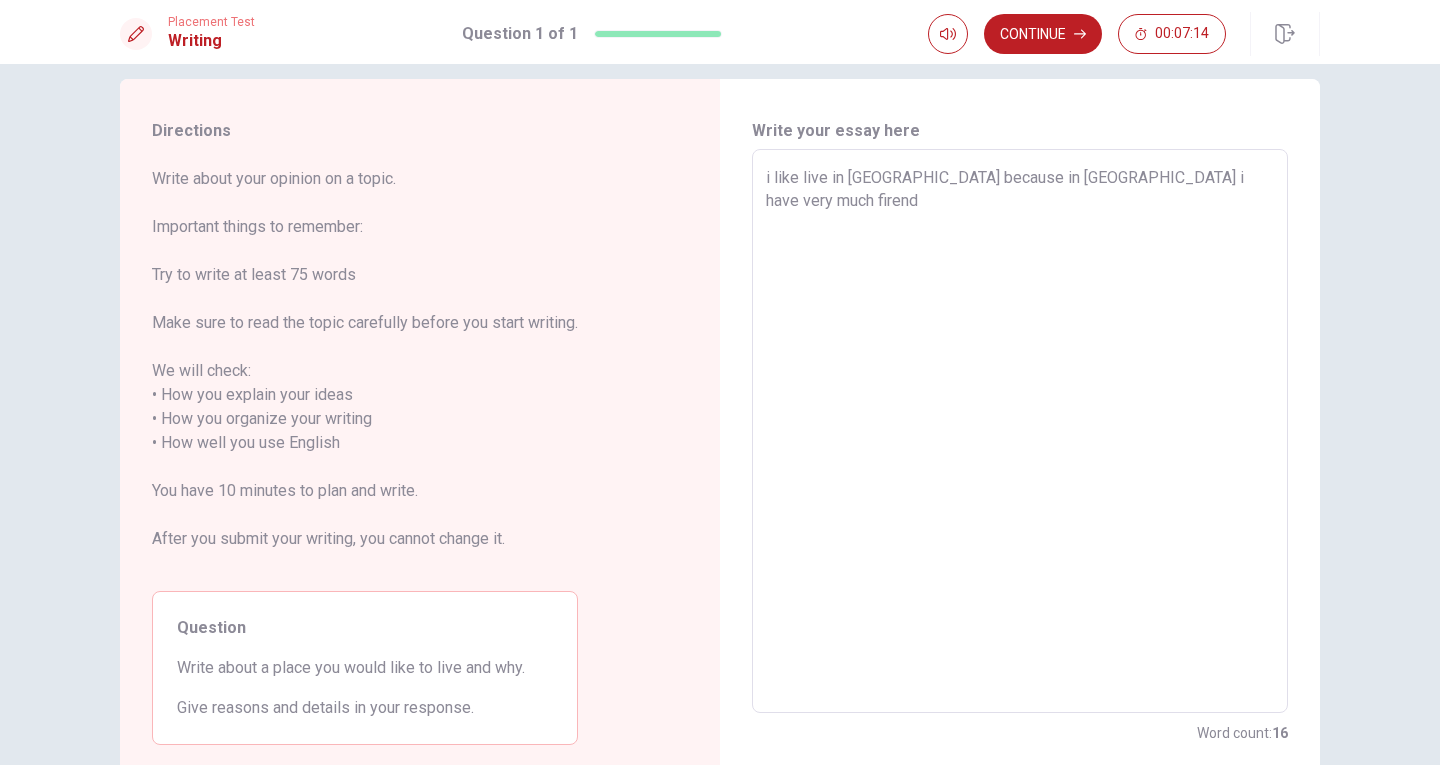 type on "x" 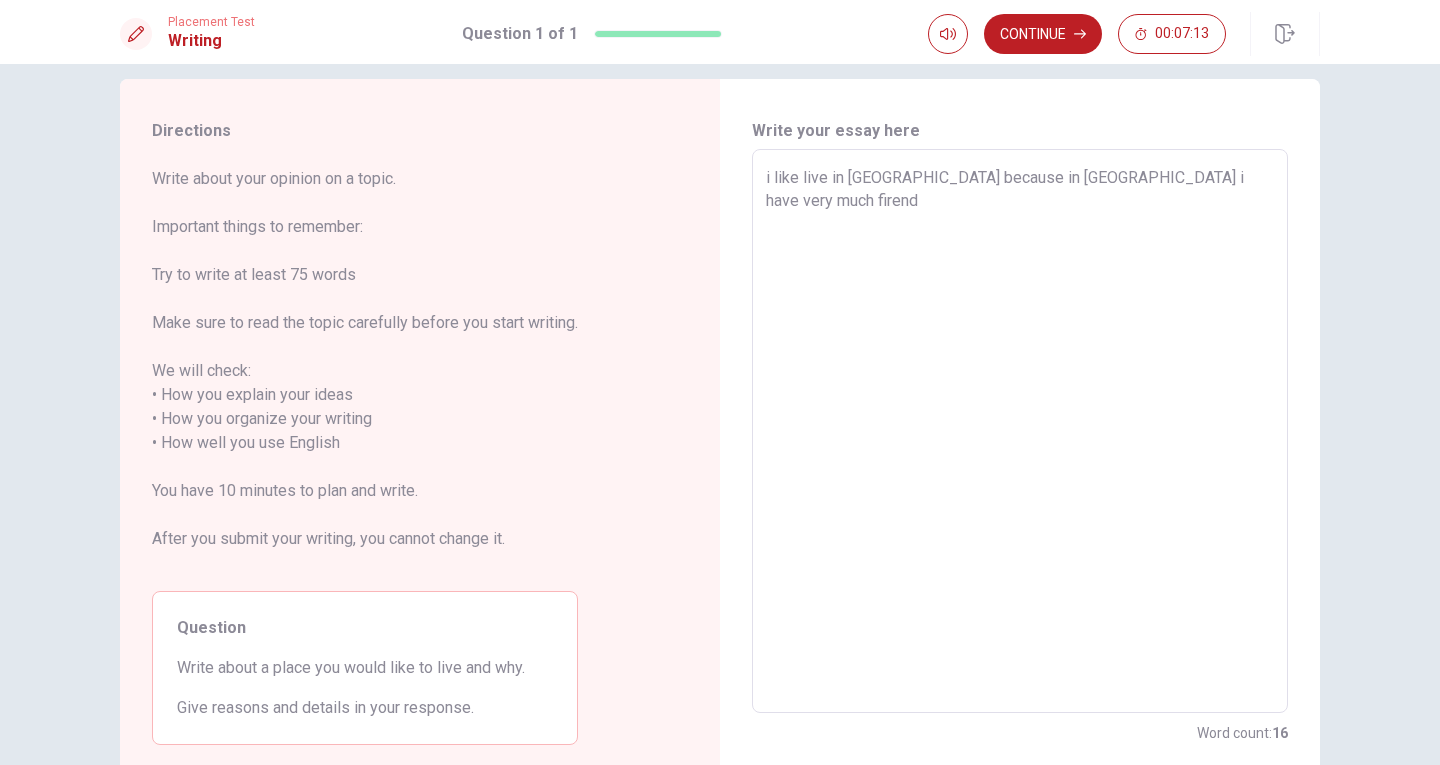 type on "i like live in [GEOGRAPHIC_DATA] because in [GEOGRAPHIC_DATA] i have very much firen" 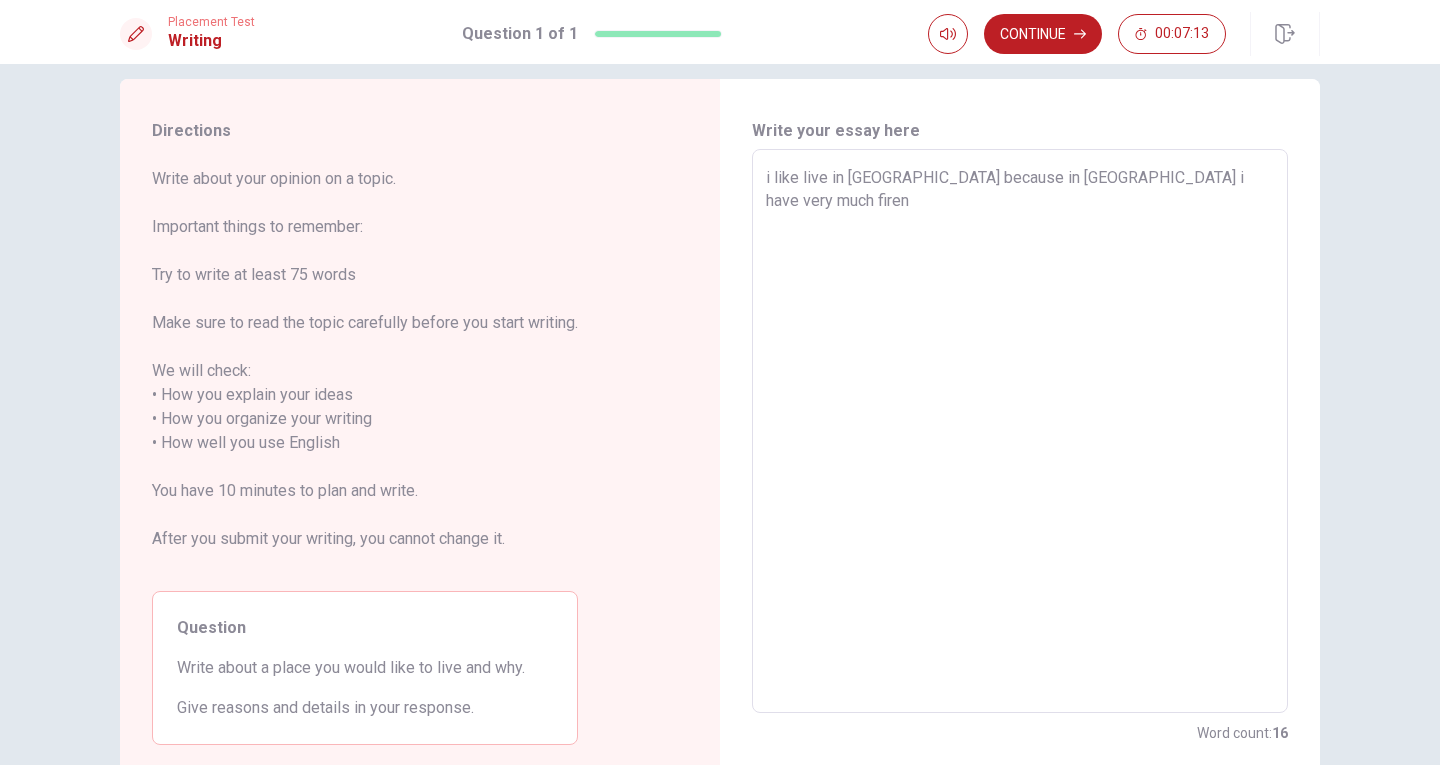 type on "x" 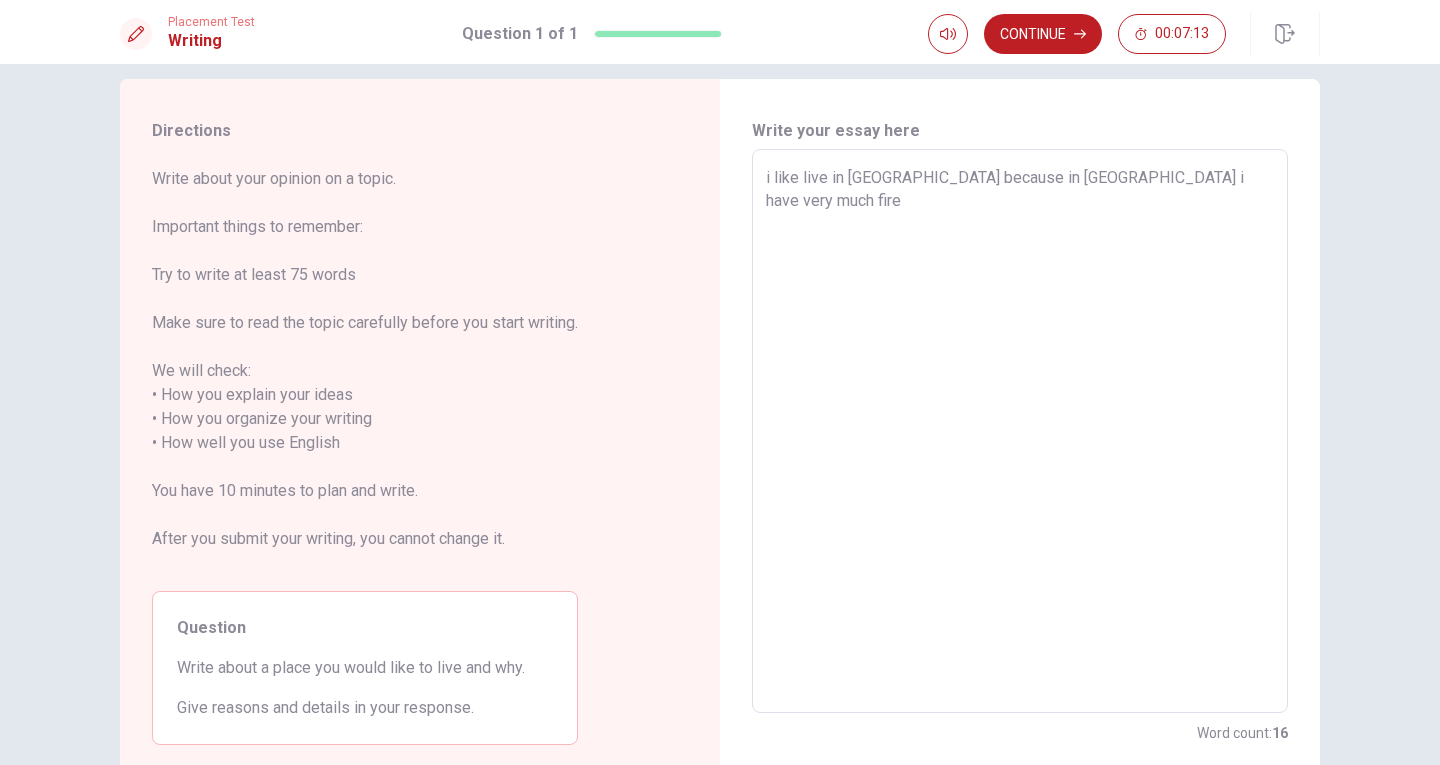 type on "x" 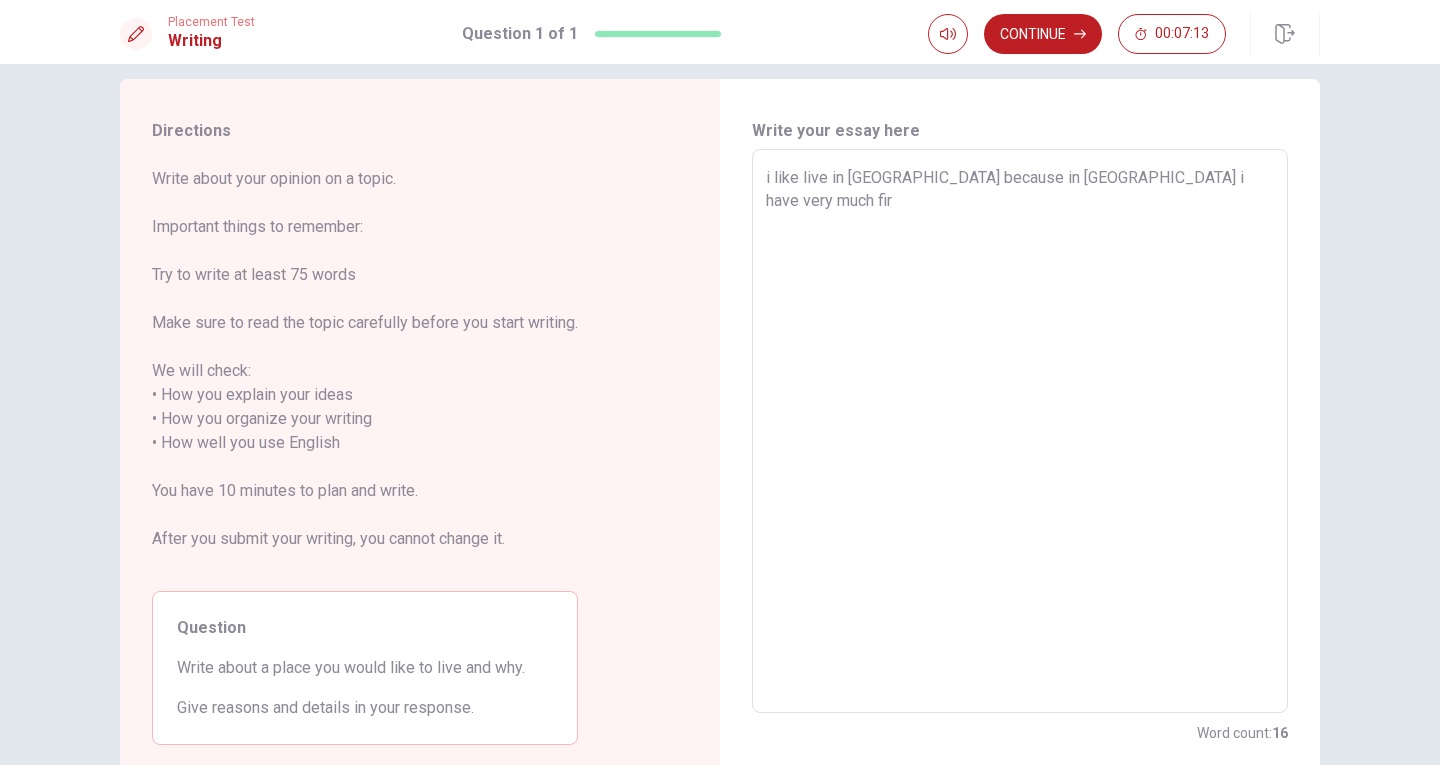 type on "x" 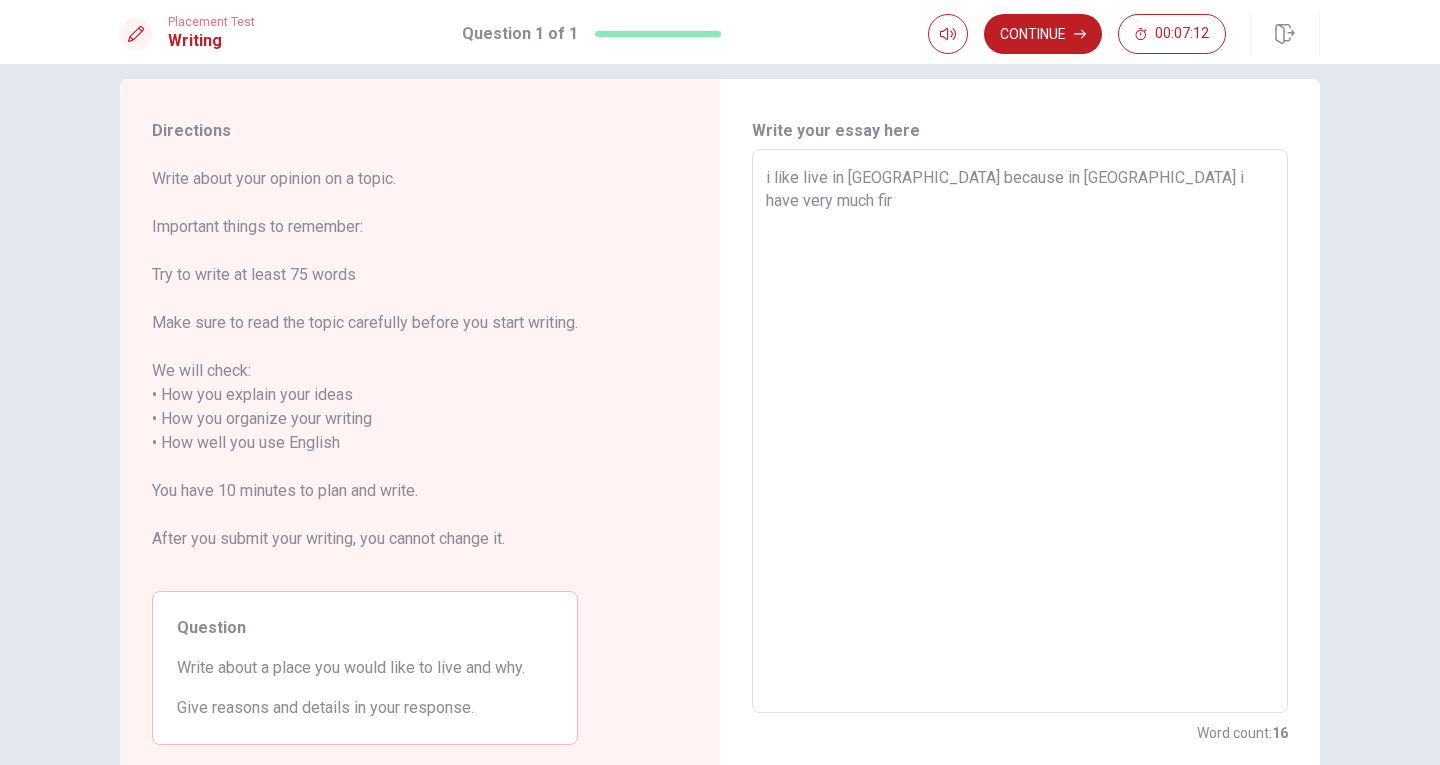 type on "i like live in [GEOGRAPHIC_DATA] because in [GEOGRAPHIC_DATA] i have very much fi" 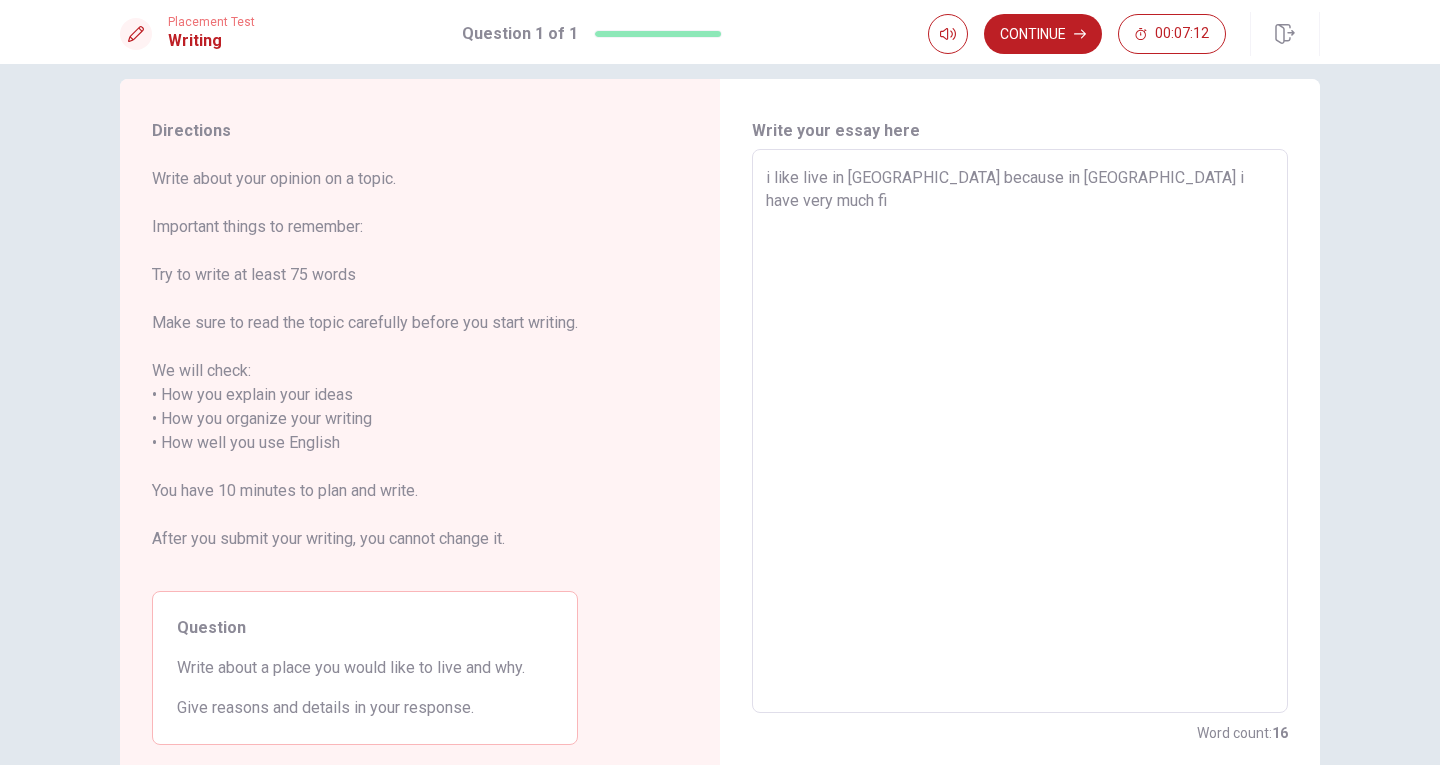 type on "x" 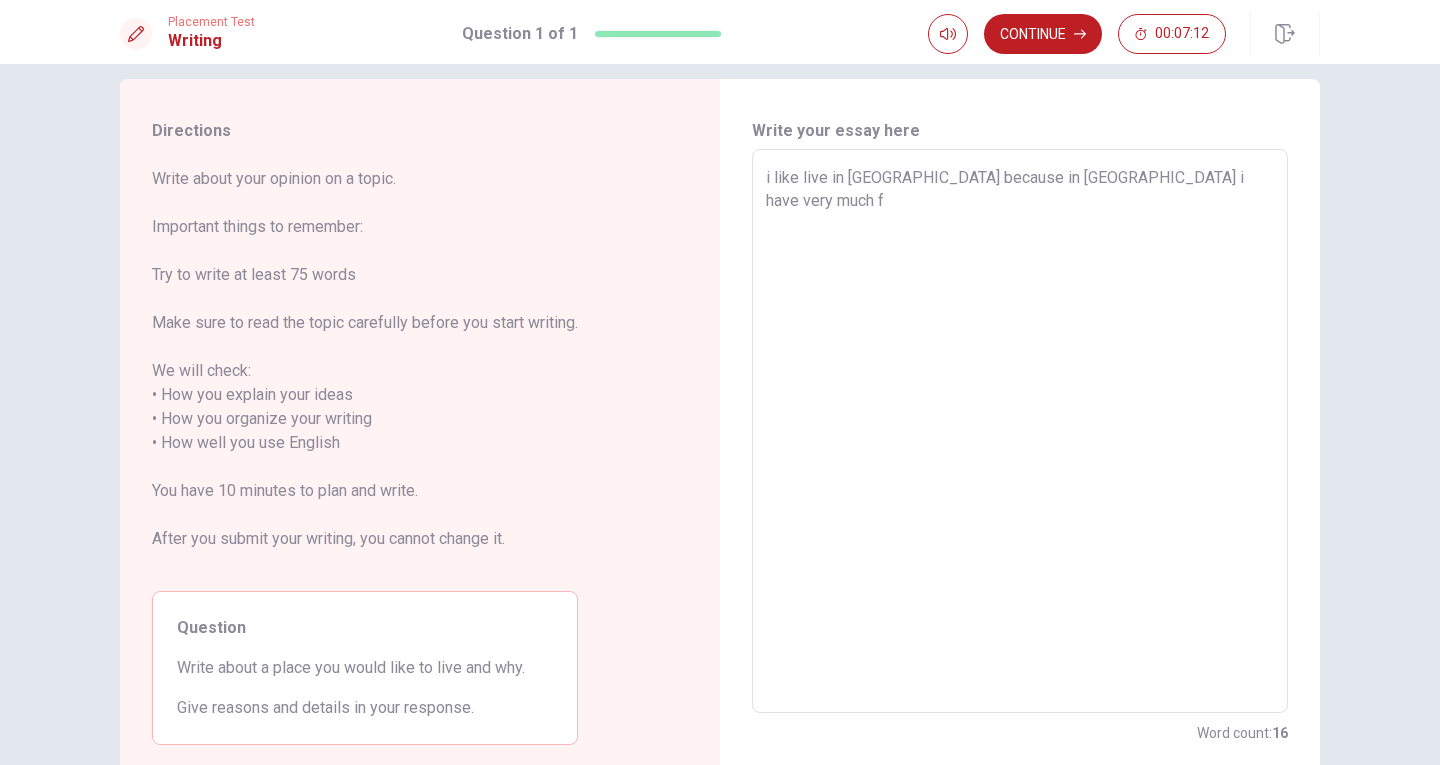 type on "x" 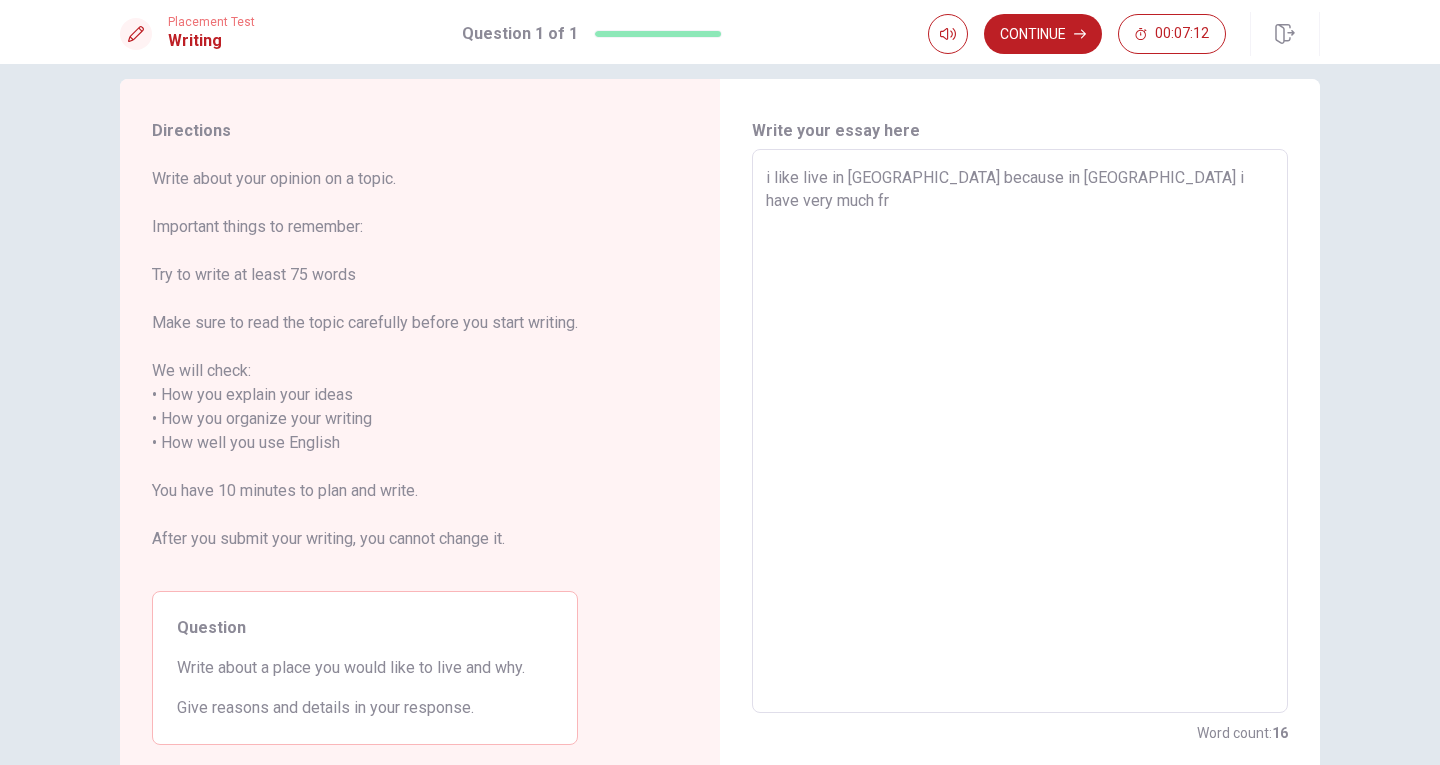 type on "x" 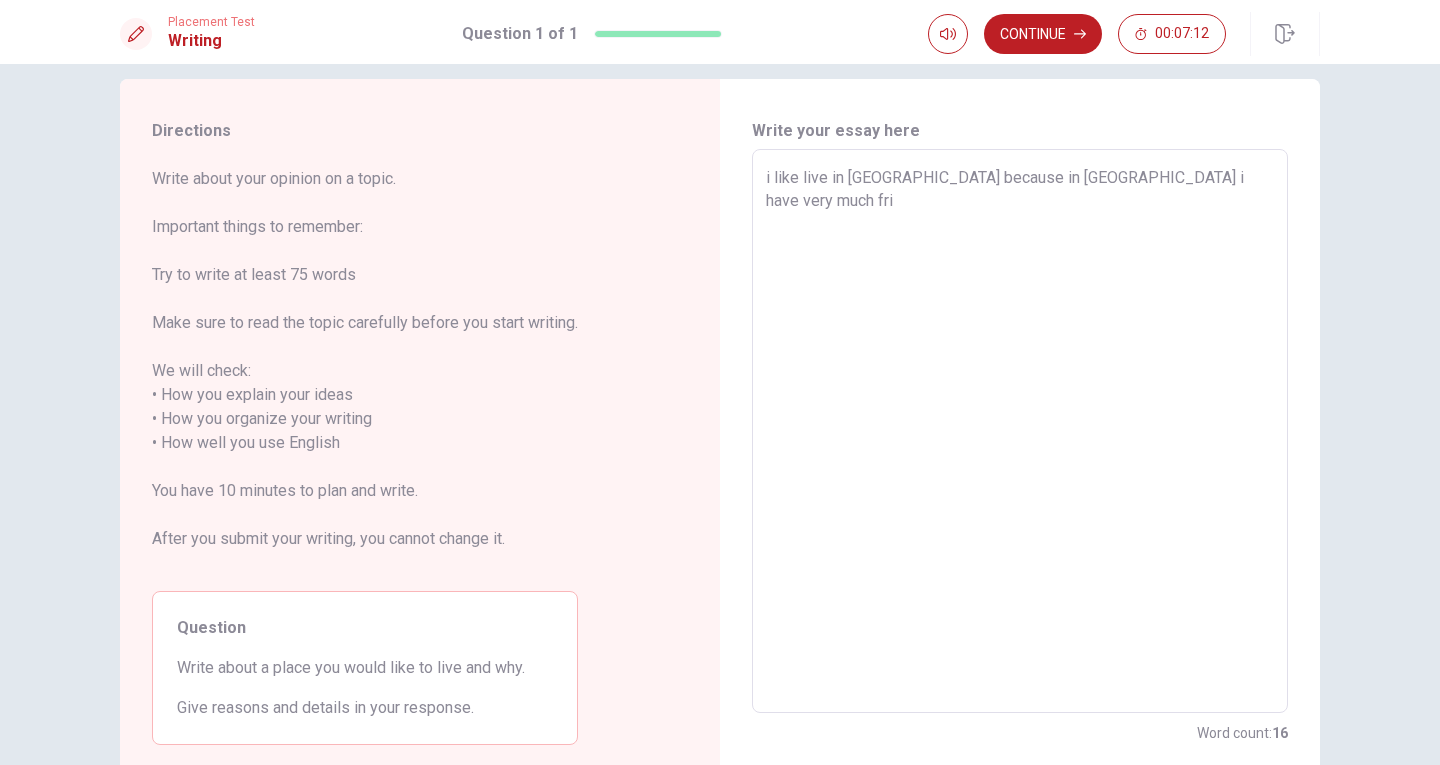 type on "x" 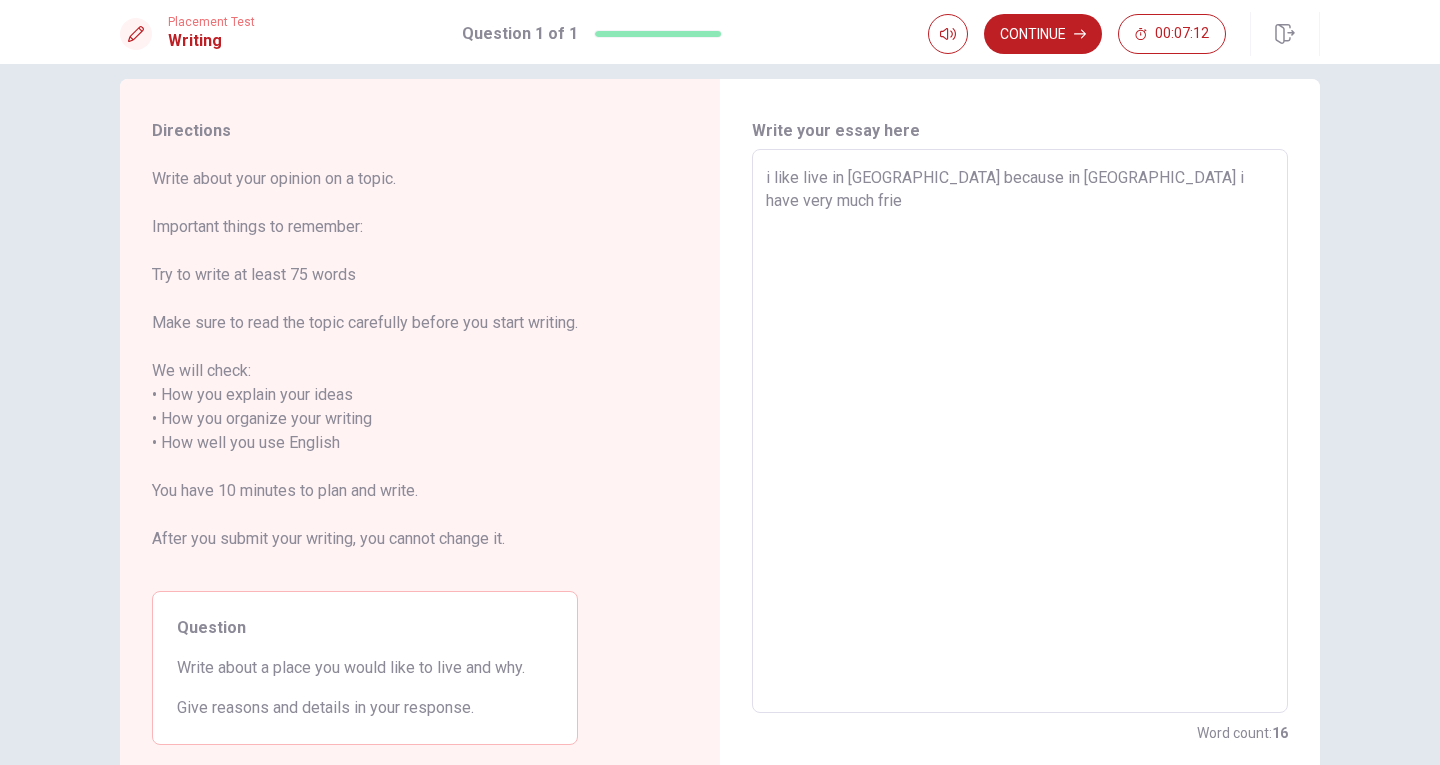 type on "x" 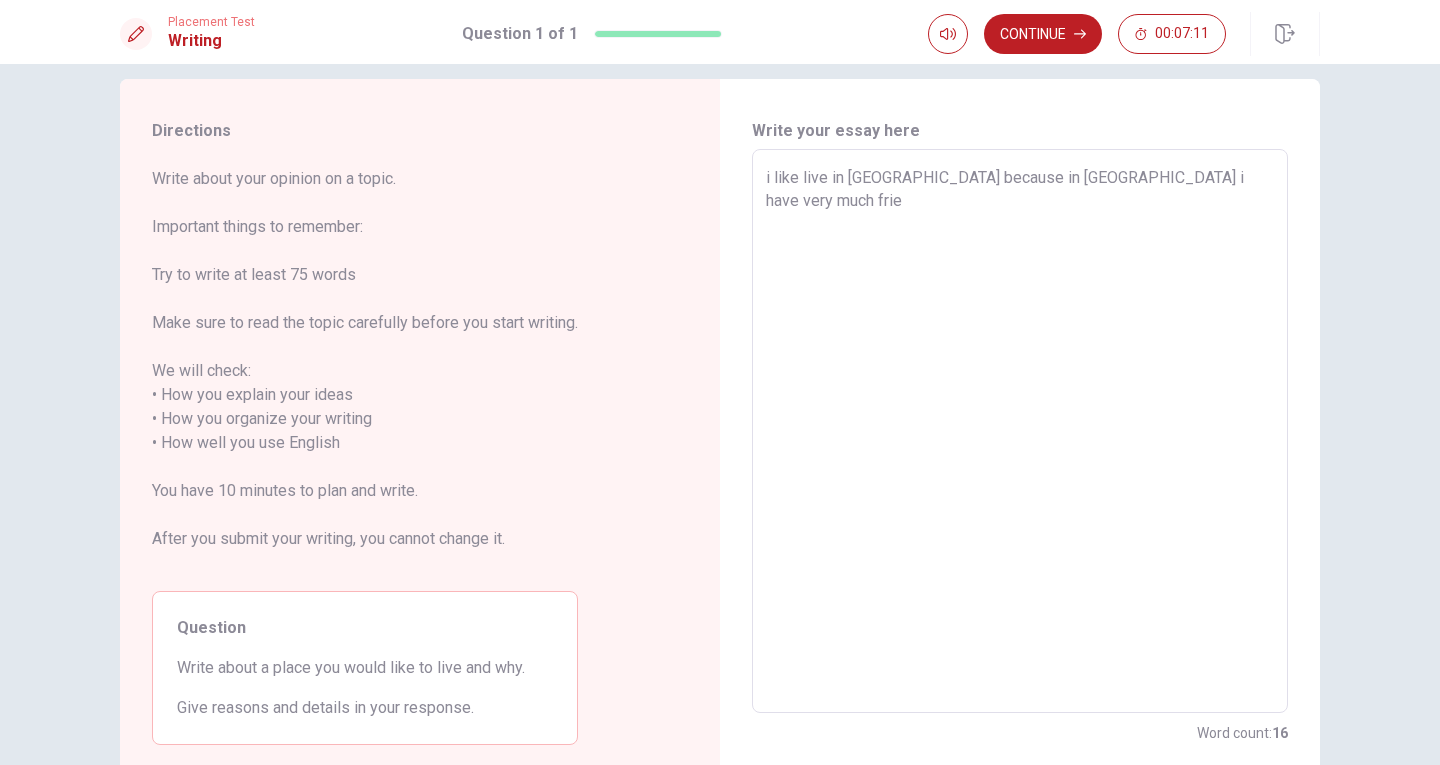 type on "i like live in [GEOGRAPHIC_DATA] because in [GEOGRAPHIC_DATA] i have very much frien" 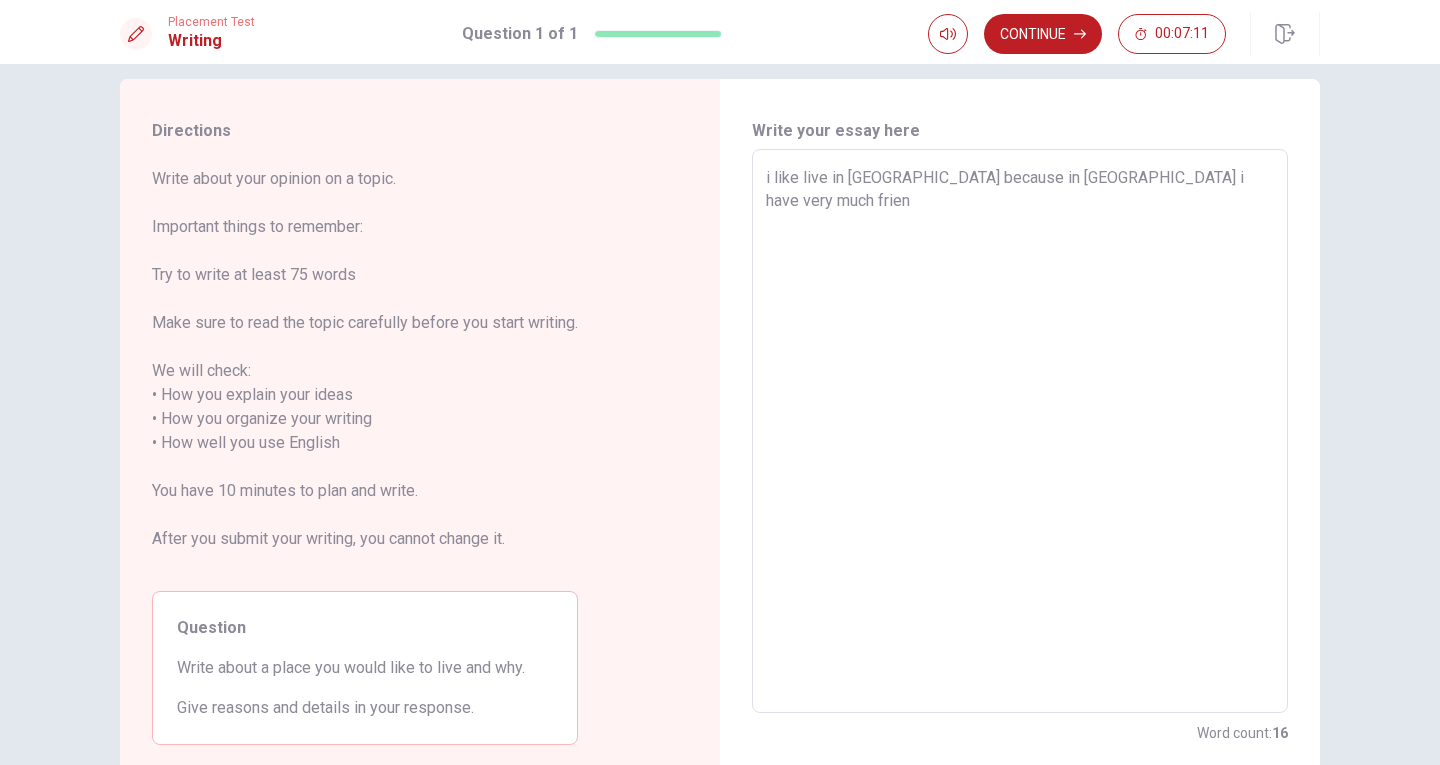 type on "x" 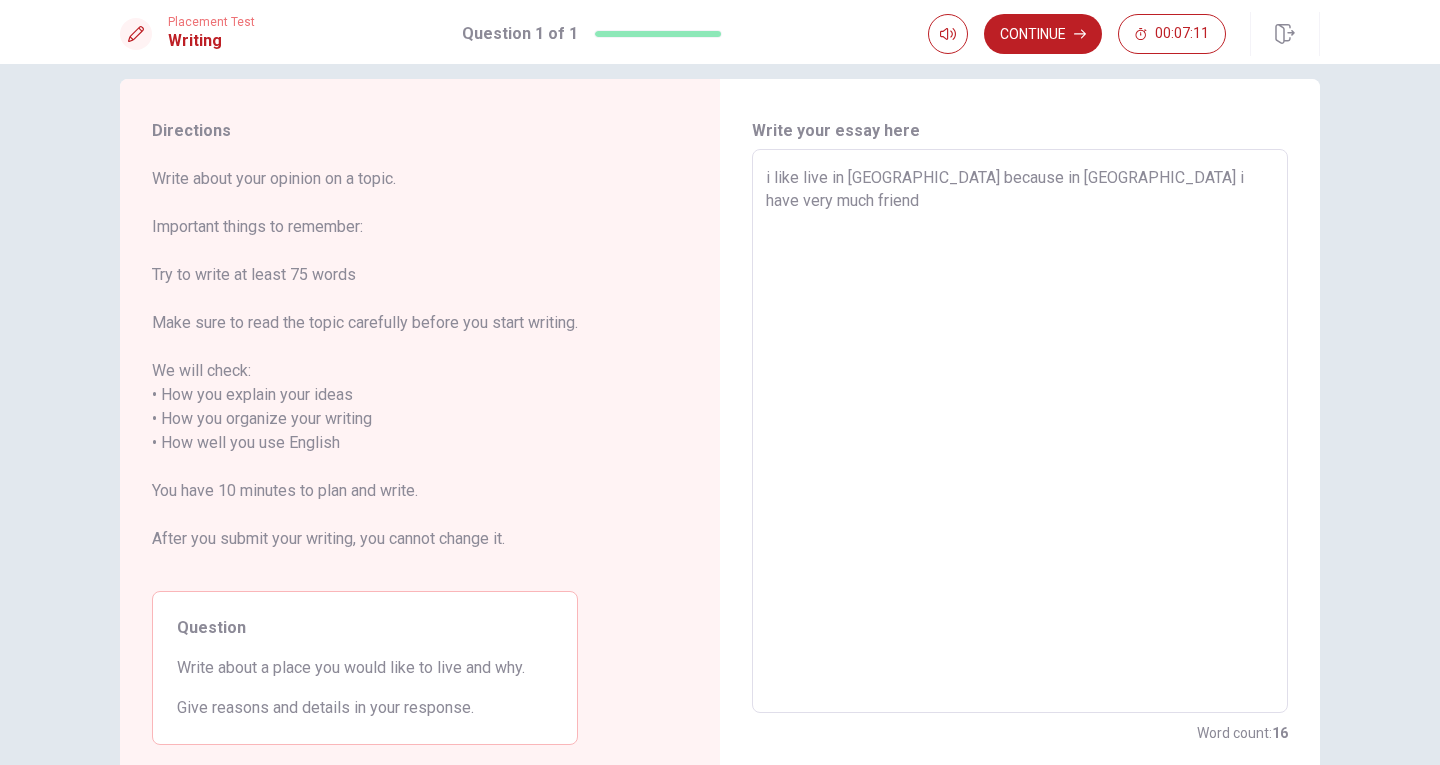 type on "x" 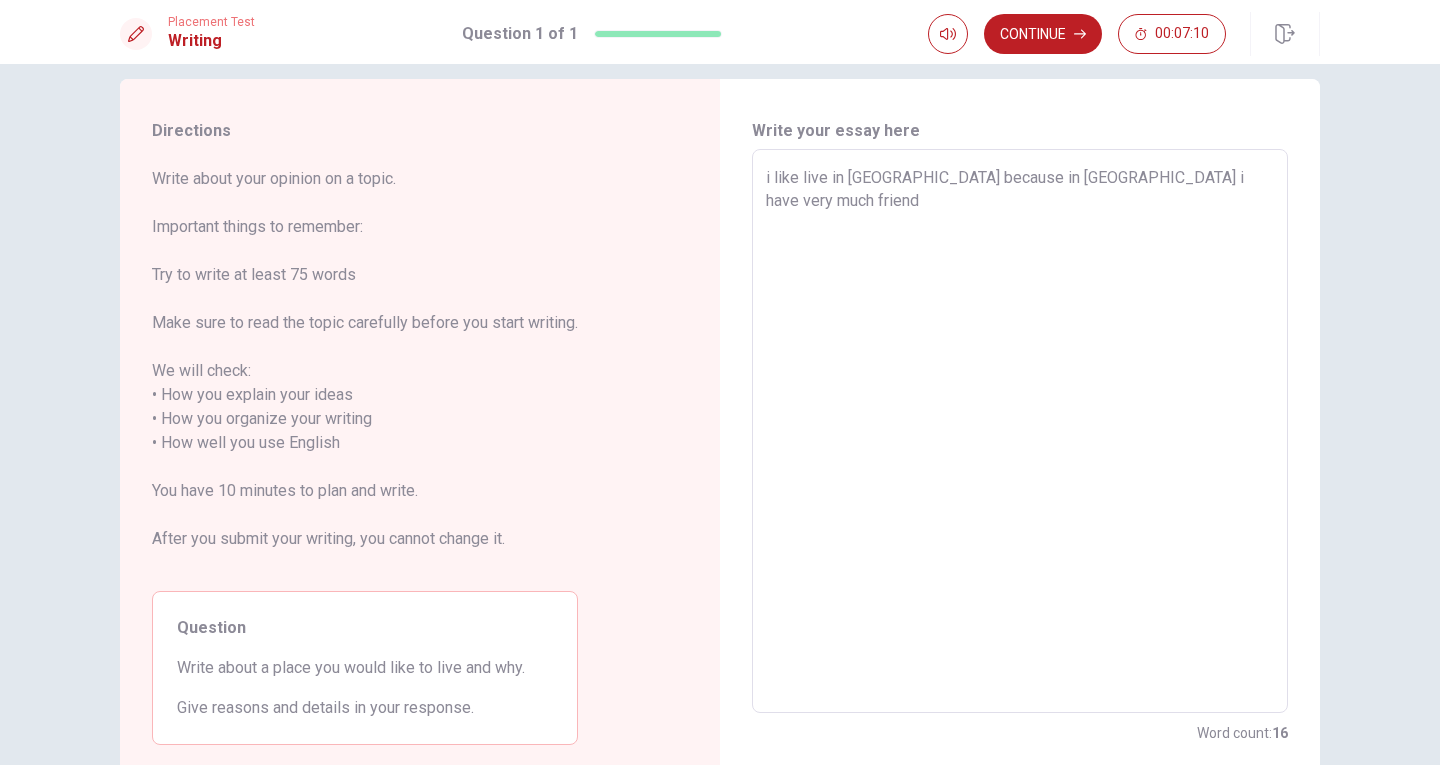 type on "x" 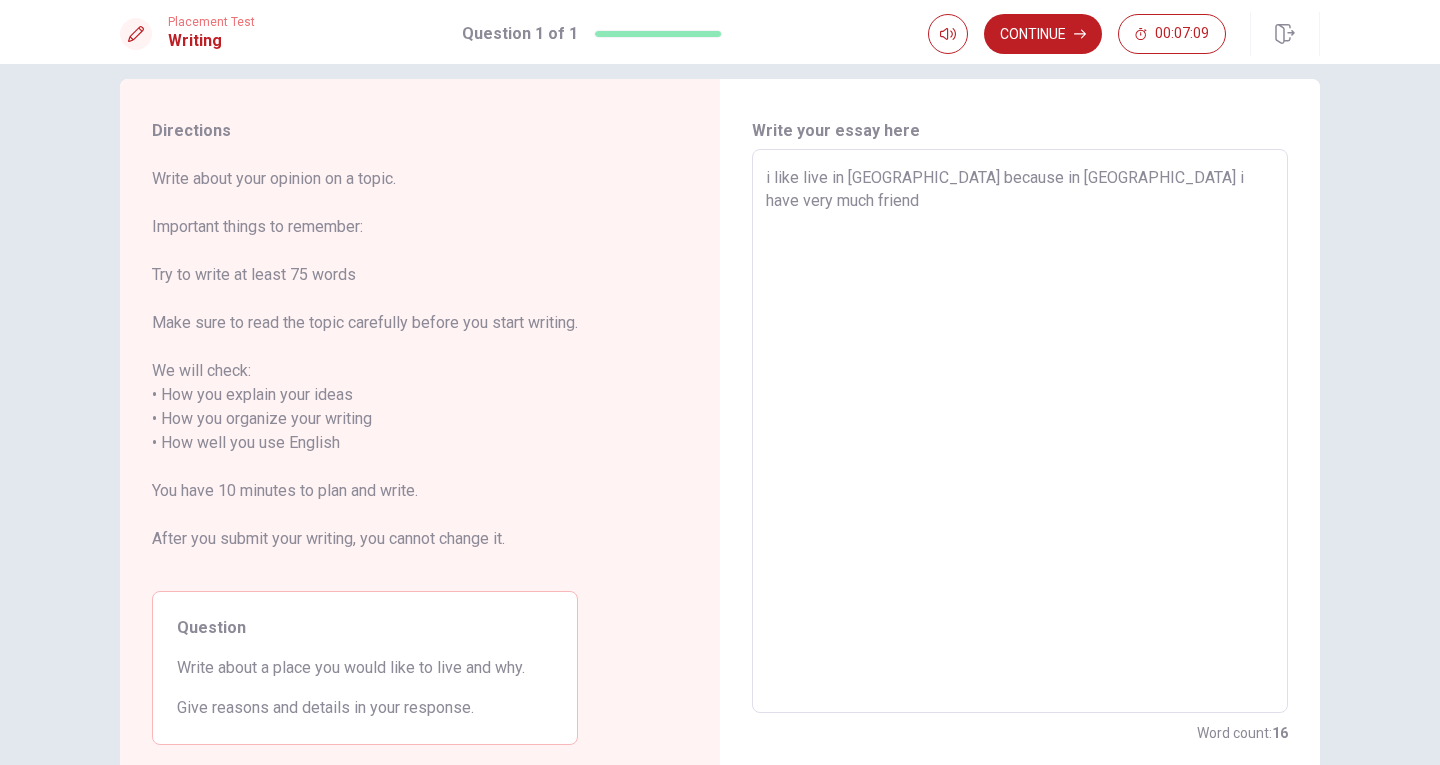 type on "i like live in [GEOGRAPHIC_DATA] because in [GEOGRAPHIC_DATA] i have very much friend a" 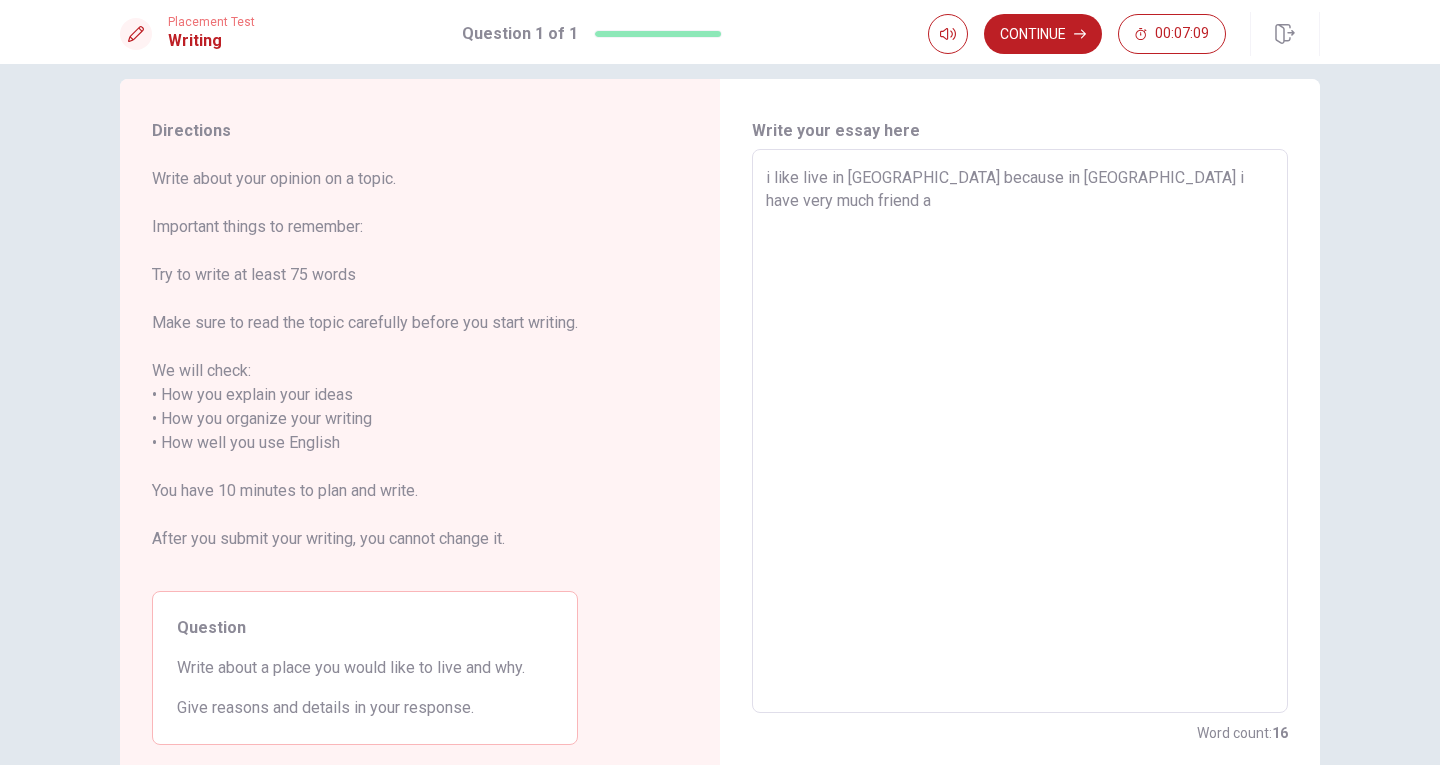 type on "x" 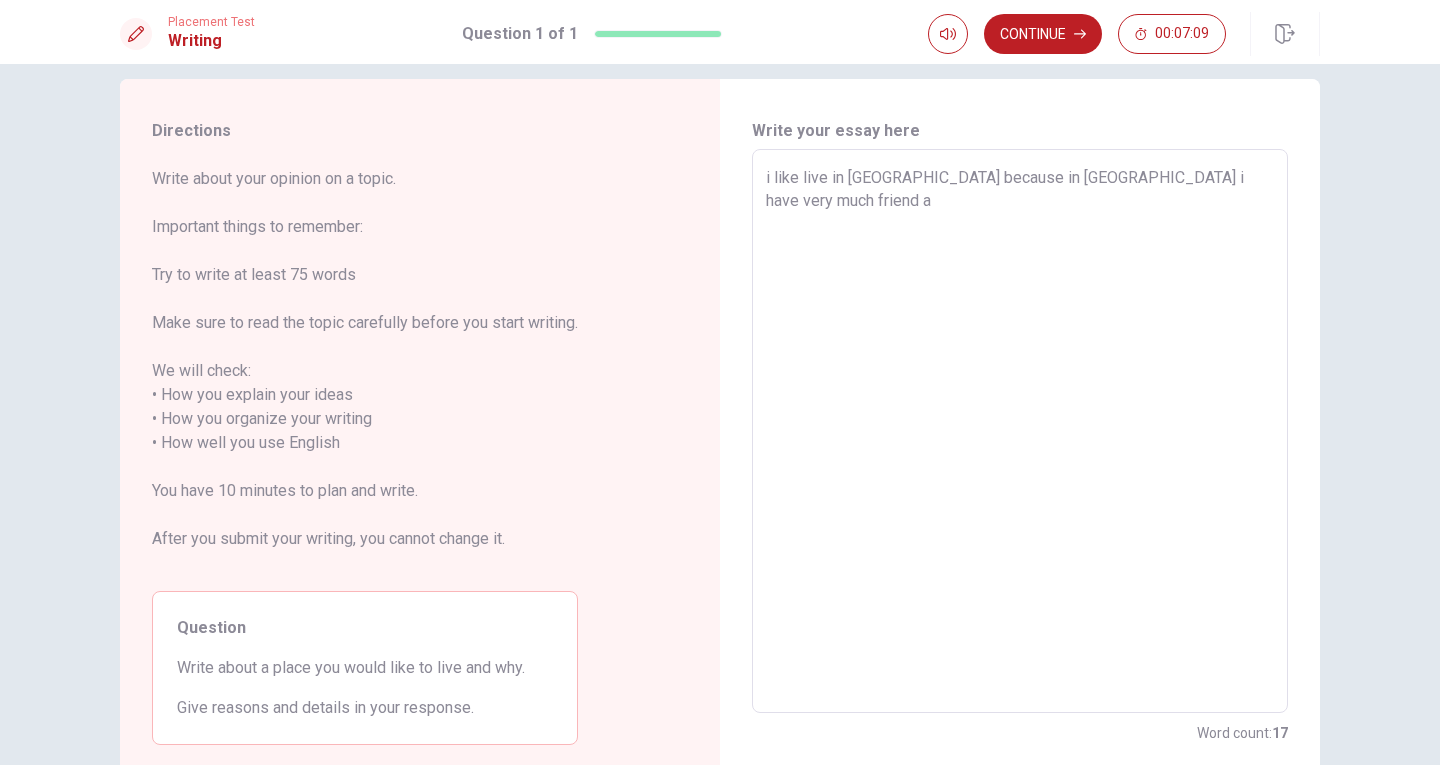 type on "i like live in [GEOGRAPHIC_DATA] because in [GEOGRAPHIC_DATA] i have very much friend an" 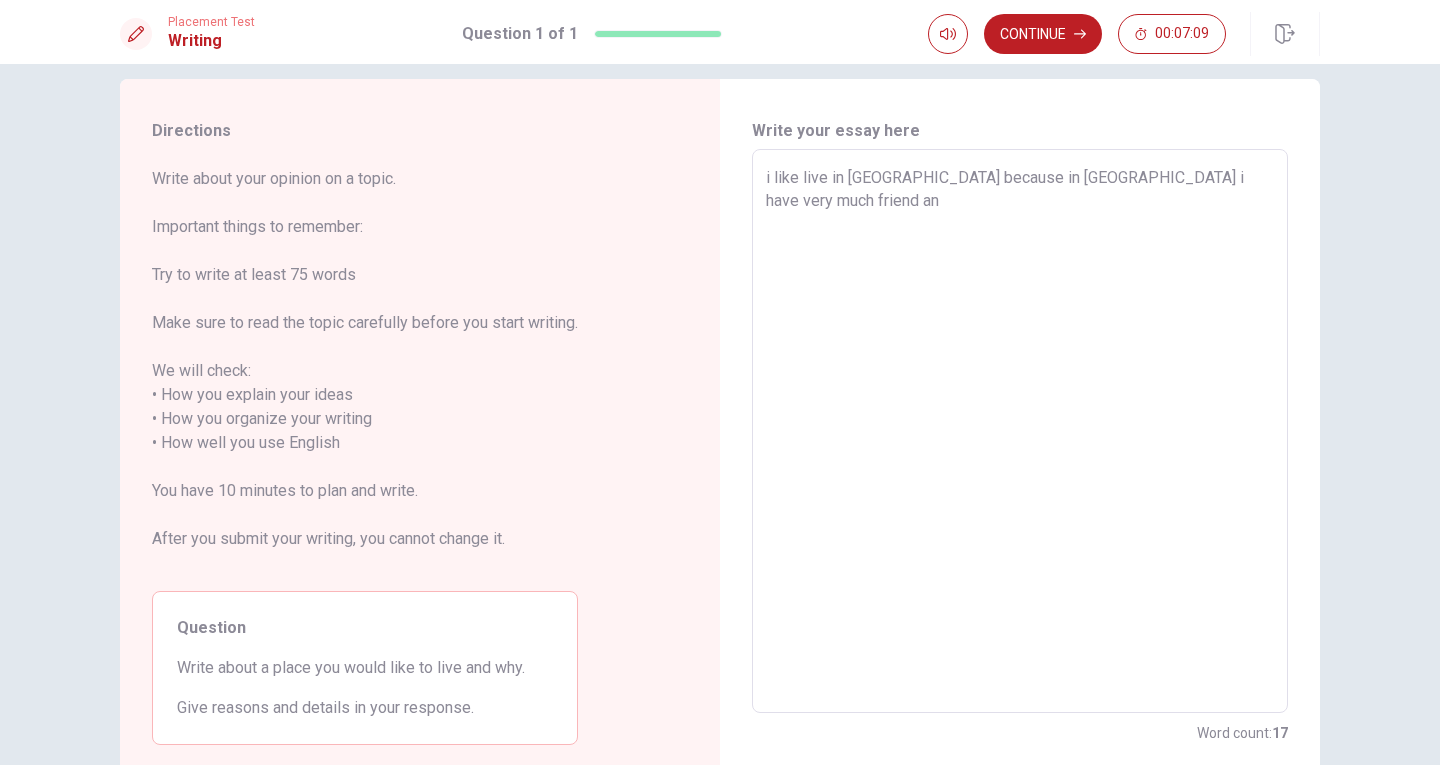 type on "x" 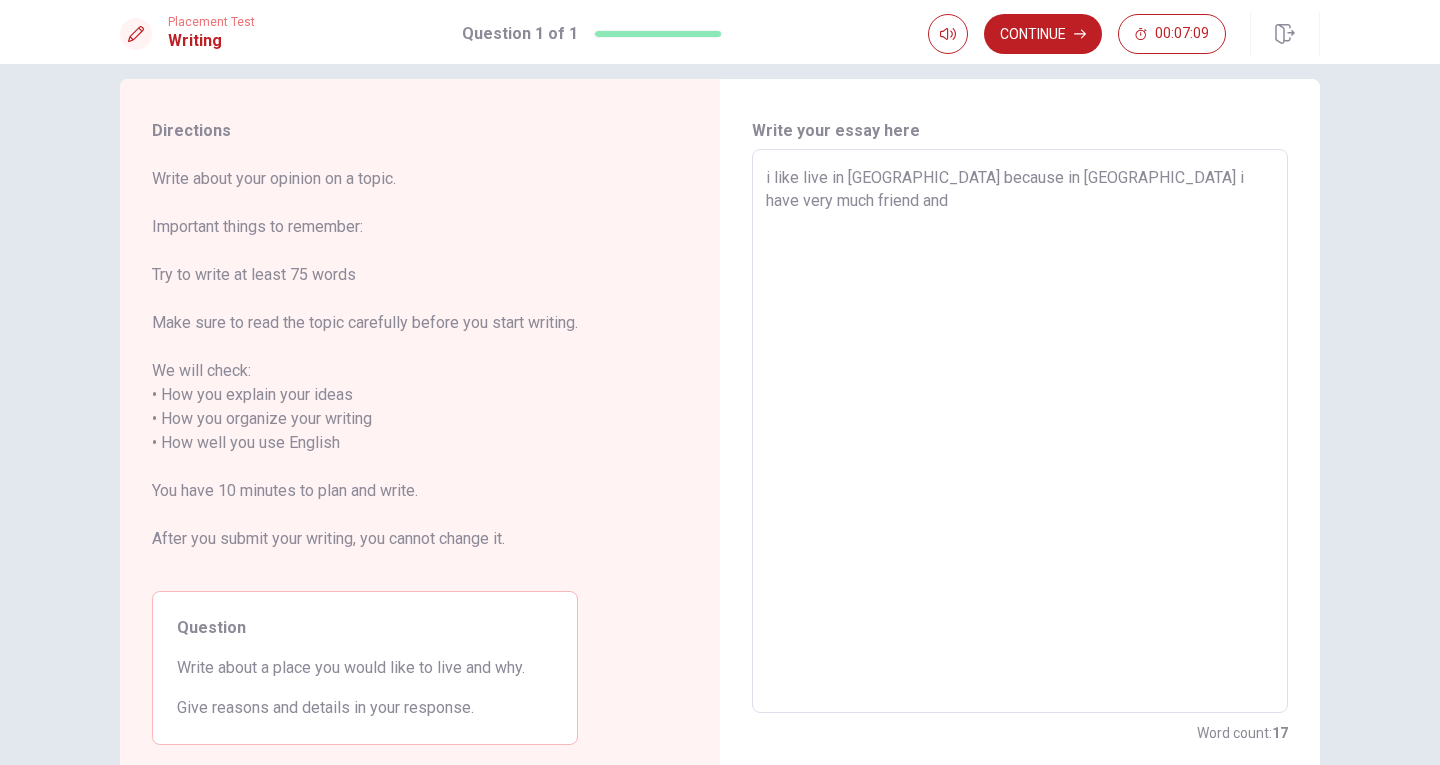 type on "x" 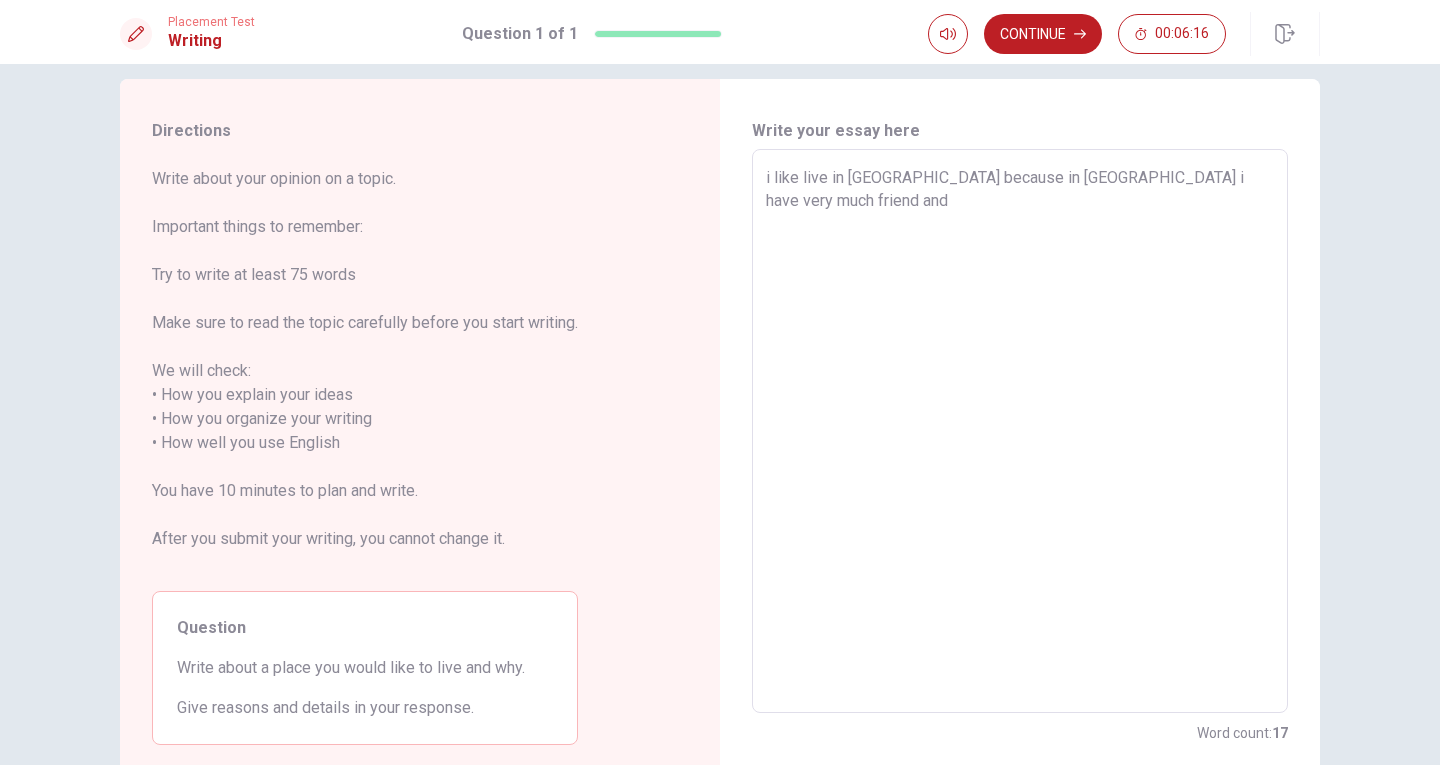 type on "x" 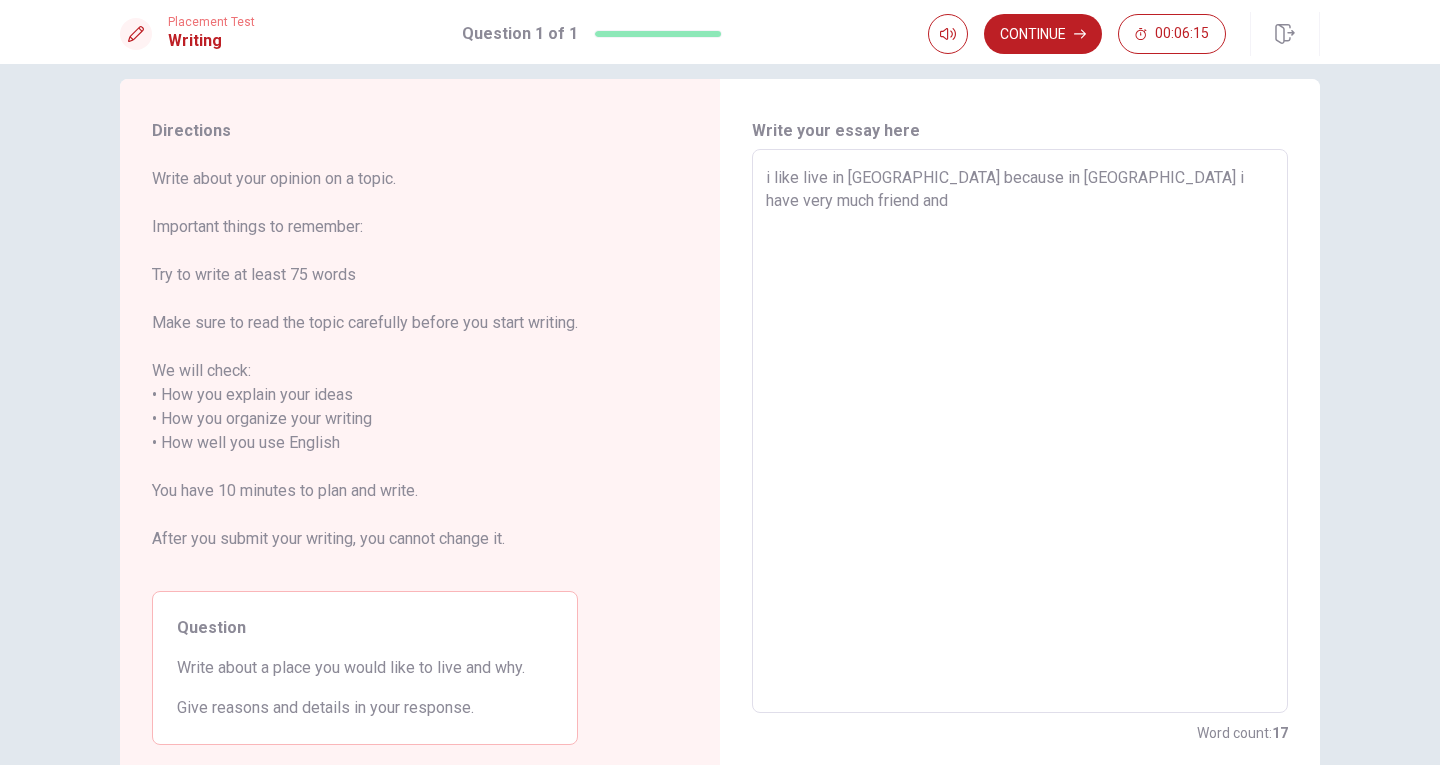 type on "i like live in [GEOGRAPHIC_DATA] because in [GEOGRAPHIC_DATA] i have very much friend and i" 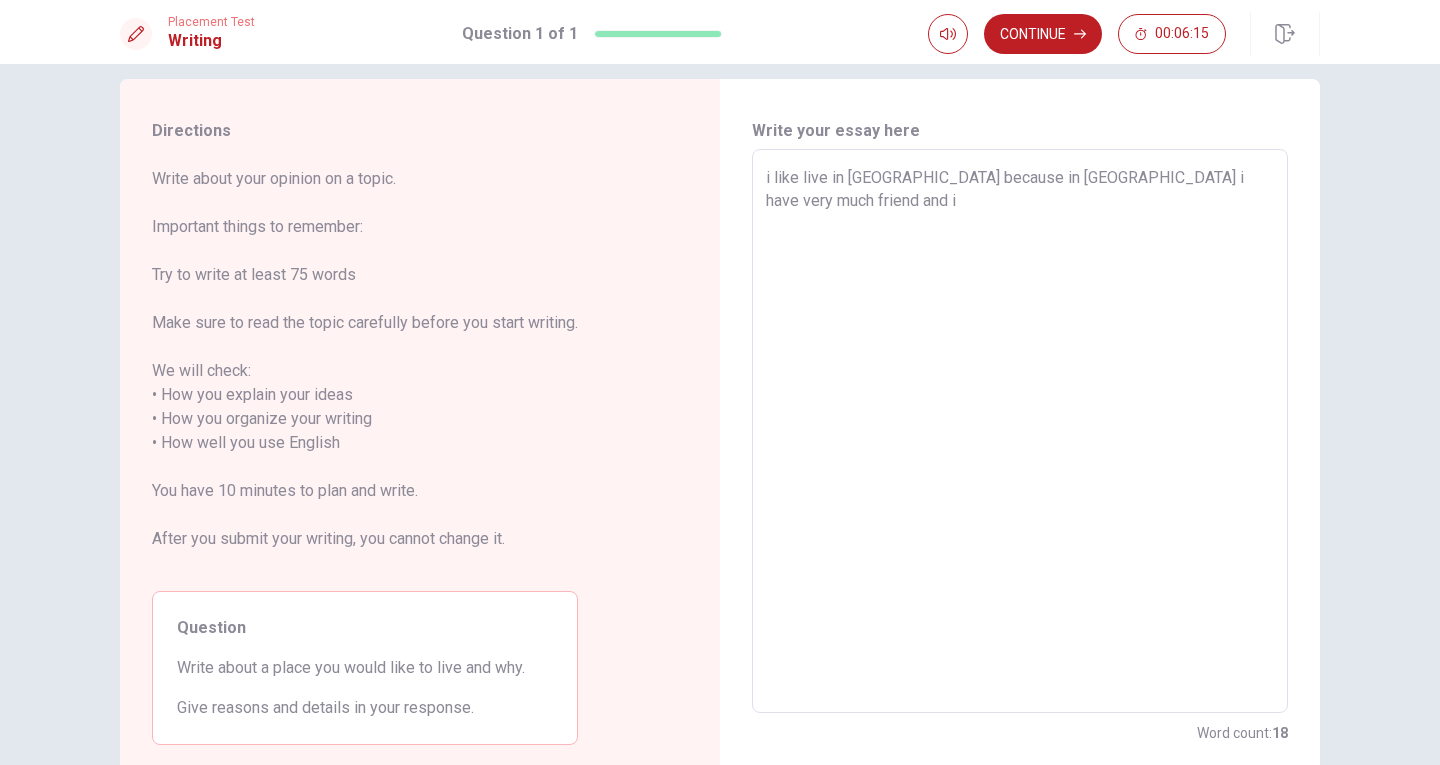 type on "x" 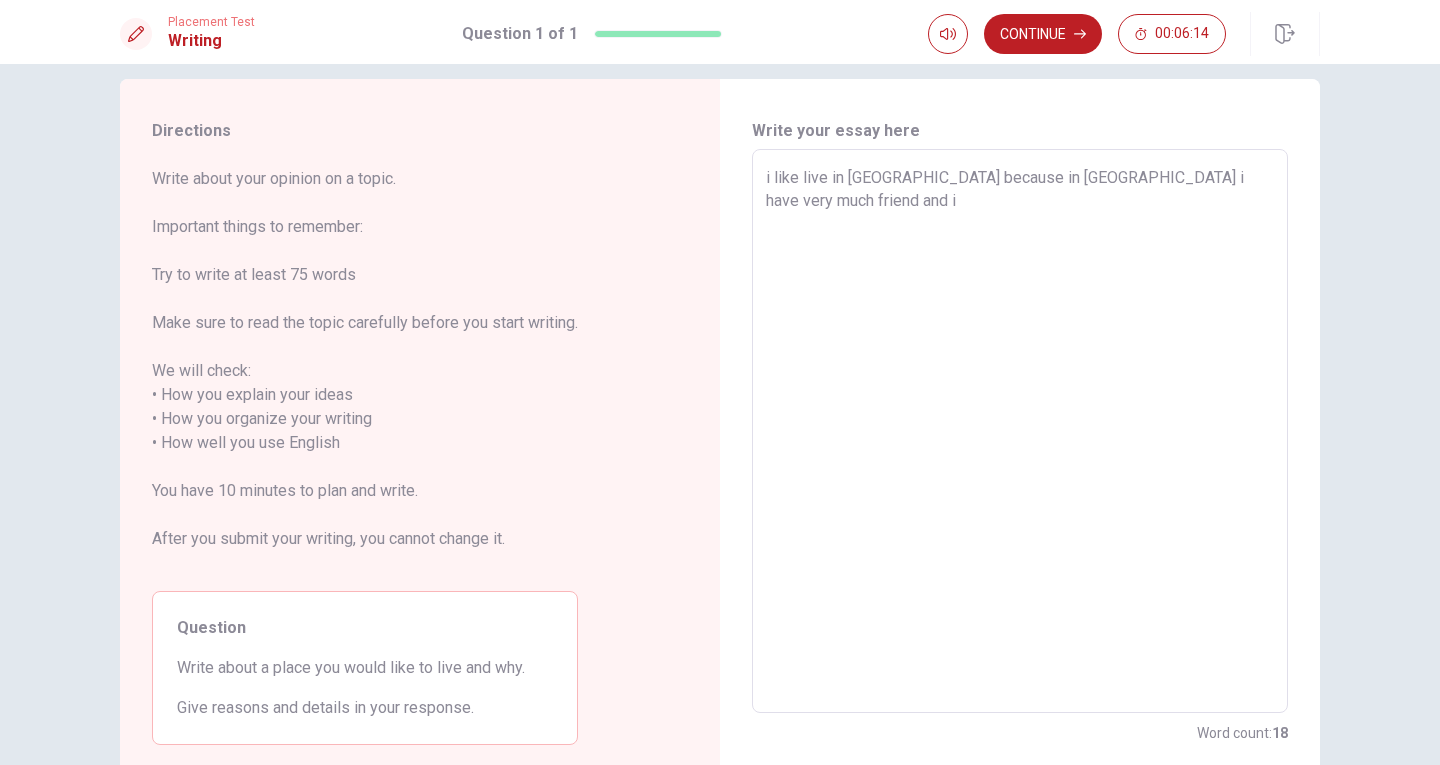 type 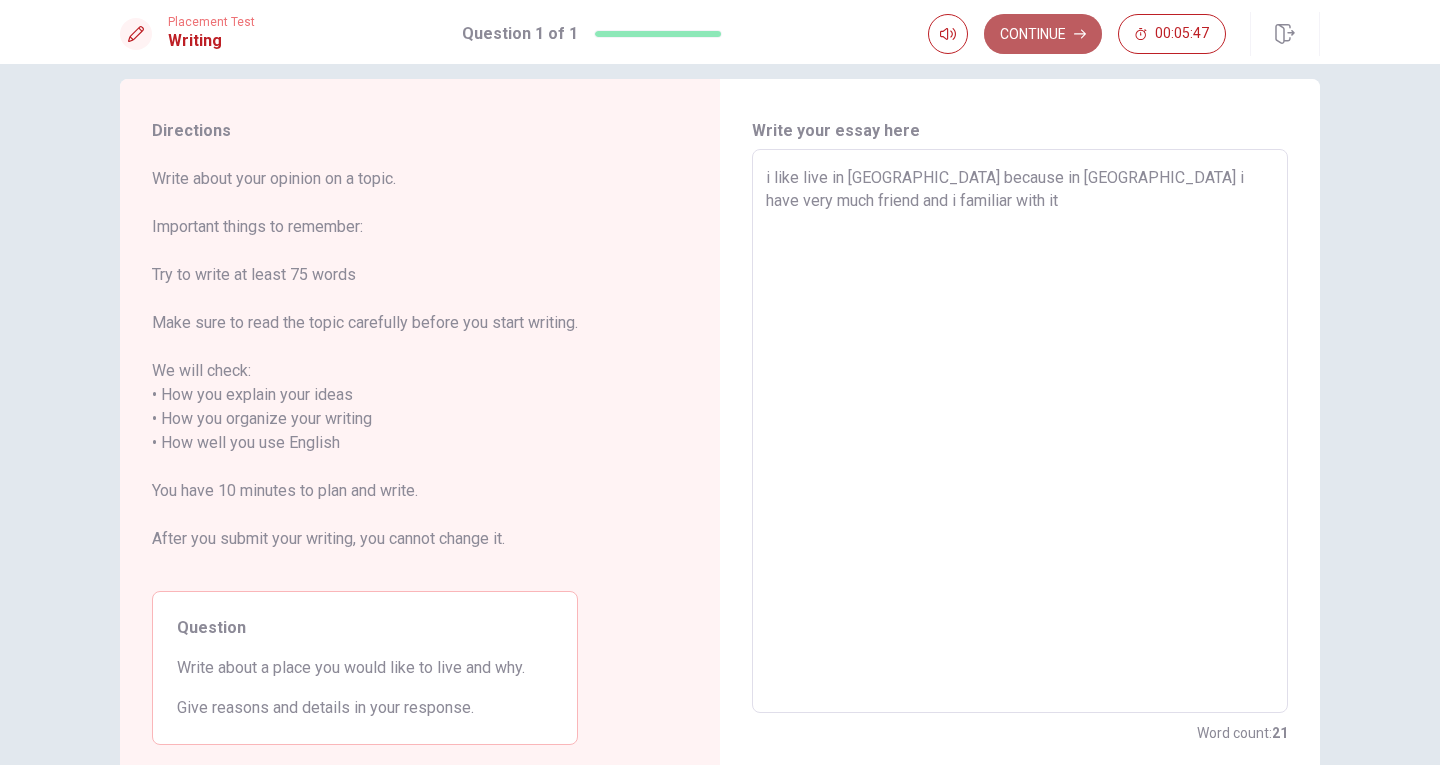 click on "Continue" at bounding box center (1043, 34) 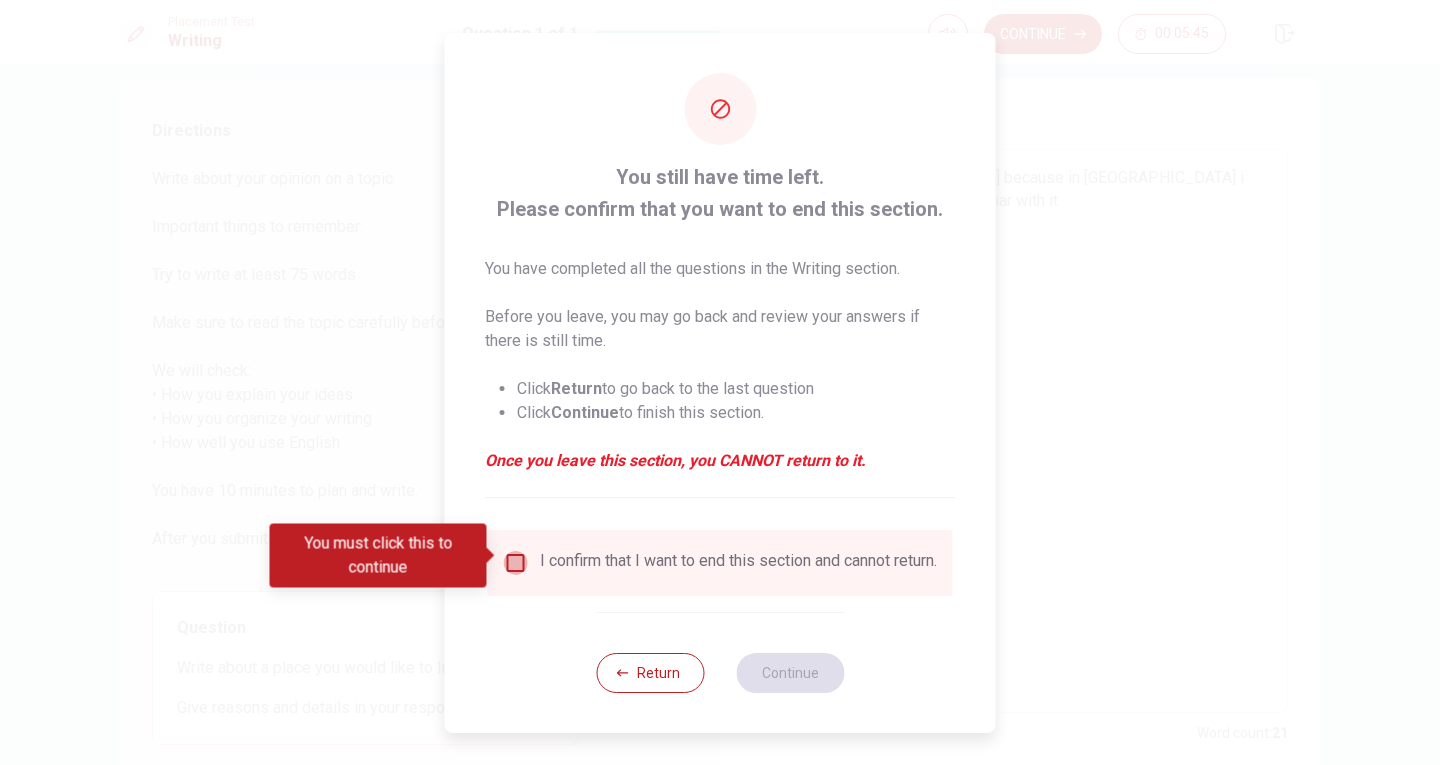 click at bounding box center (516, 563) 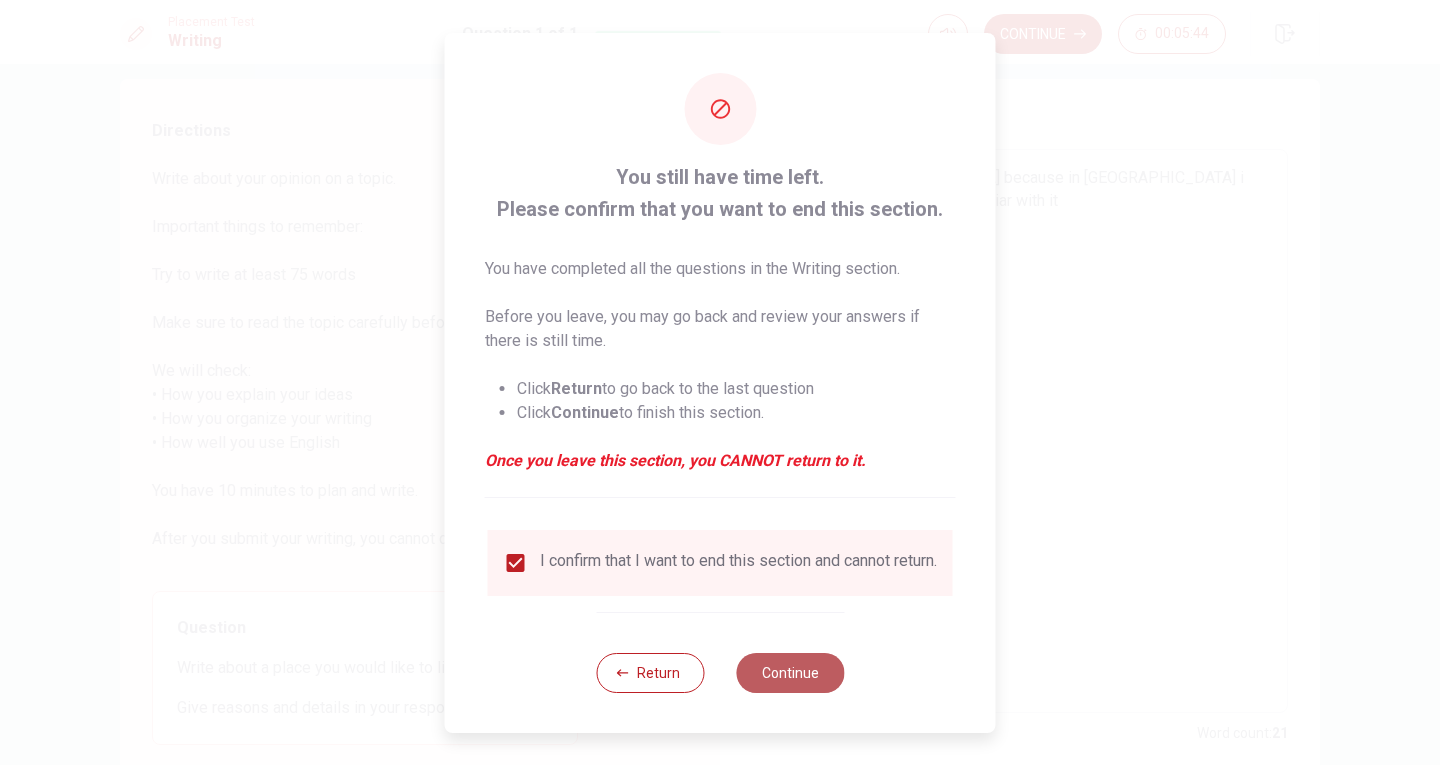click on "Continue" at bounding box center [790, 673] 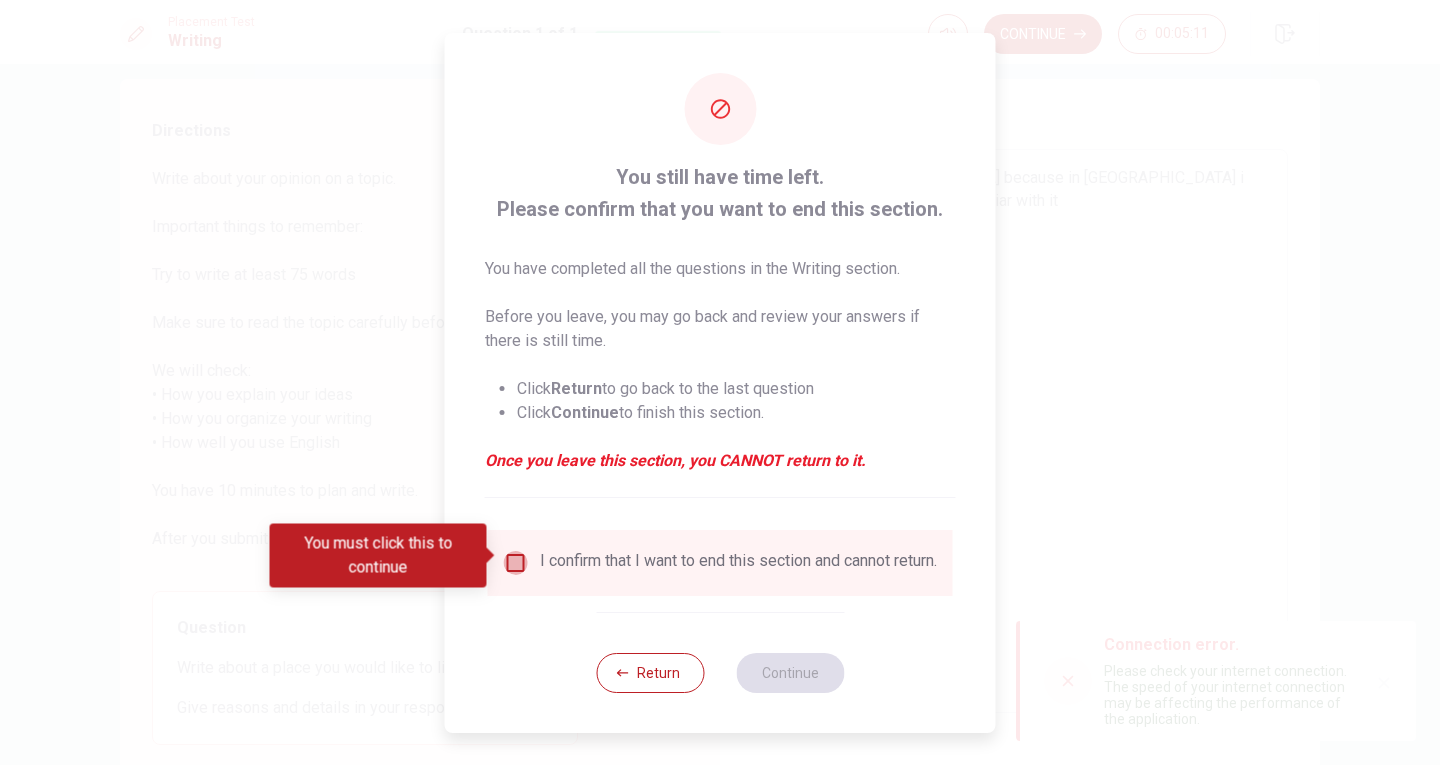 click at bounding box center [516, 563] 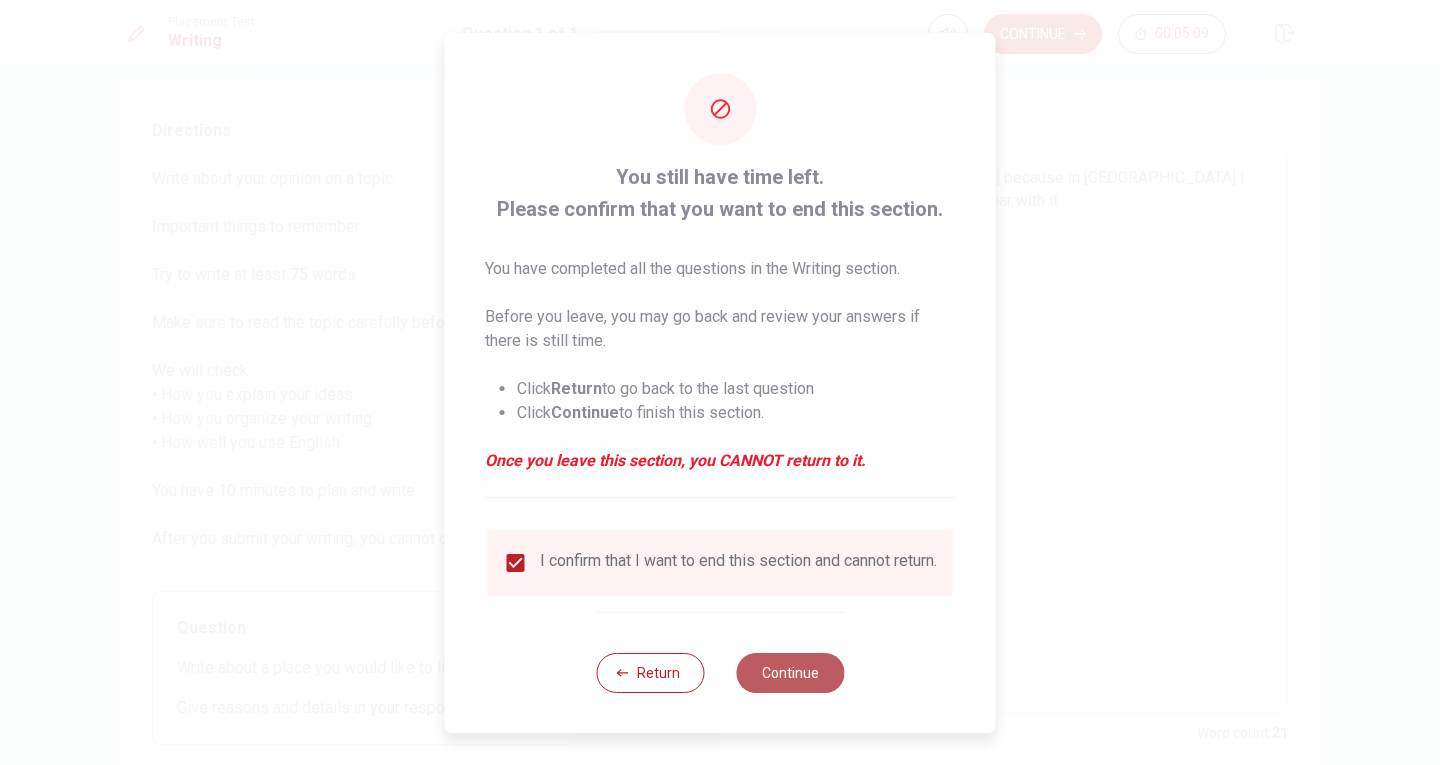 click on "Continue" at bounding box center (790, 673) 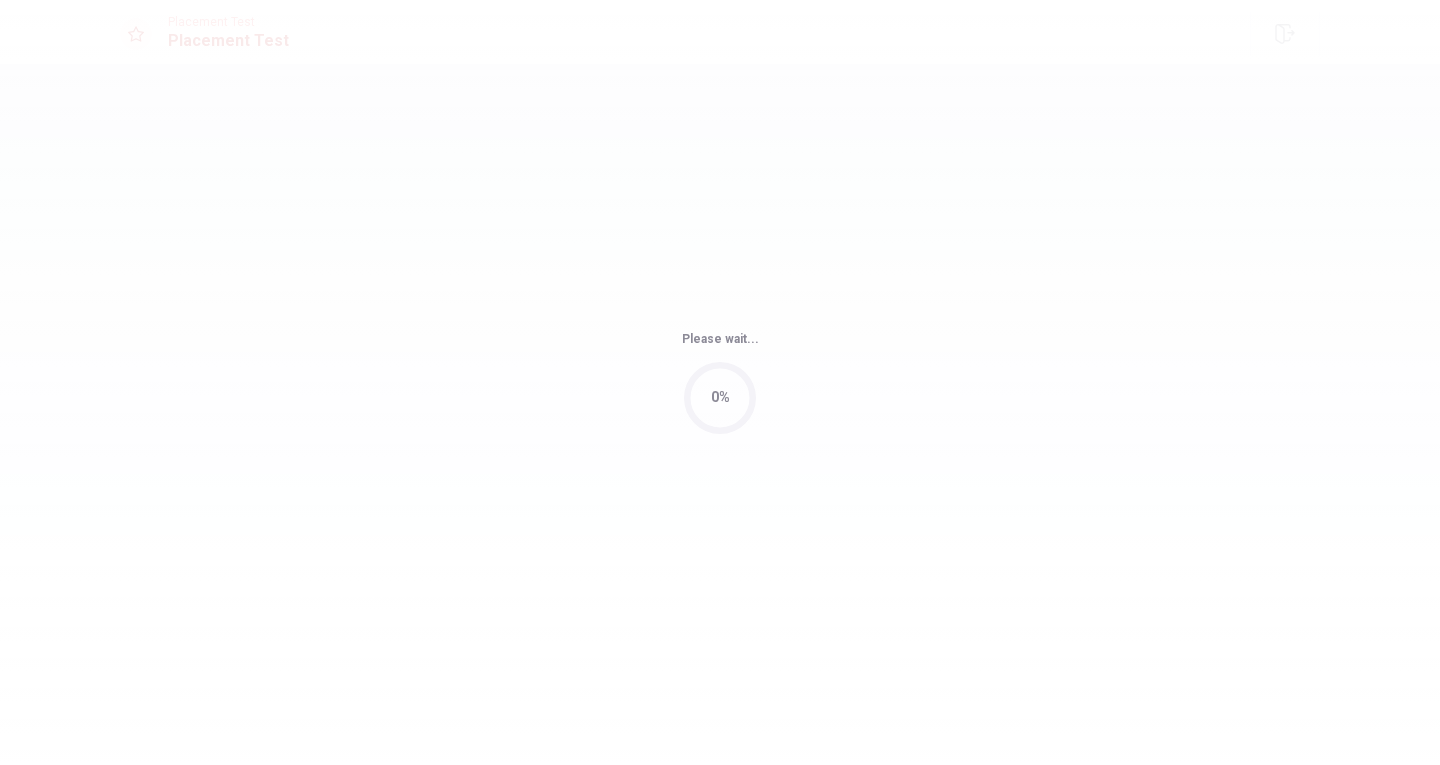 scroll, scrollTop: 0, scrollLeft: 0, axis: both 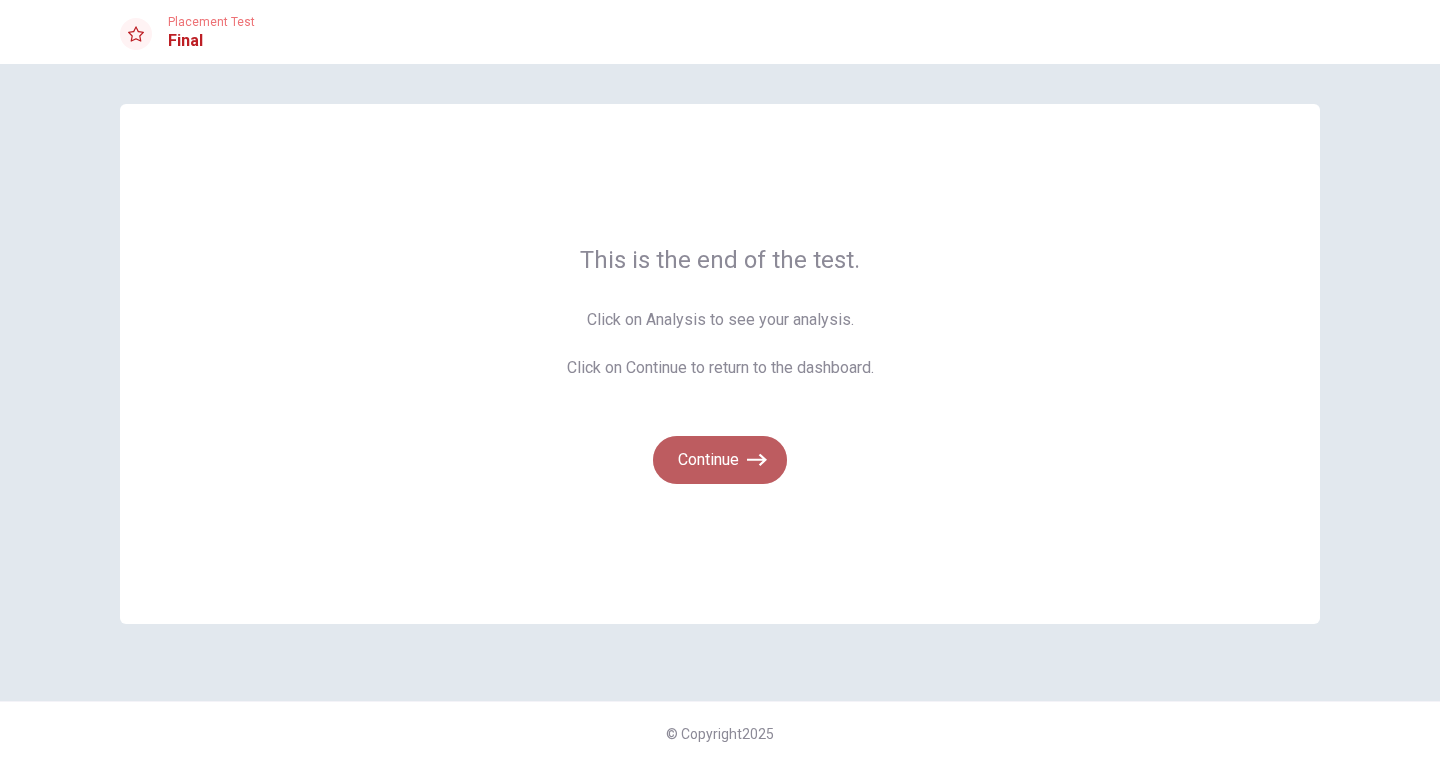 click on "Continue" at bounding box center [720, 460] 